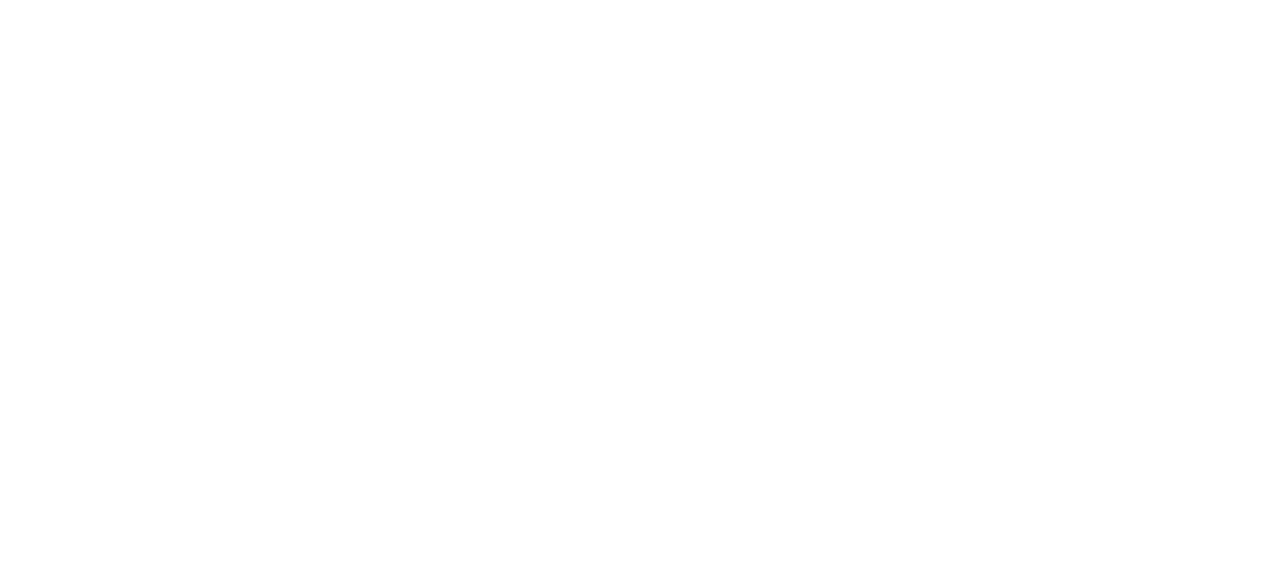 scroll, scrollTop: 0, scrollLeft: 0, axis: both 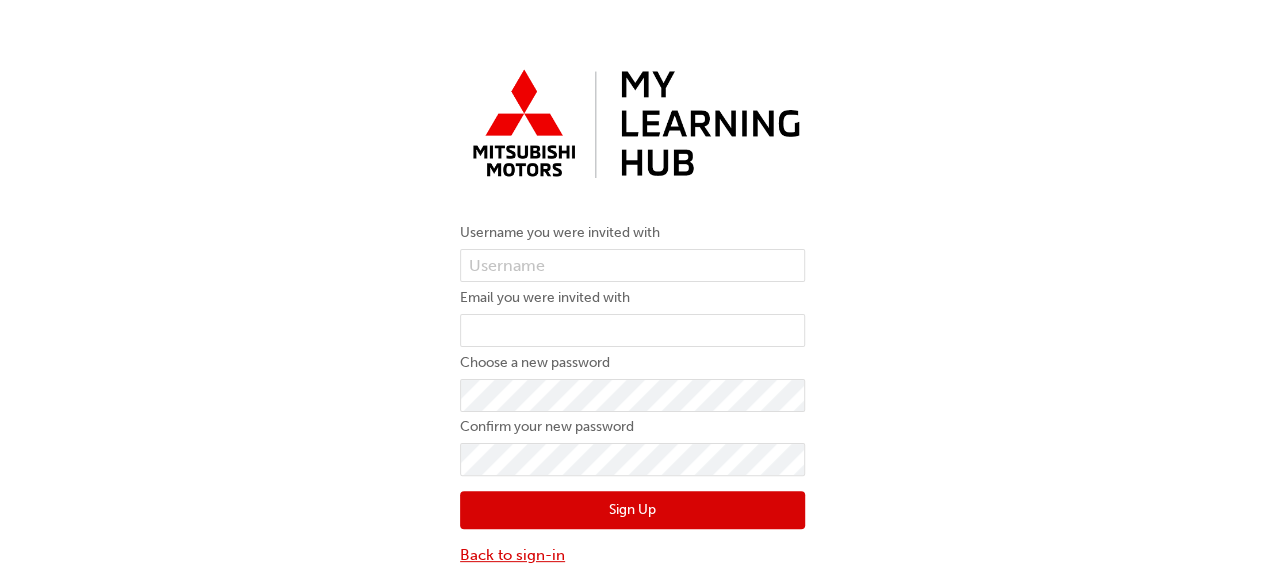 click on "Back to sign-in" at bounding box center (632, 555) 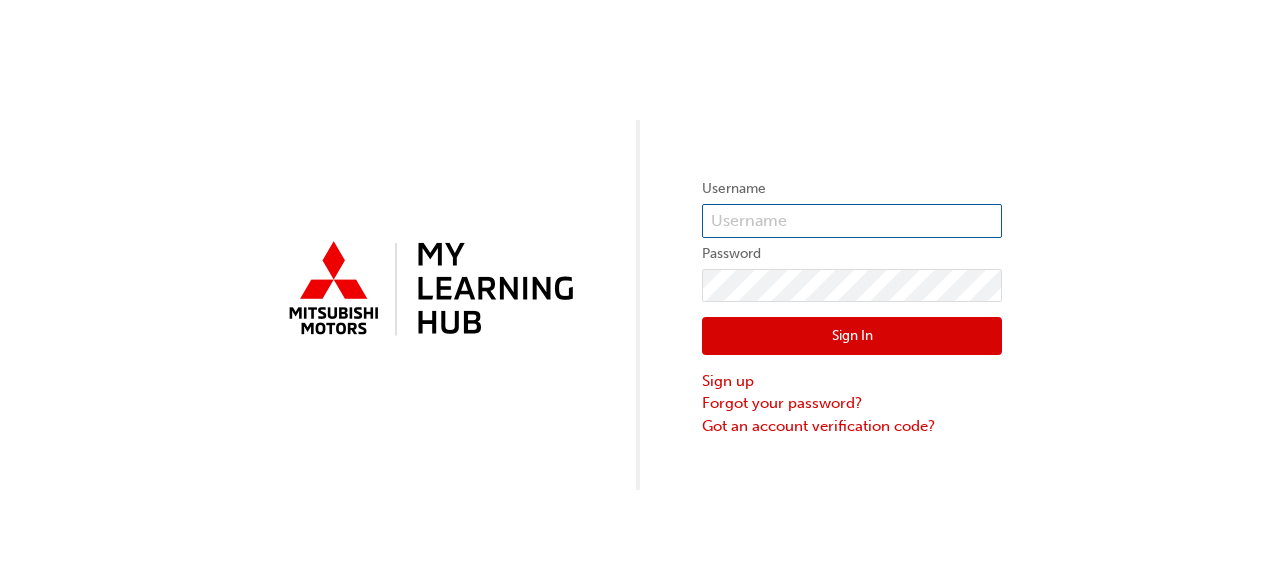 type on "[PHONE]" 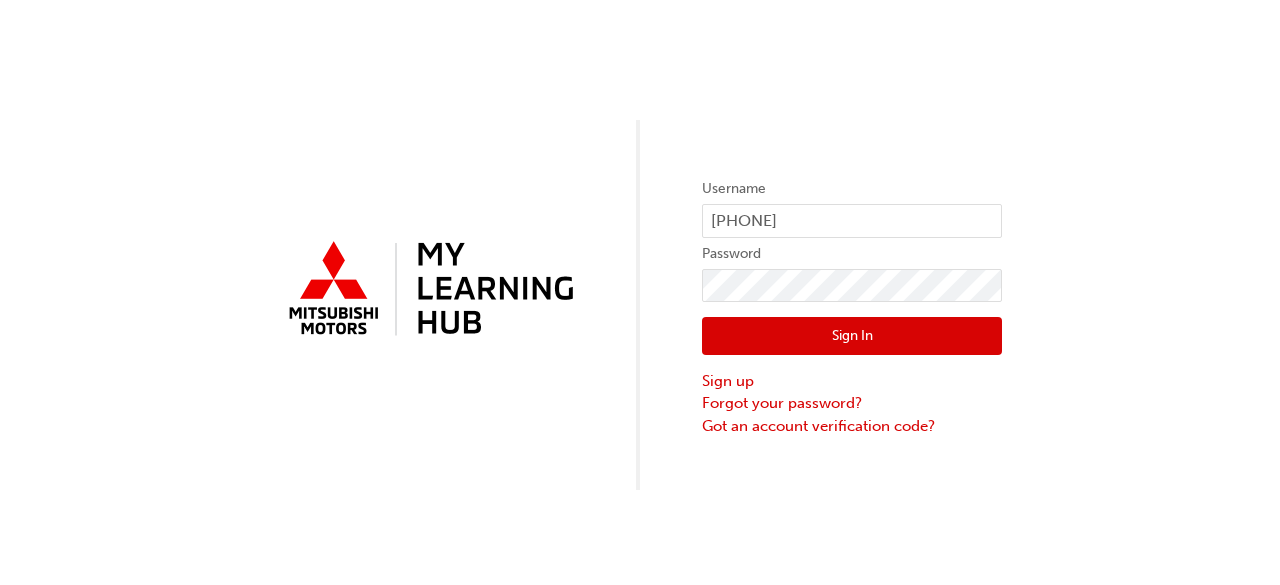 click on "Sign In" at bounding box center (852, 336) 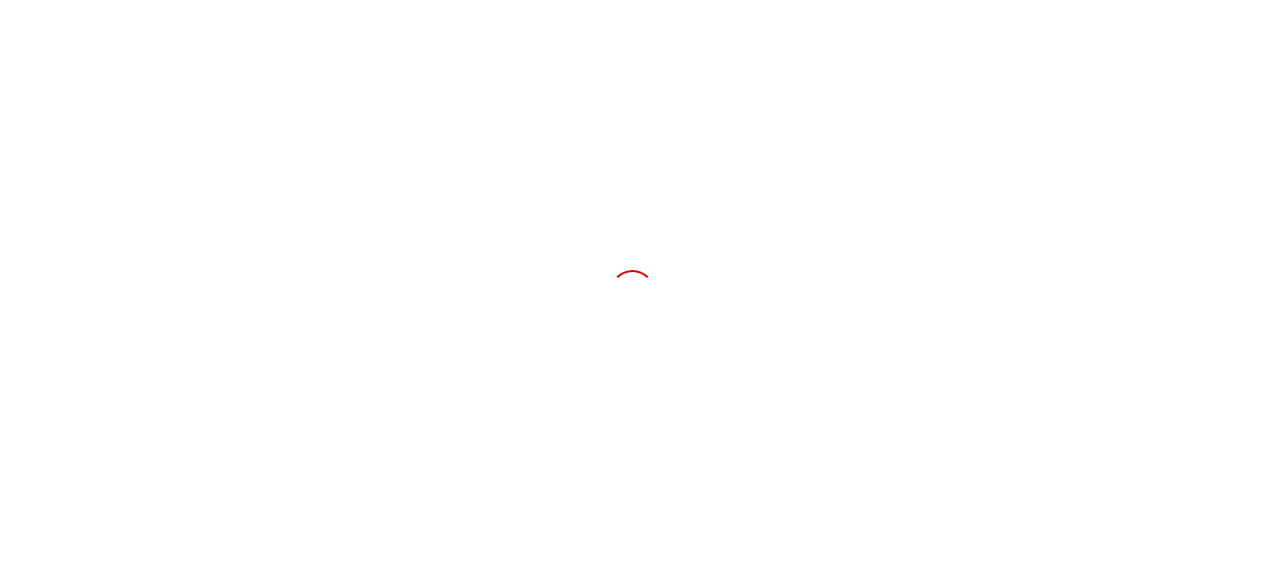 scroll, scrollTop: 0, scrollLeft: 0, axis: both 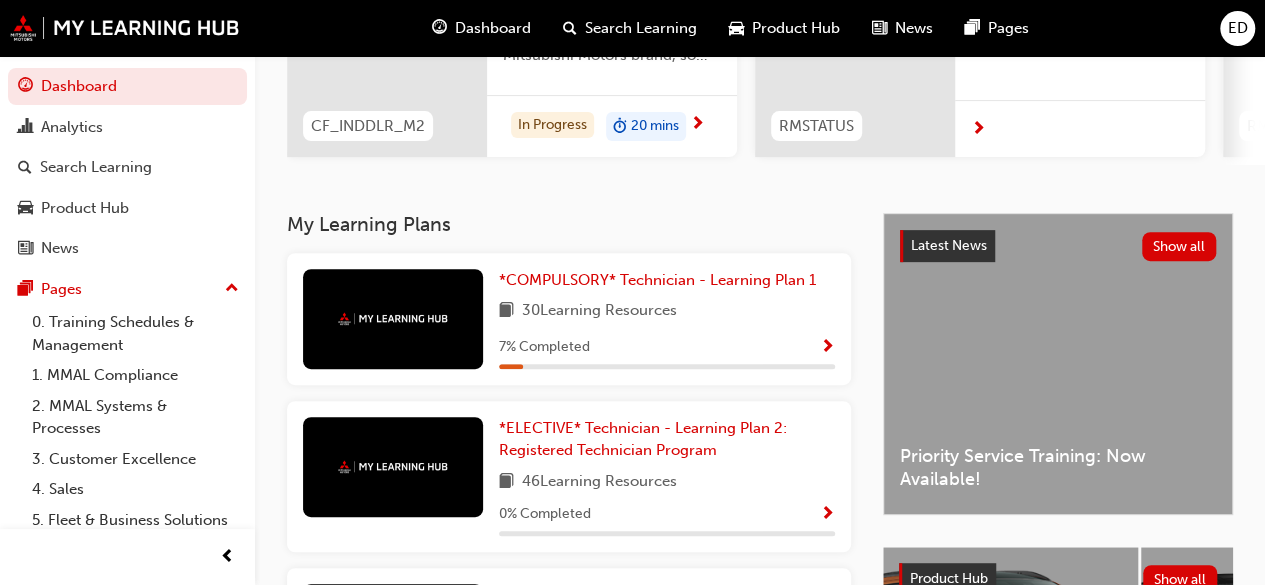 click on "*COMPULSORY* Technician - Learning Plan 1 30  Learning Resources 7 % Completed" at bounding box center [667, 319] 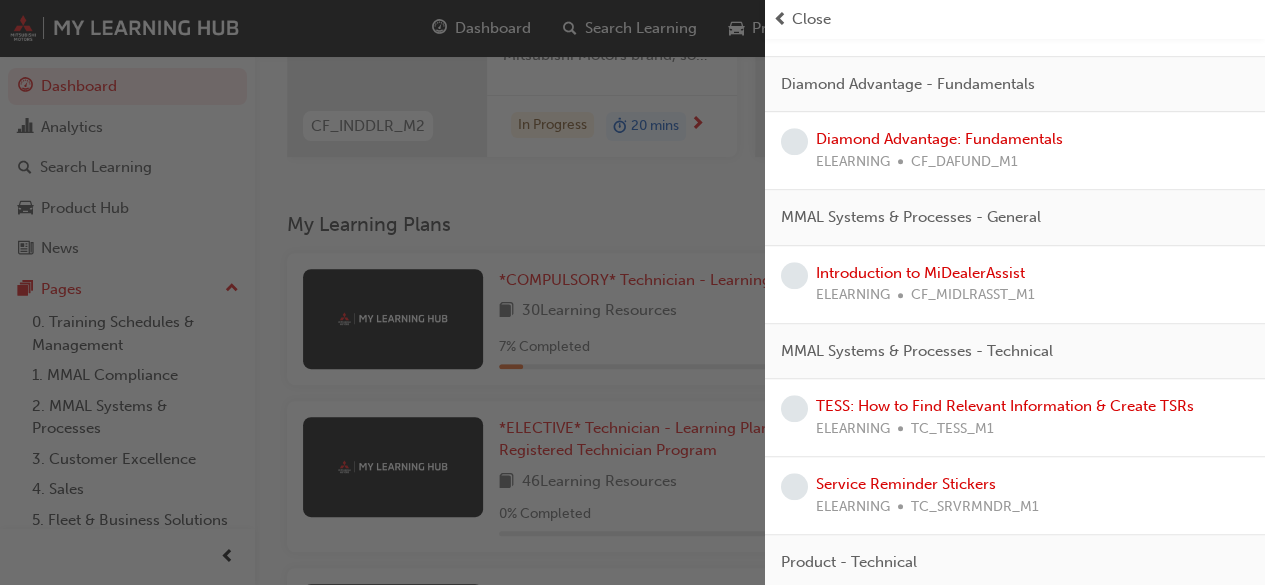 scroll, scrollTop: 1190, scrollLeft: 0, axis: vertical 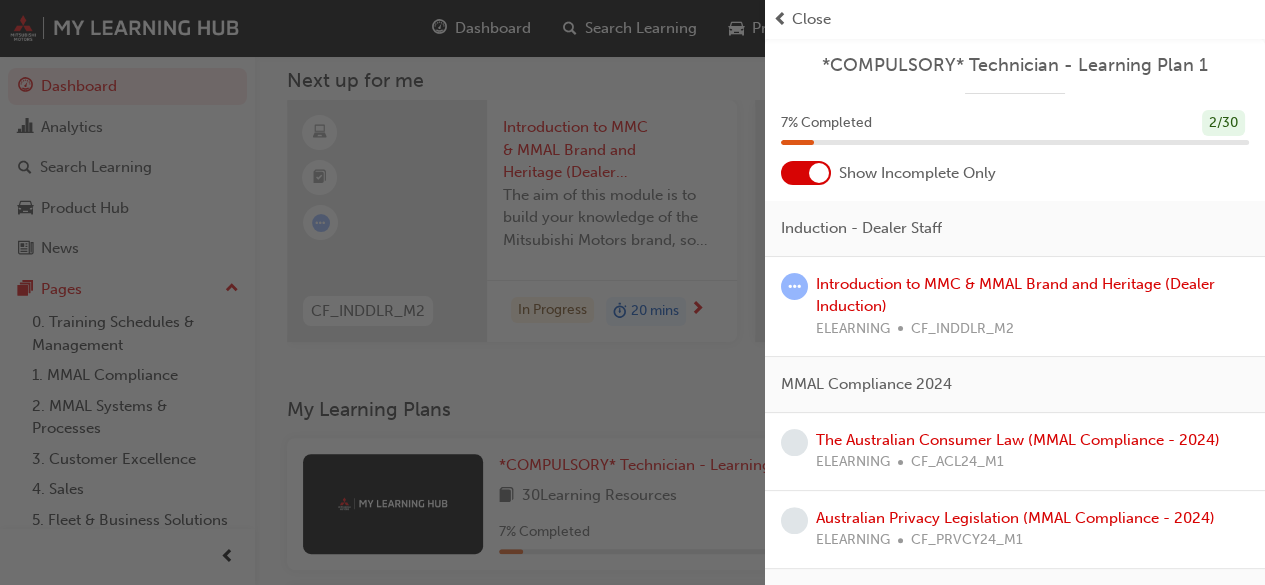 click at bounding box center (382, 292) 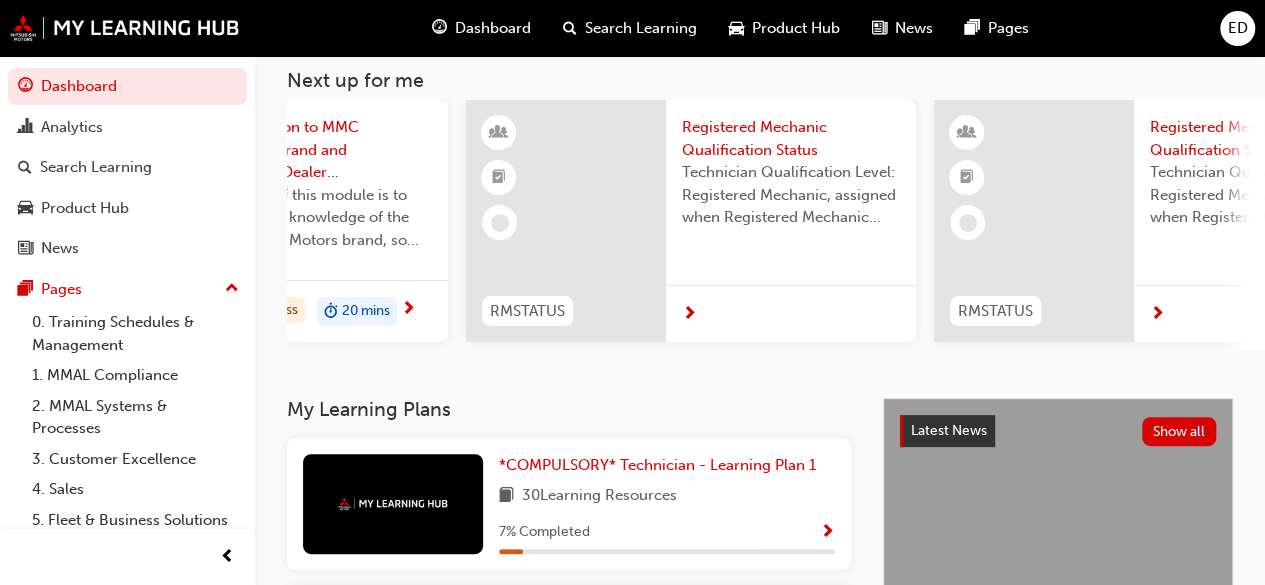 scroll, scrollTop: 0, scrollLeft: 0, axis: both 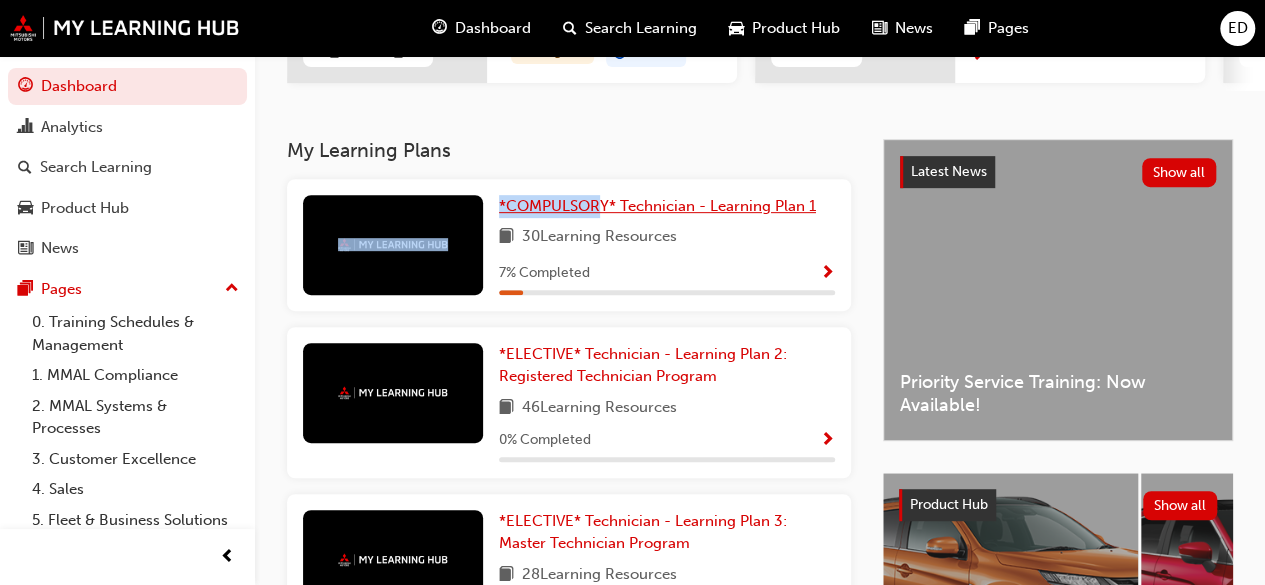 drag, startPoint x: 427, startPoint y: 239, endPoint x: 598, endPoint y: 207, distance: 173.96838 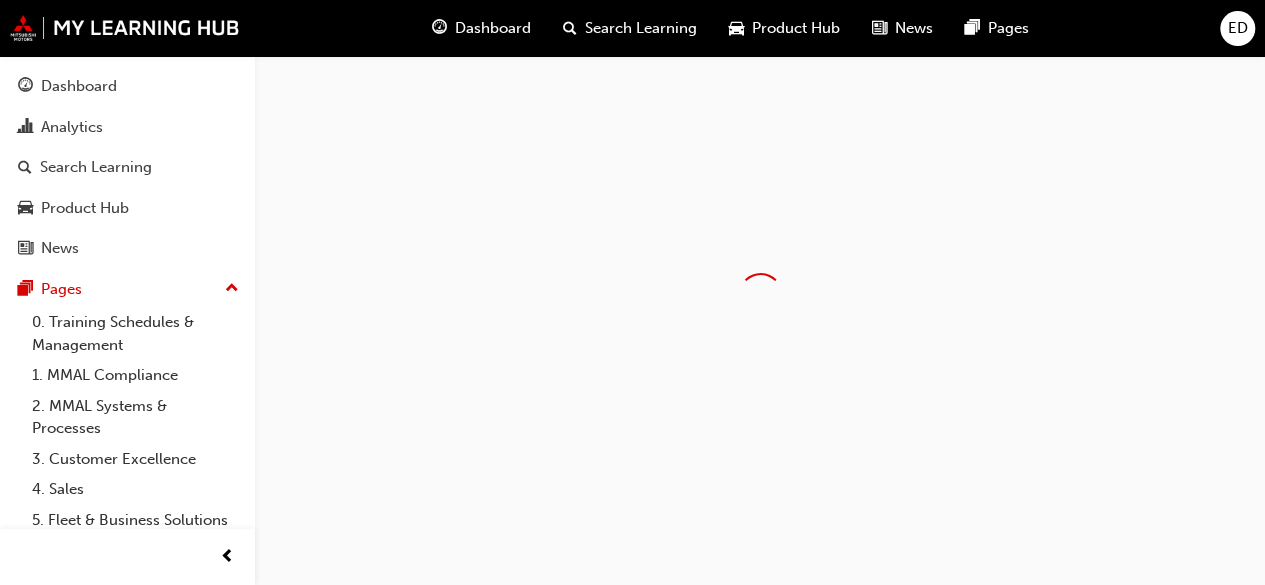 scroll, scrollTop: 0, scrollLeft: 0, axis: both 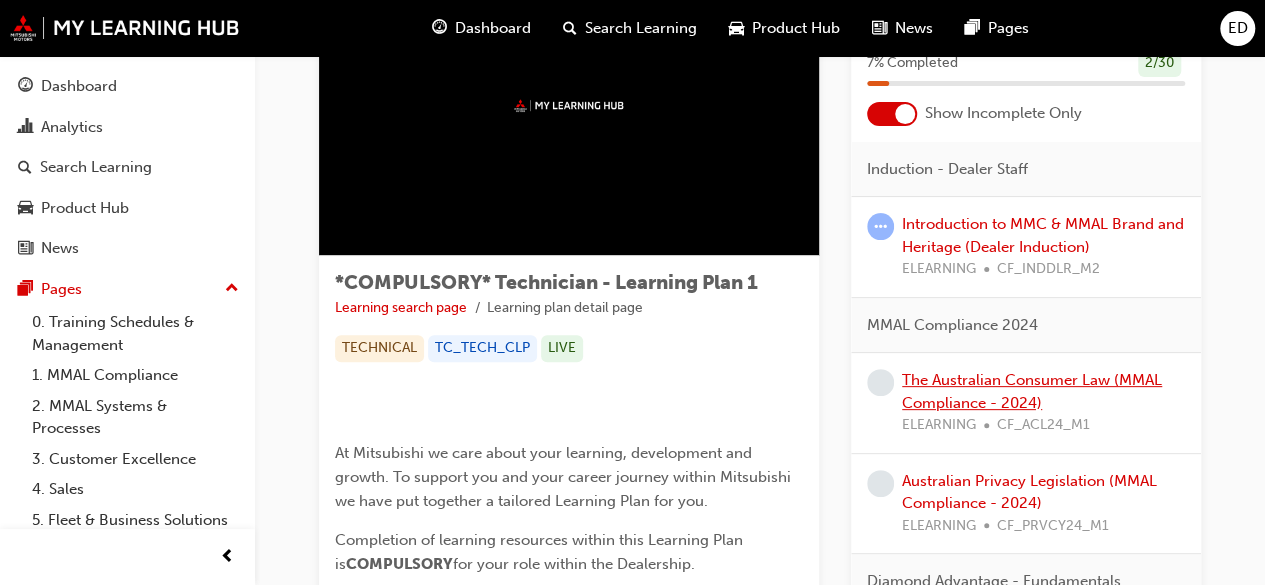 click on "The Australian Consumer Law (MMAL Compliance - 2024)" at bounding box center (1032, 391) 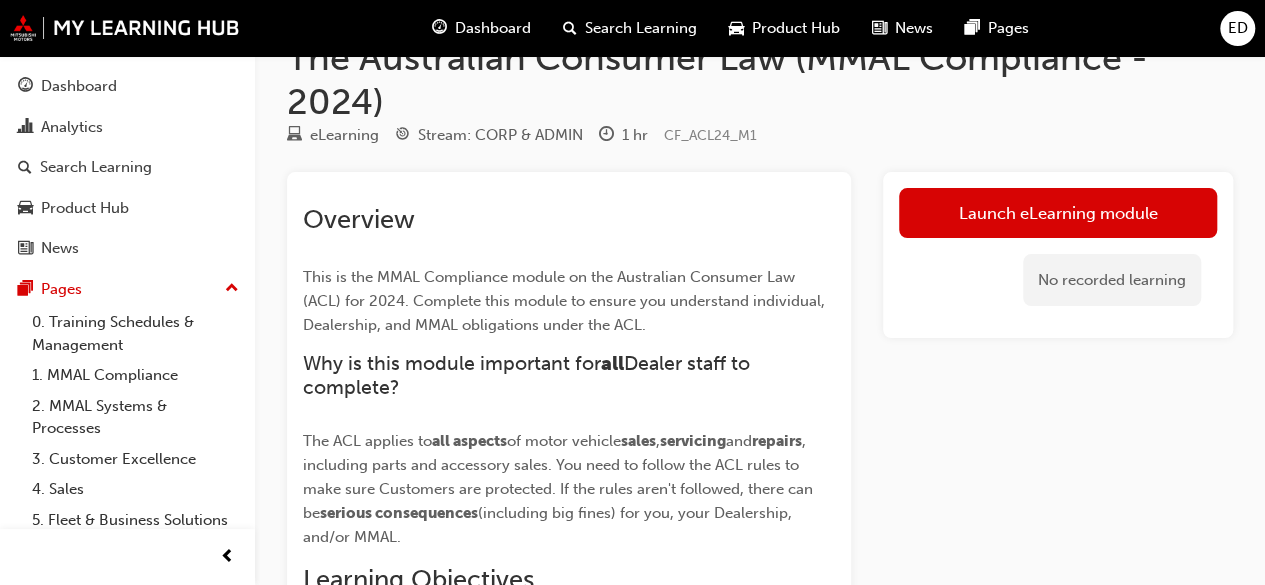 scroll, scrollTop: 0, scrollLeft: 0, axis: both 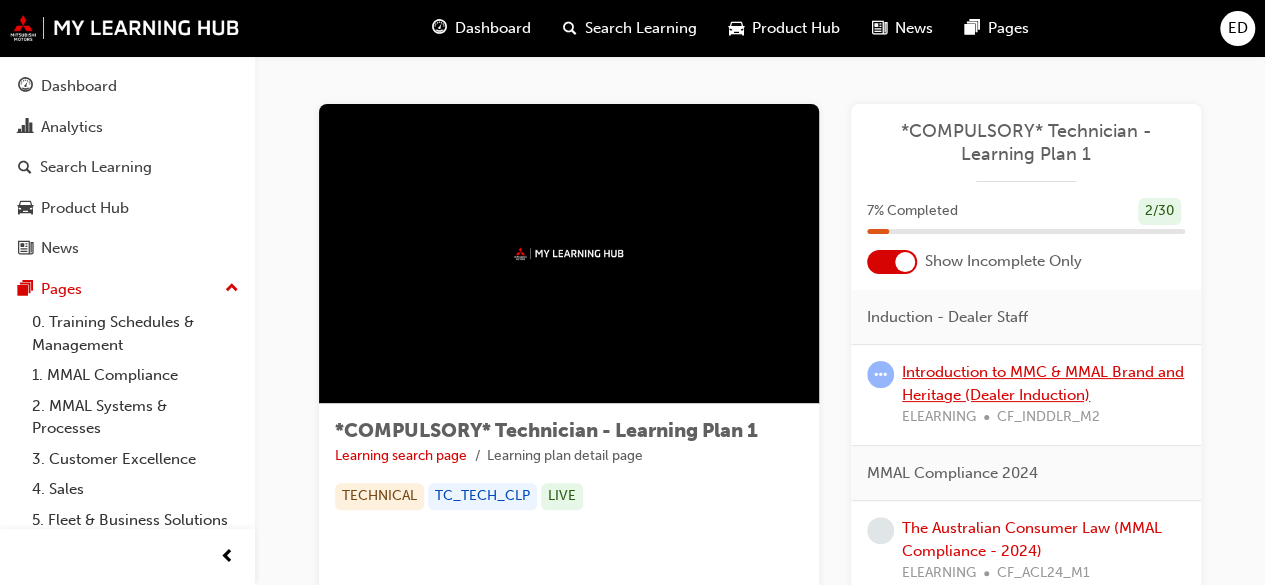 click on "Introduction to MMC & MMAL Brand and Heritage (Dealer Induction)" at bounding box center [1043, 383] 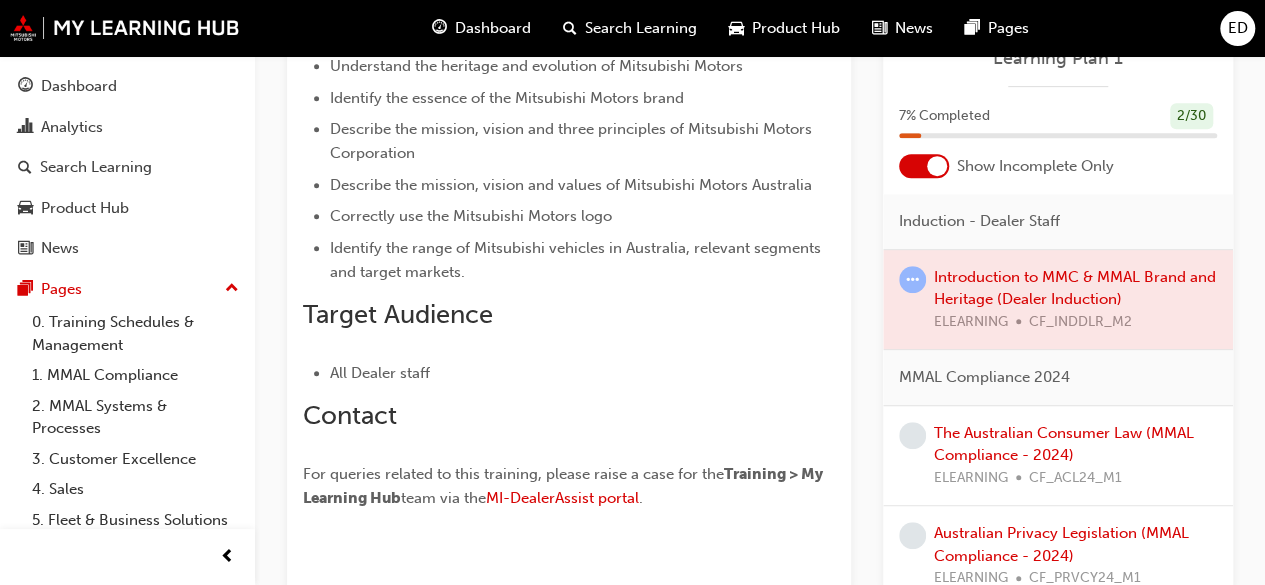 scroll, scrollTop: 500, scrollLeft: 0, axis: vertical 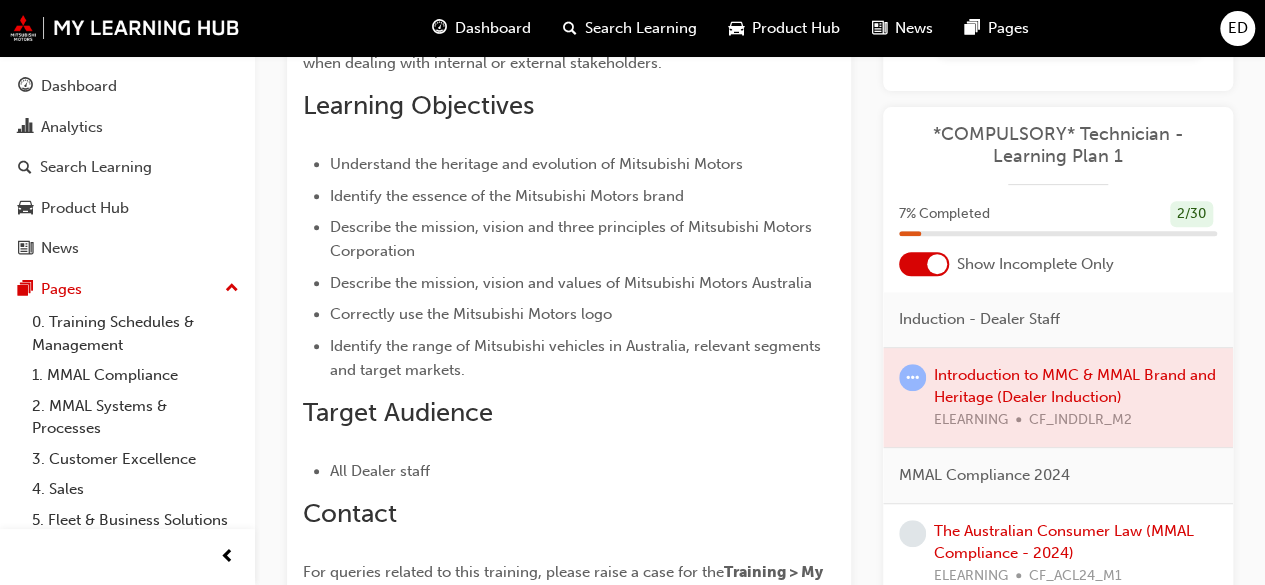 click at bounding box center (924, 264) 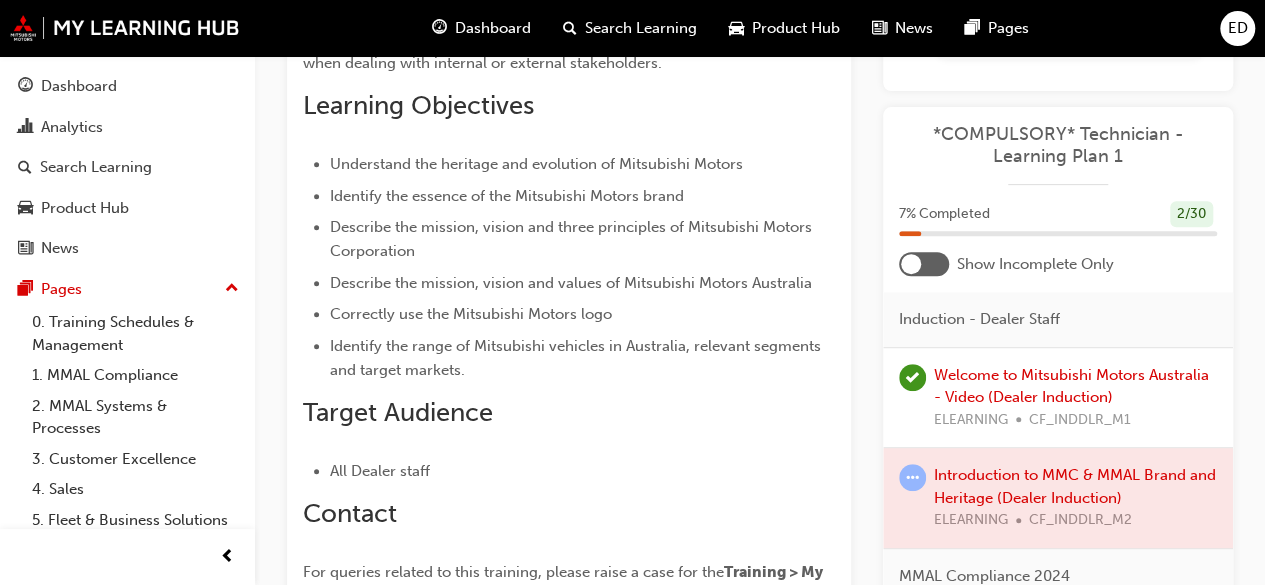 click at bounding box center (924, 264) 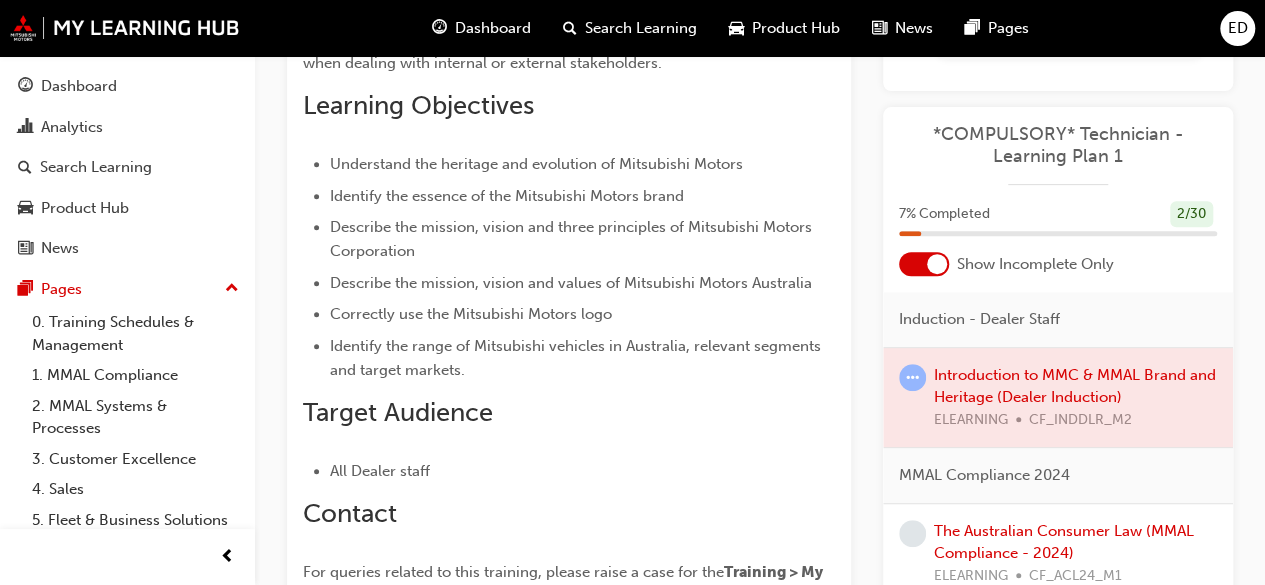 click at bounding box center (924, 264) 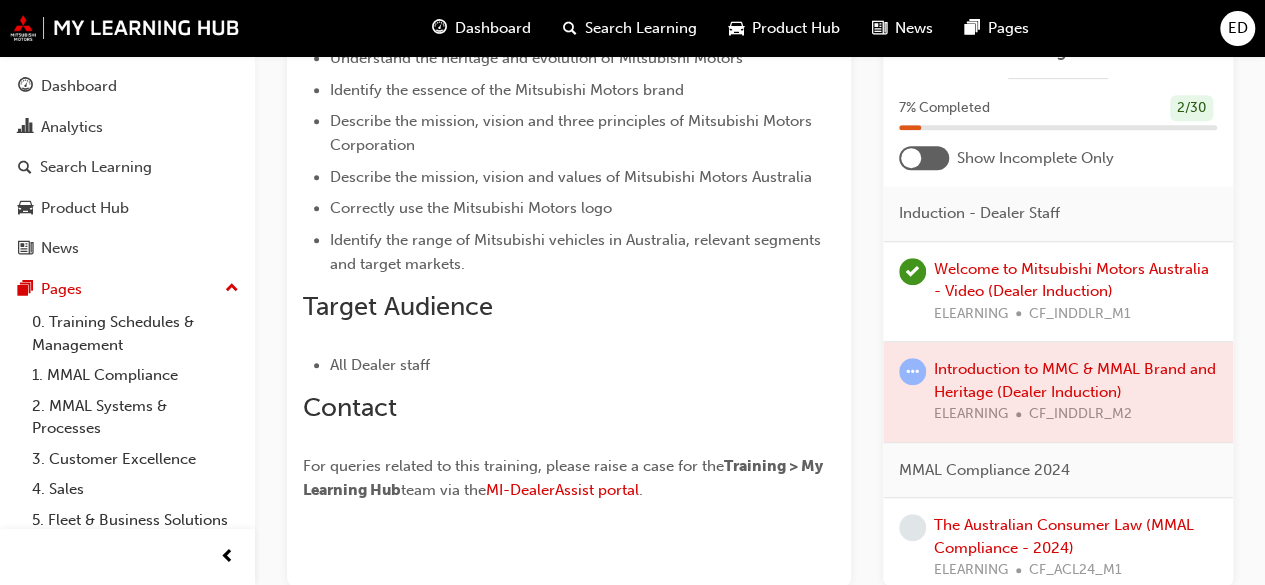 scroll, scrollTop: 484, scrollLeft: 0, axis: vertical 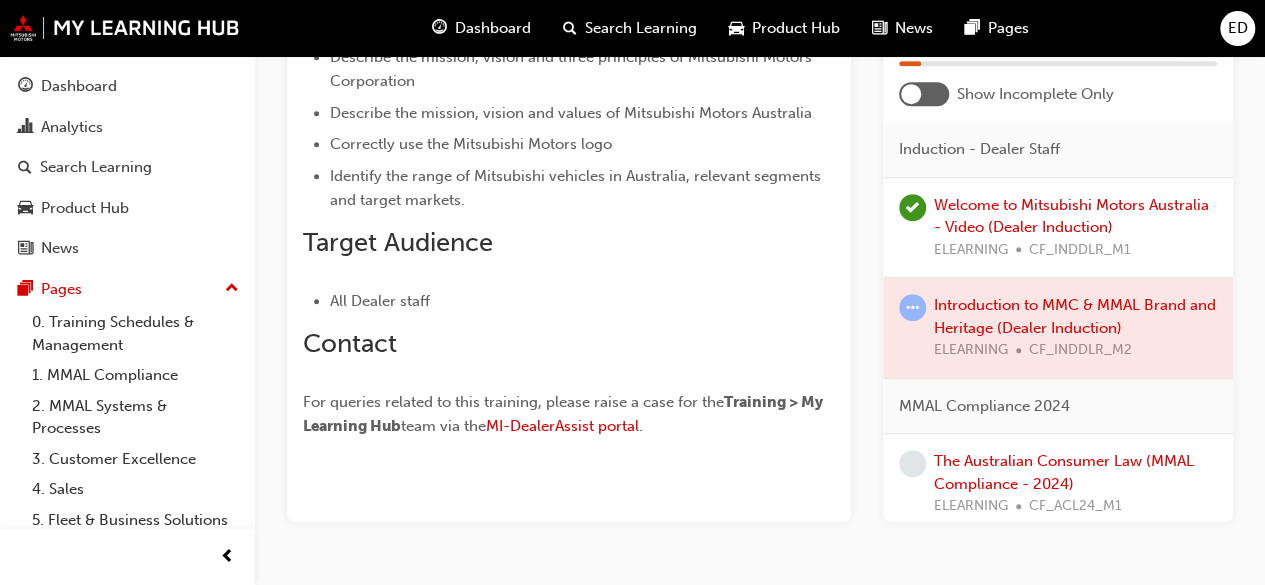 click at bounding box center [1058, 328] 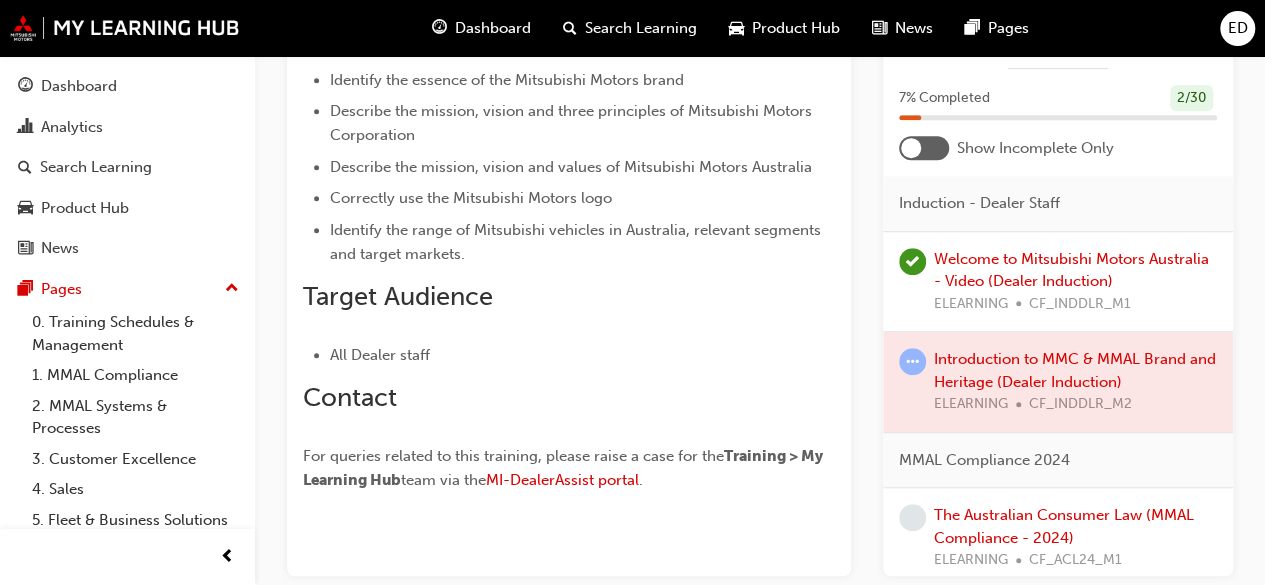 scroll, scrollTop: 414, scrollLeft: 0, axis: vertical 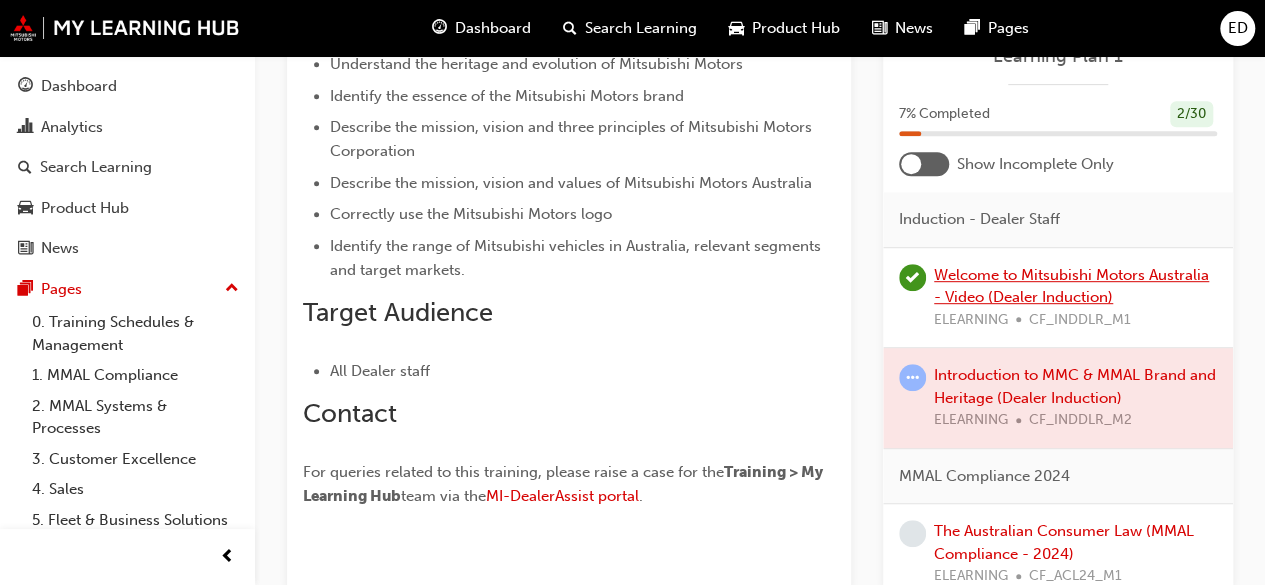 click on "Welcome to Mitsubishi Motors Australia - Video (Dealer Induction)" at bounding box center (1071, 285) 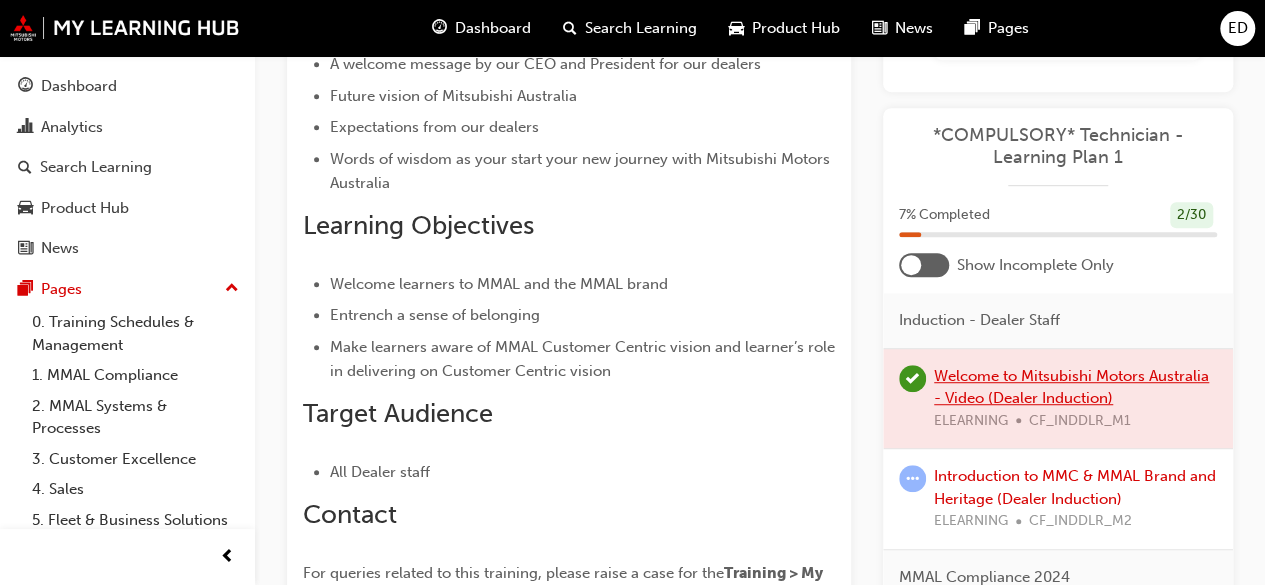scroll, scrollTop: 414, scrollLeft: 0, axis: vertical 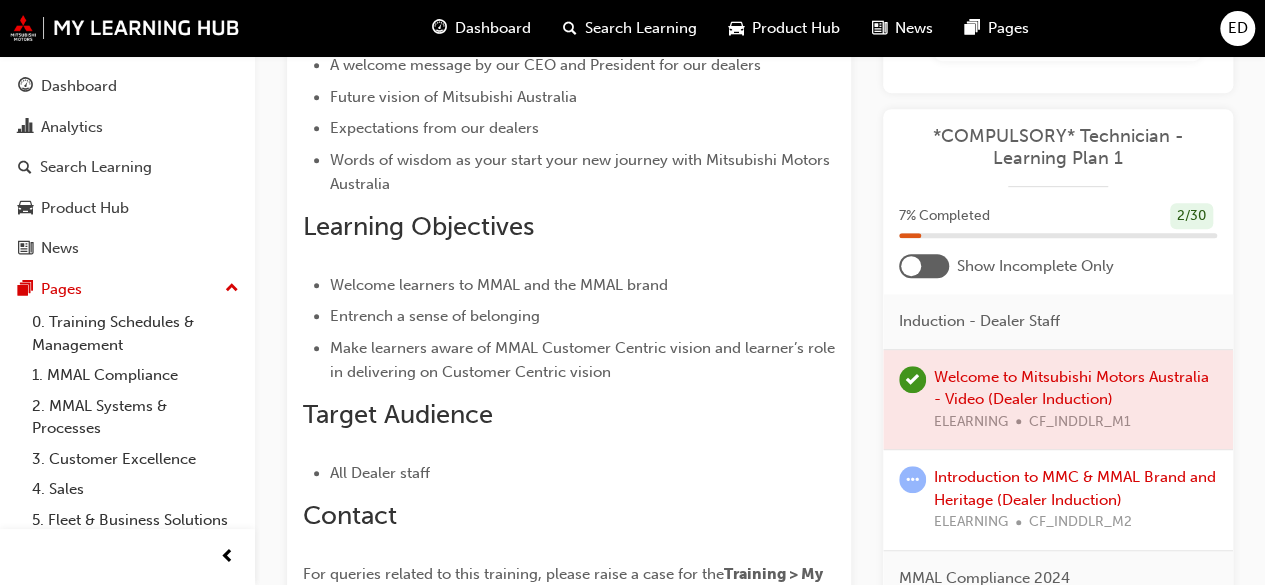 click at bounding box center (1058, 399) 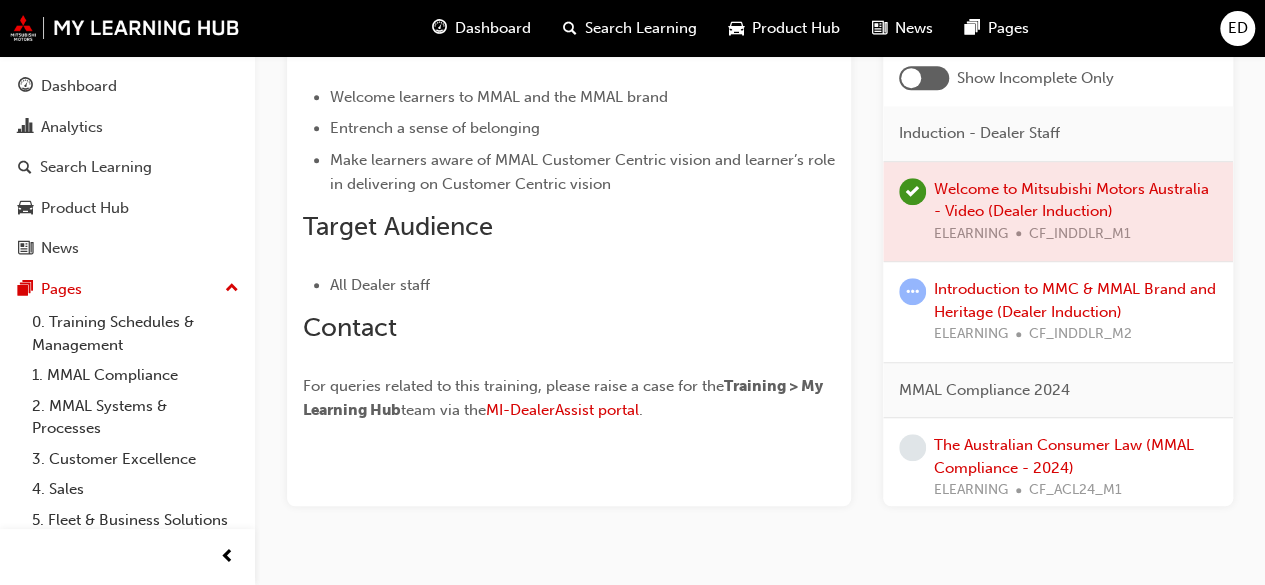 scroll, scrollTop: 606, scrollLeft: 0, axis: vertical 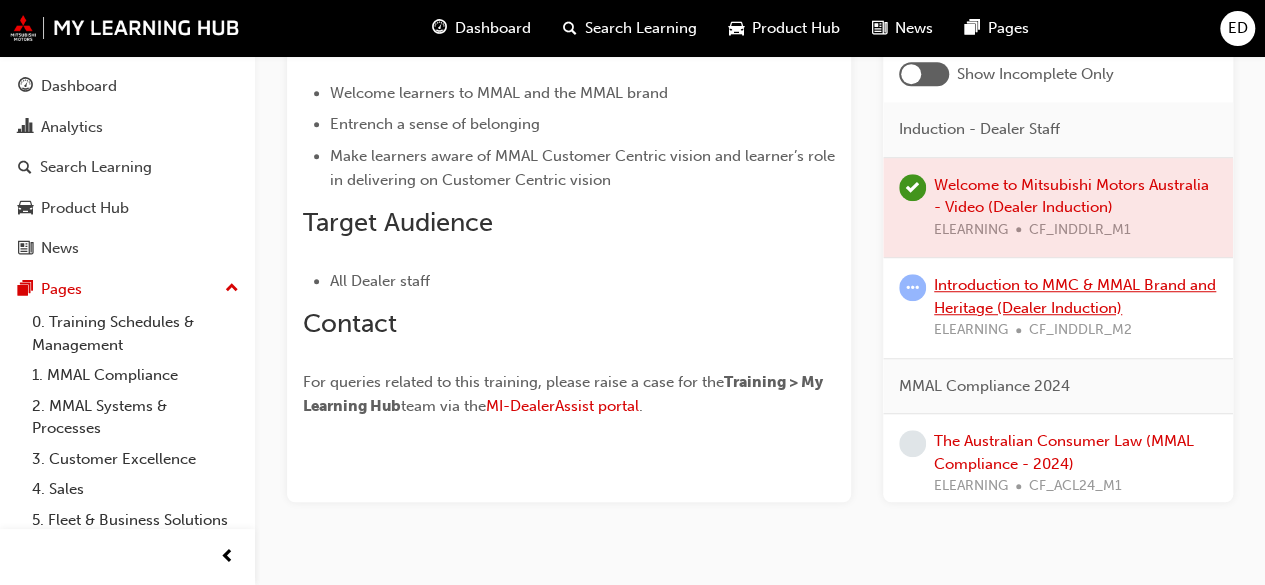click on "Introduction to MMC & MMAL Brand and Heritage (Dealer Induction)" at bounding box center [1075, 296] 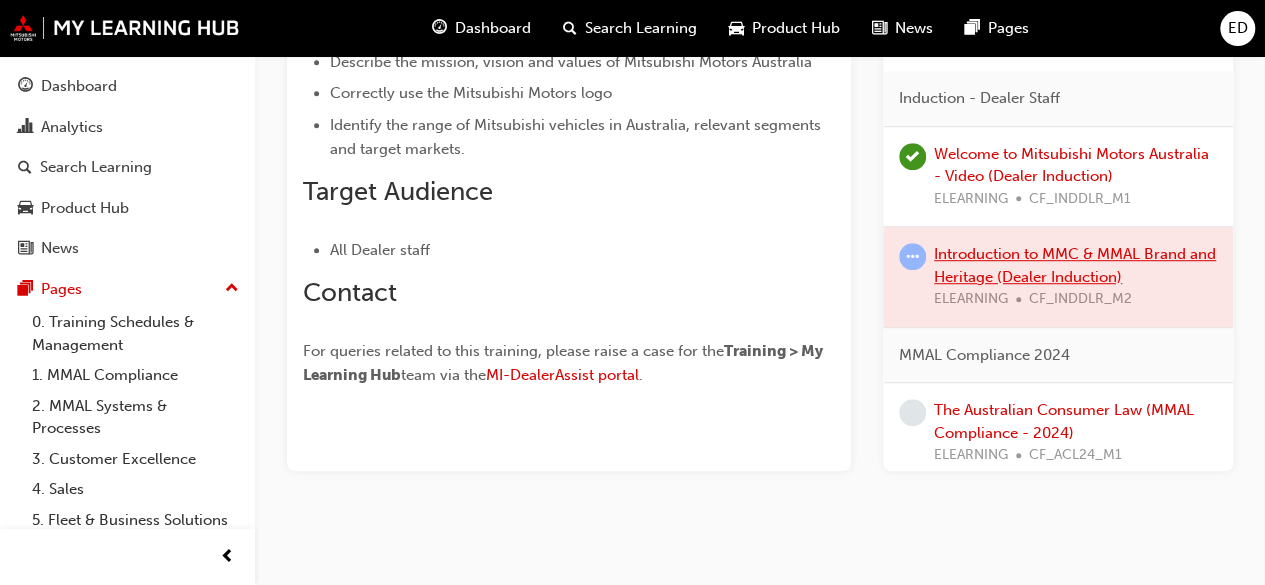 scroll, scrollTop: 534, scrollLeft: 0, axis: vertical 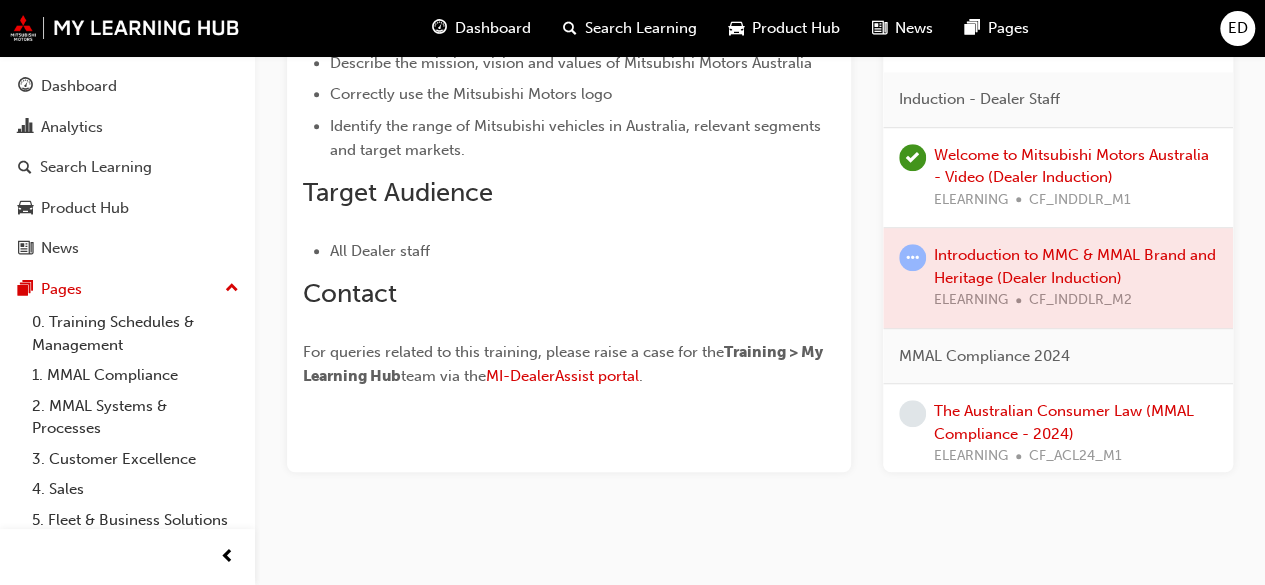 click at bounding box center (1058, 278) 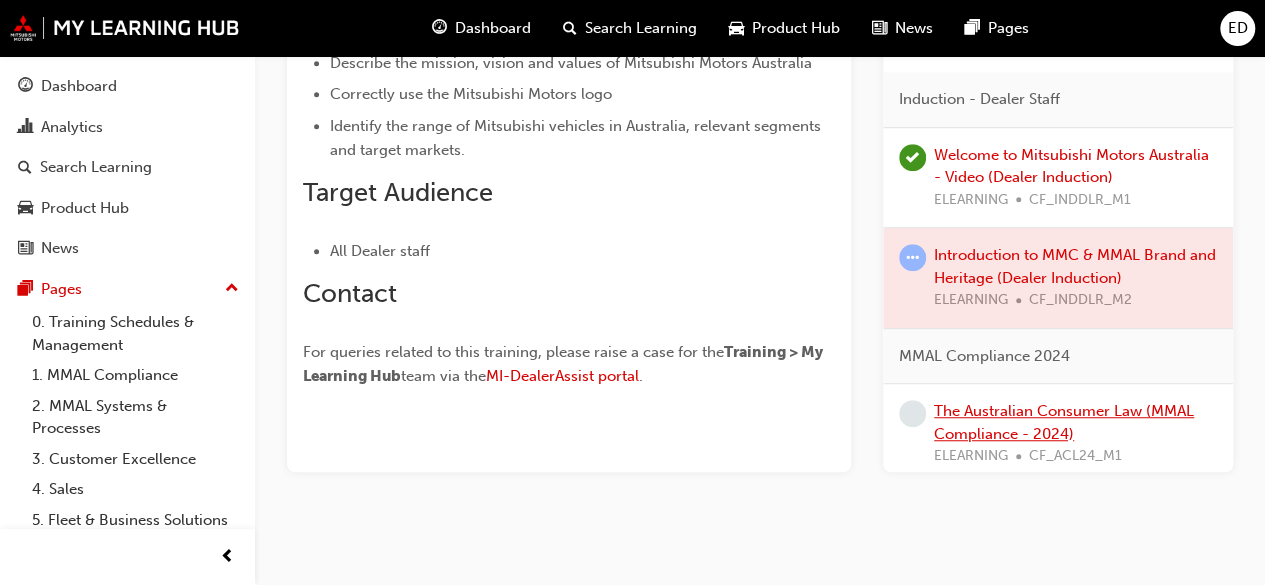 click on "The Australian Consumer Law (MMAL Compliance - 2024)" at bounding box center [1064, 422] 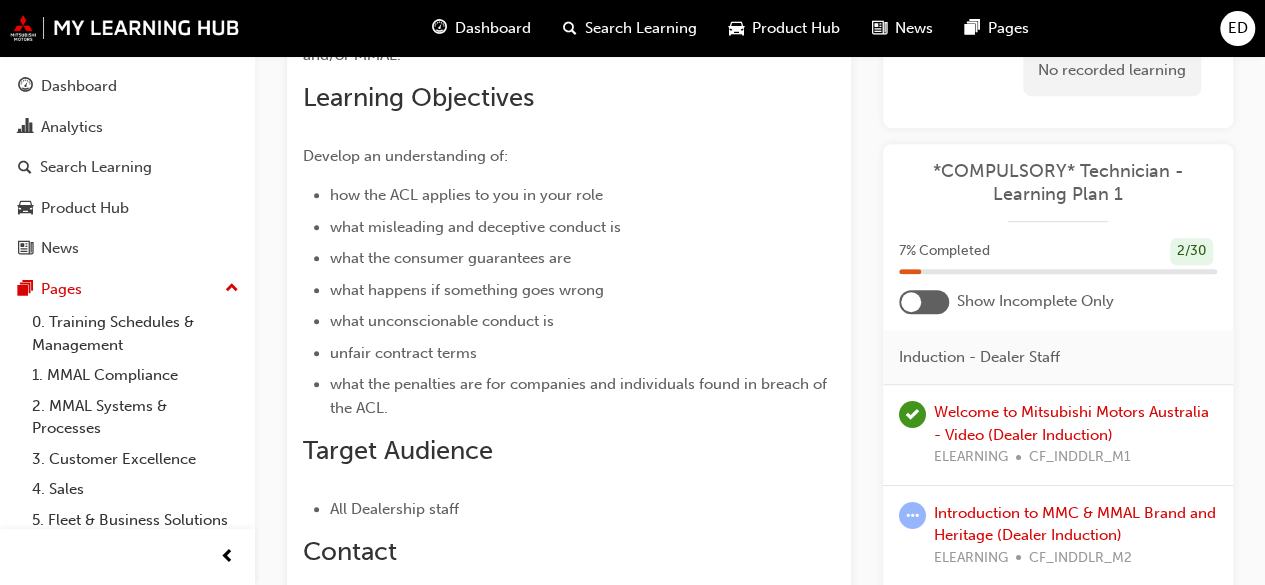click at bounding box center (924, 302) 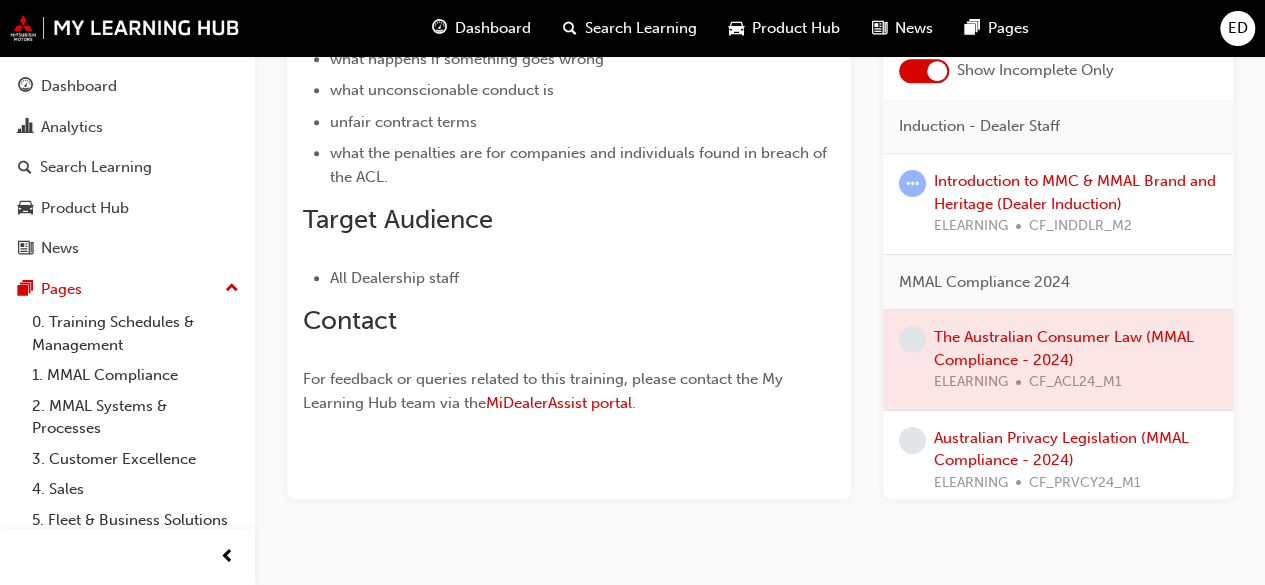 scroll, scrollTop: 773, scrollLeft: 0, axis: vertical 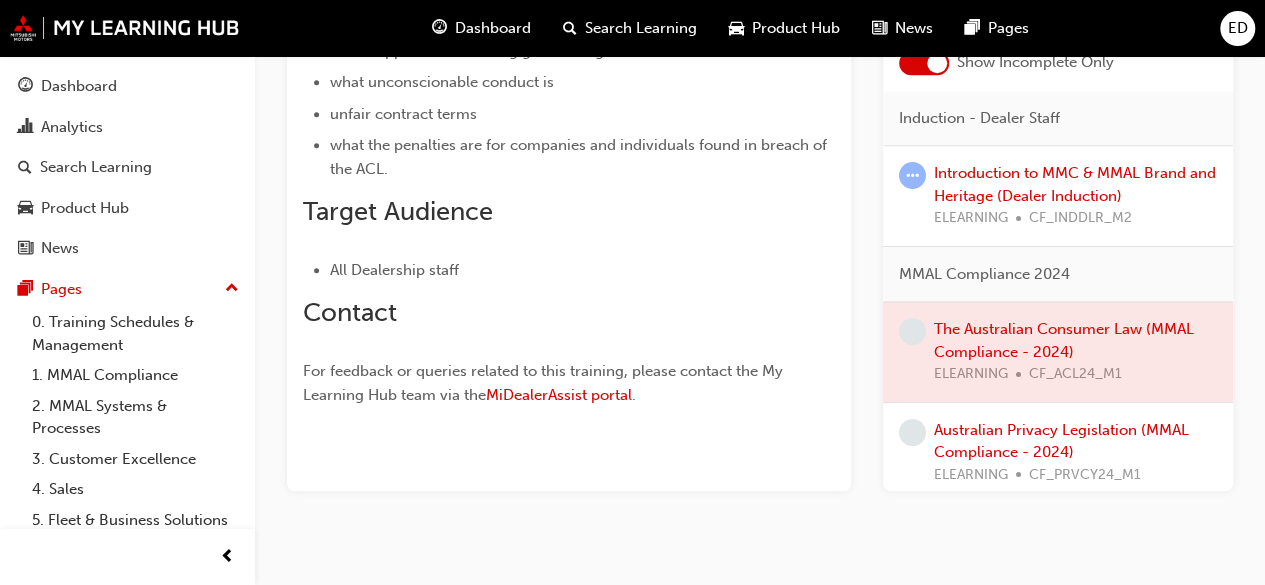 click at bounding box center [1058, 352] 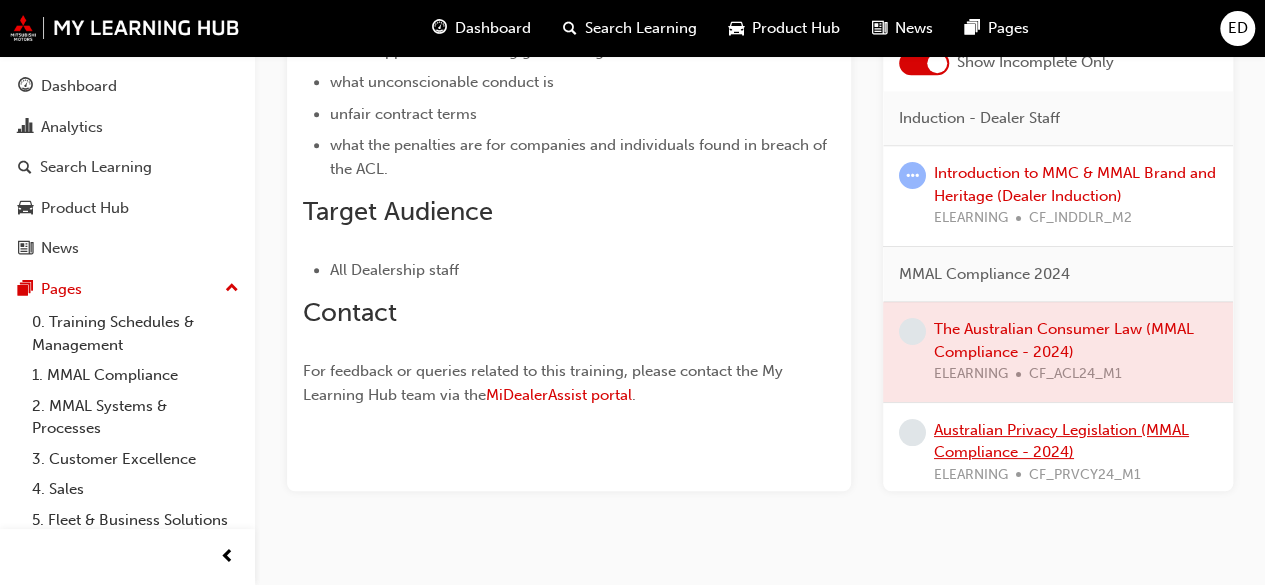 click on "Australian Privacy Legislation (MMAL Compliance - 2024)" at bounding box center (1061, 441) 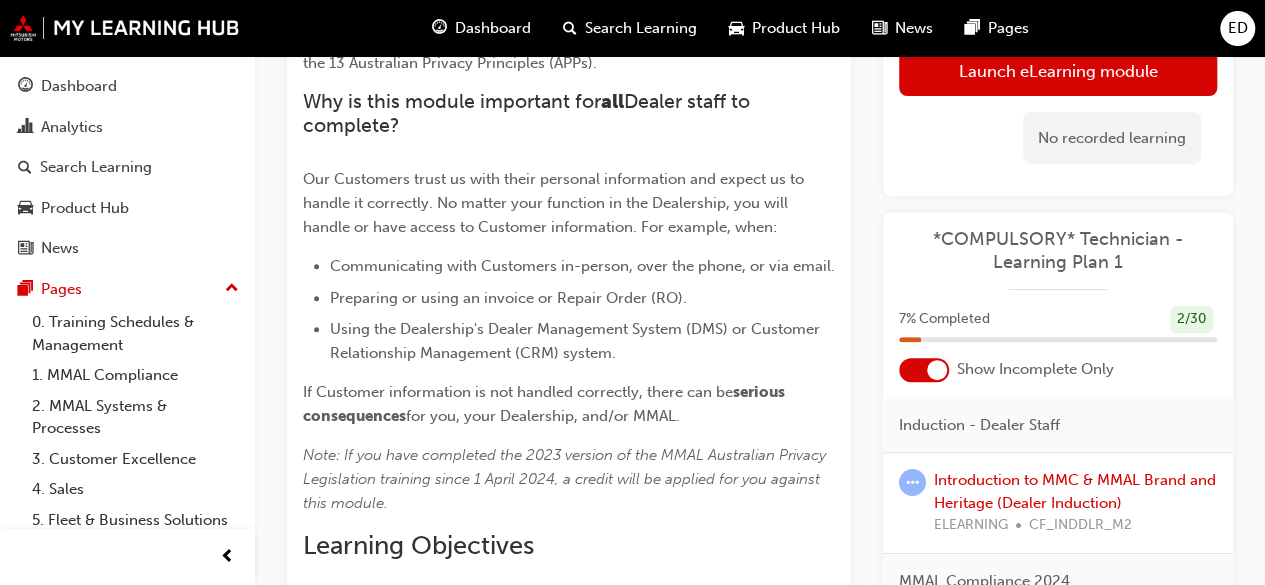 scroll, scrollTop: 0, scrollLeft: 0, axis: both 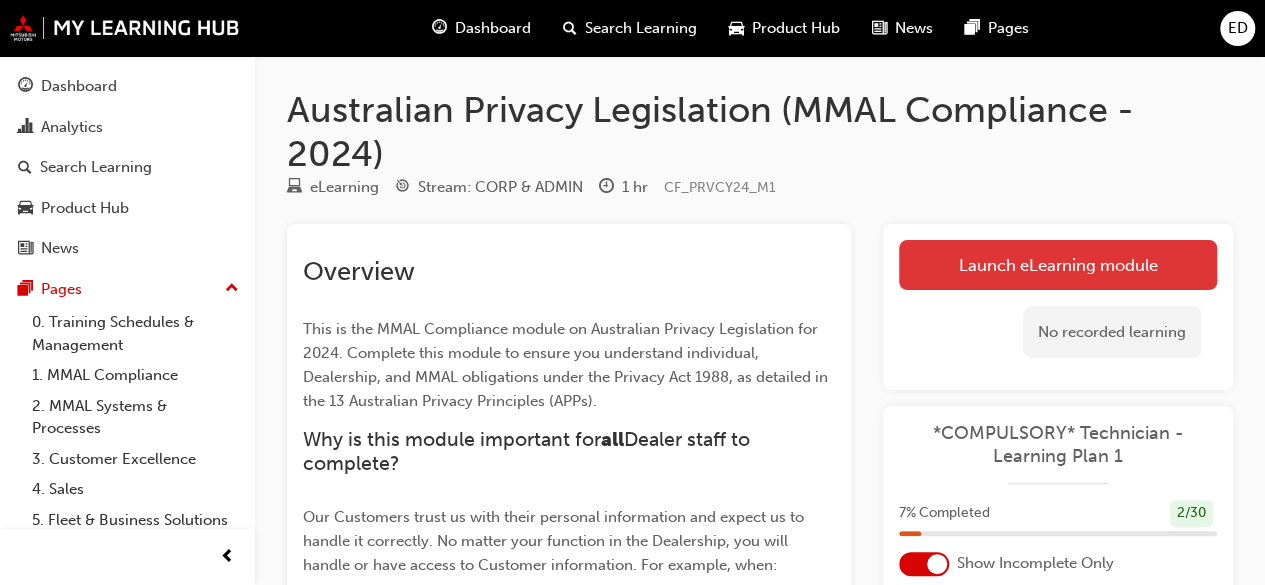 click on "Launch eLearning module" at bounding box center (1058, 265) 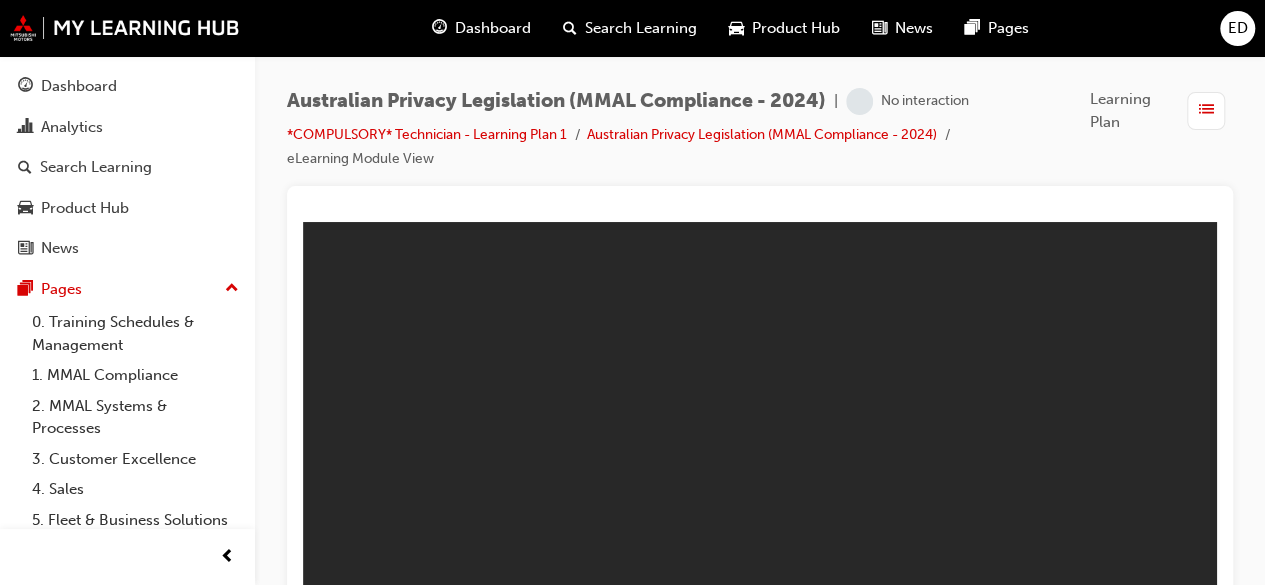 scroll, scrollTop: 19, scrollLeft: 0, axis: vertical 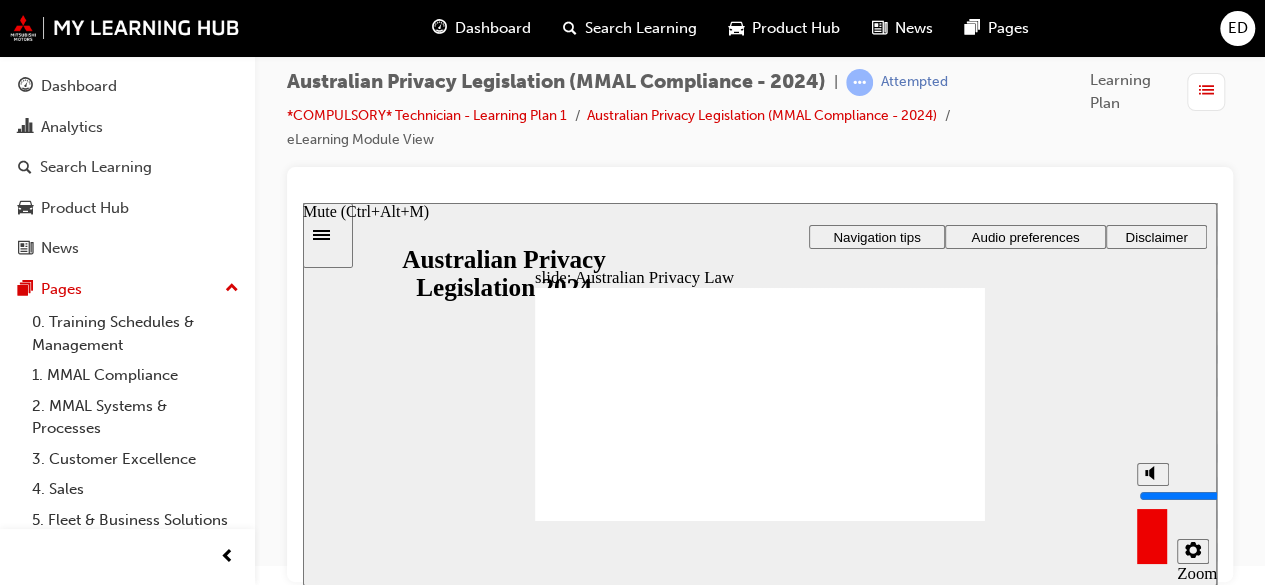 drag, startPoint x: 1156, startPoint y: 472, endPoint x: 1156, endPoint y: 428, distance: 44 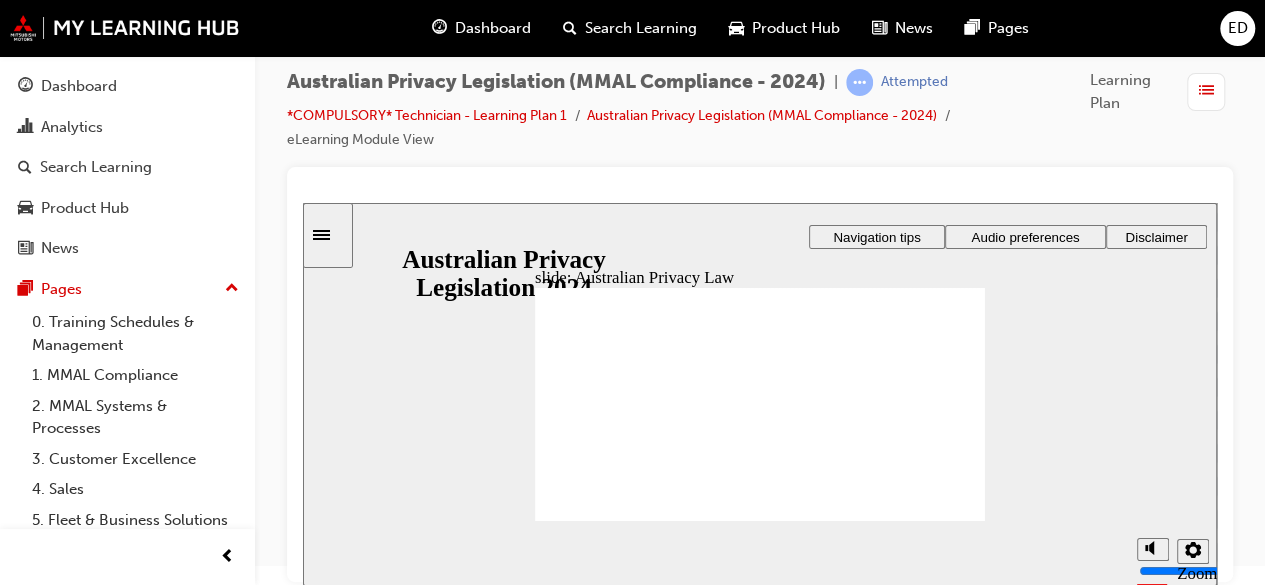 click on "Start Start Start" at bounding box center [900, 2290] 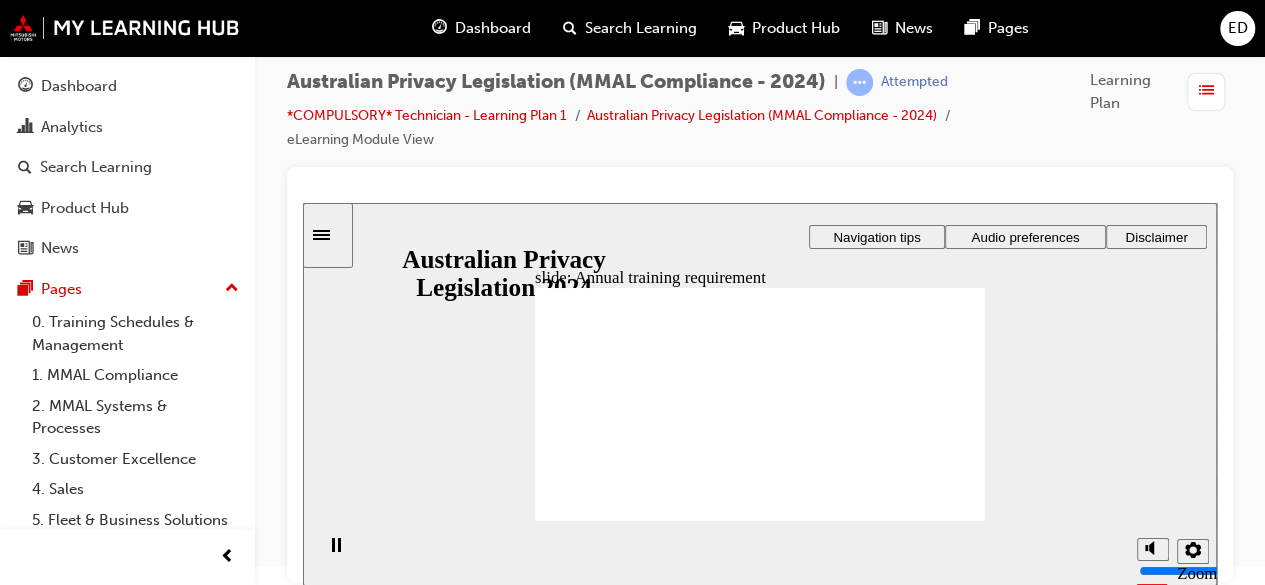 scroll, scrollTop: 0, scrollLeft: 0, axis: both 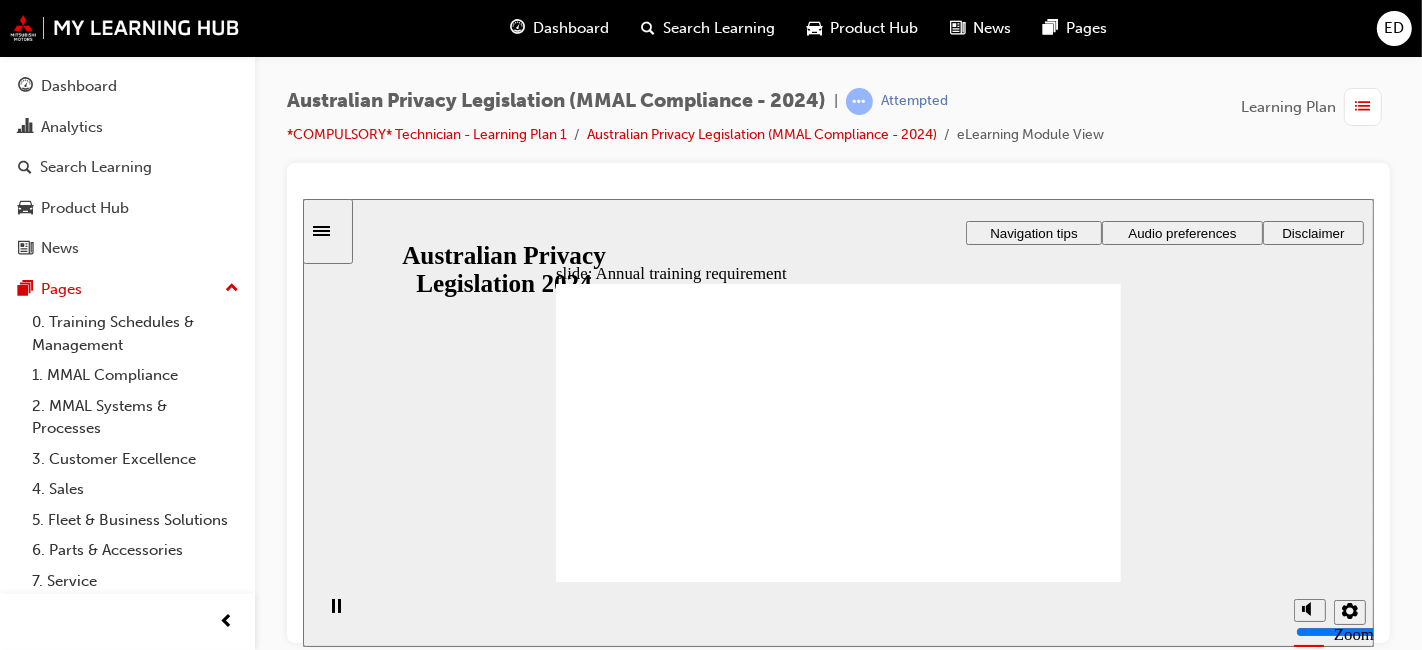 drag, startPoint x: 1270, startPoint y: 0, endPoint x: 941, endPoint y: 172, distance: 371.2479 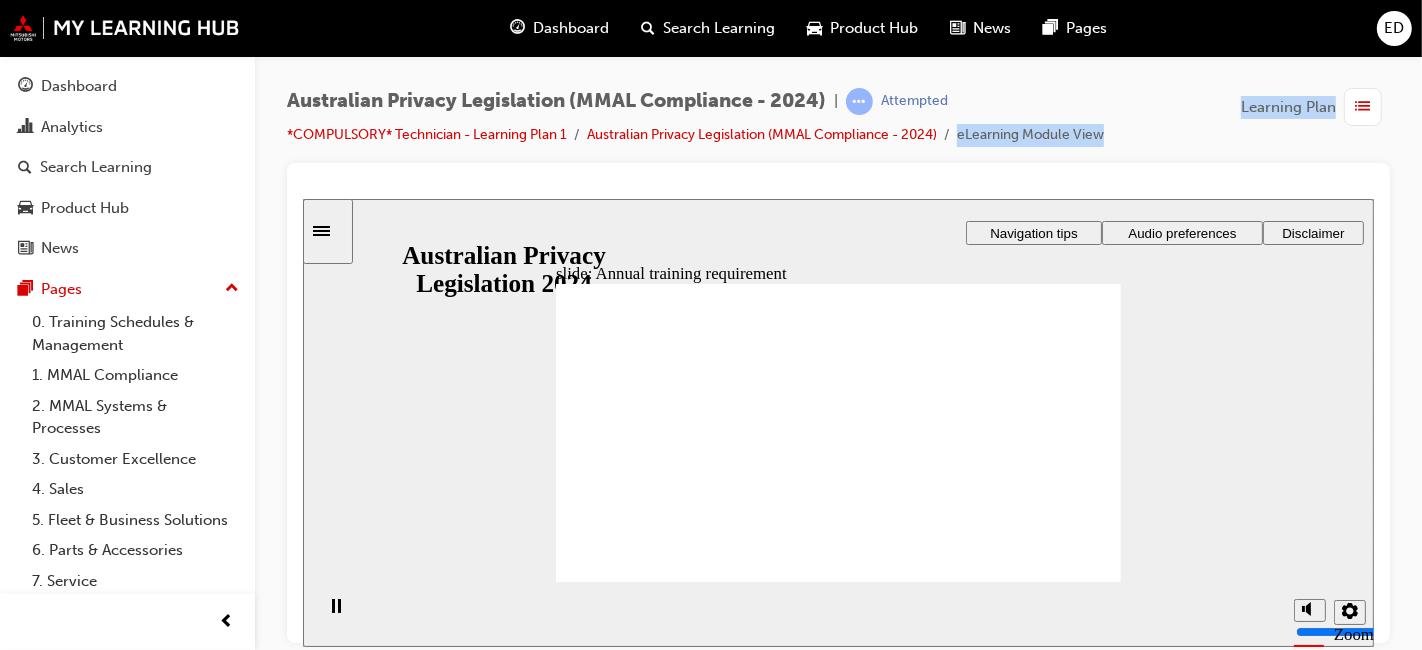 drag, startPoint x: 1421, startPoint y: 0, endPoint x: 930, endPoint y: 161, distance: 516.72235 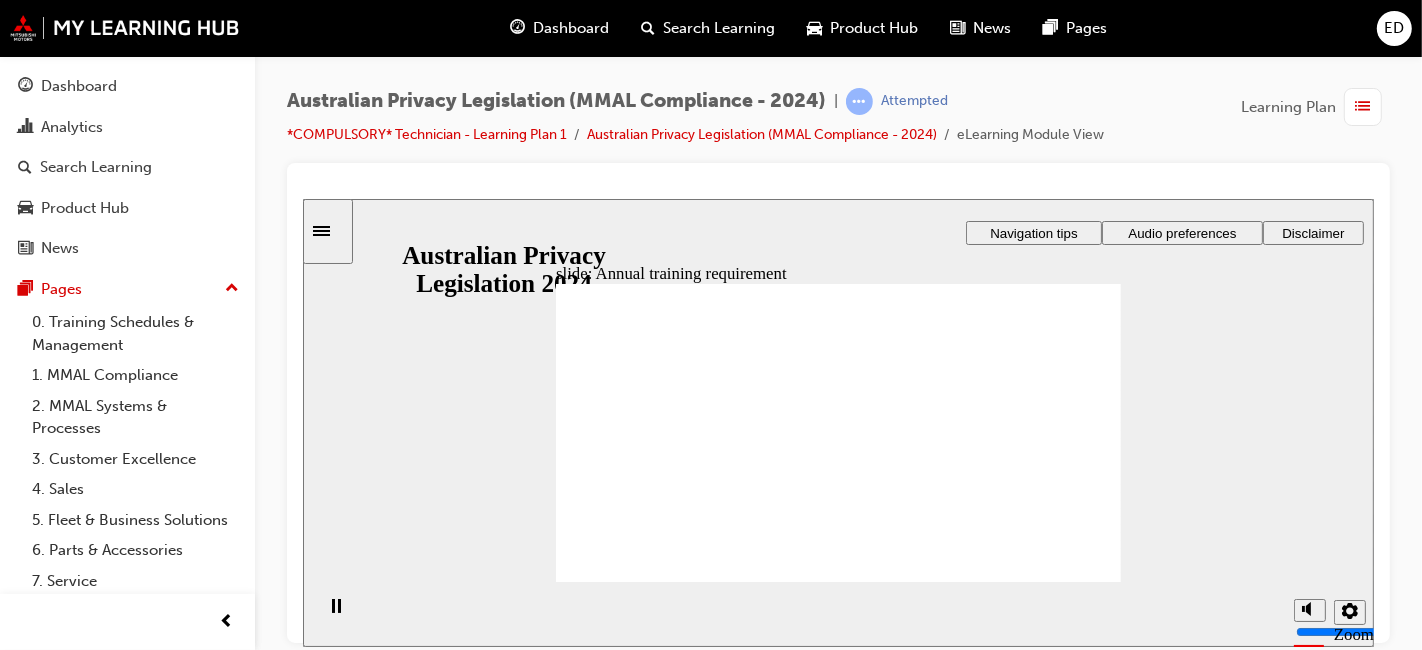 click 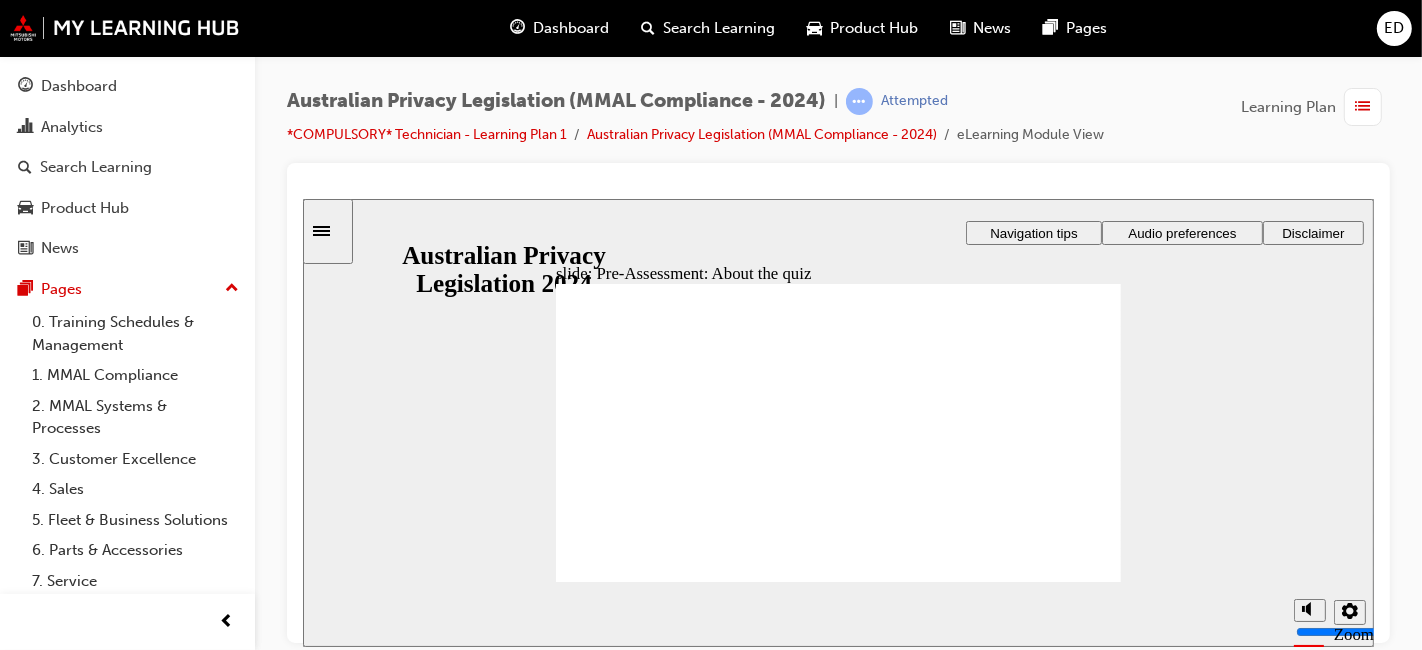 click 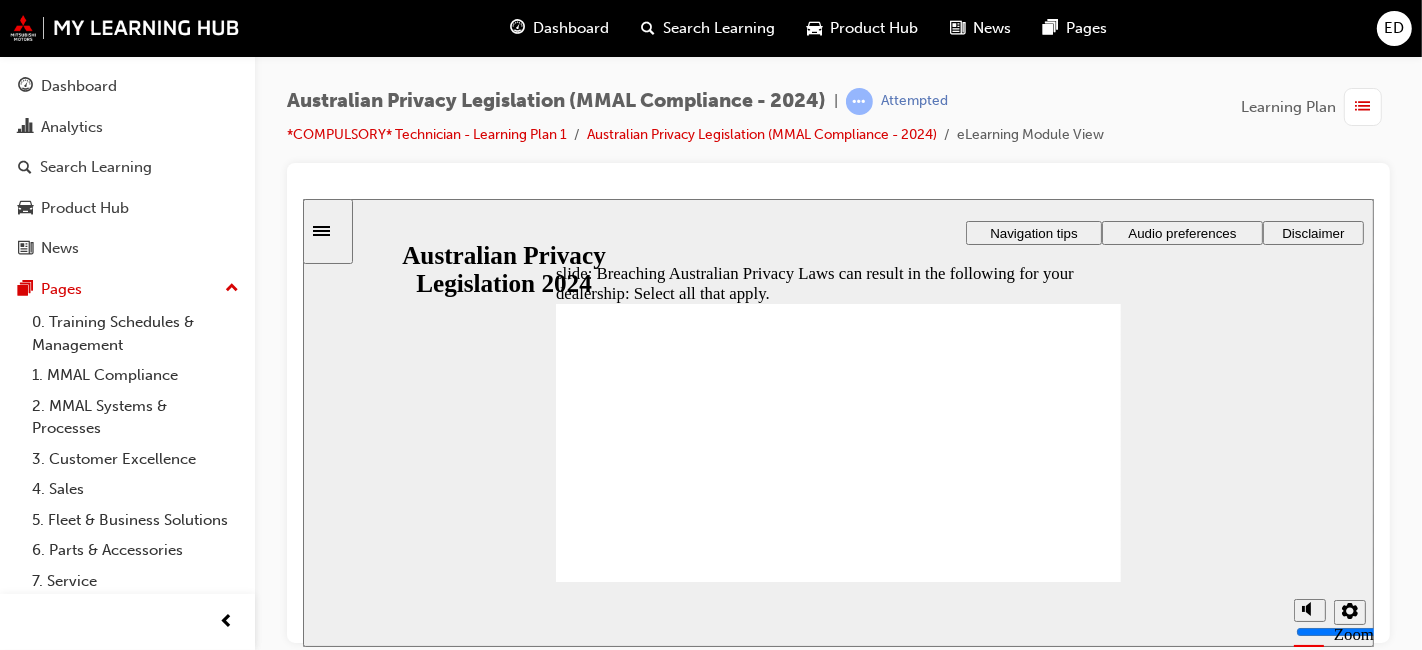 checkbox on "true" 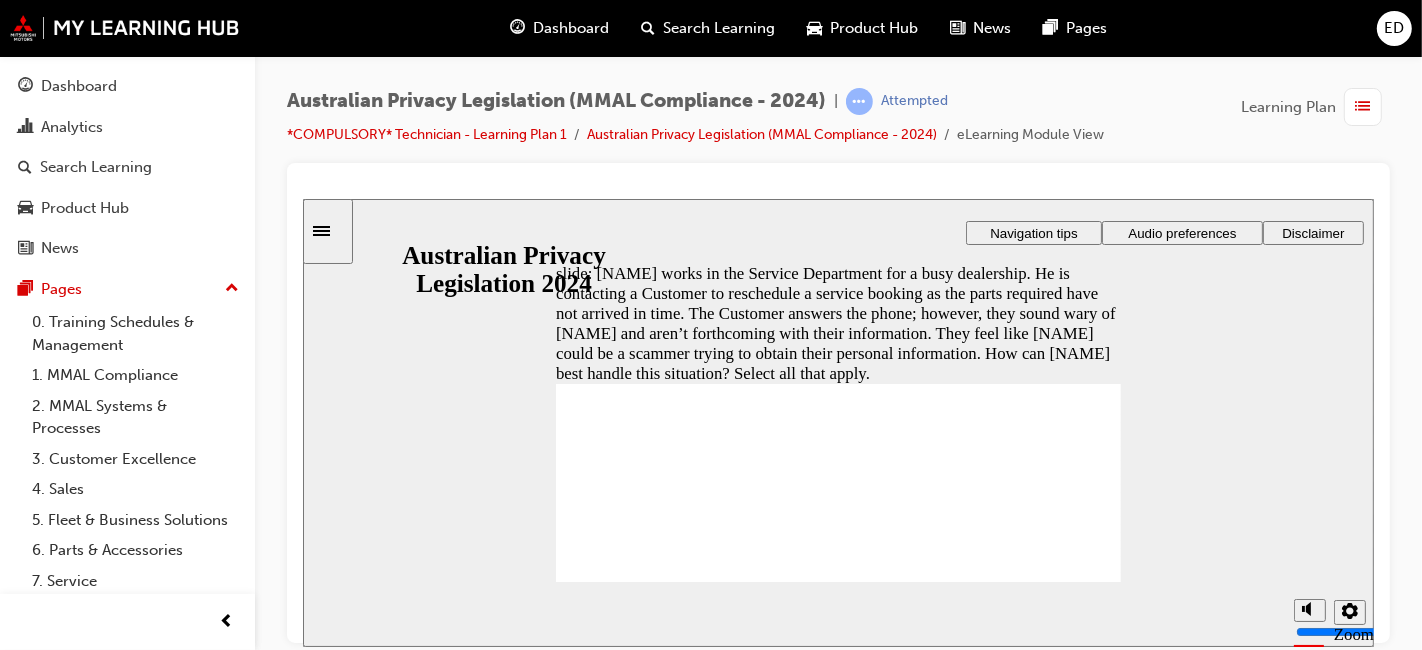 checkbox on "true" 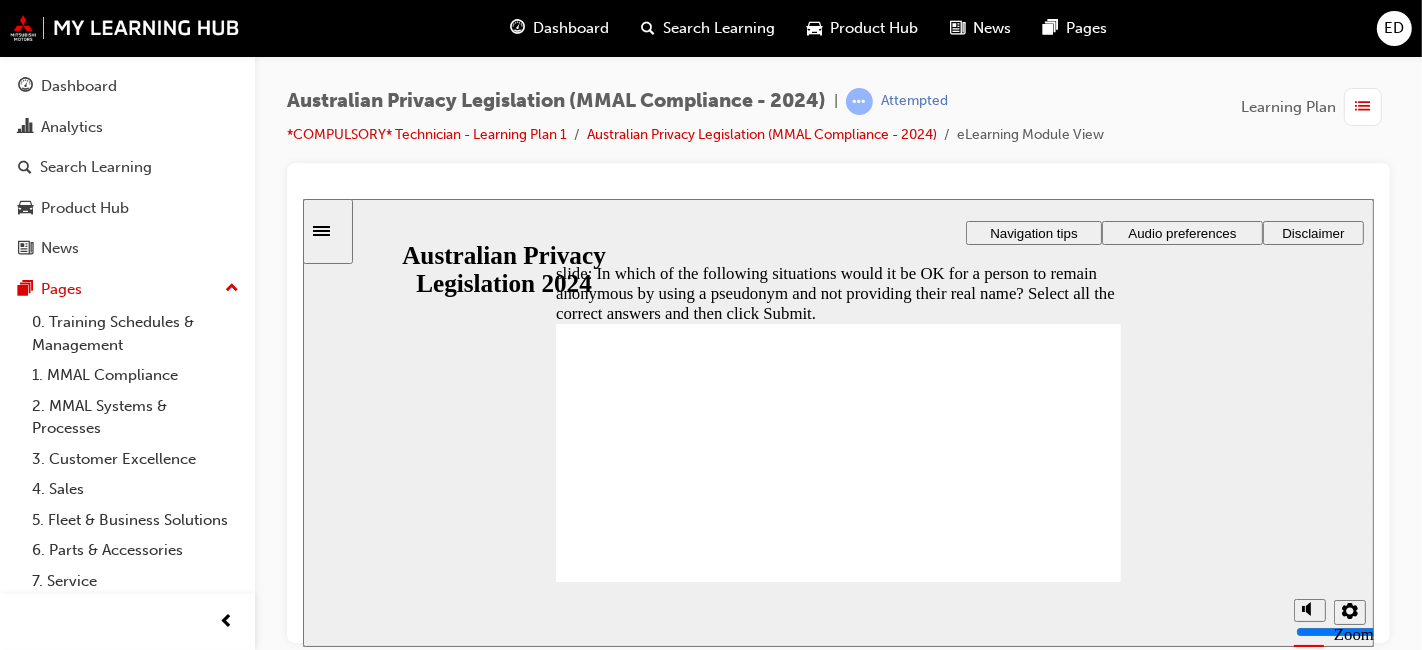 checkbox on "true" 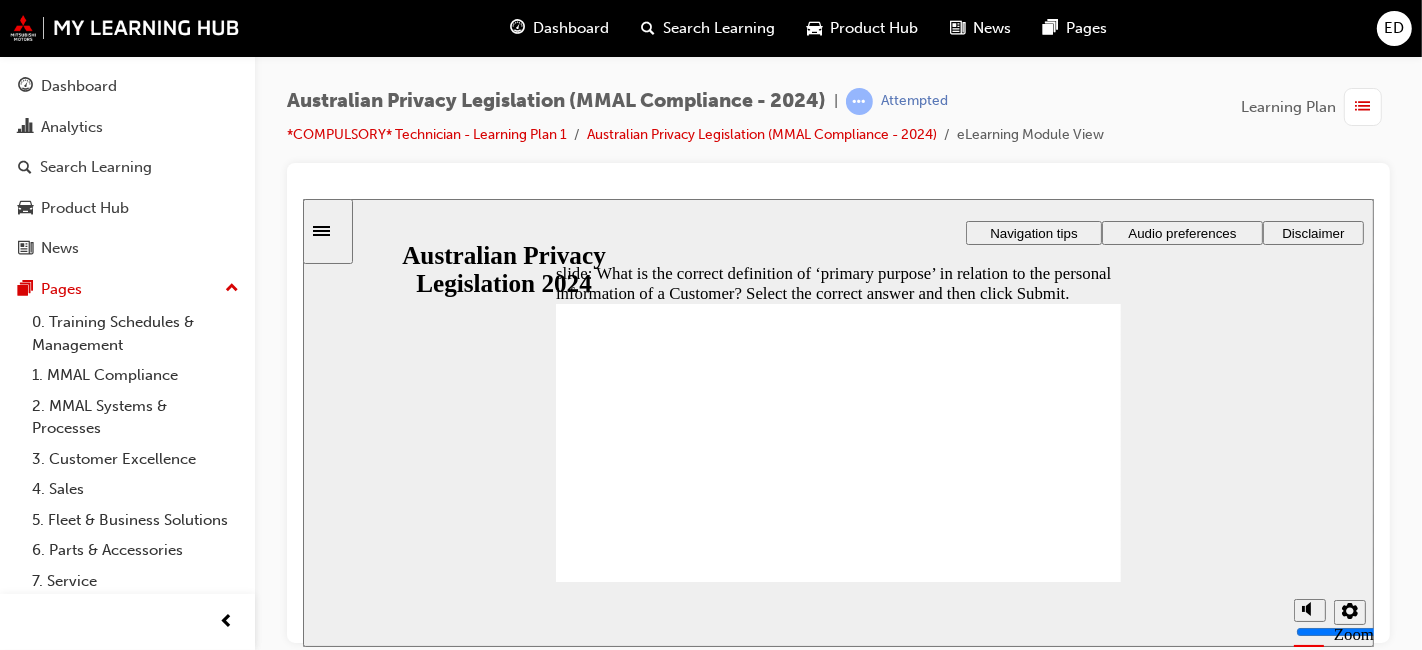 radio on "false" 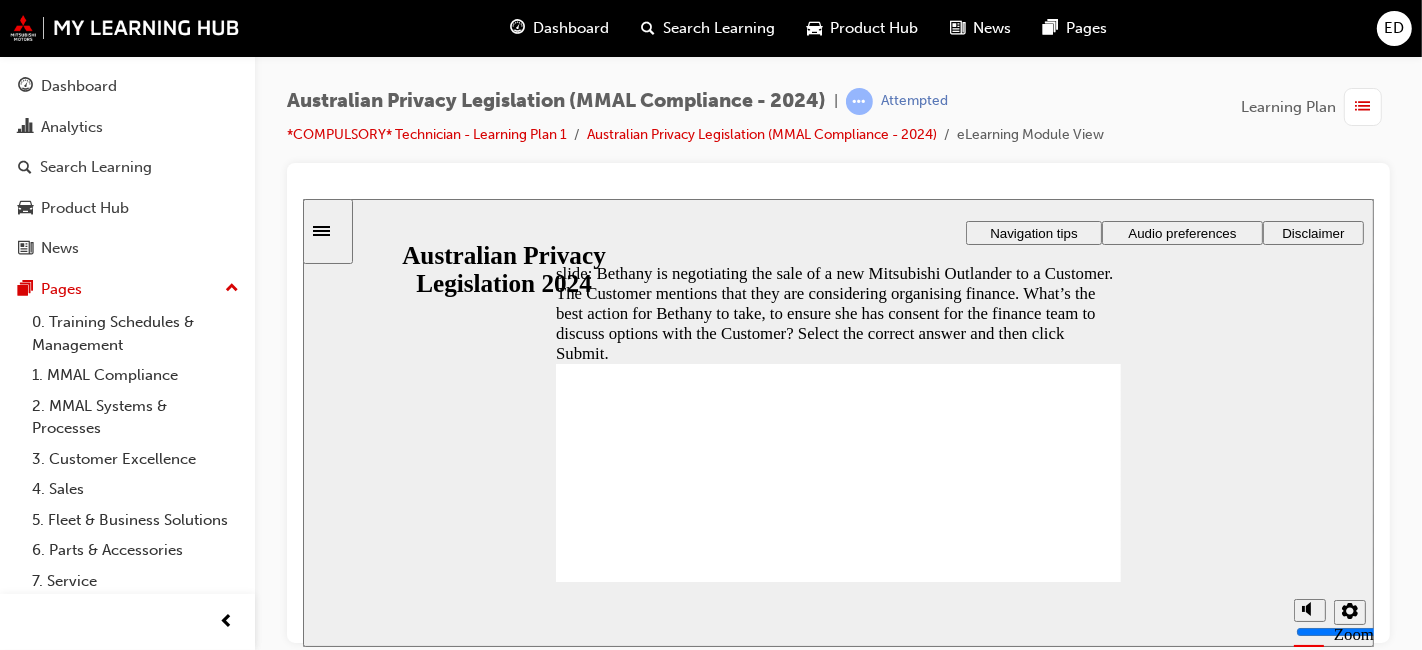 radio on "true" 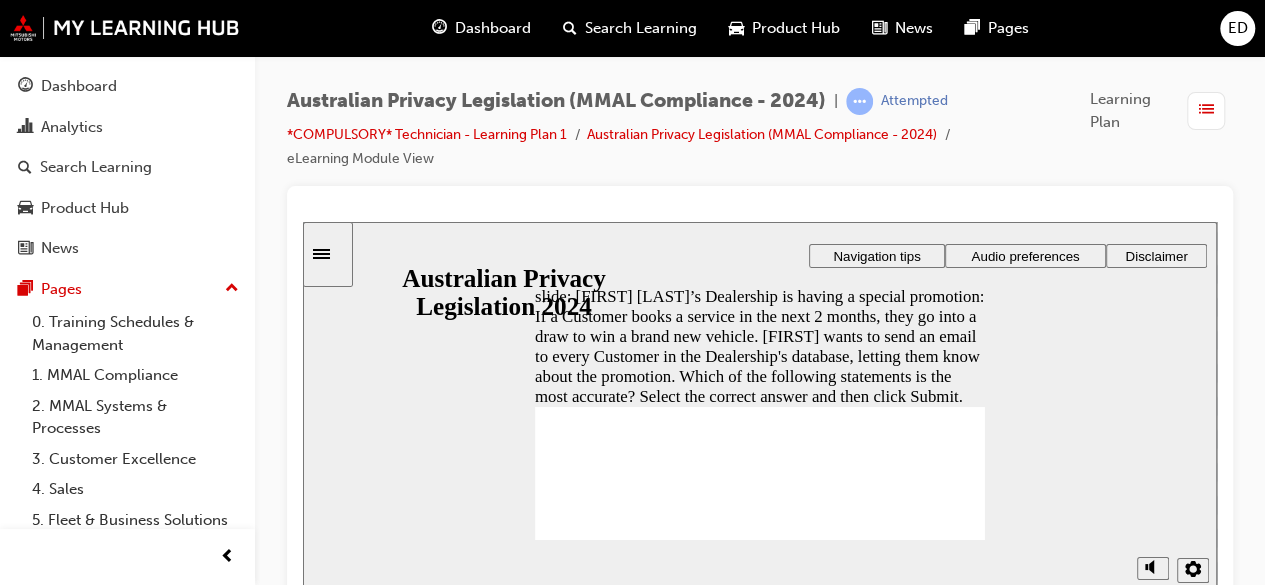 drag, startPoint x: 1695, startPoint y: 223, endPoint x: 764, endPoint y: 495, distance: 969.9201 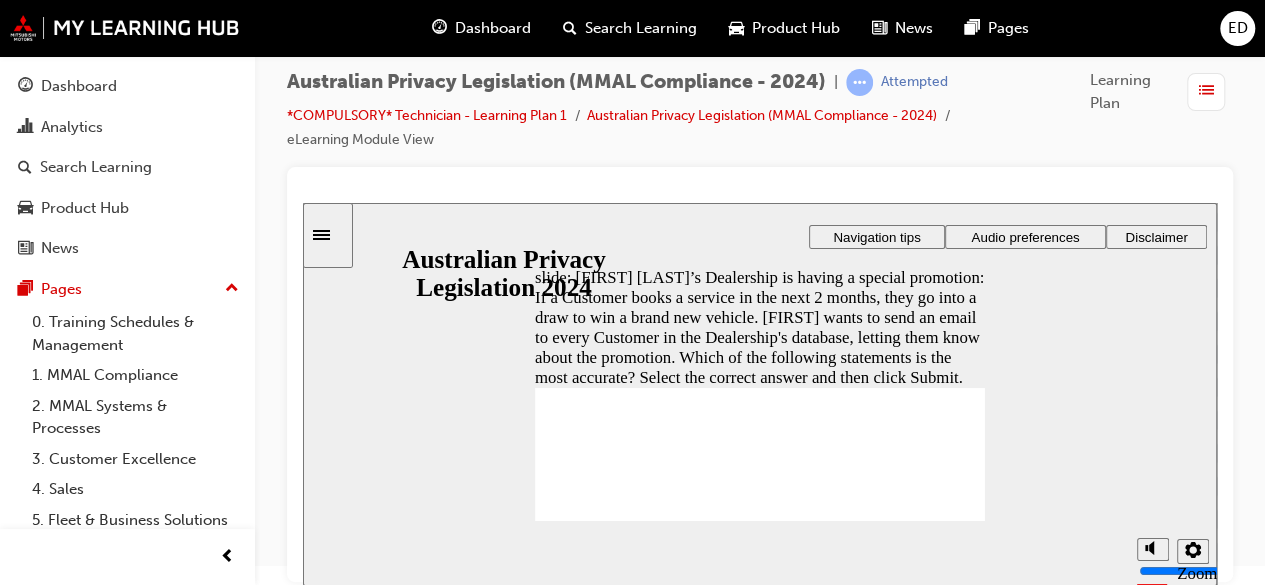 radio on "true" 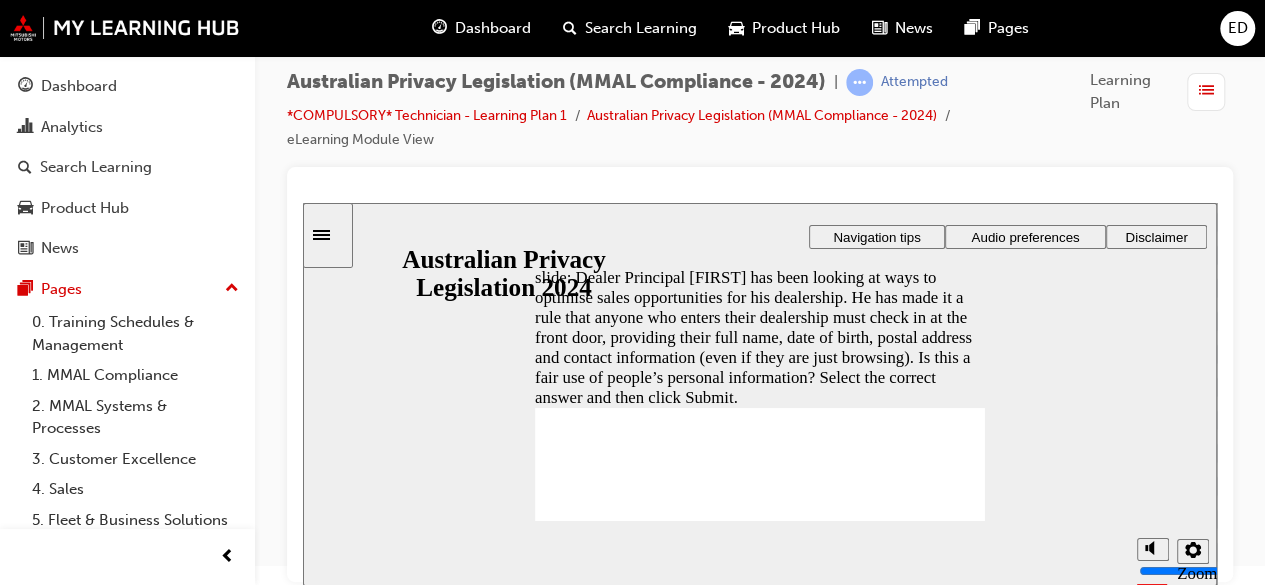 radio on "false" 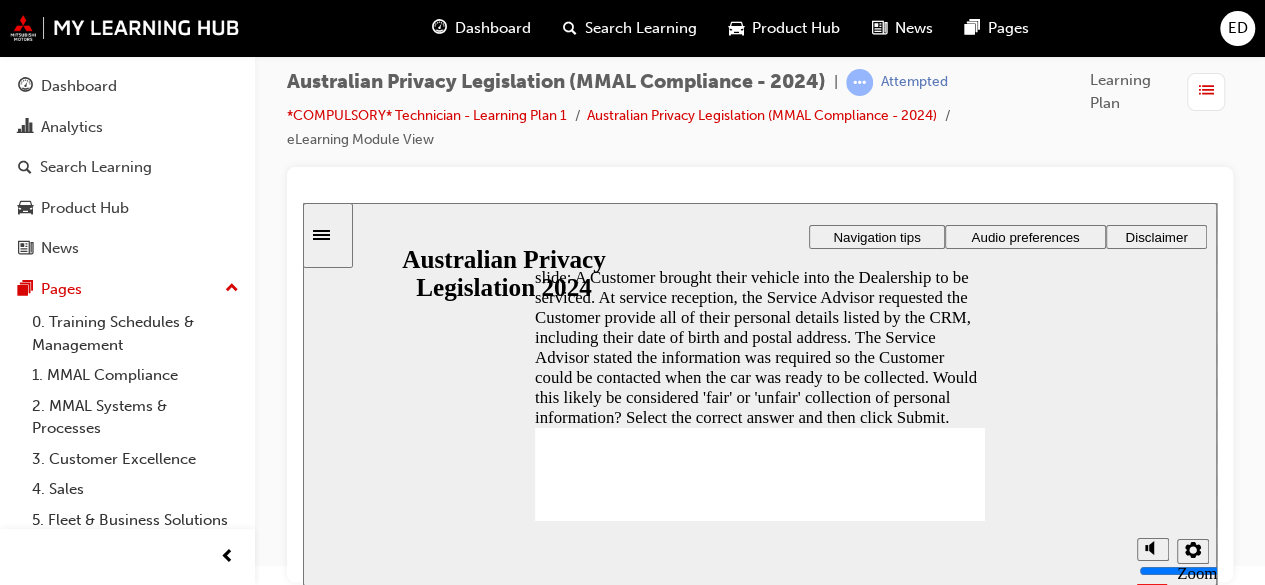 radio on "true" 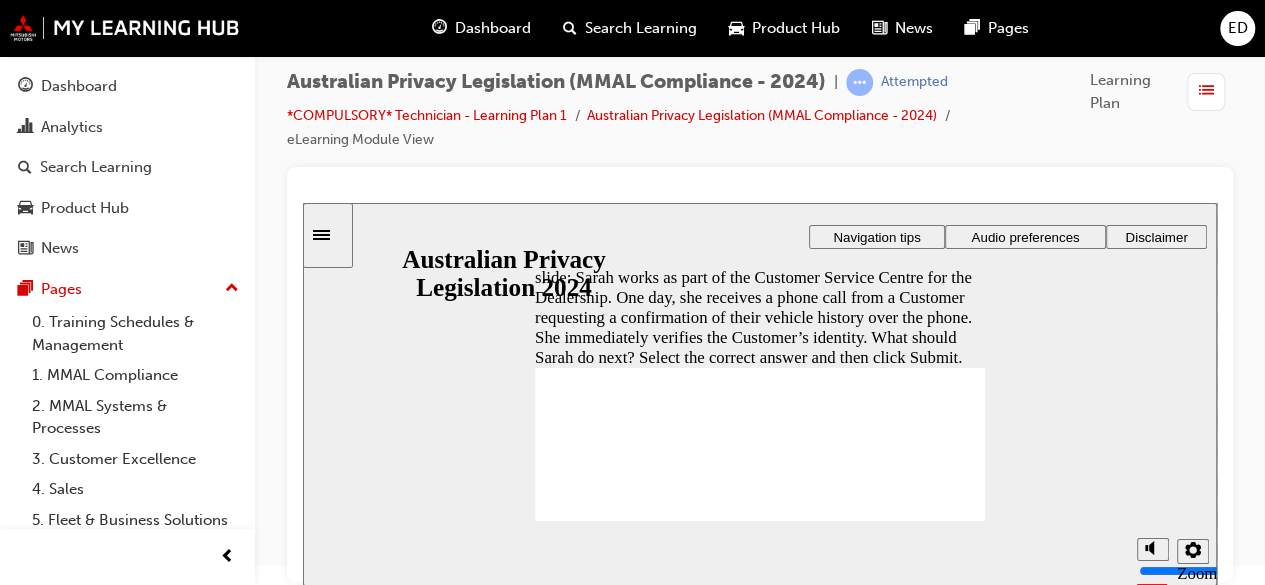 radio on "true" 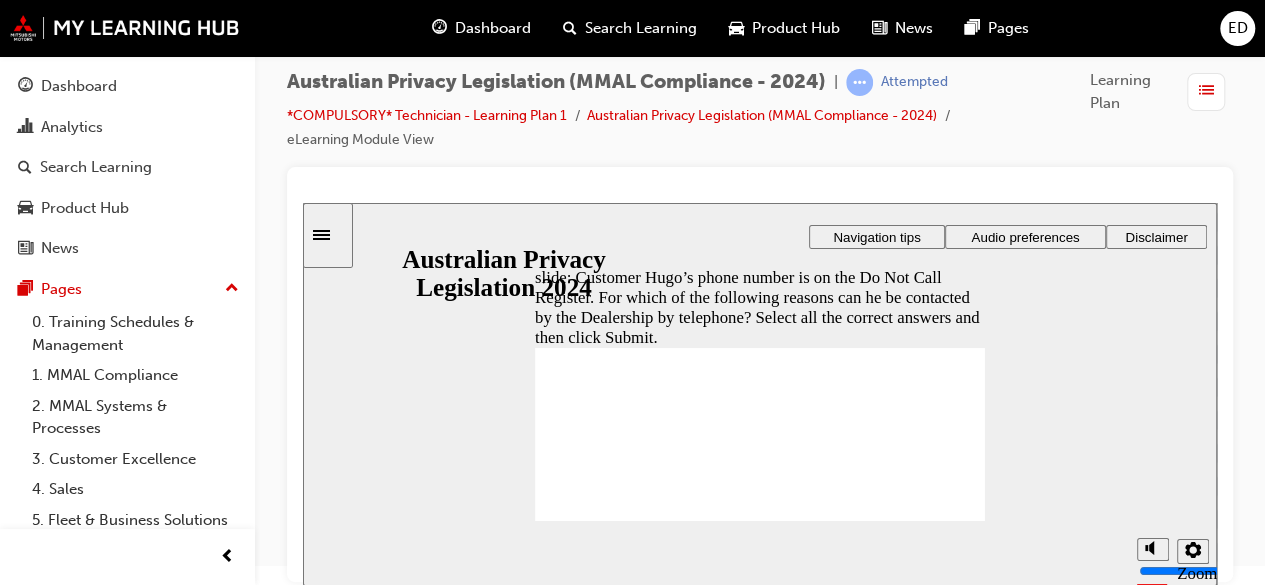 click at bounding box center [760, 1343] 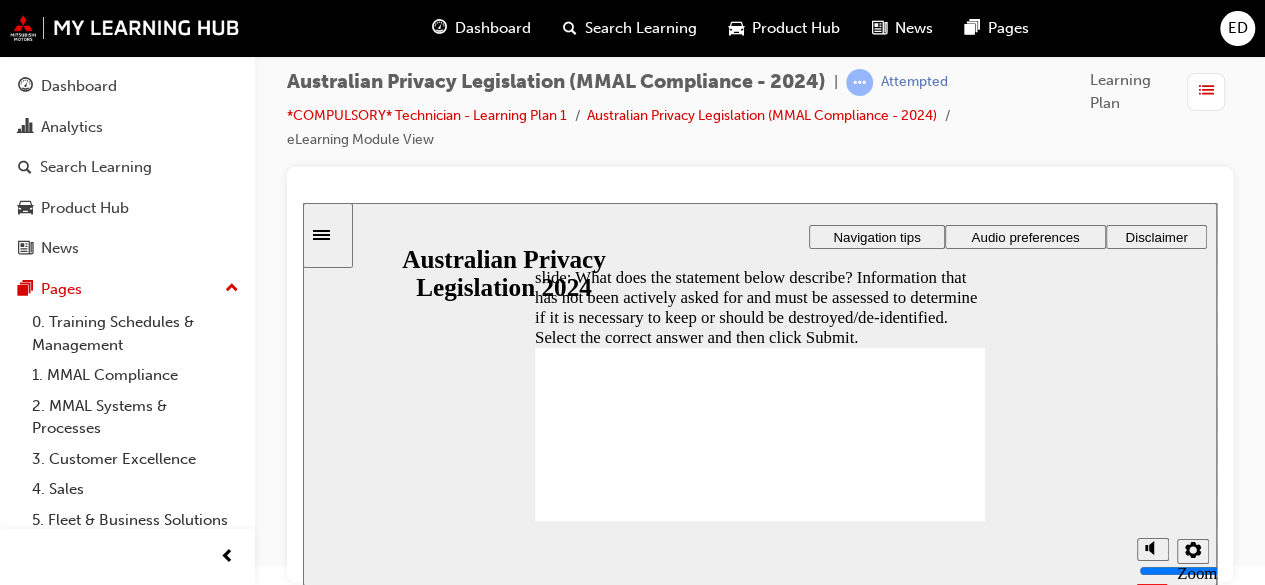 radio on "true" 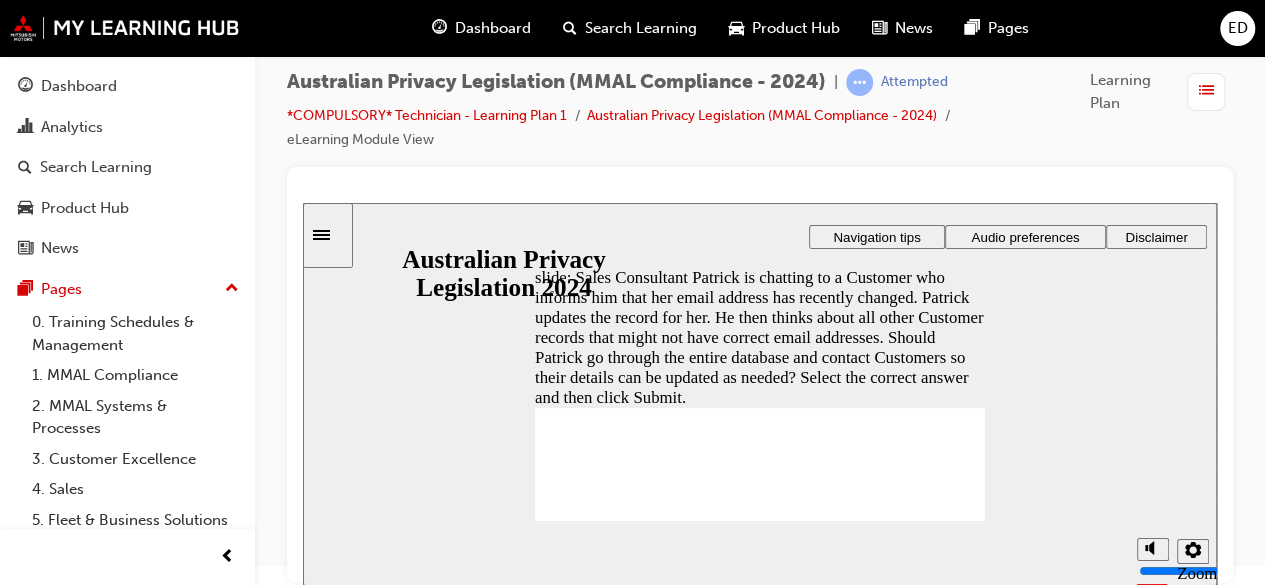 radio on "true" 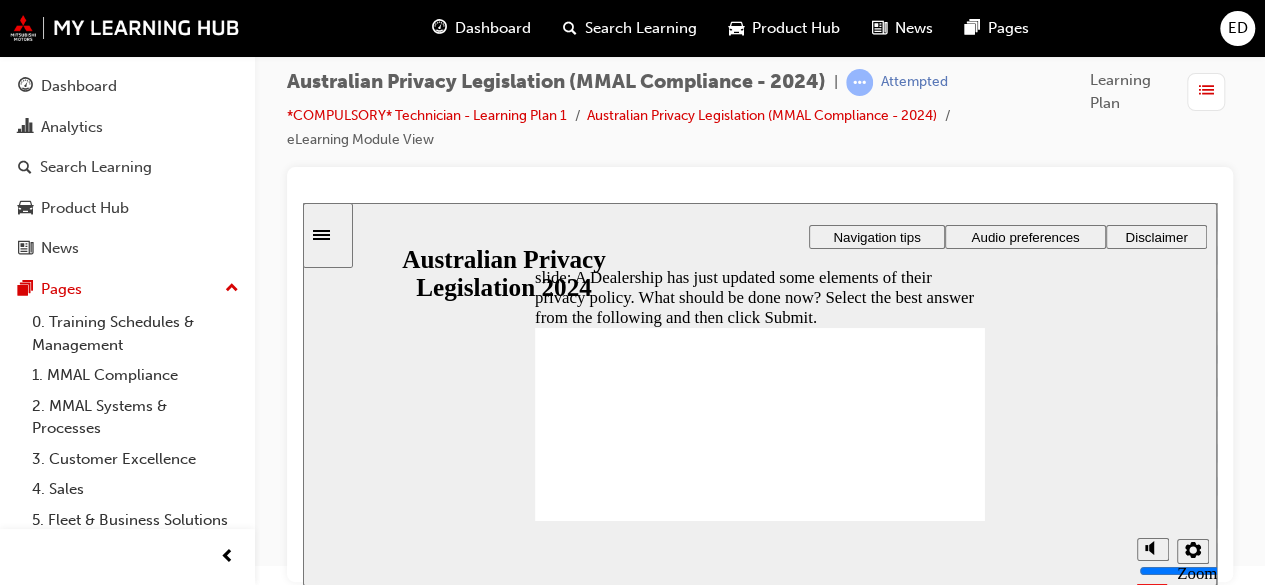 radio on "true" 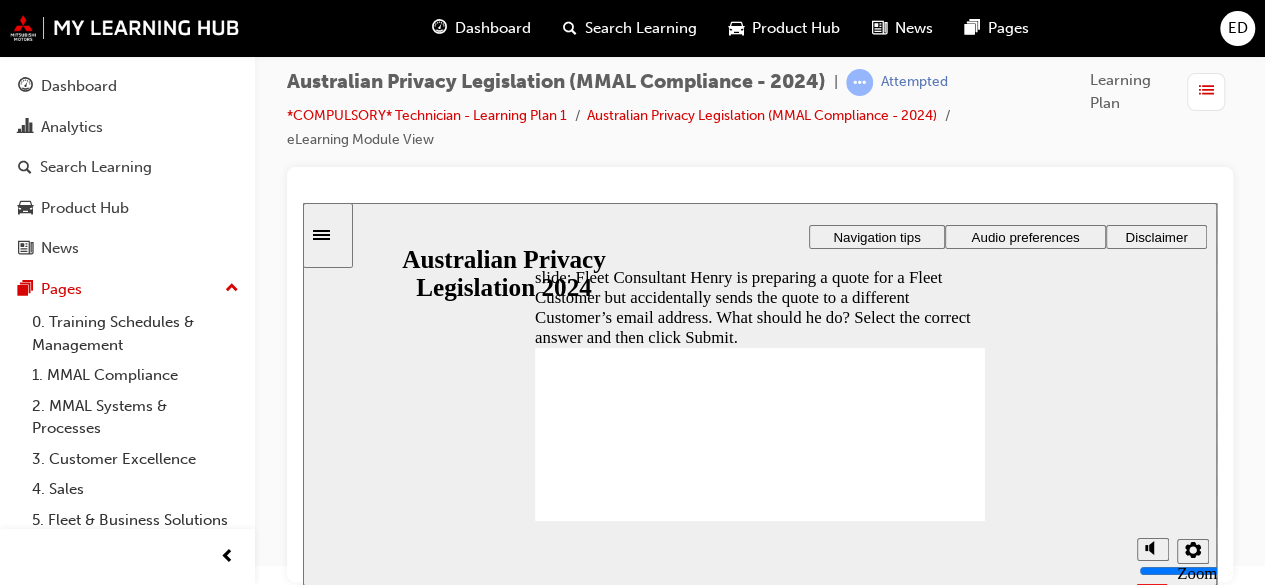 radio on "true" 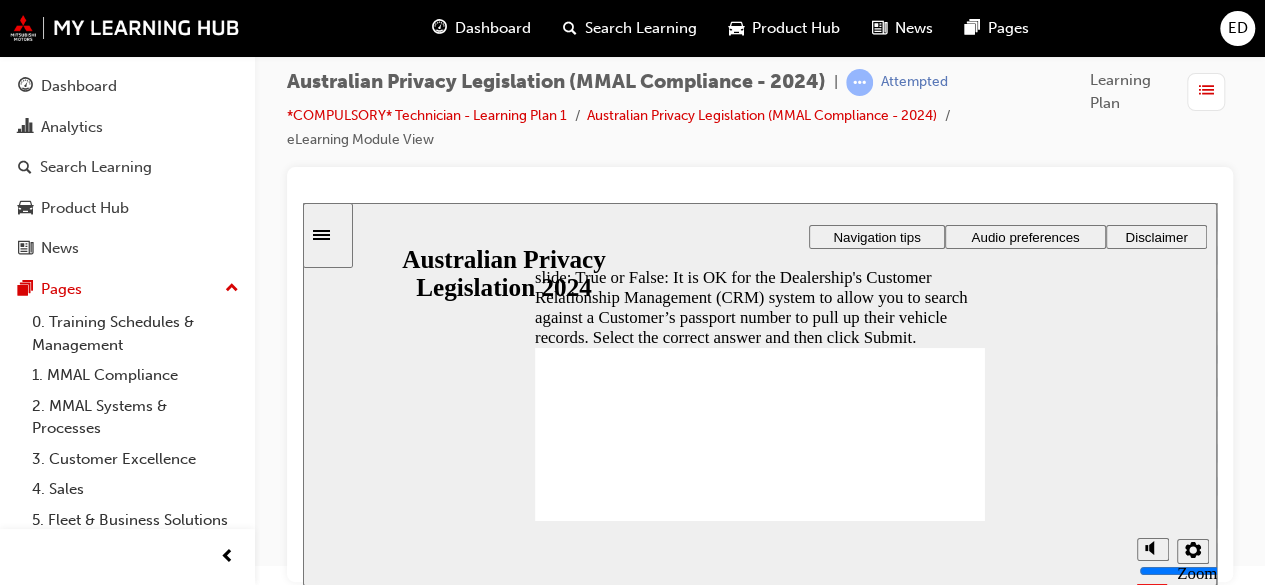 radio on "true" 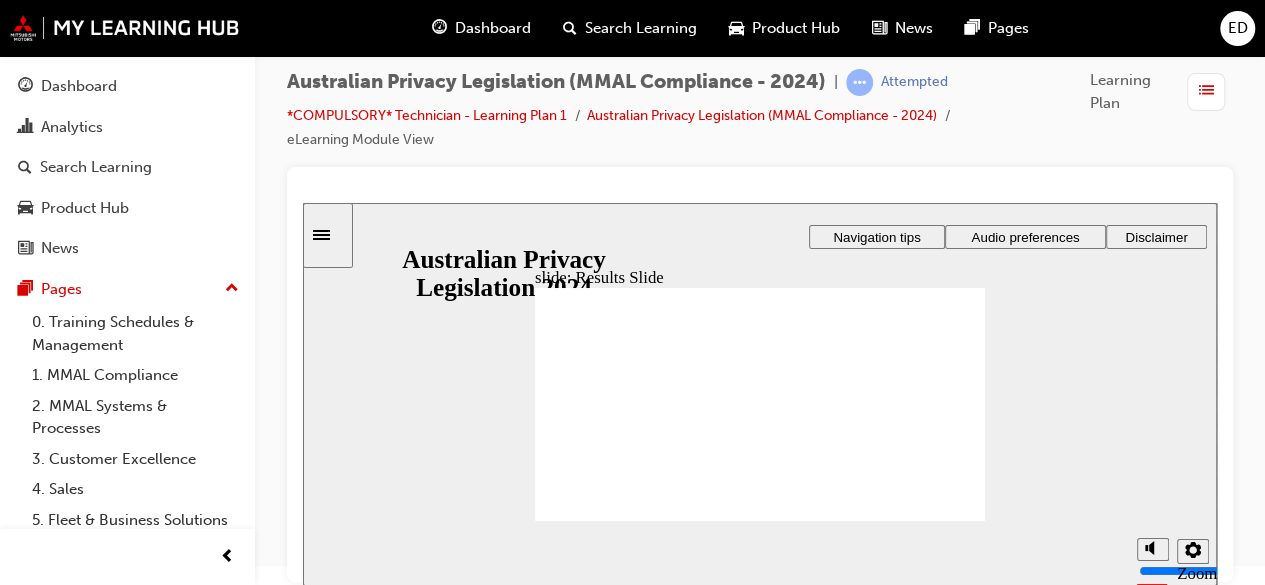 click 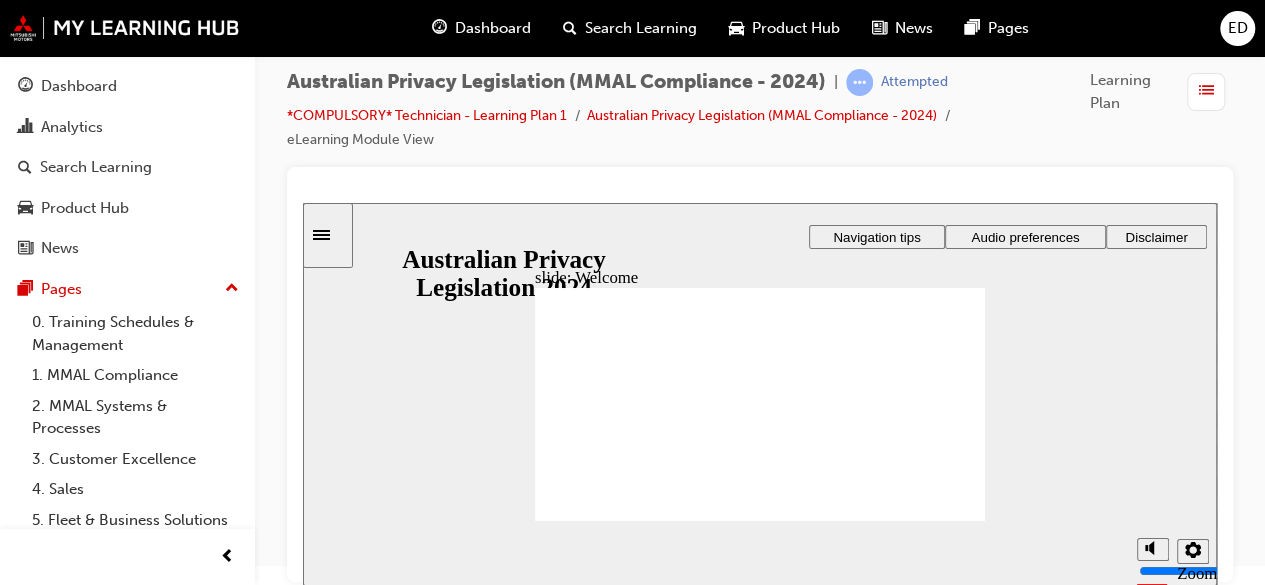 click on "Audio preferences" at bounding box center (1025, 237) 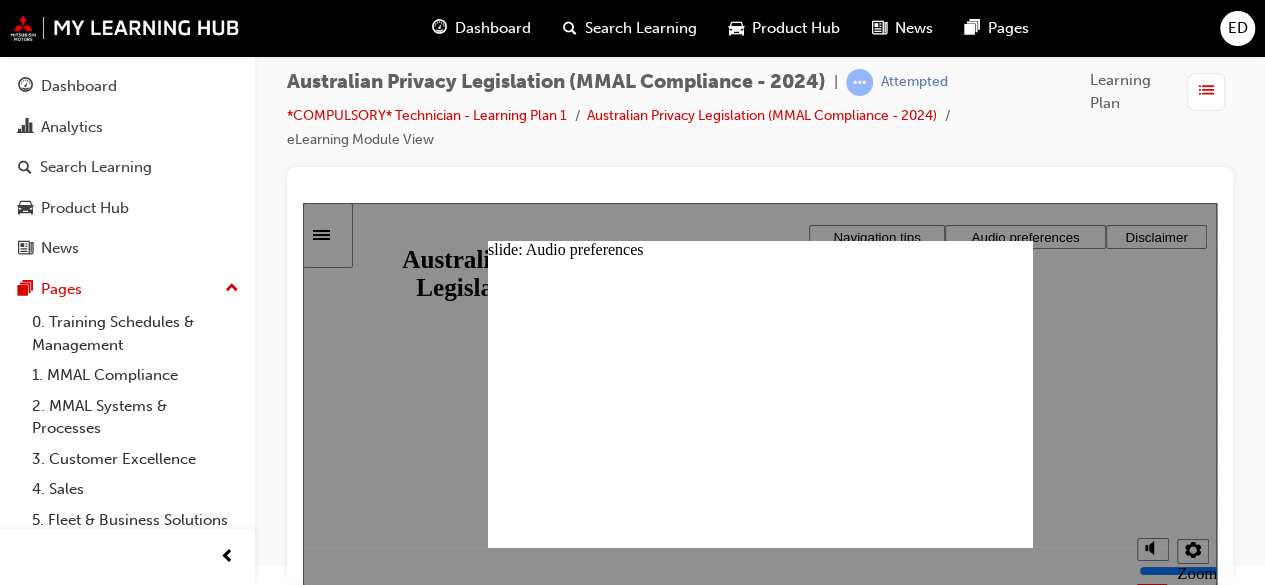 click 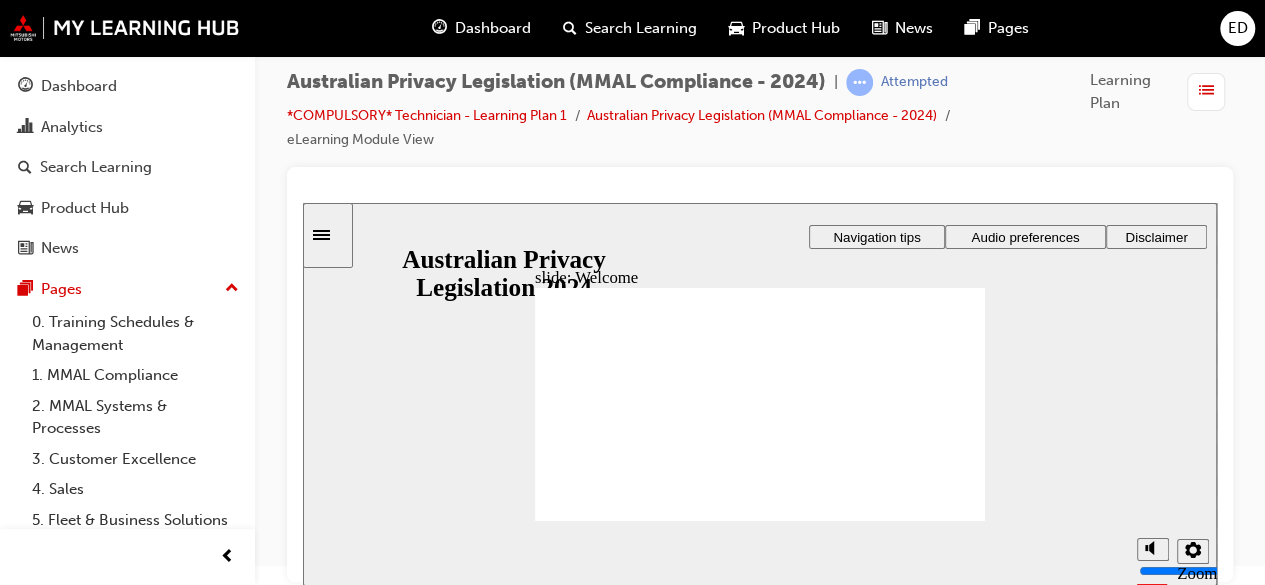 click 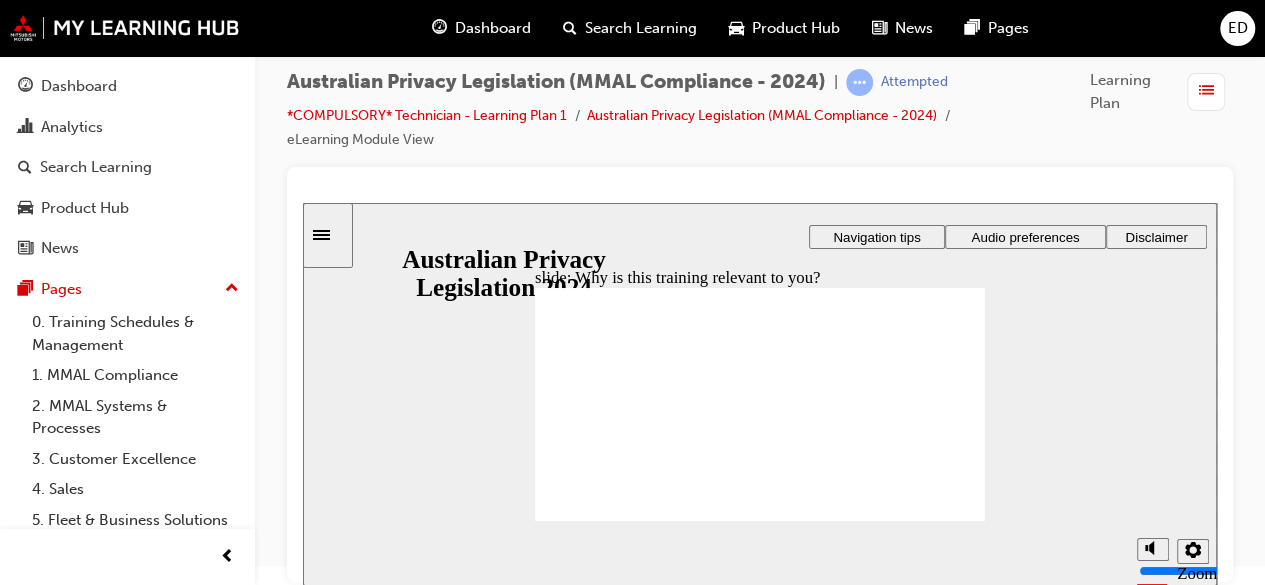 checkbox on "true" 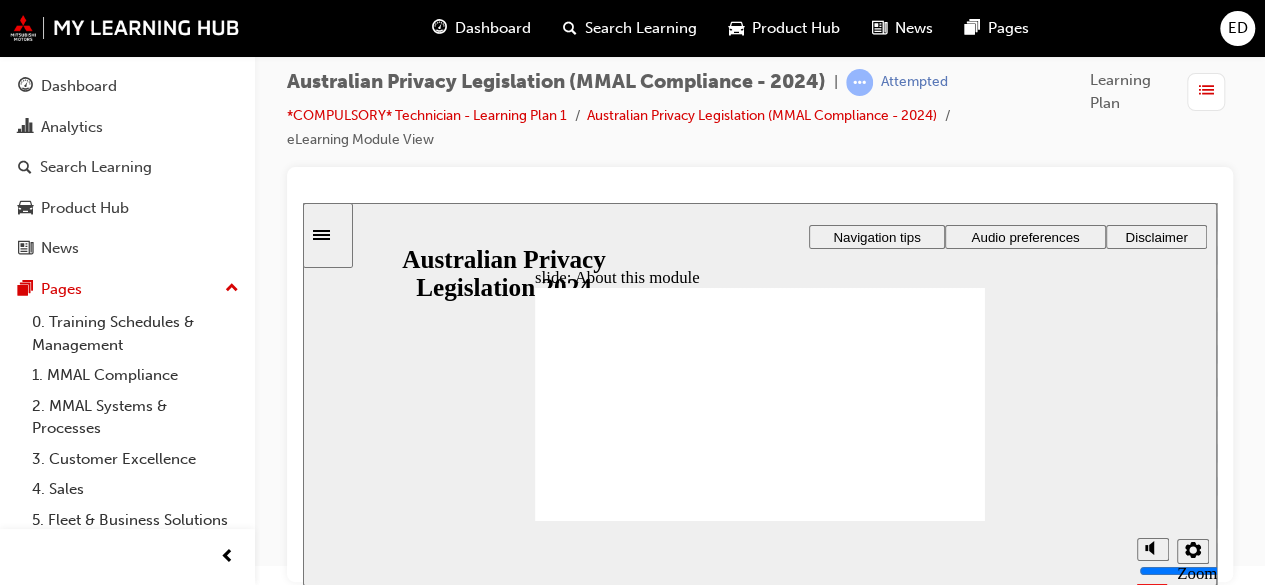 click 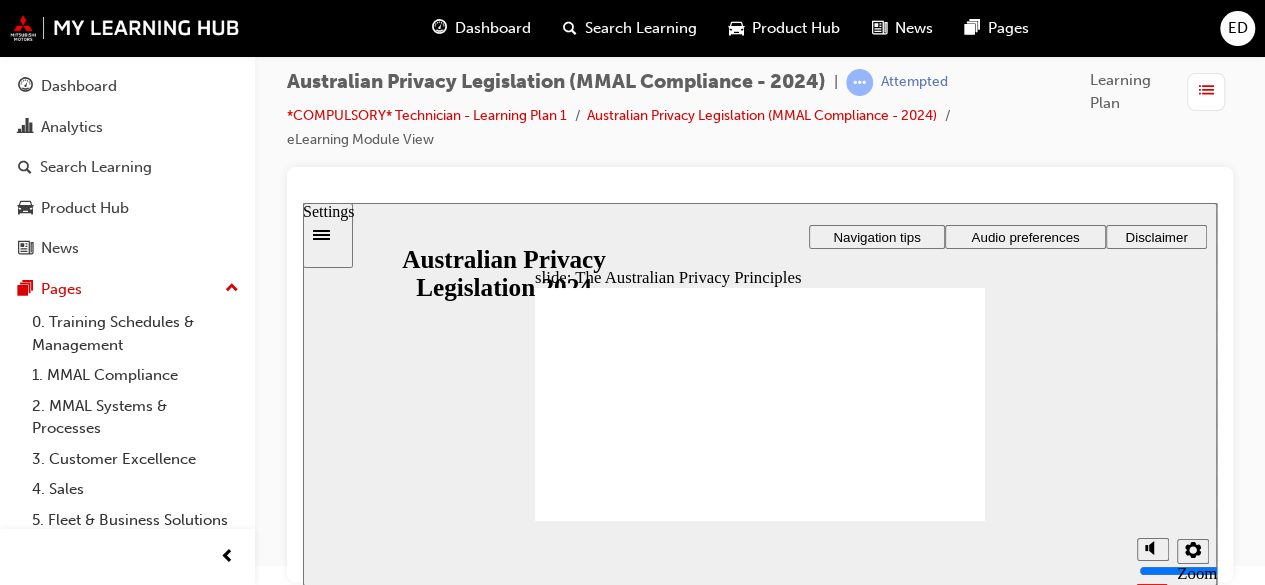 click 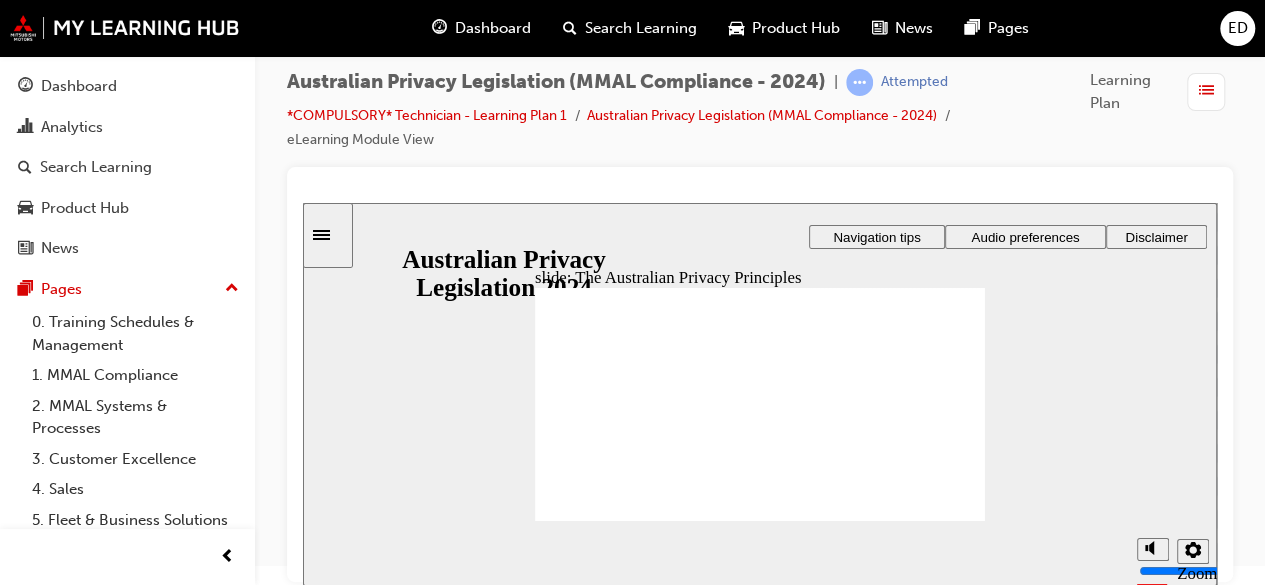 click 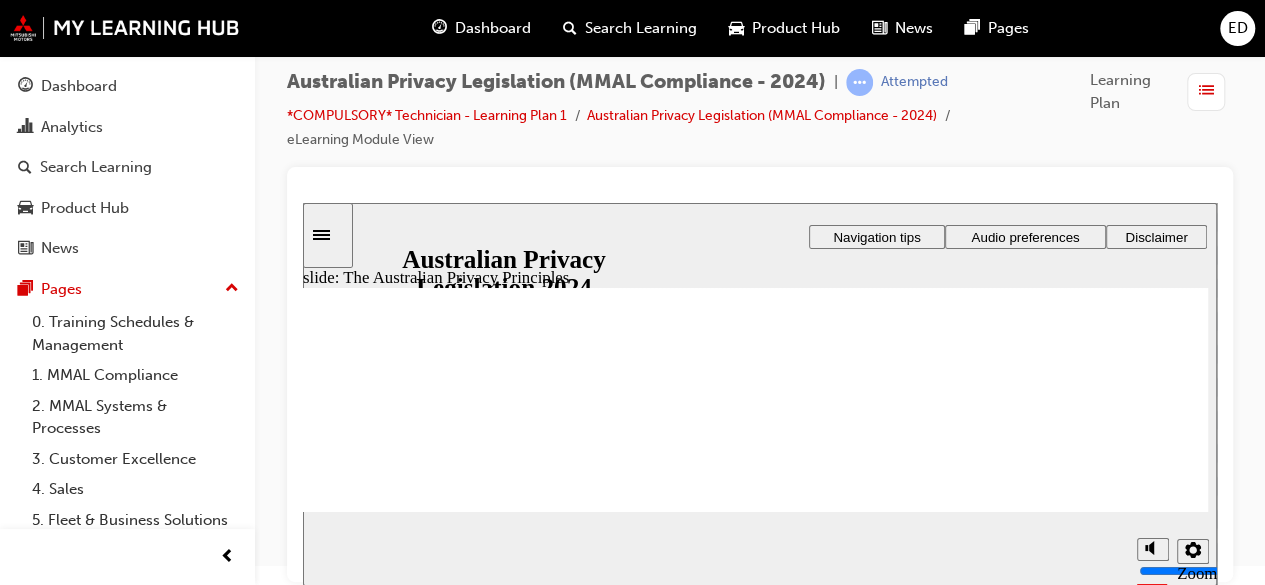 click 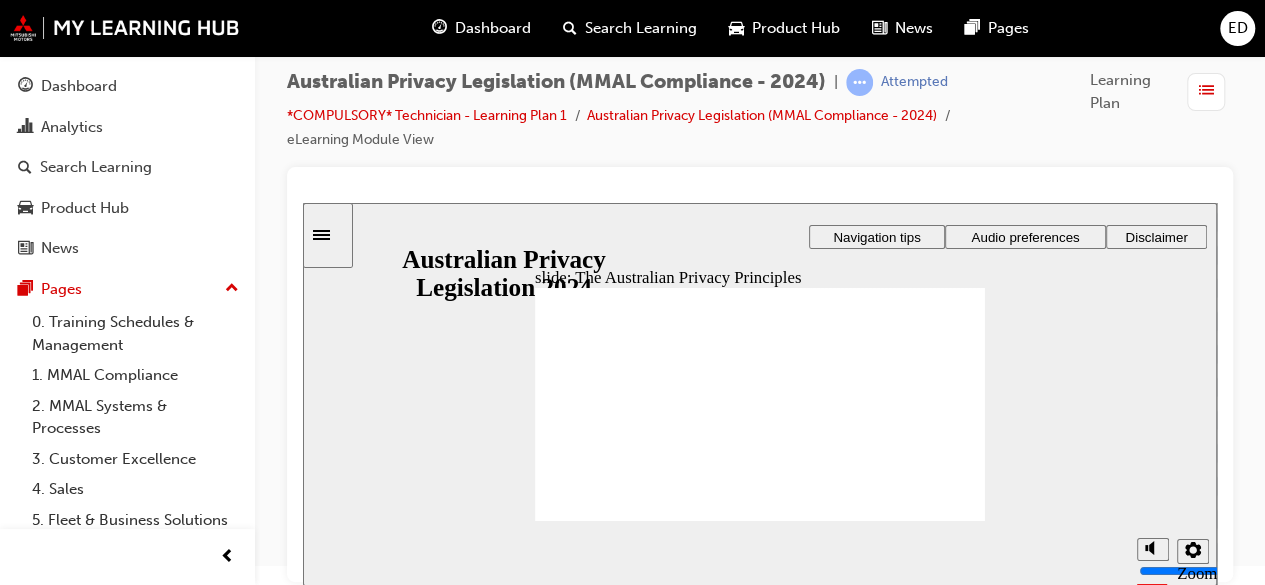 click 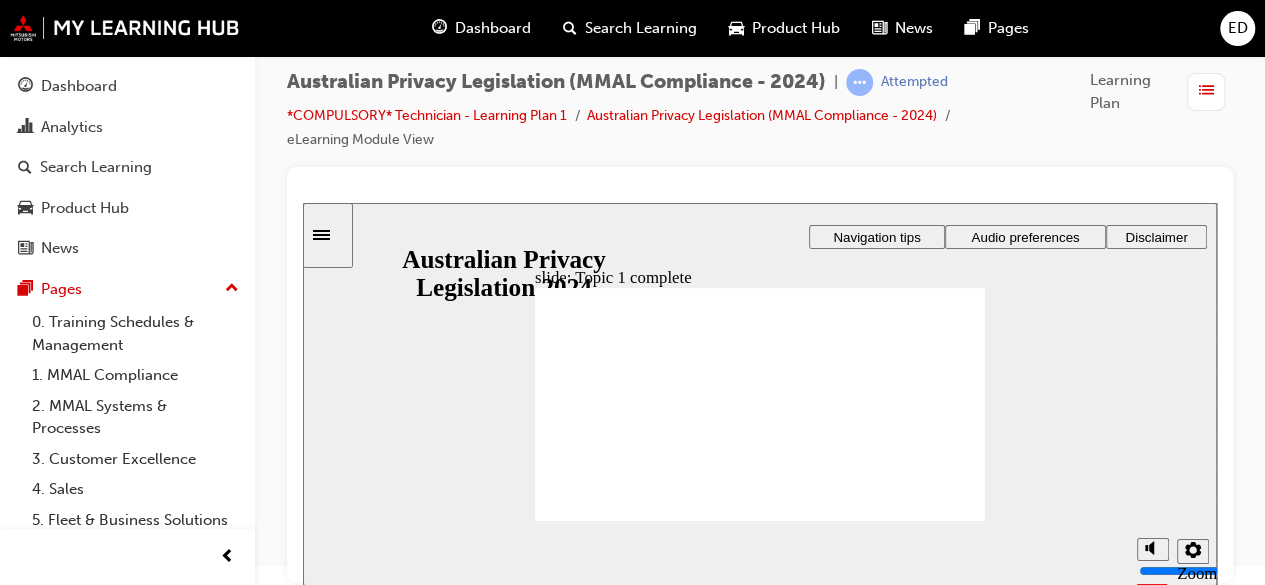 click 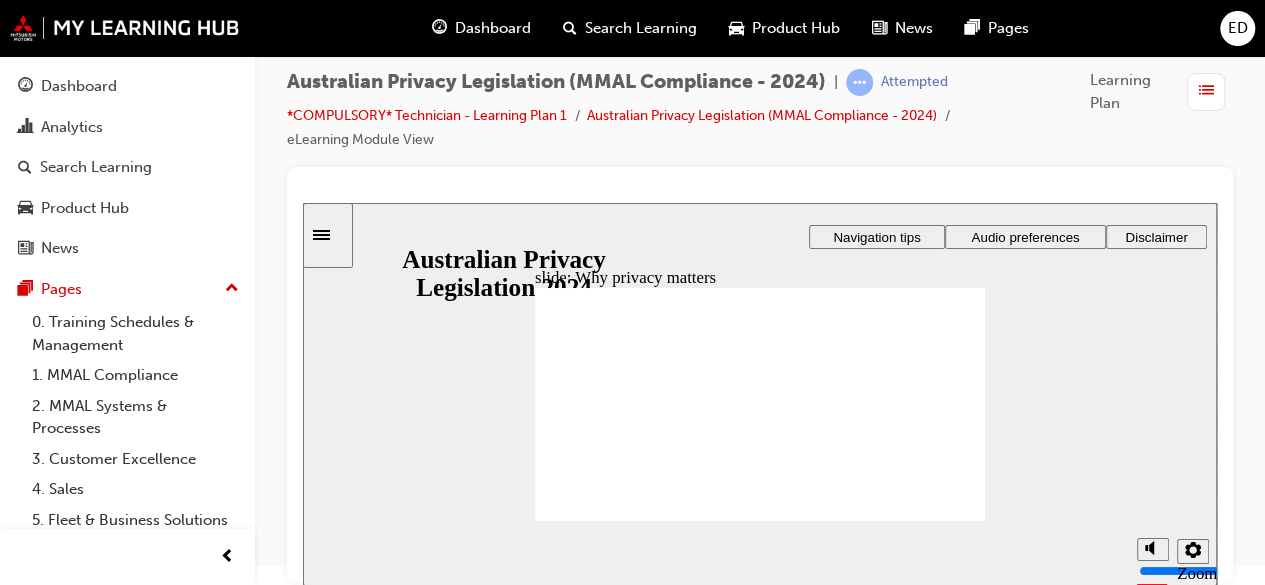 click 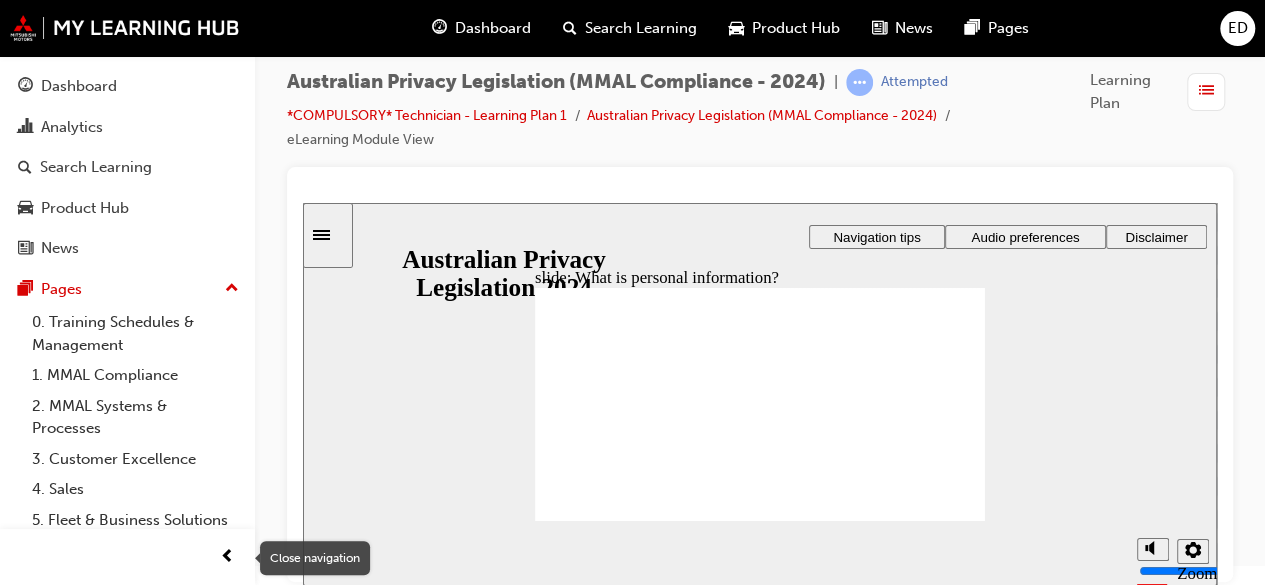 click at bounding box center (227, 557) 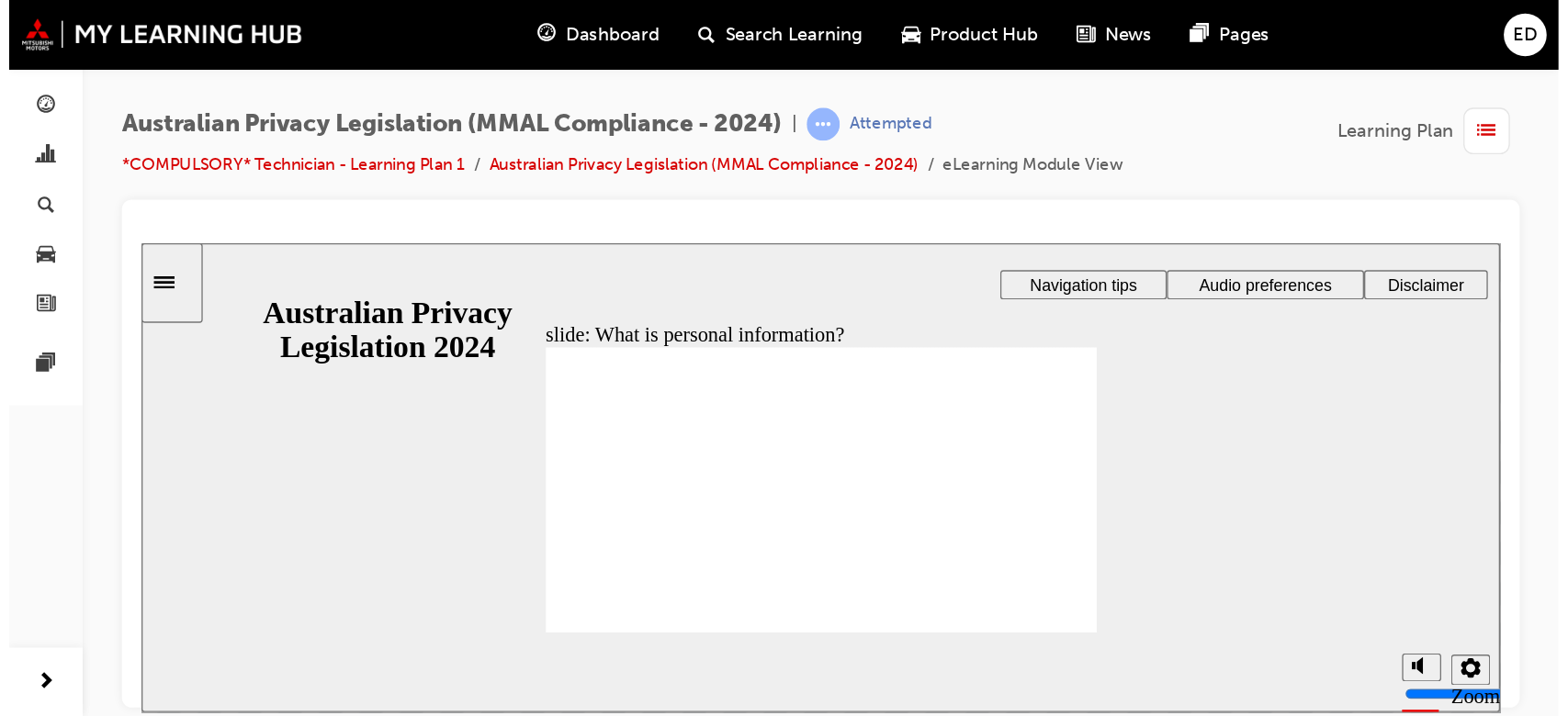 scroll, scrollTop: 0, scrollLeft: 0, axis: both 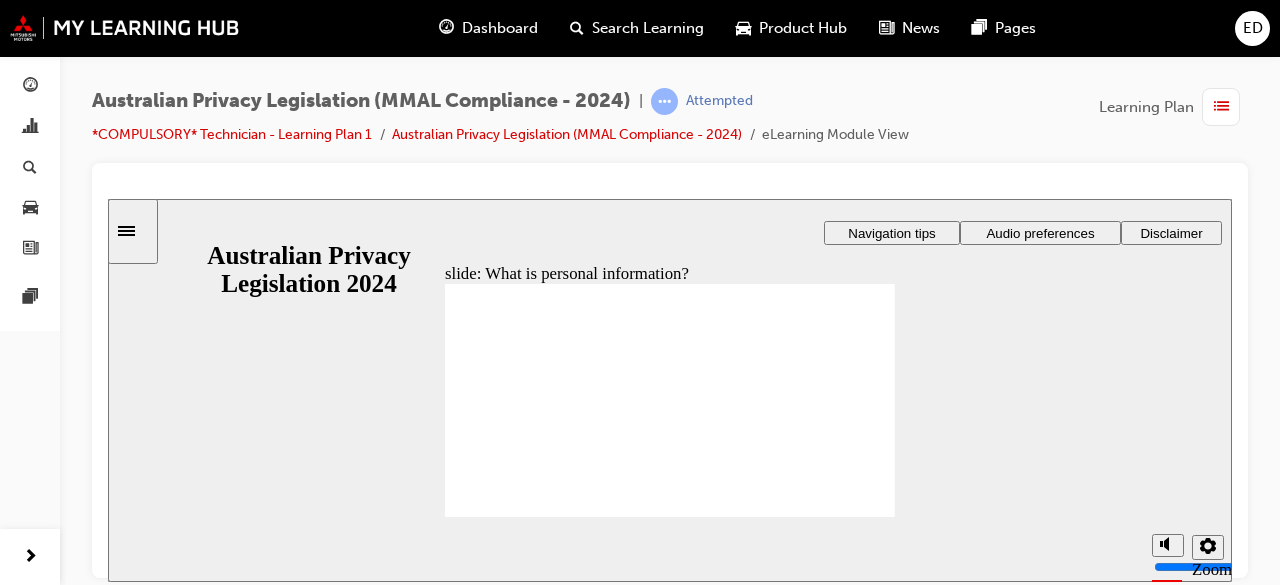 click 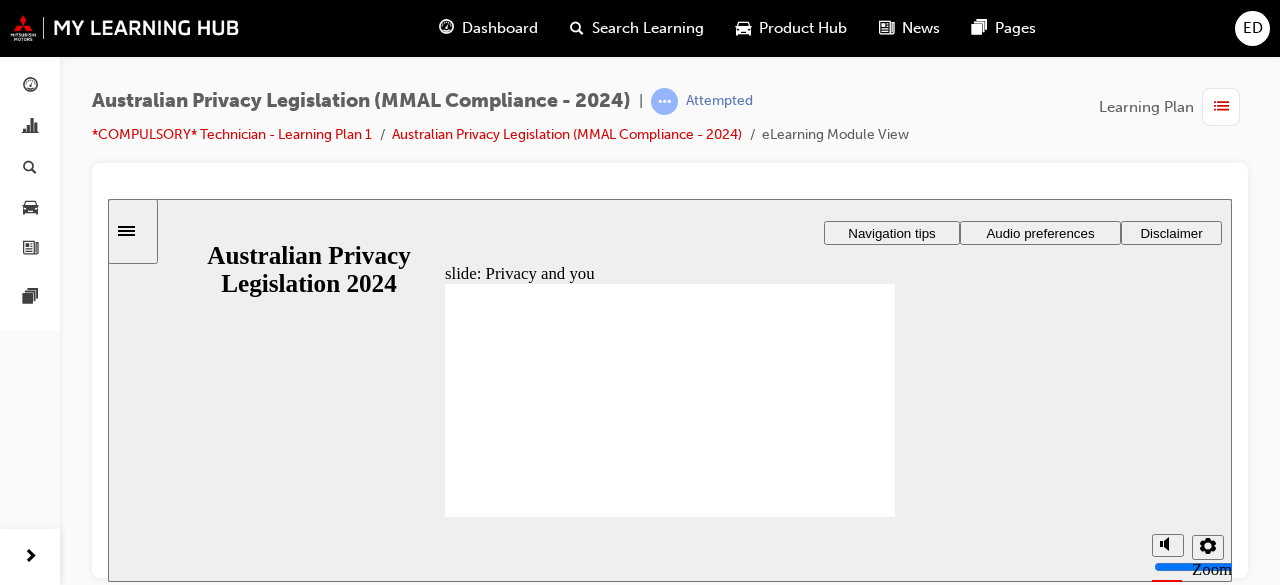 click 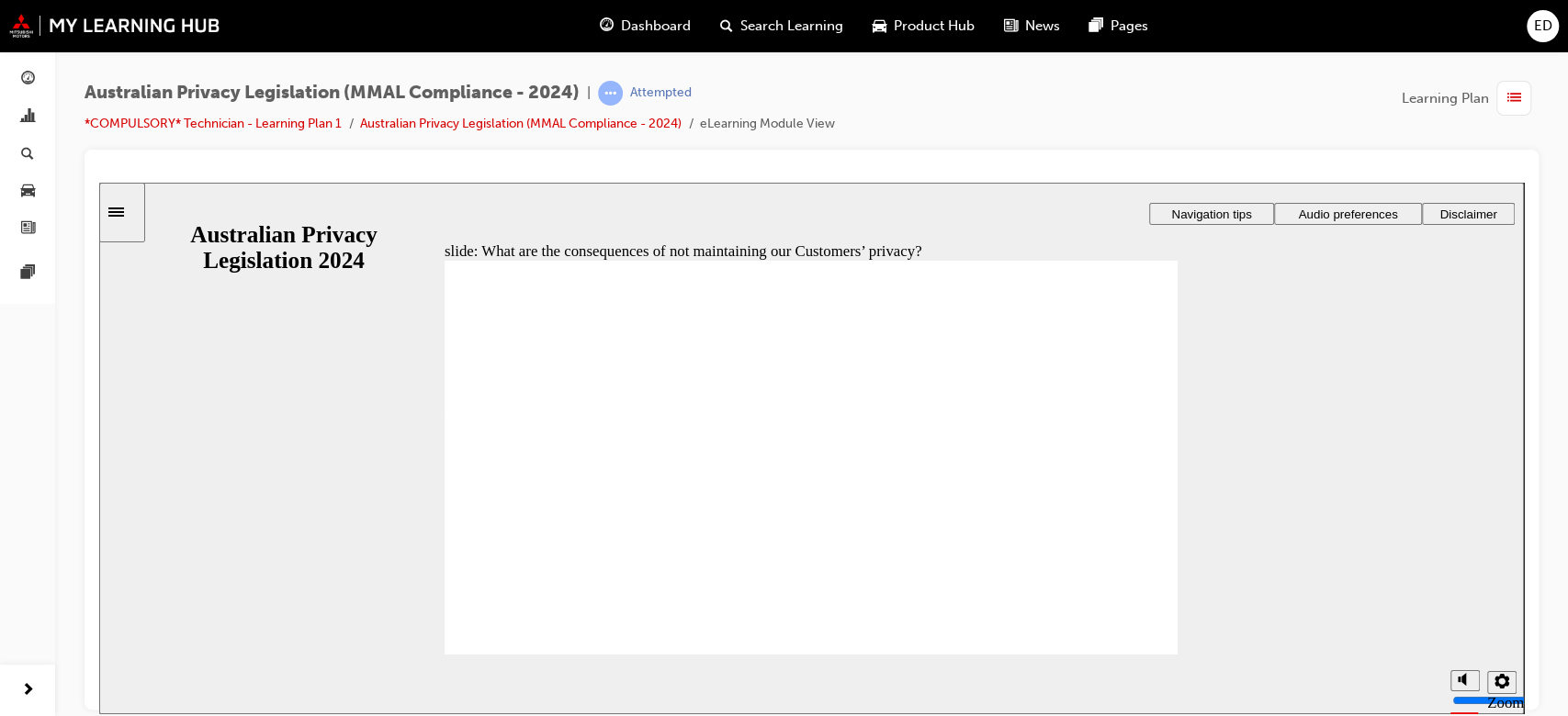 drag, startPoint x: 1164, startPoint y: 1, endPoint x: 974, endPoint y: 178, distance: 259.6709 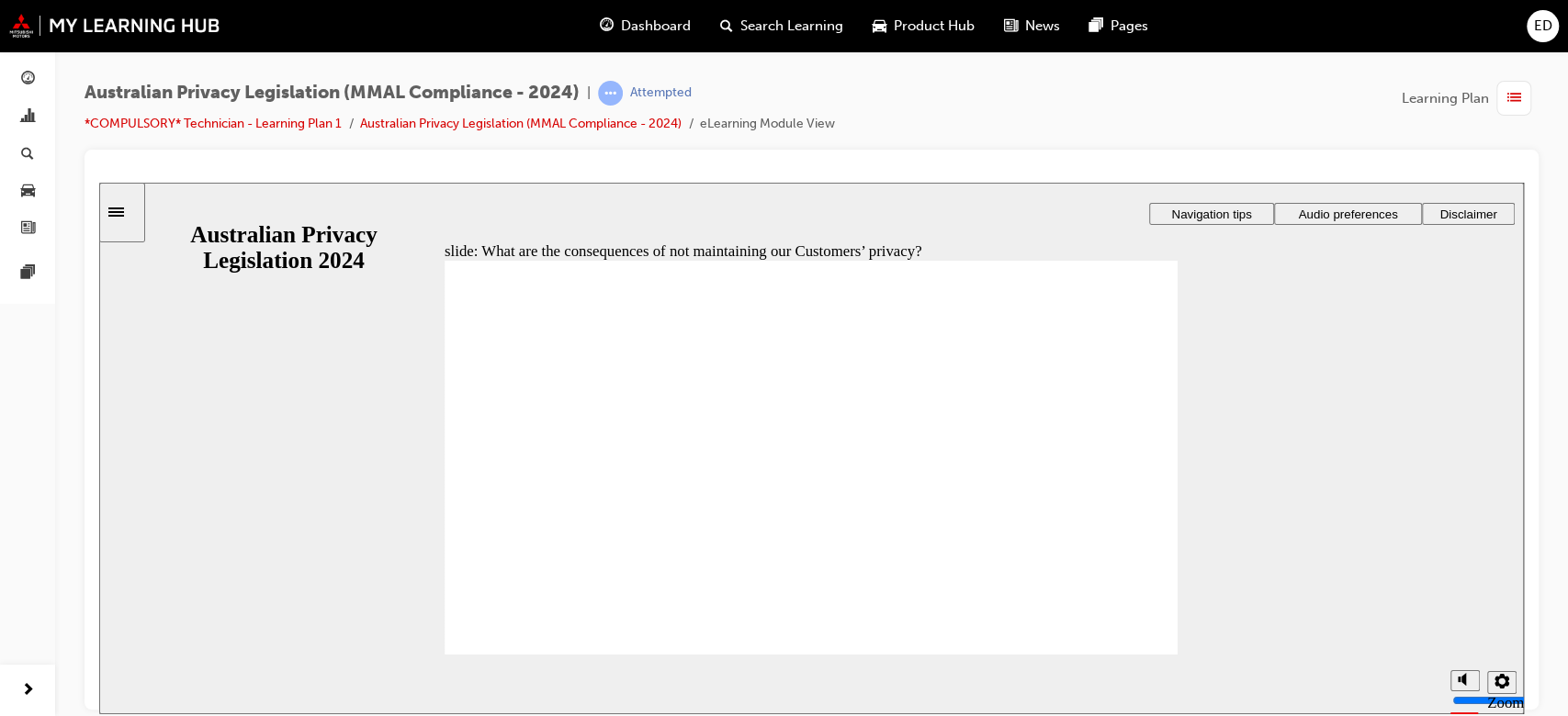 click 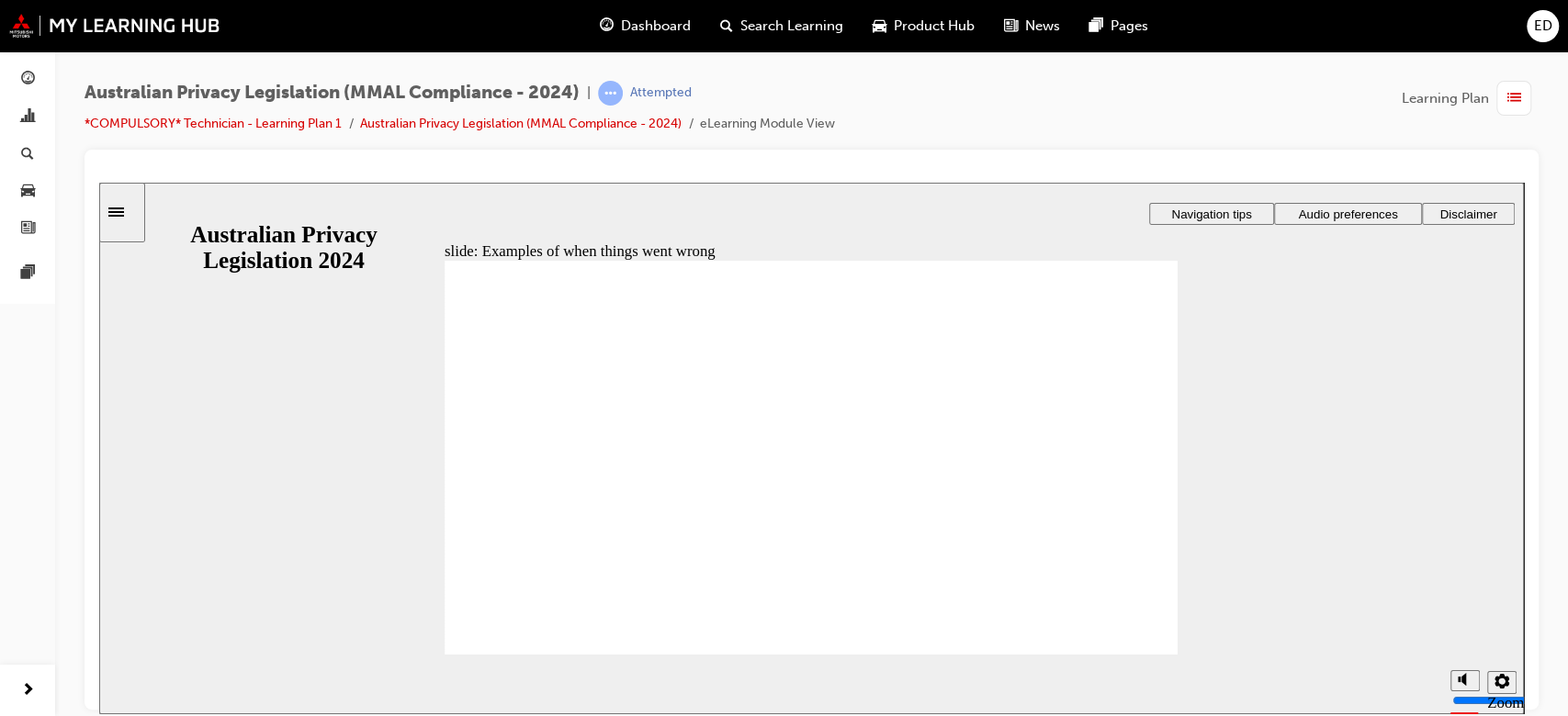 click 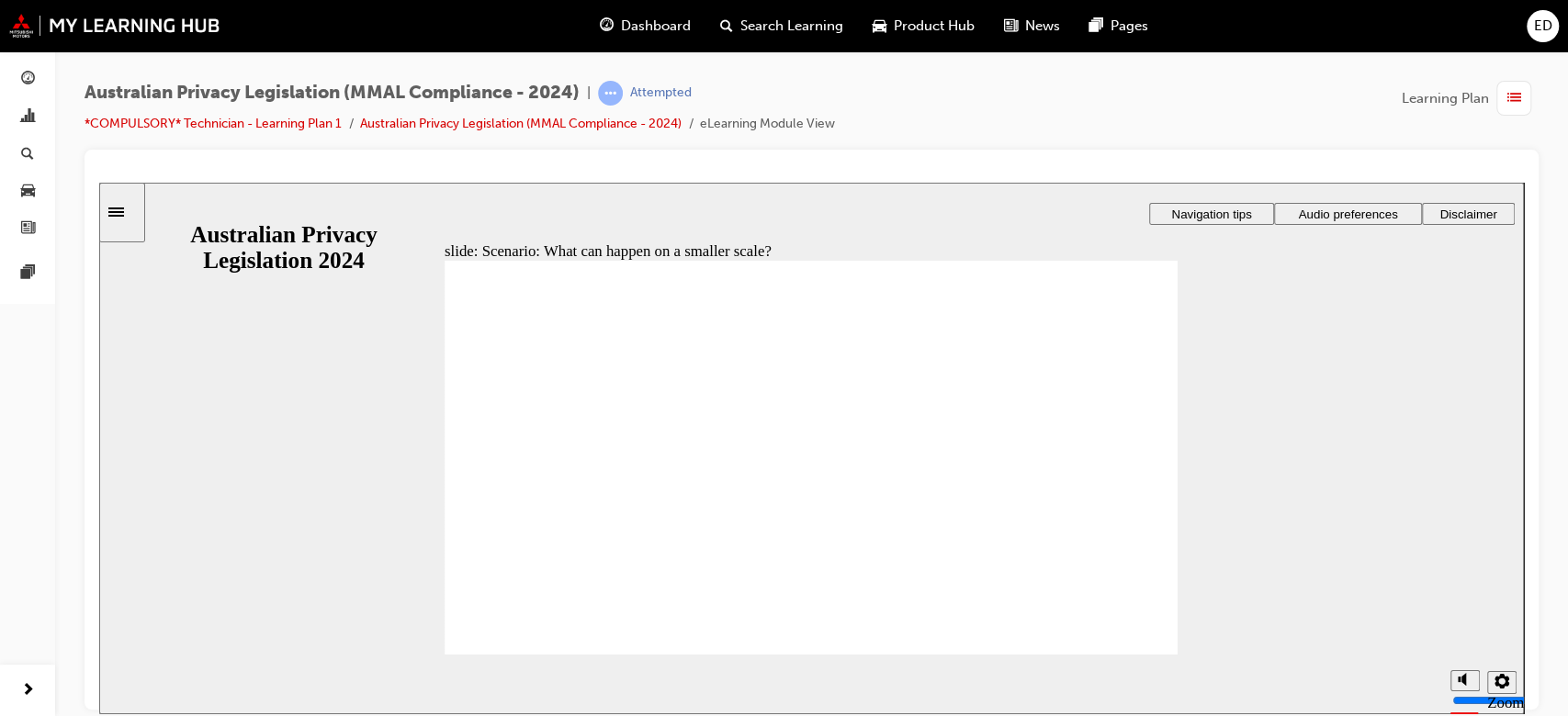 radio on "true" 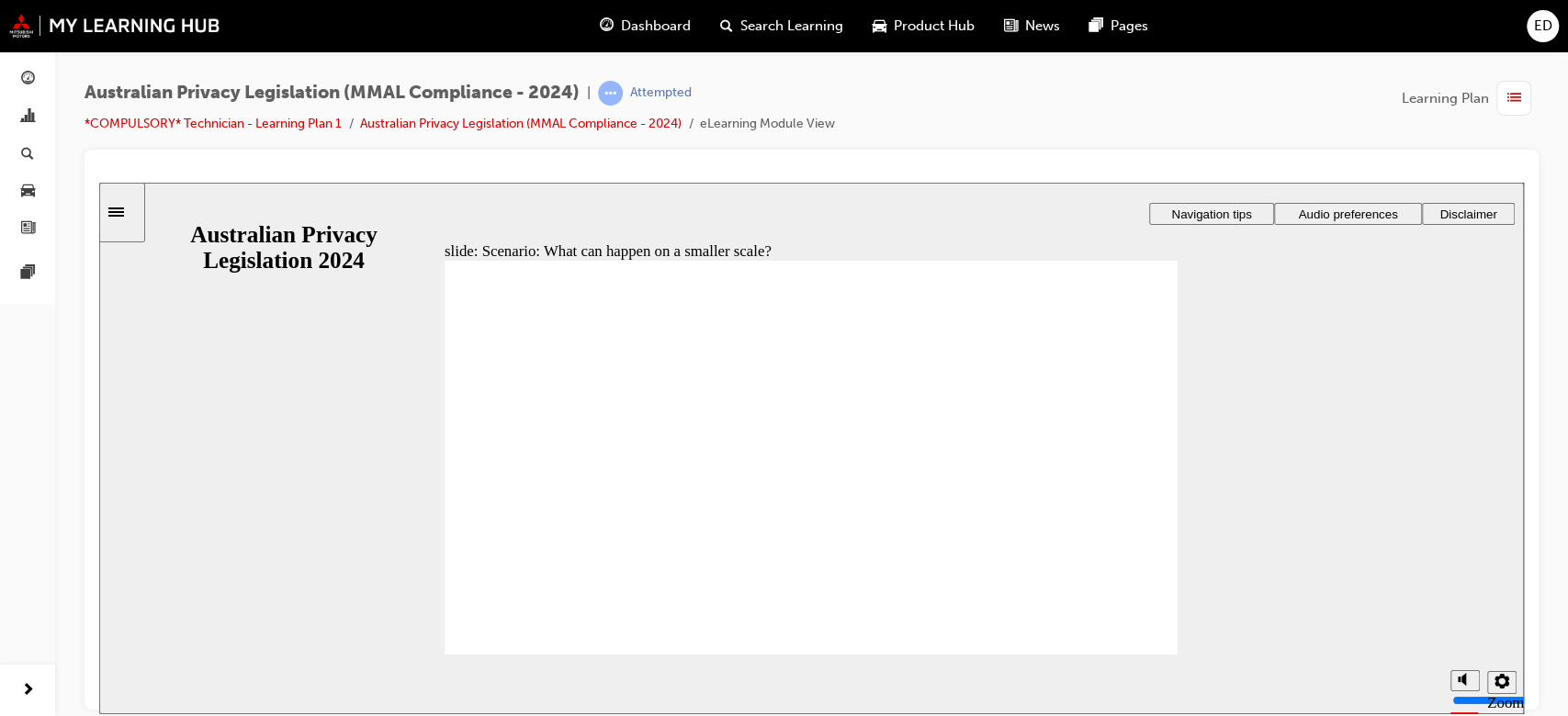 click 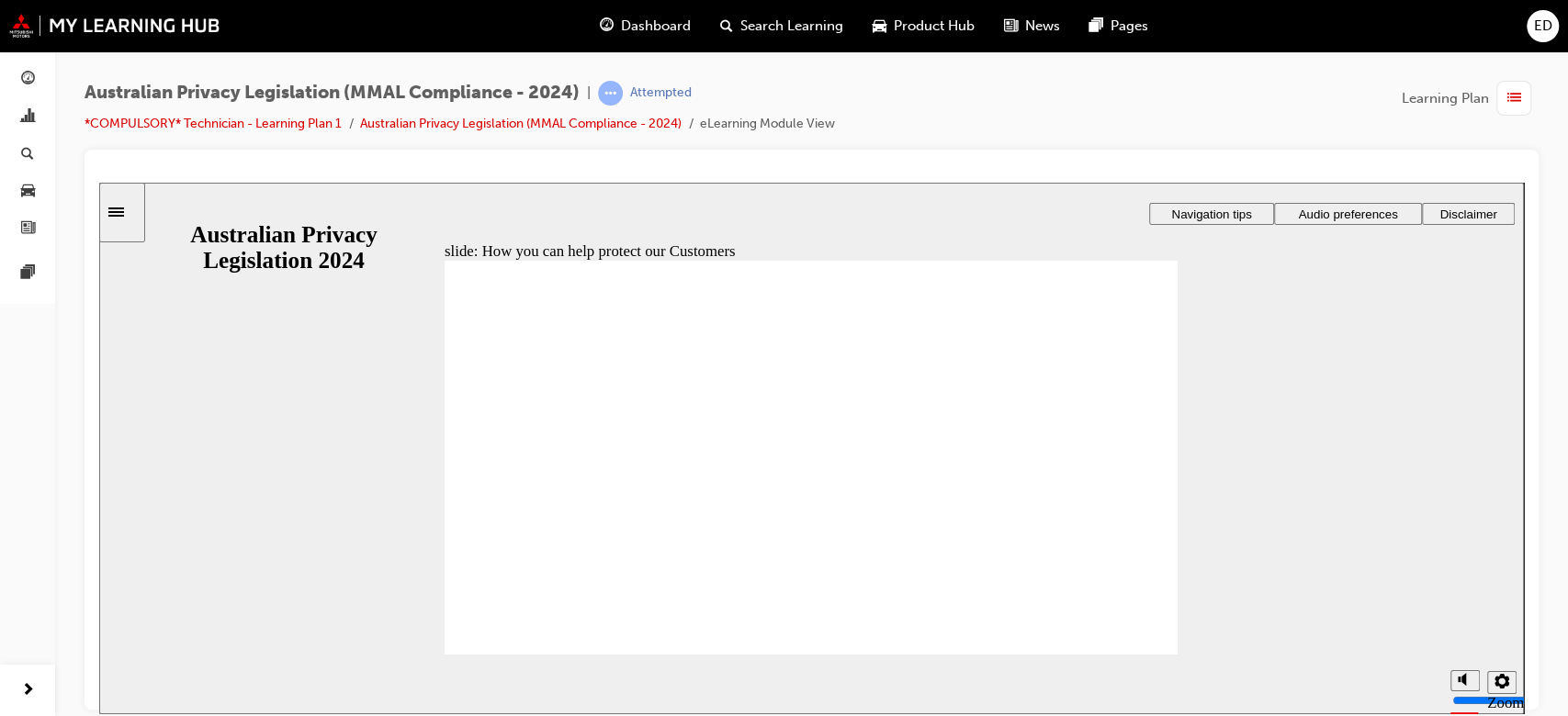 click 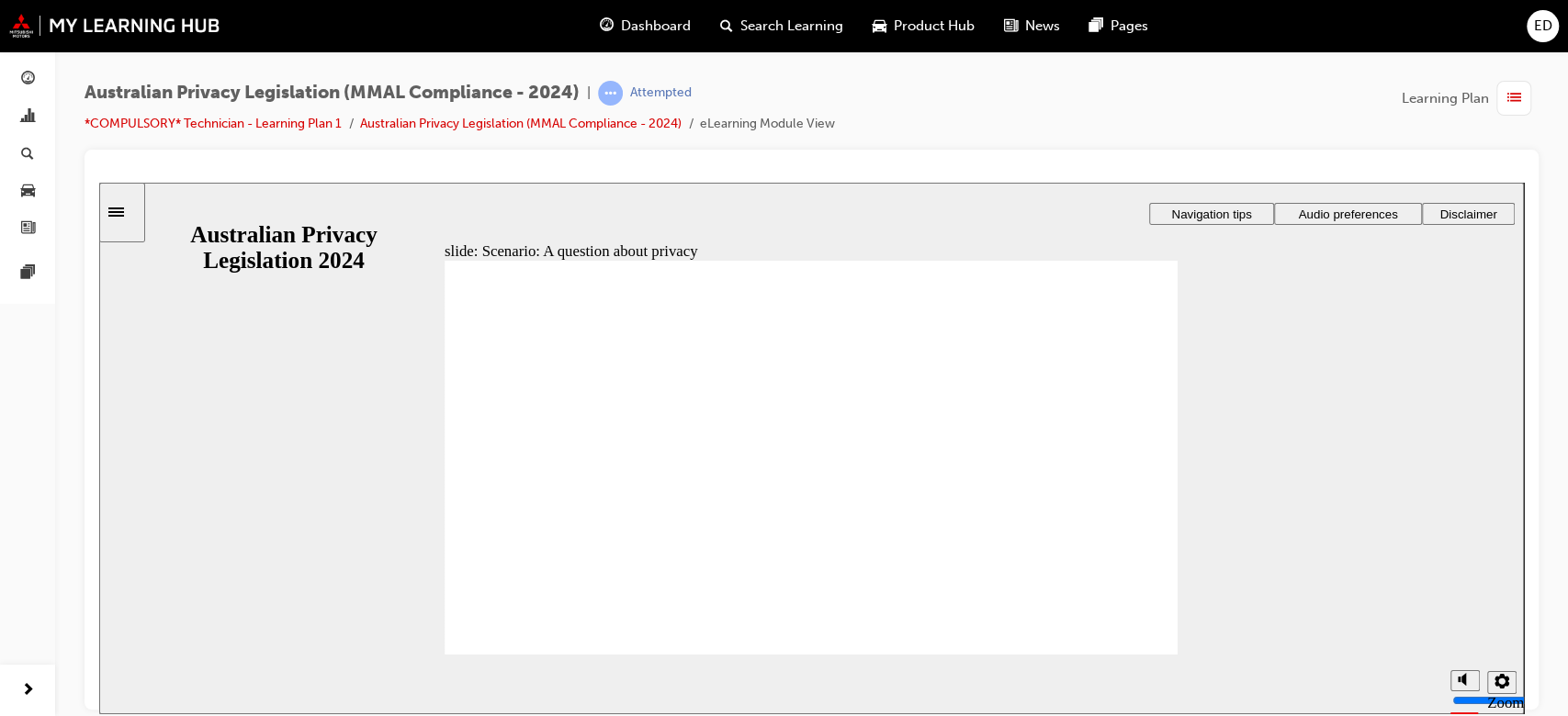 radio on "true" 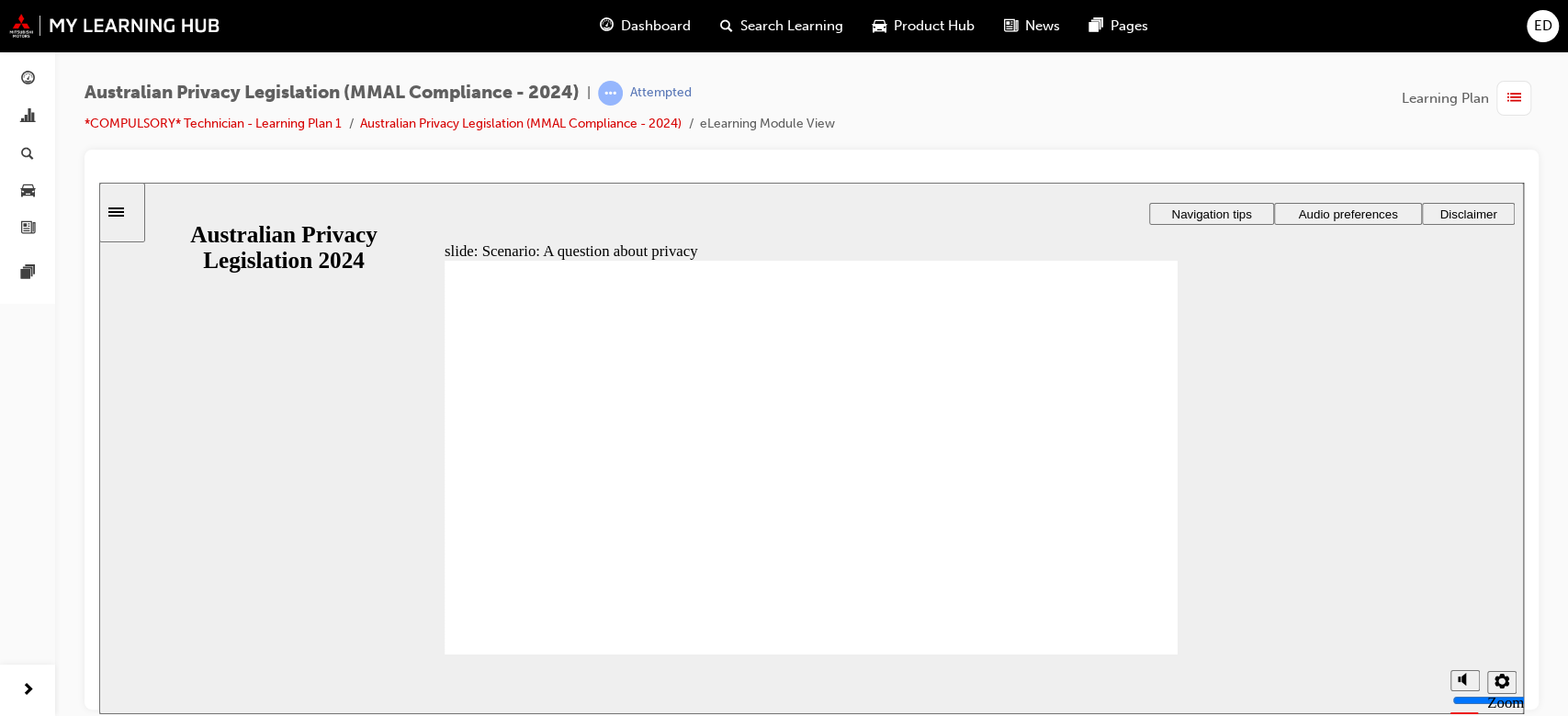 click 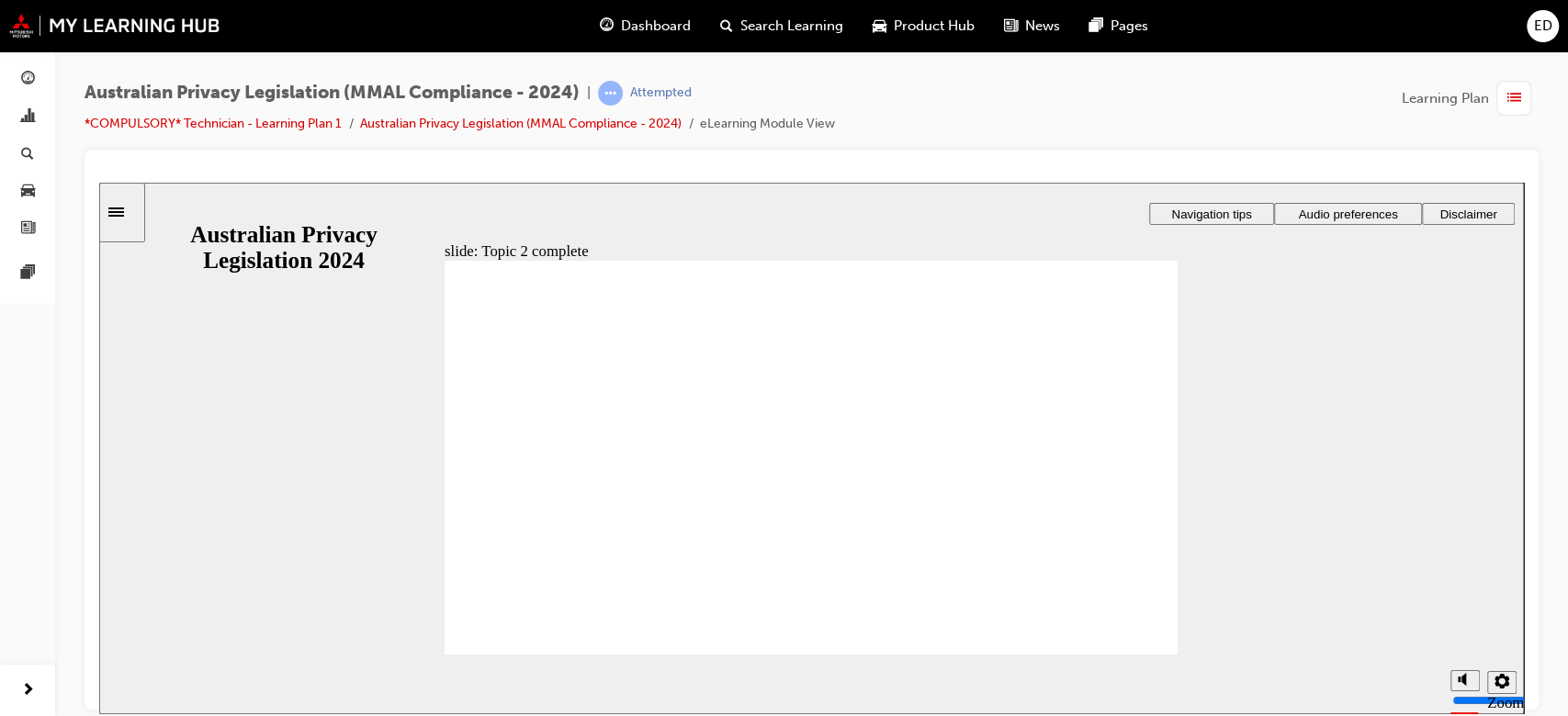 click 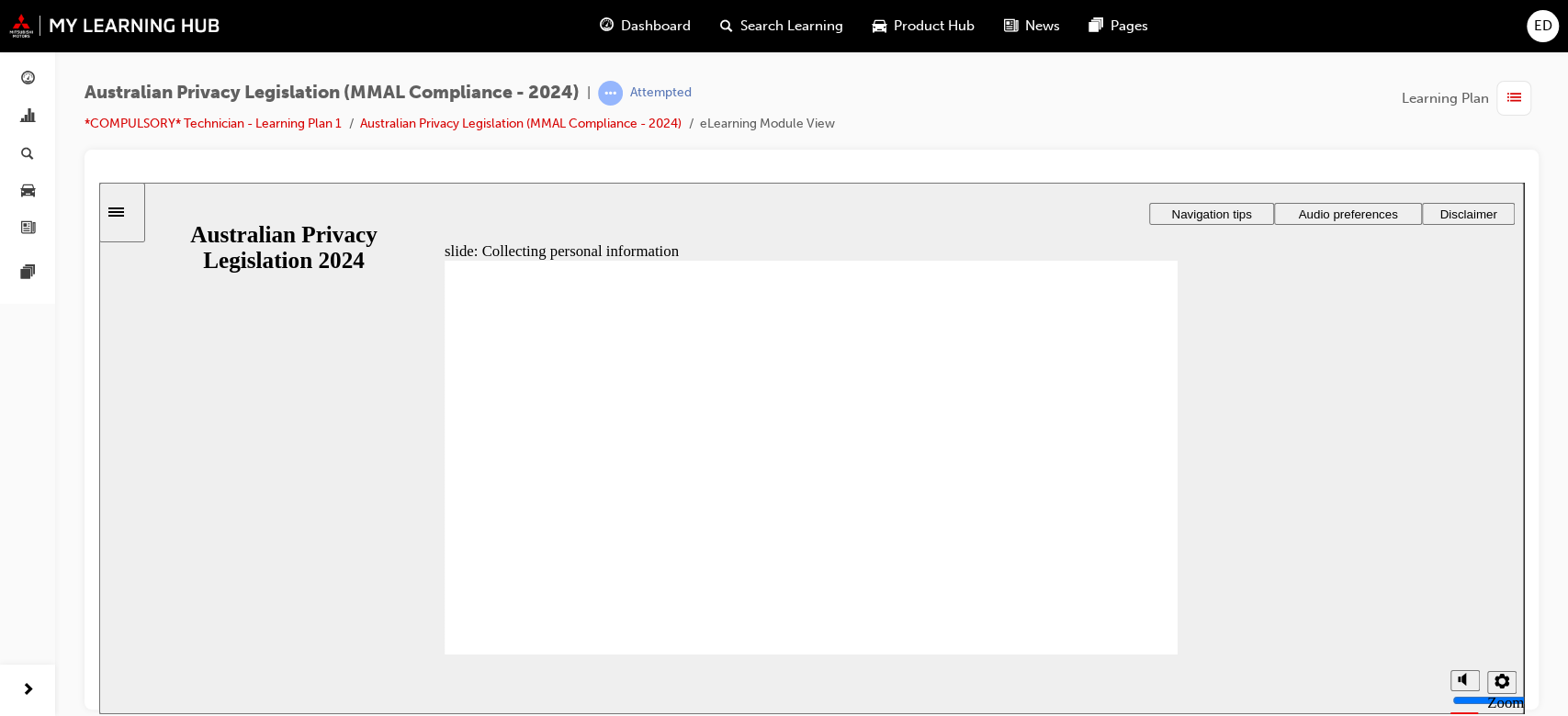 click 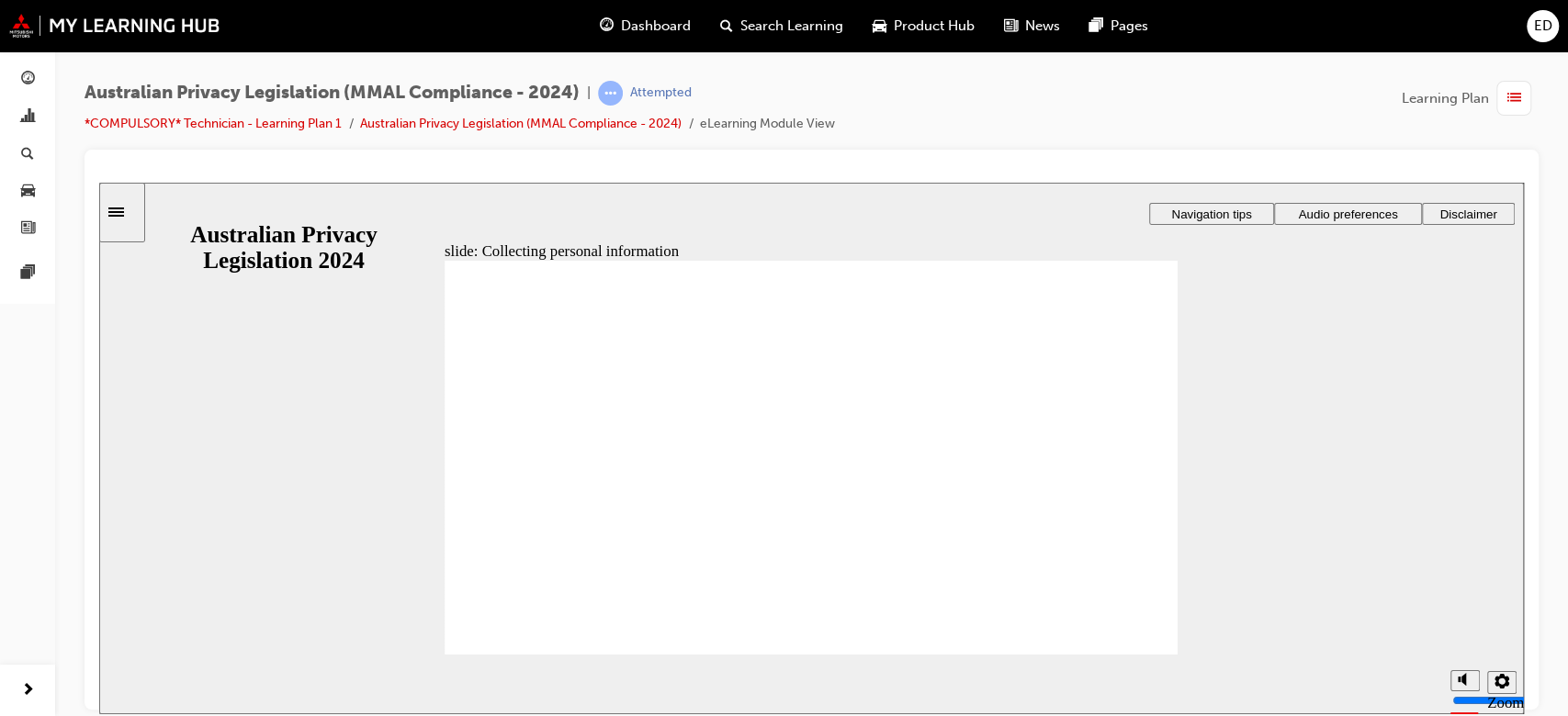 click 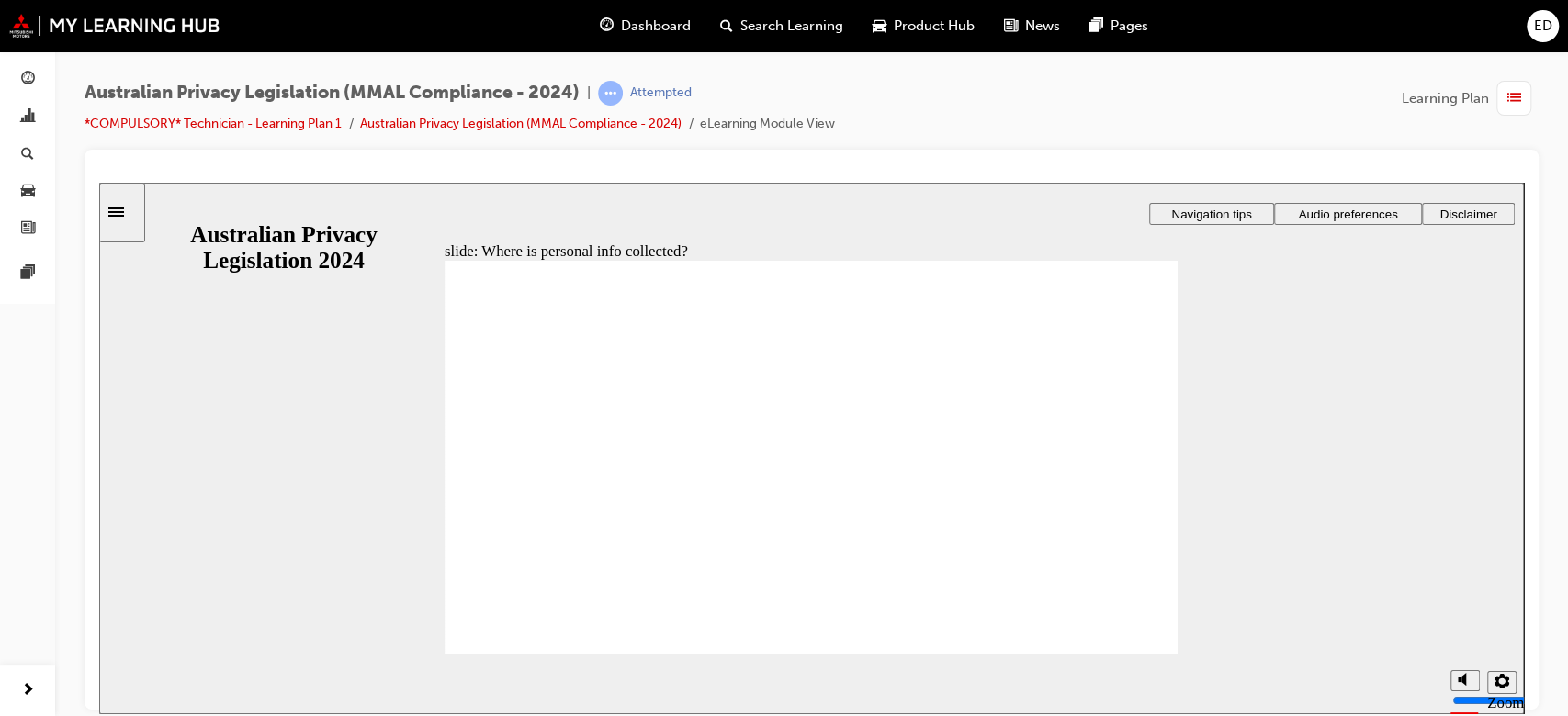 click 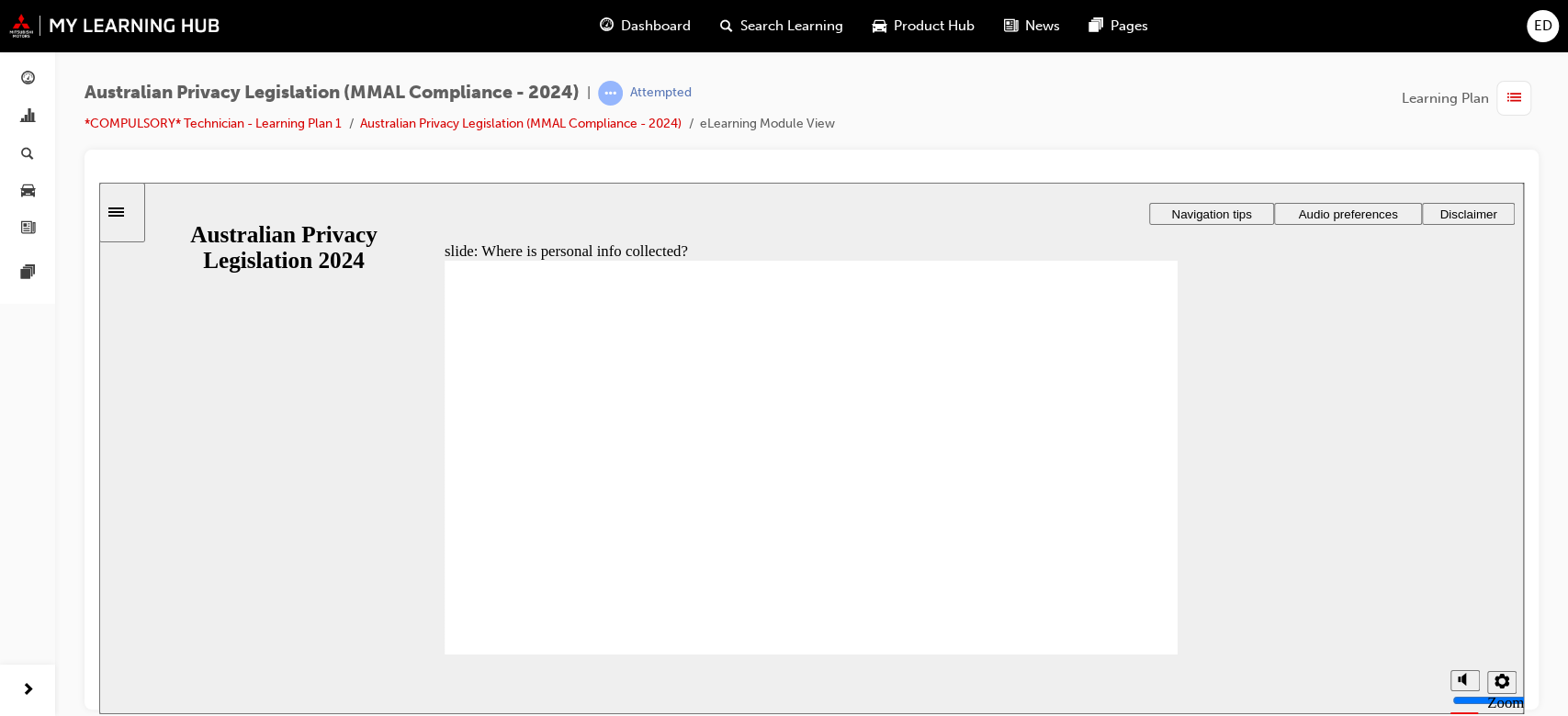 click 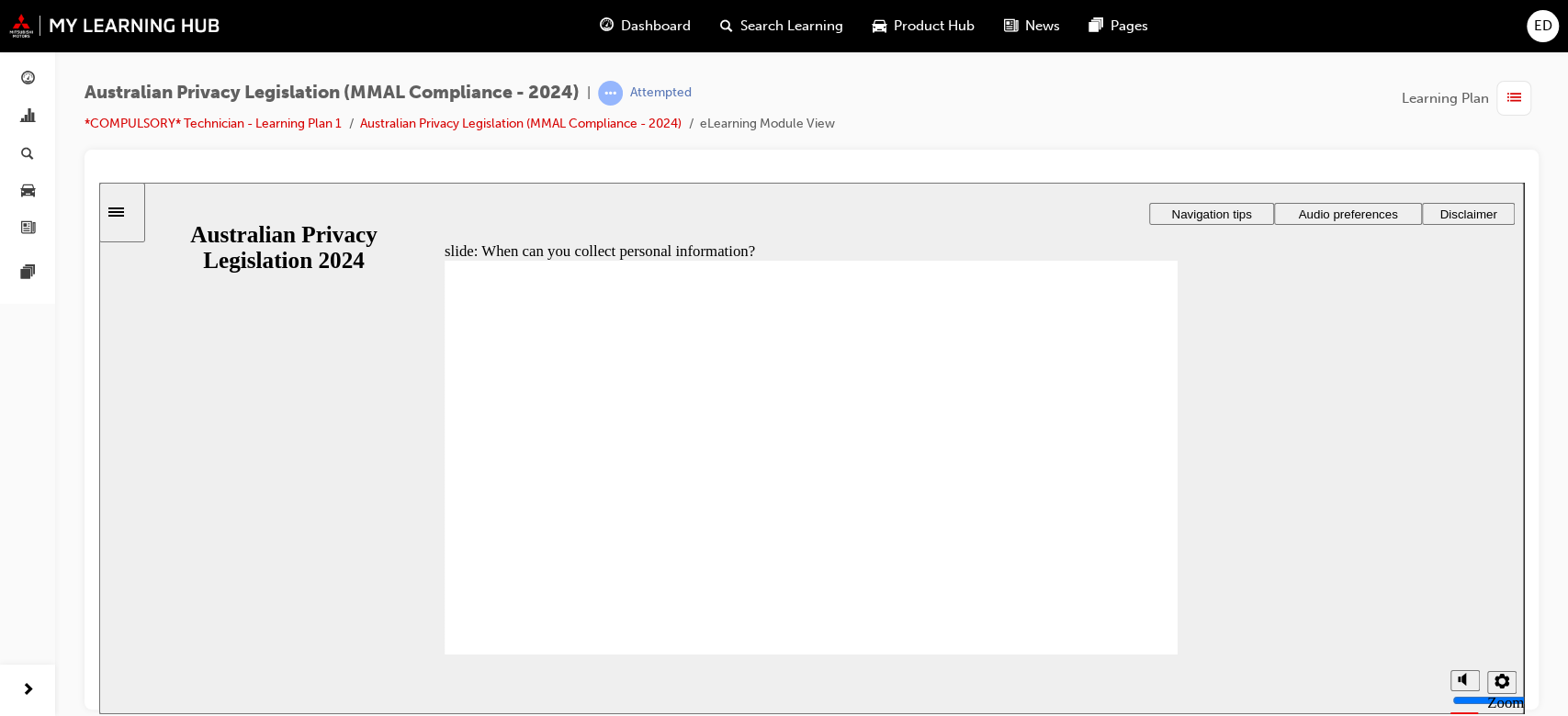 click 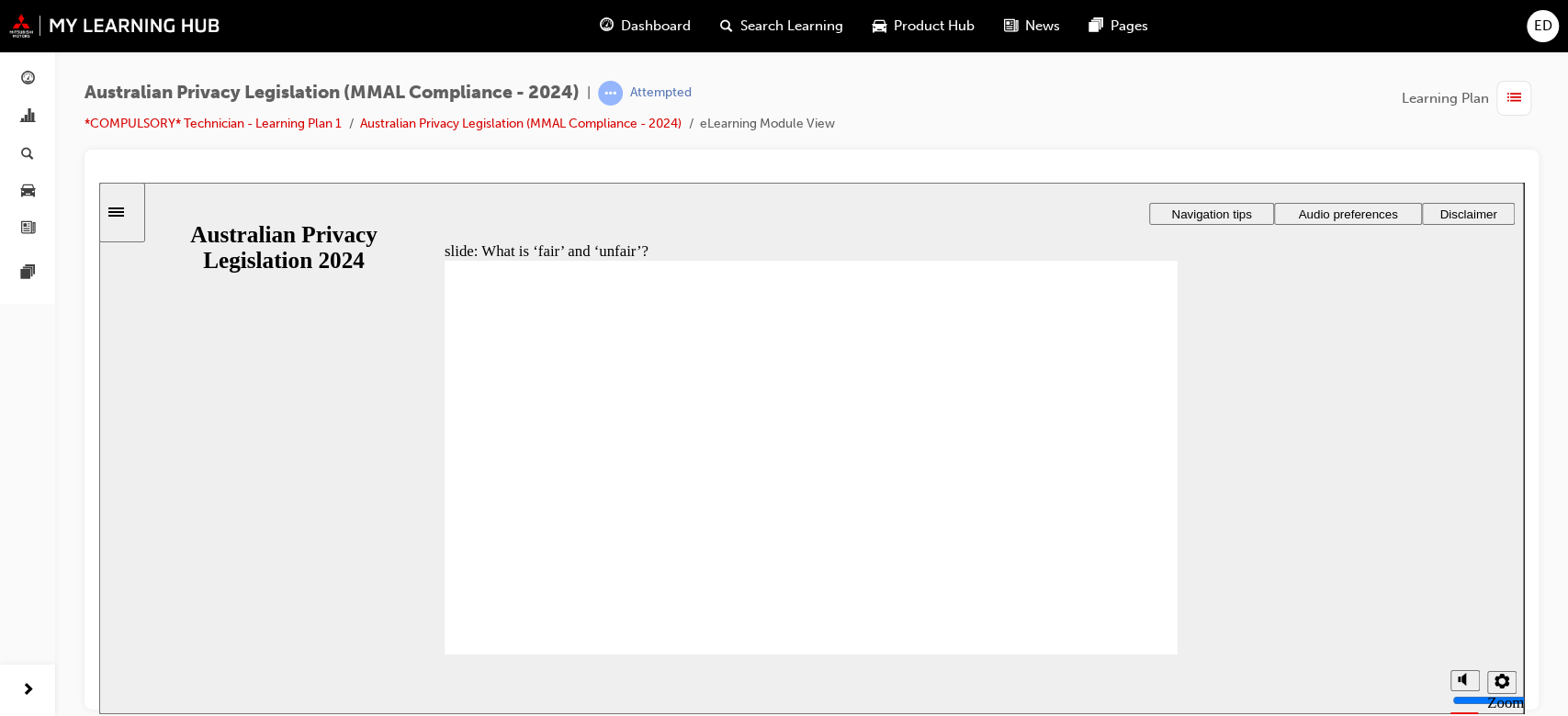 drag, startPoint x: 838, startPoint y: 437, endPoint x: 1041, endPoint y: 535, distance: 225.41739 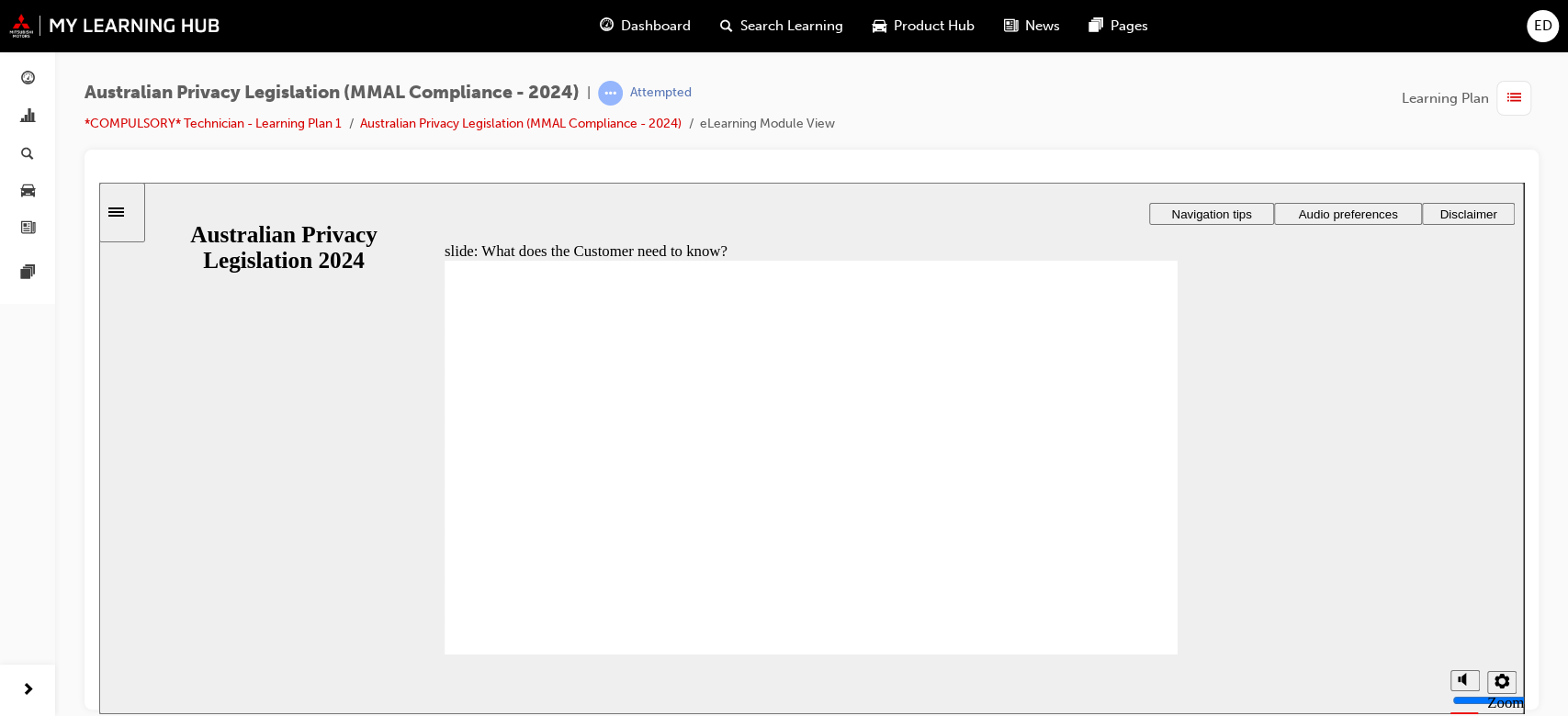 click 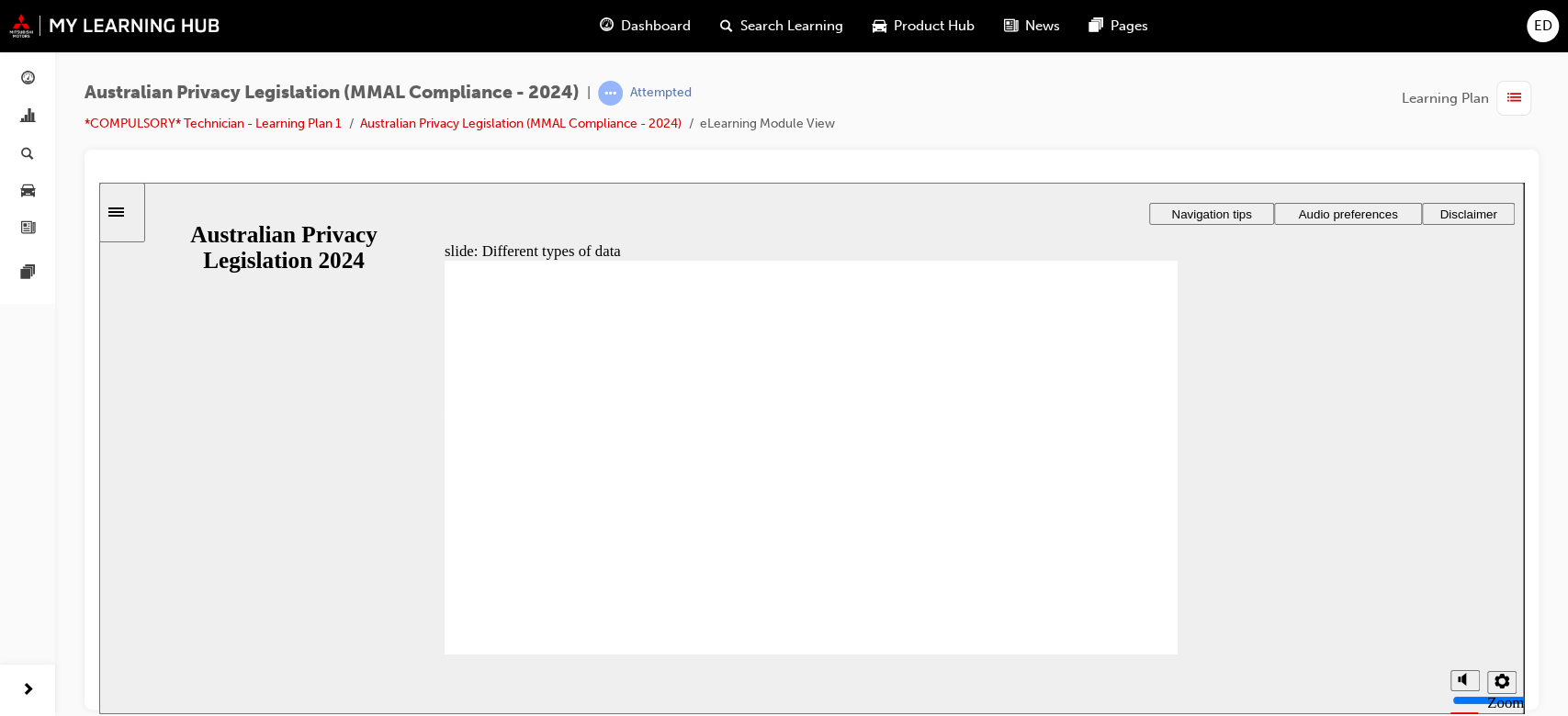 click 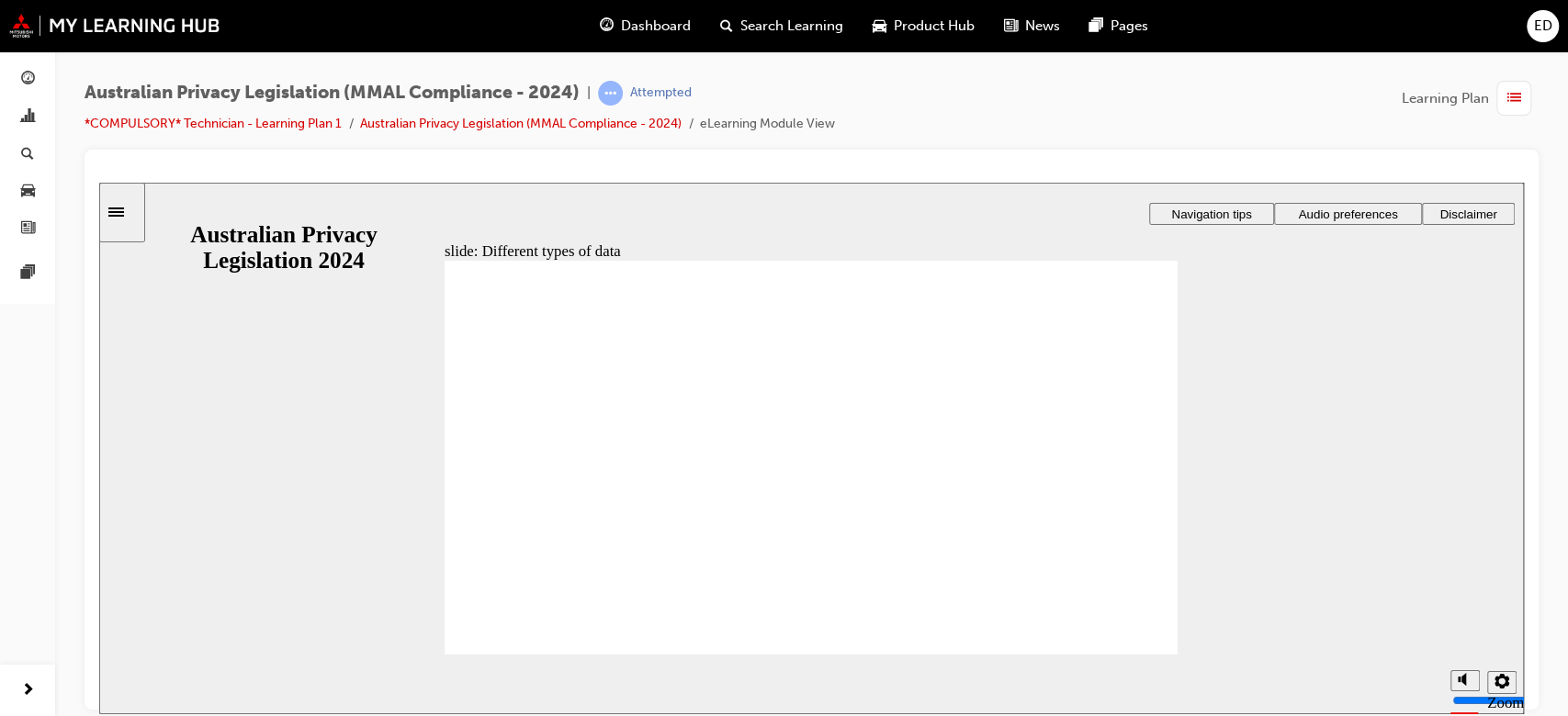 click 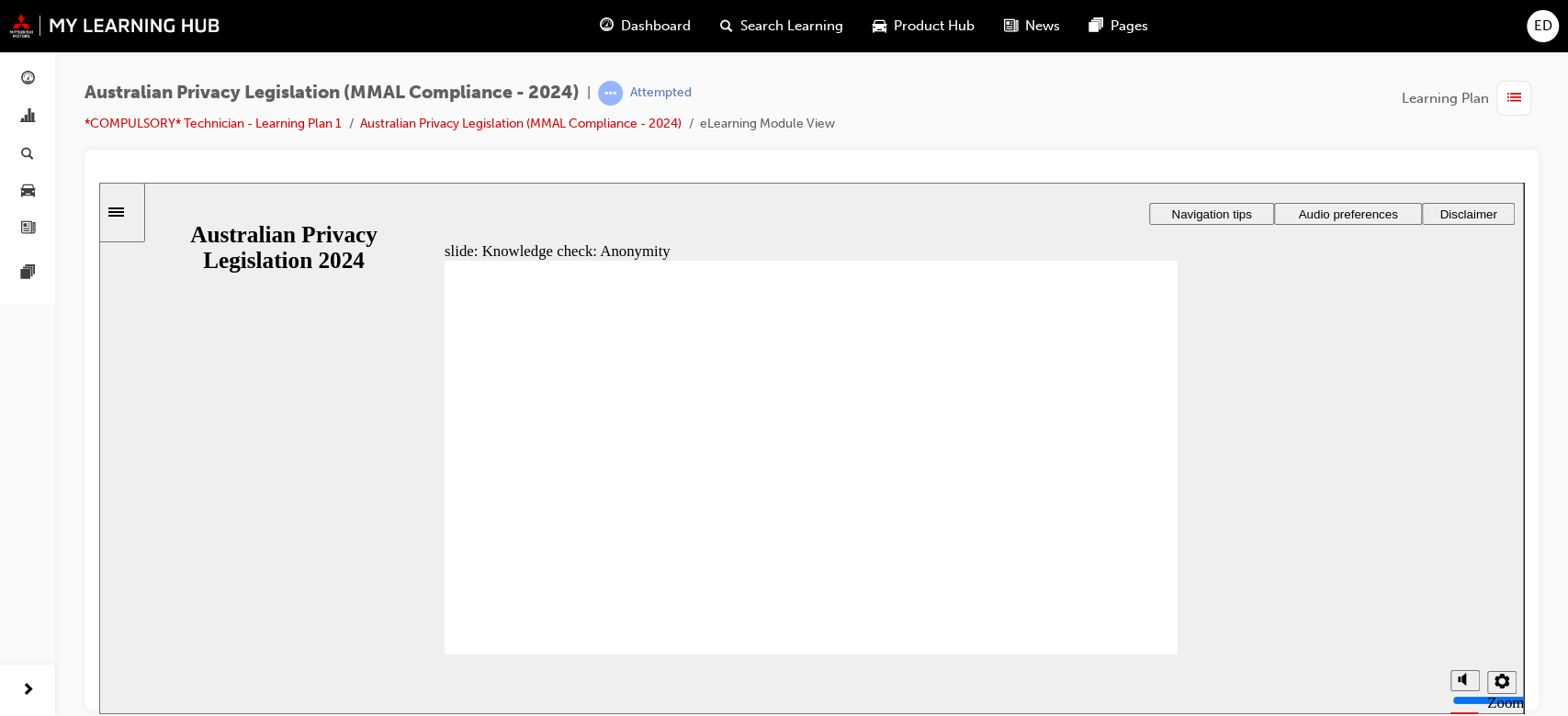 checkbox on "true" 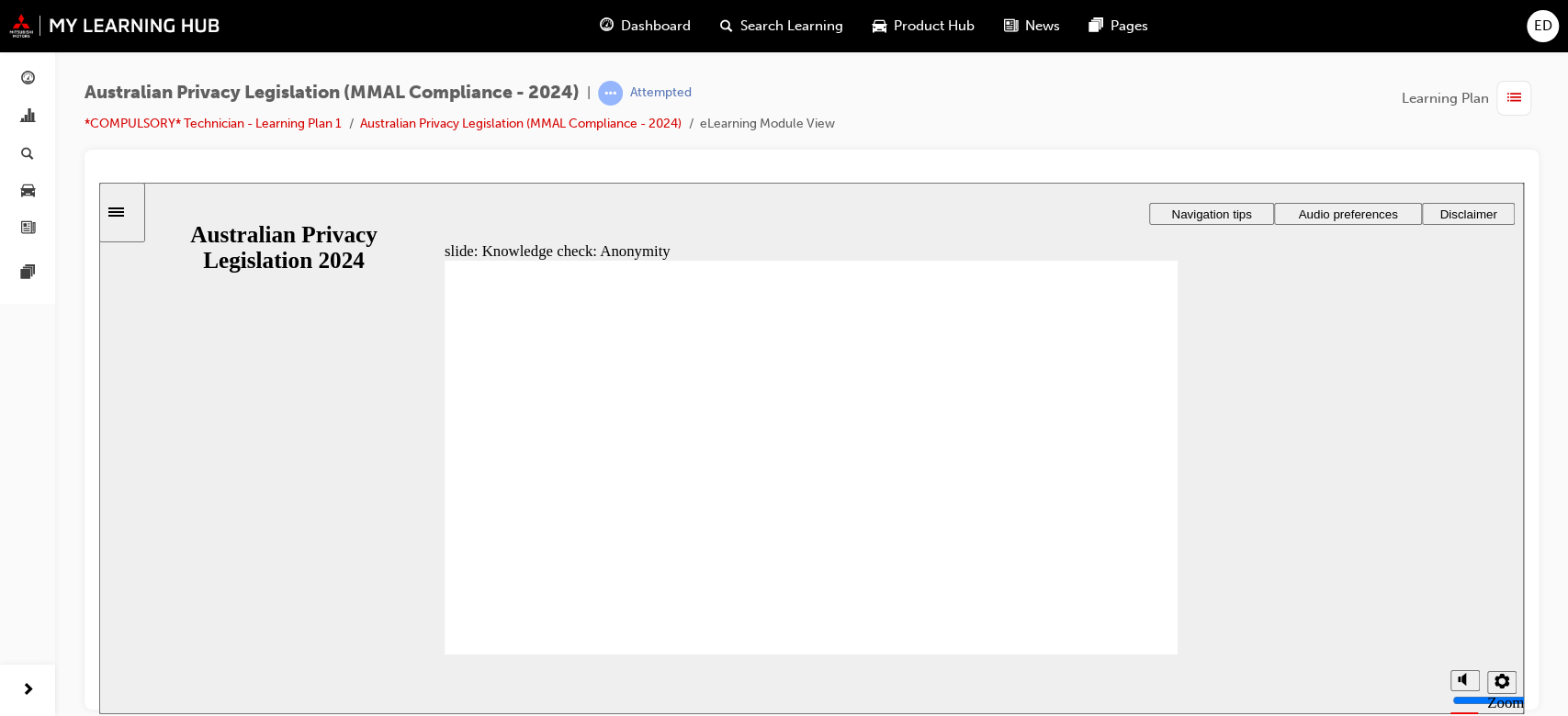 checkbox on "true" 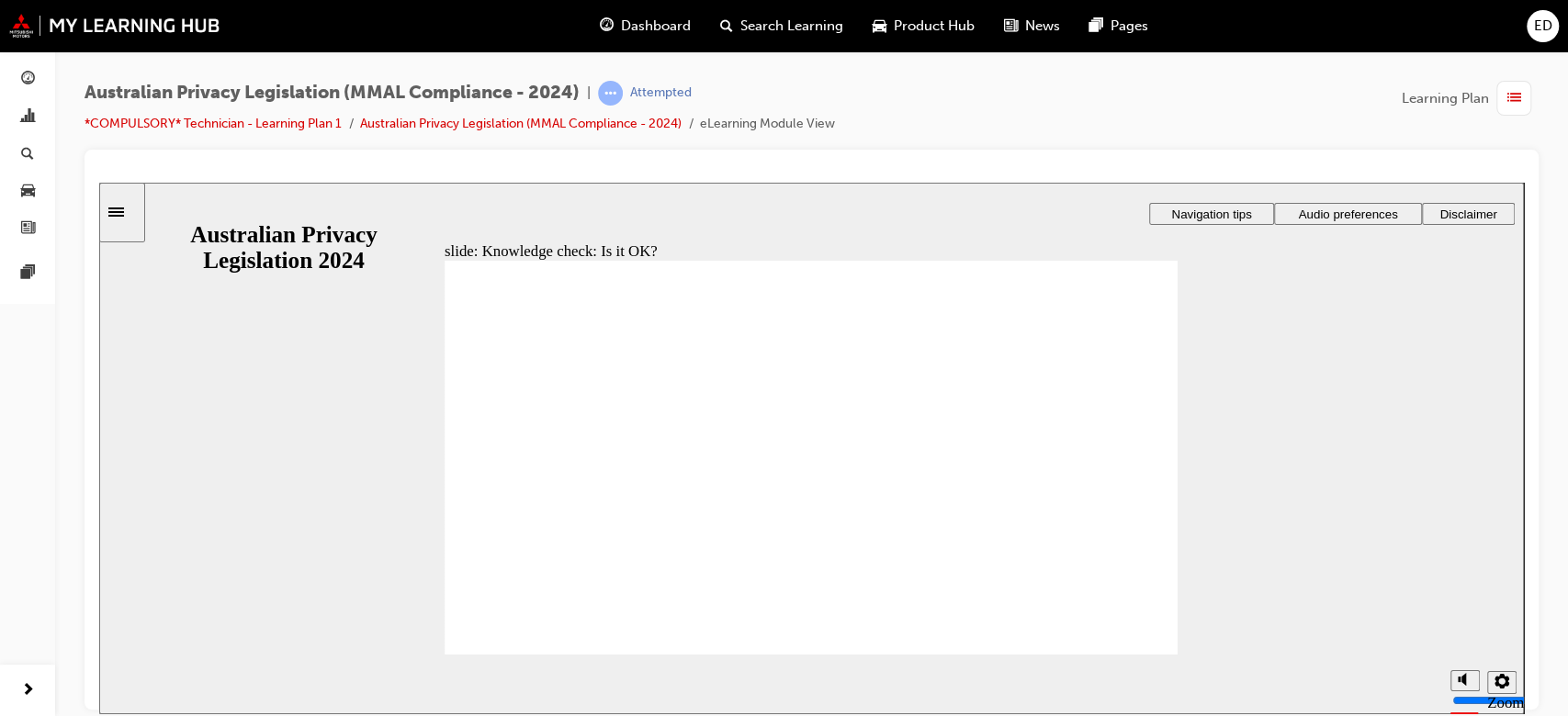 click 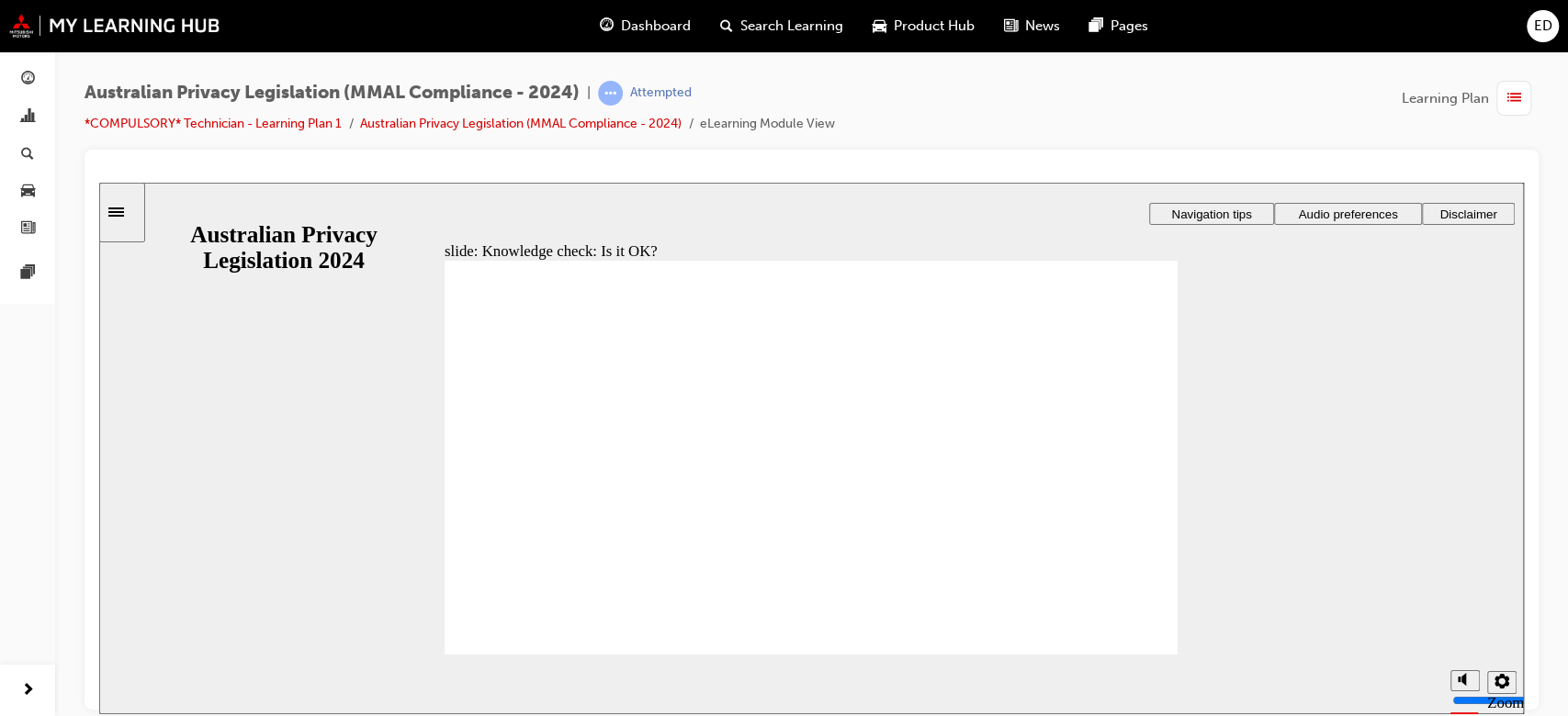 click 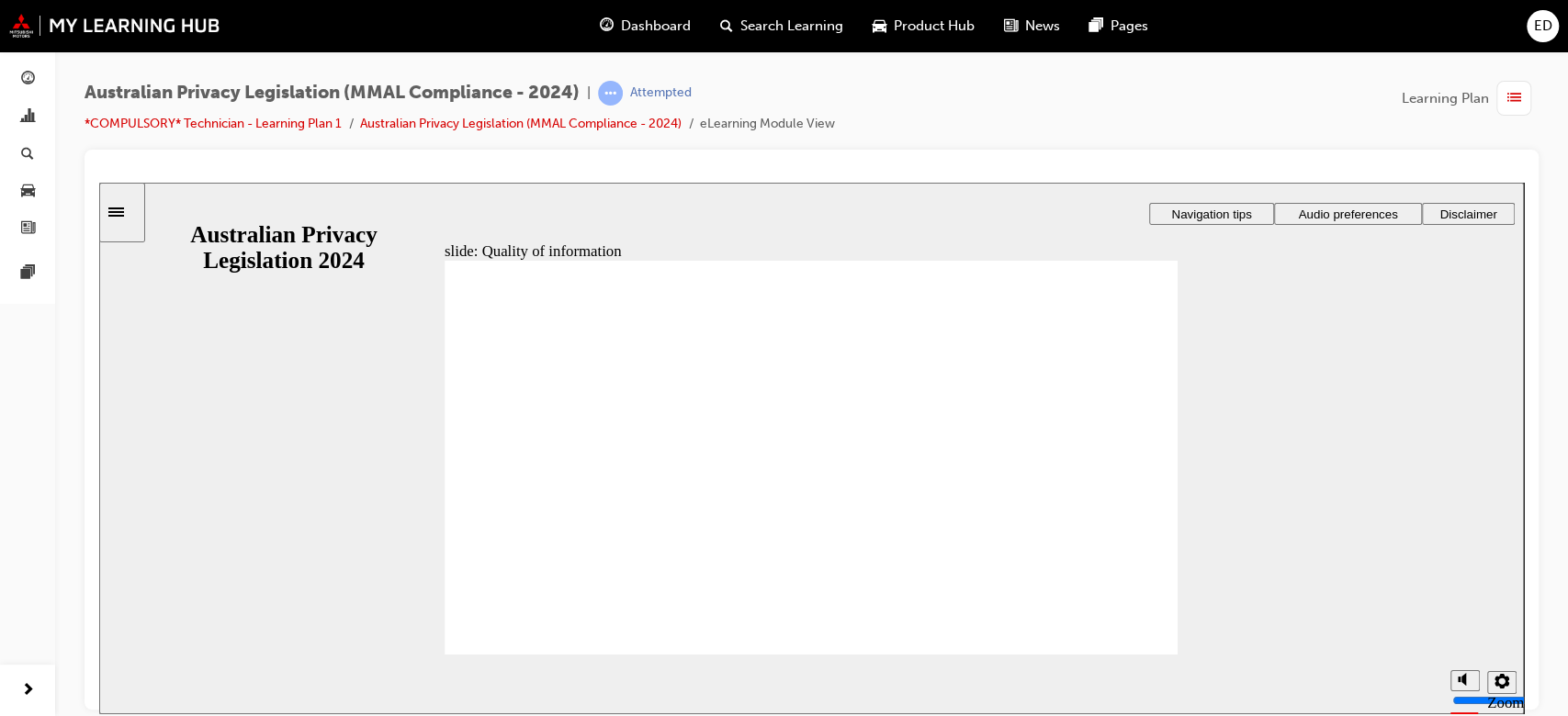 click 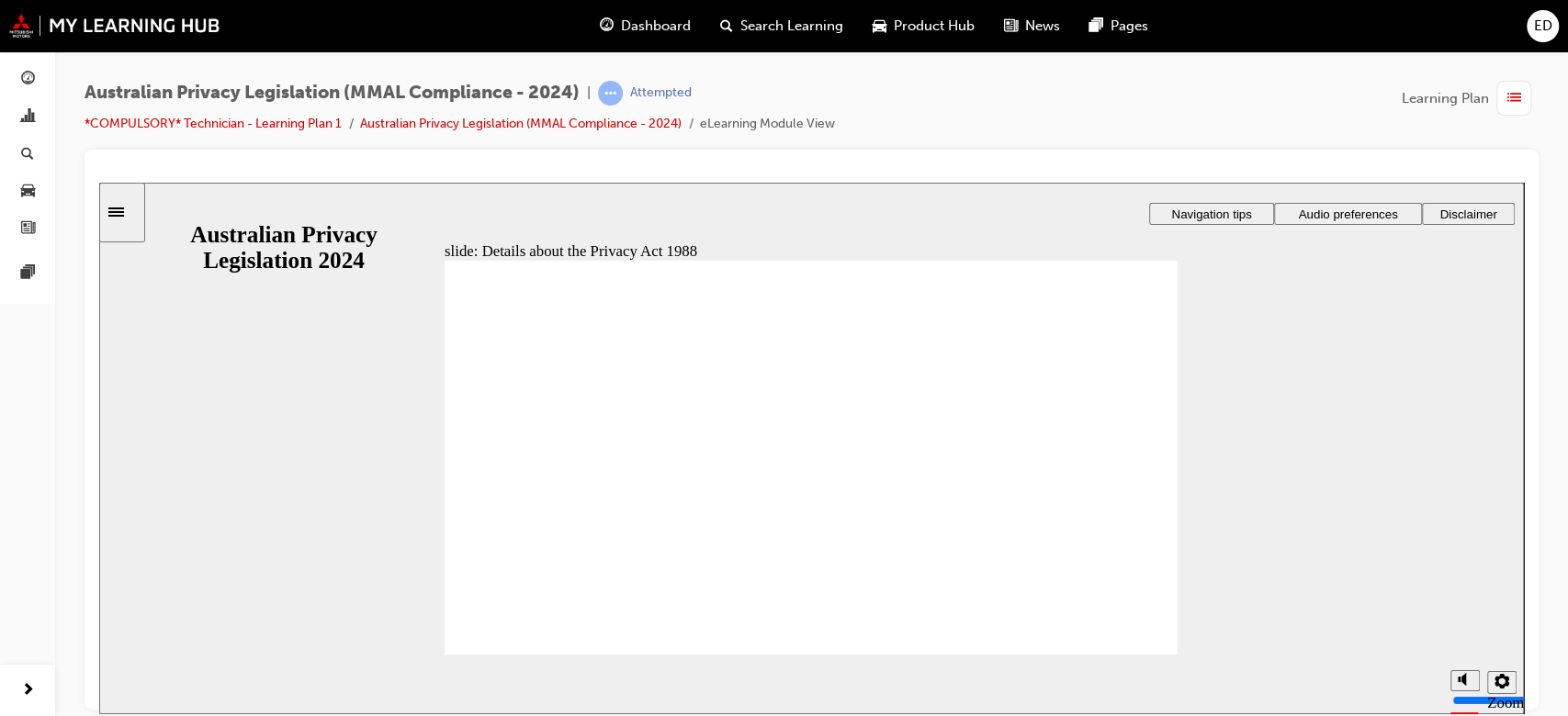 click 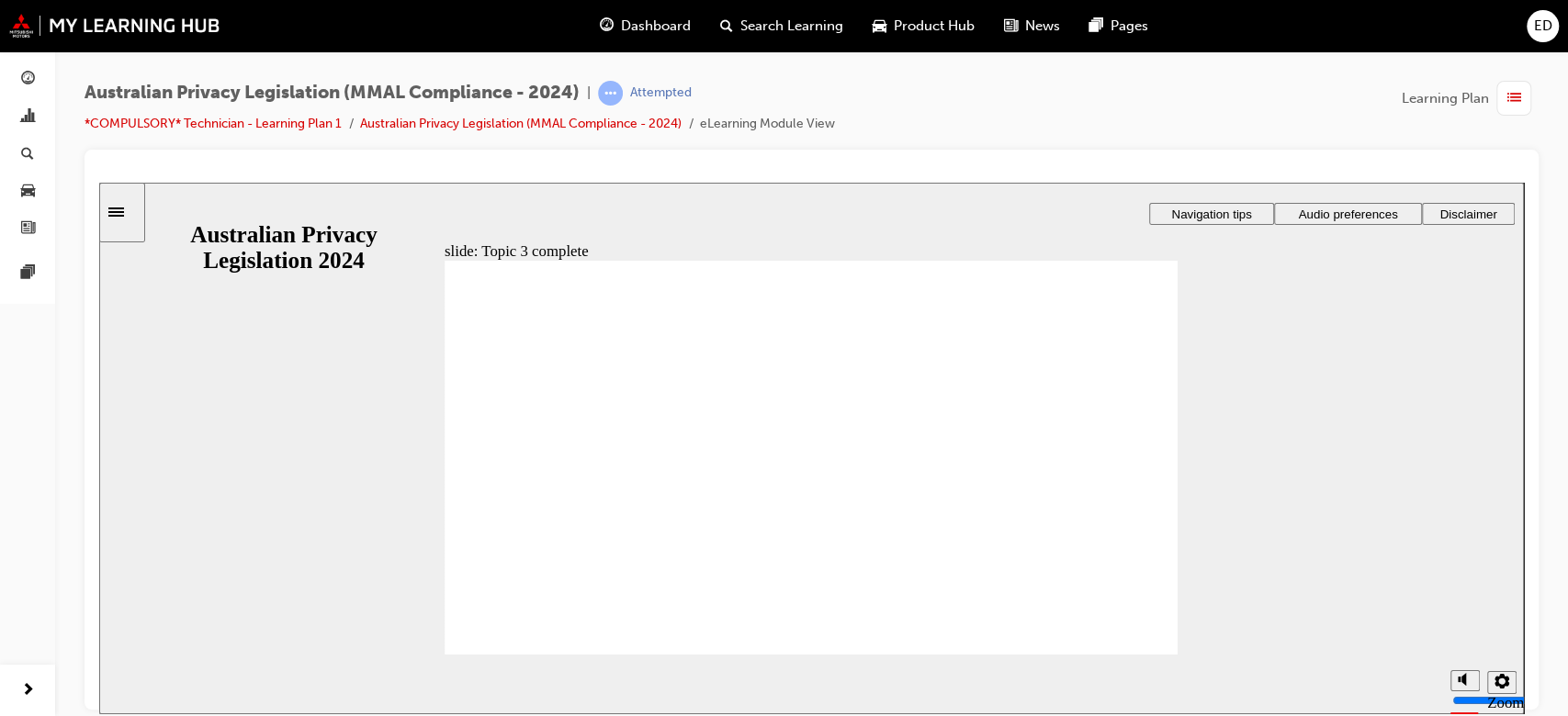 click 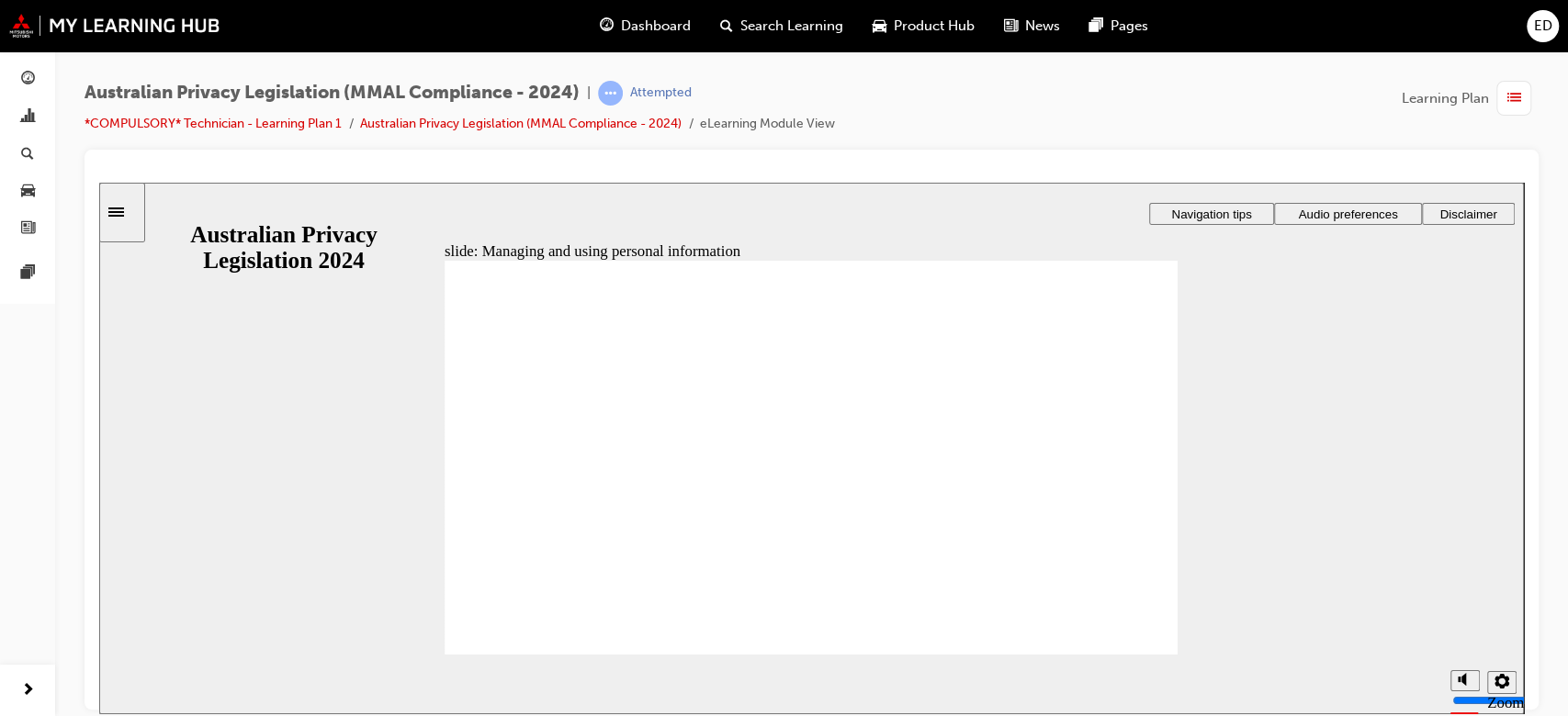 click 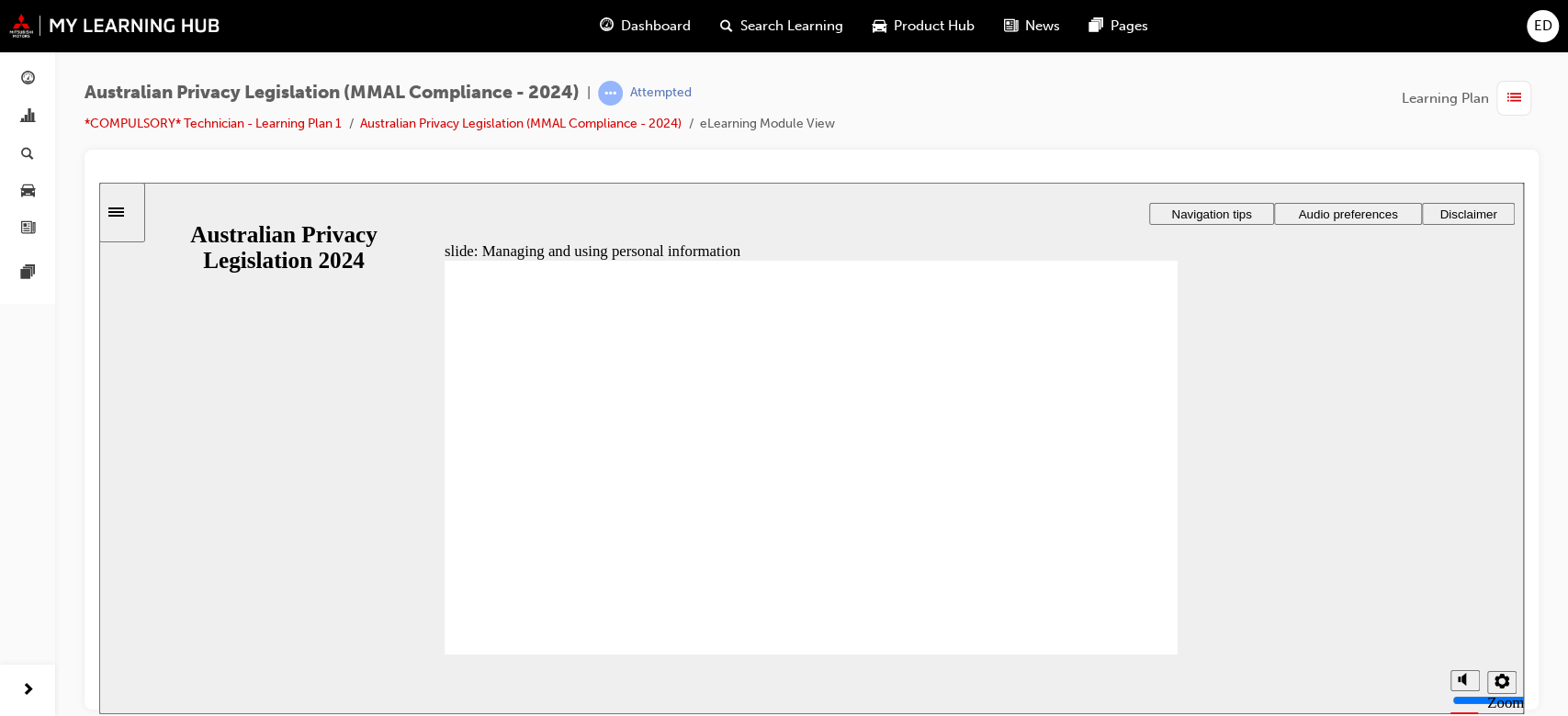 click 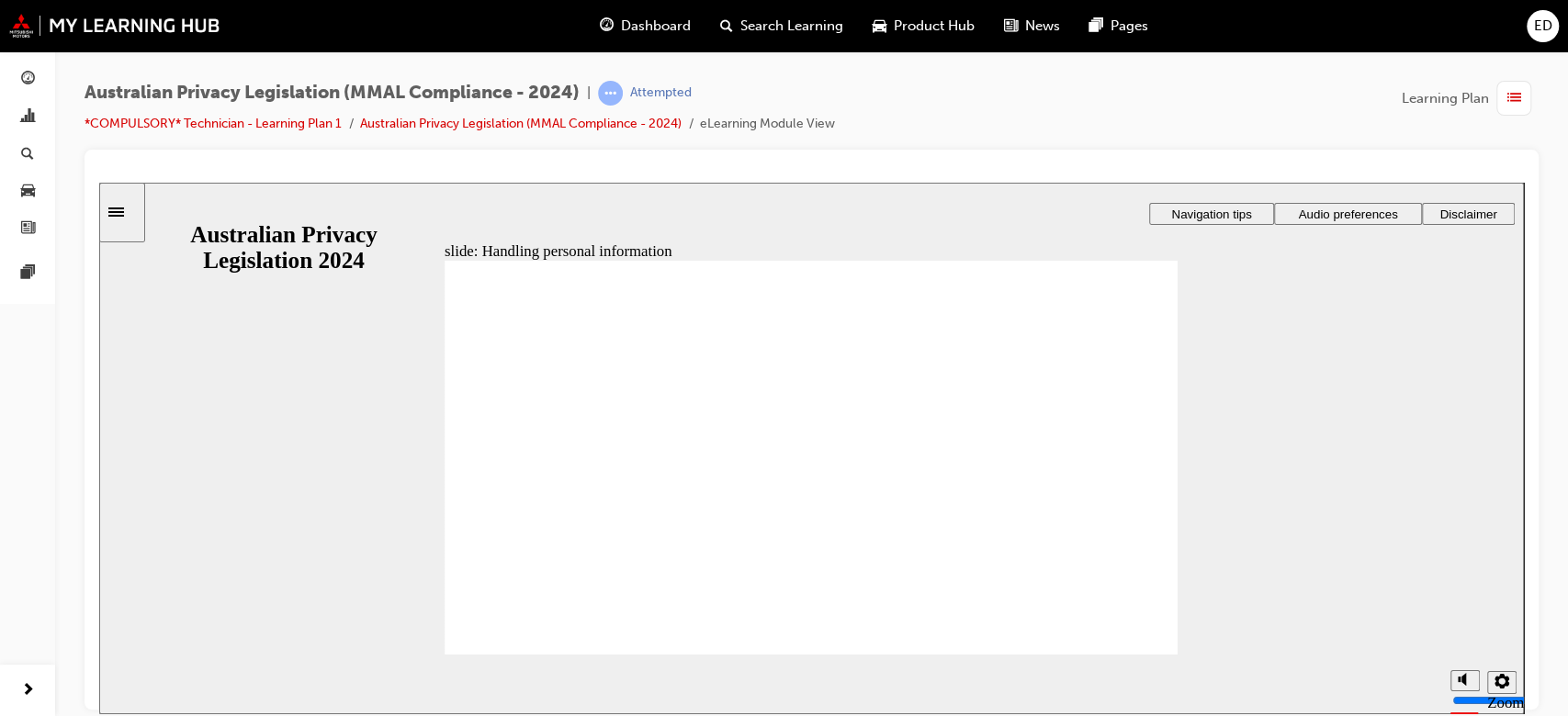 checkbox on "true" 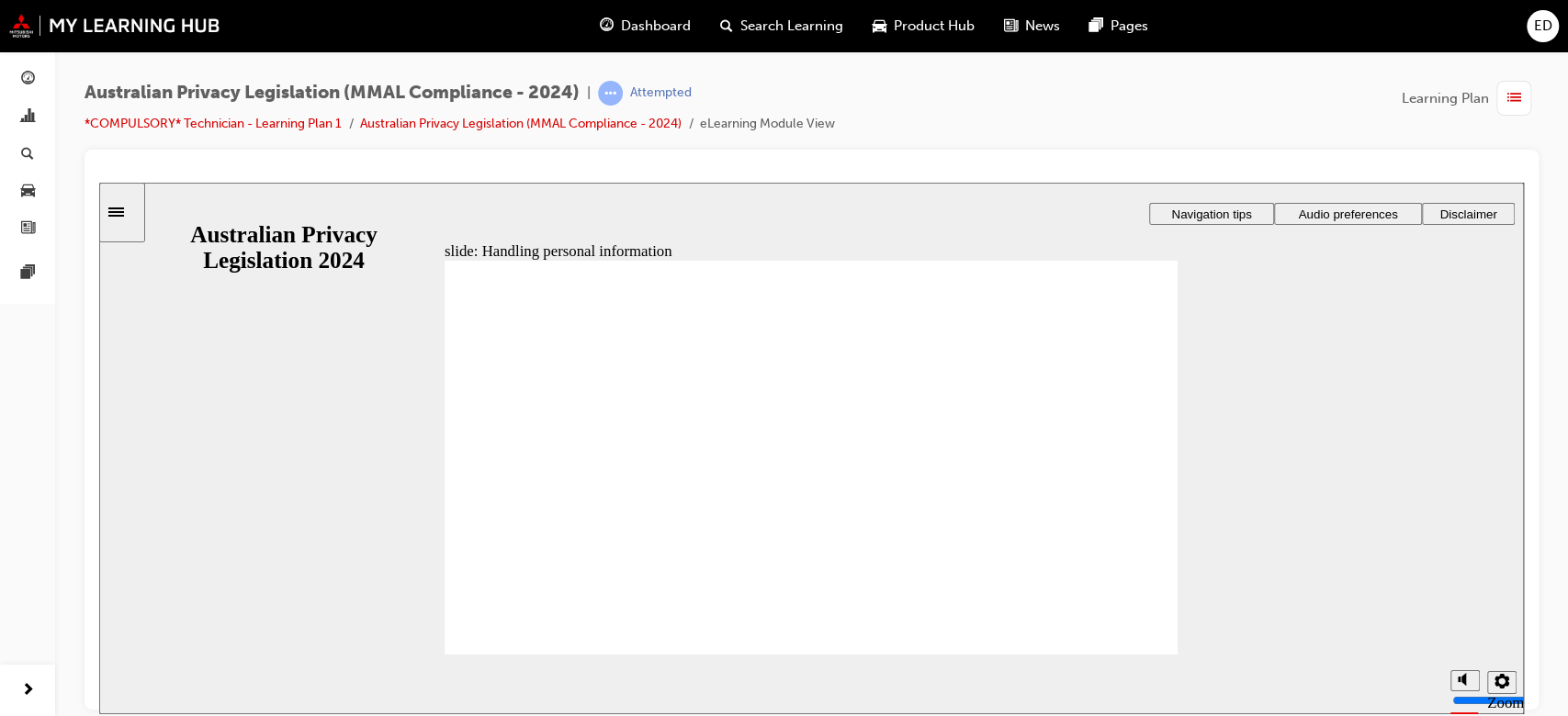 checkbox on "true" 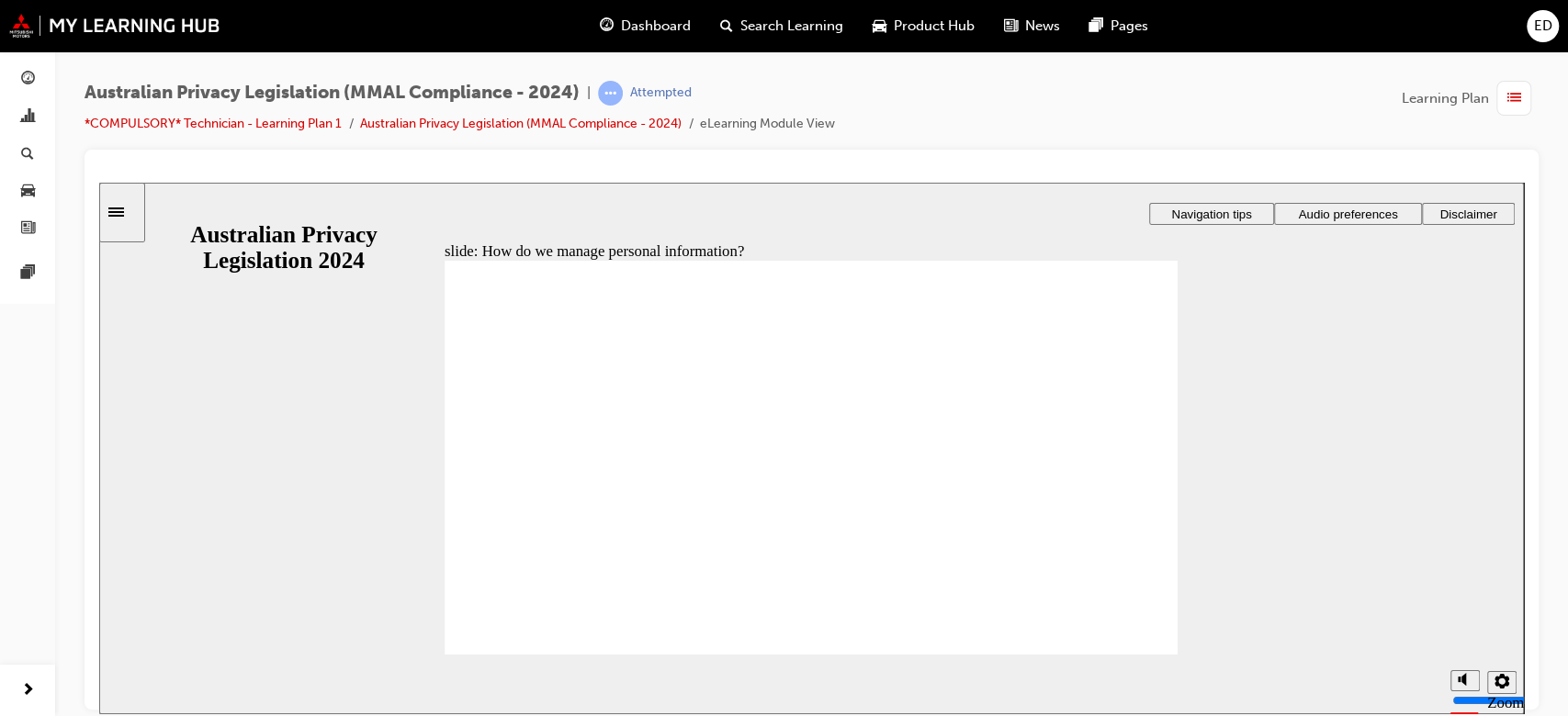 click 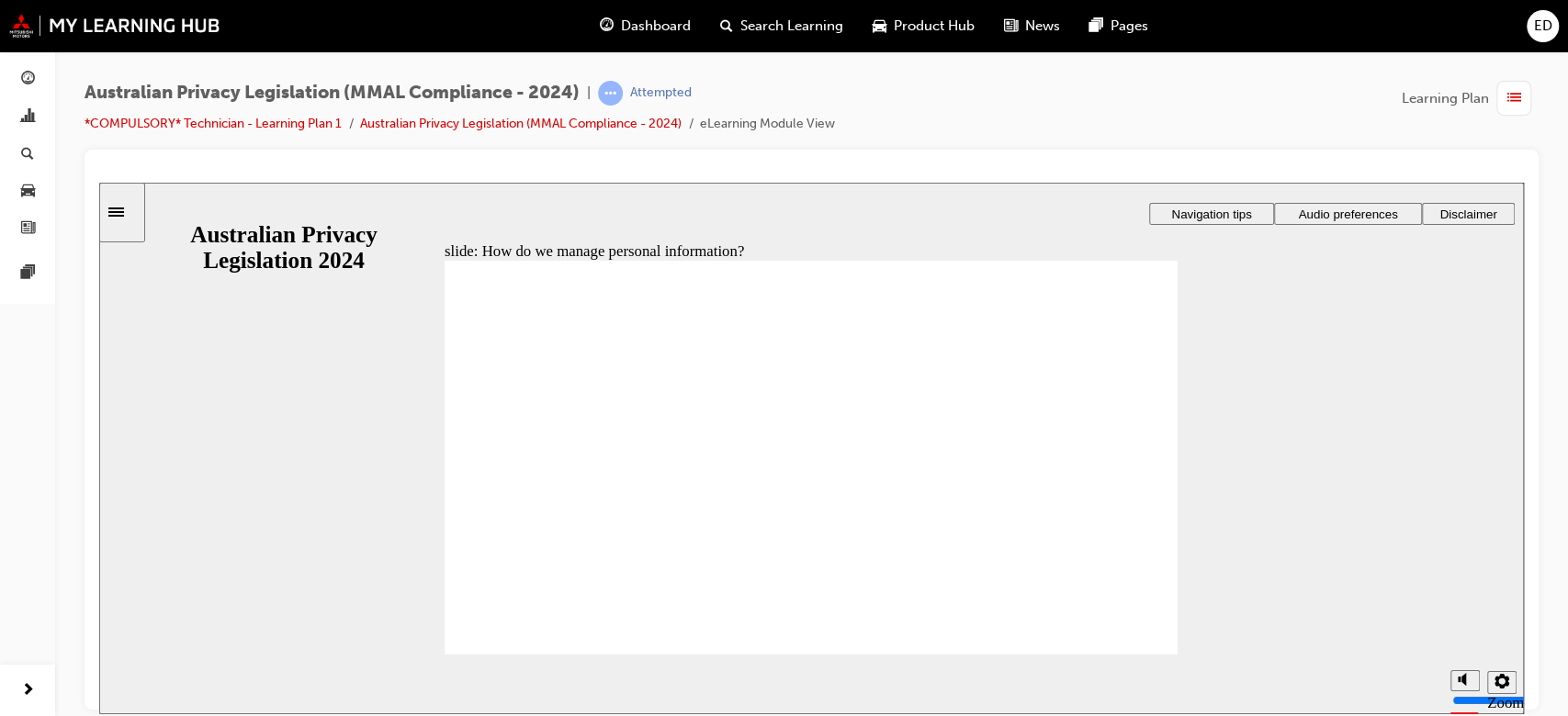 click 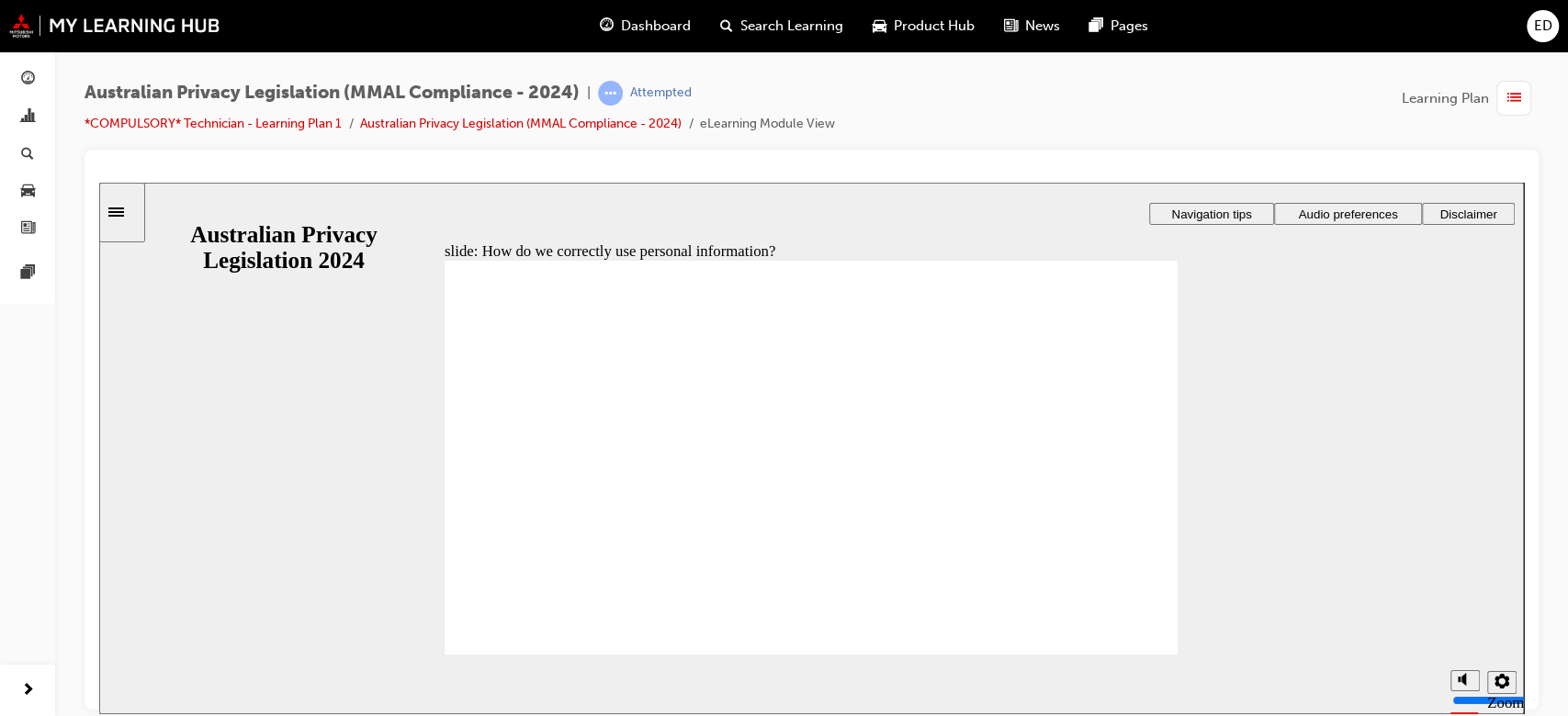 click 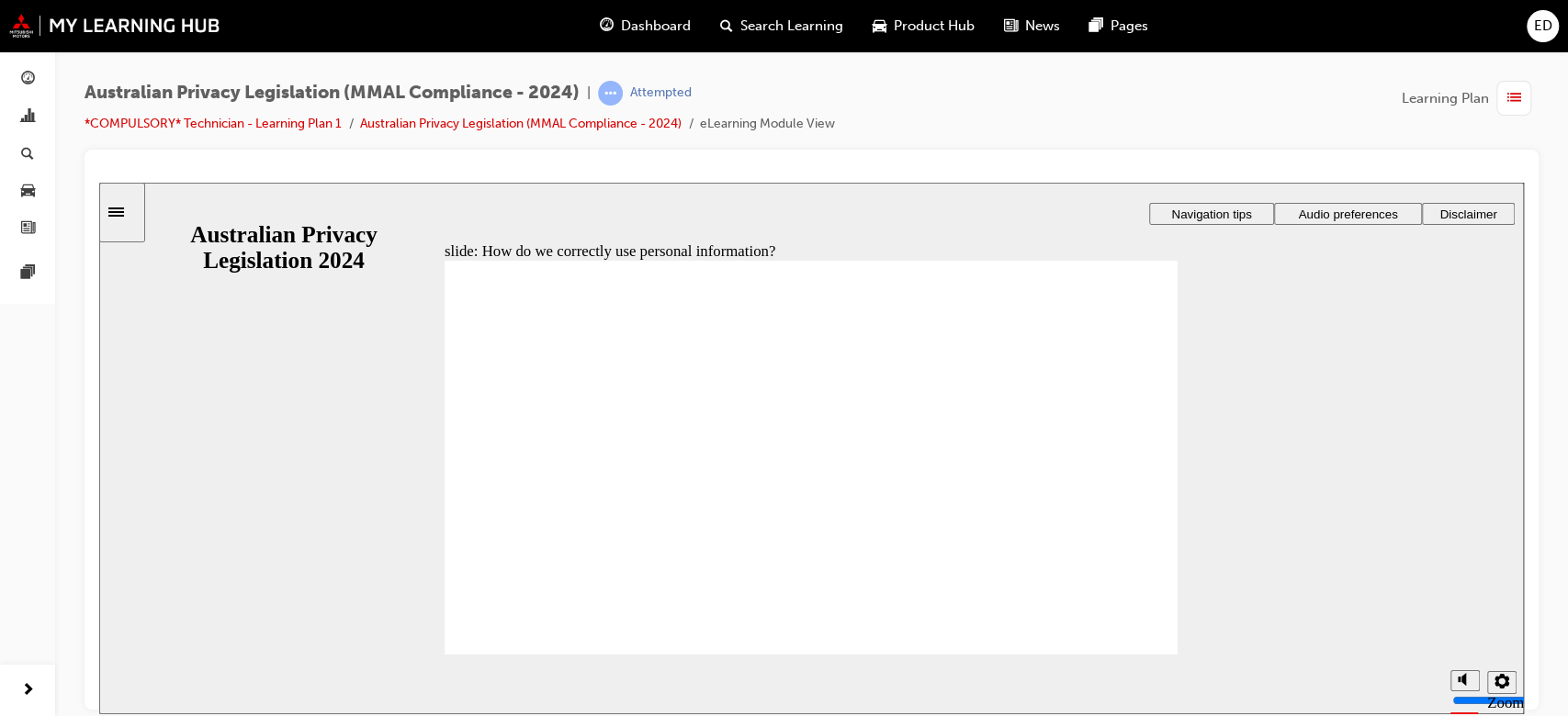 click 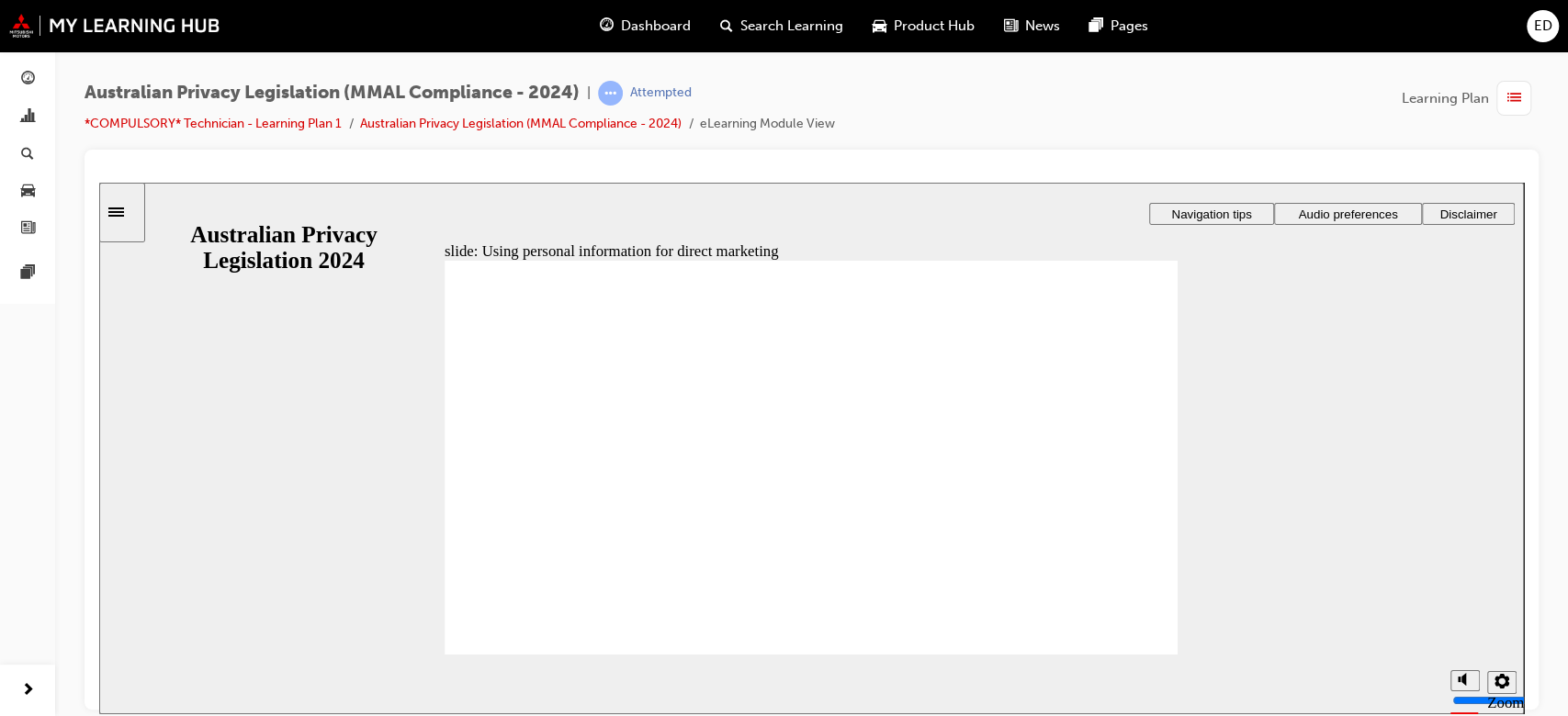 click 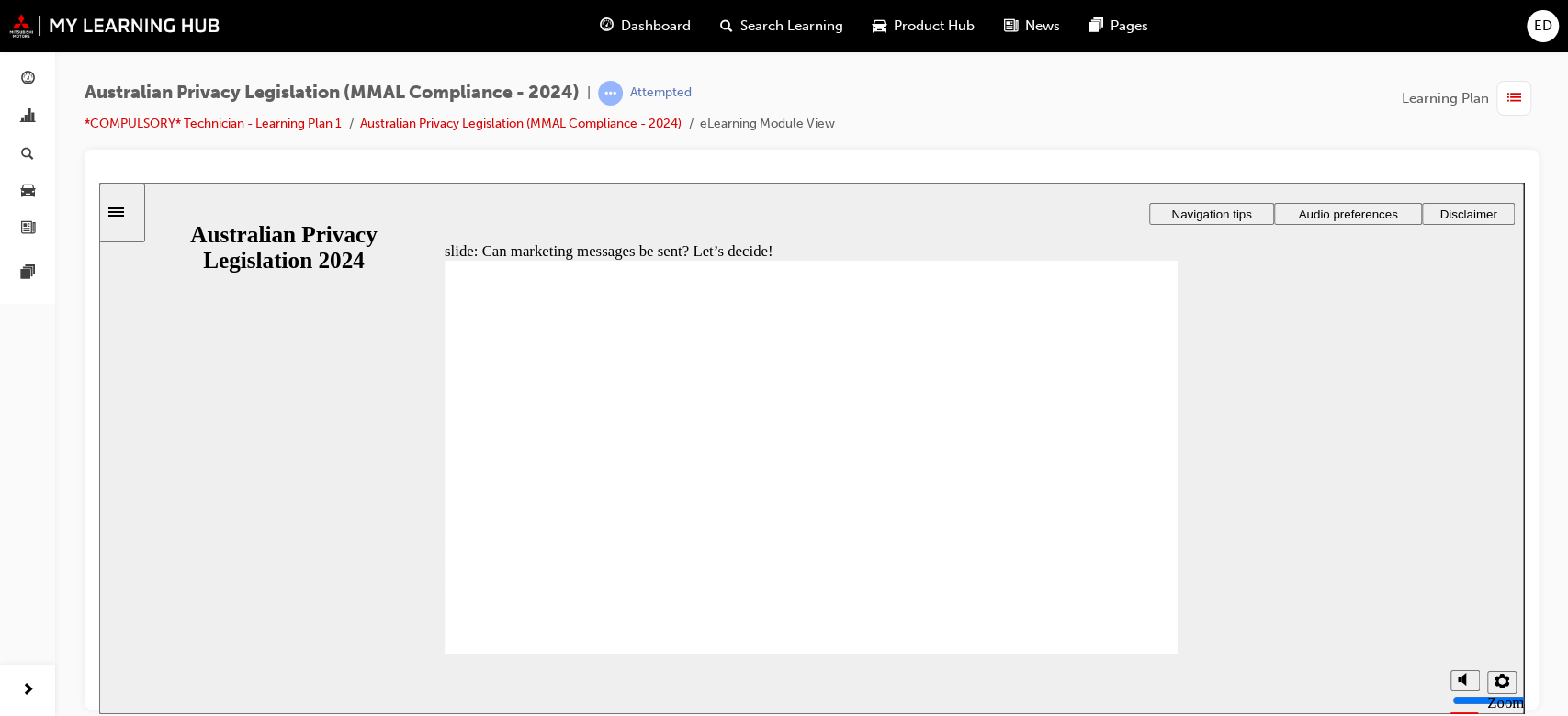 click 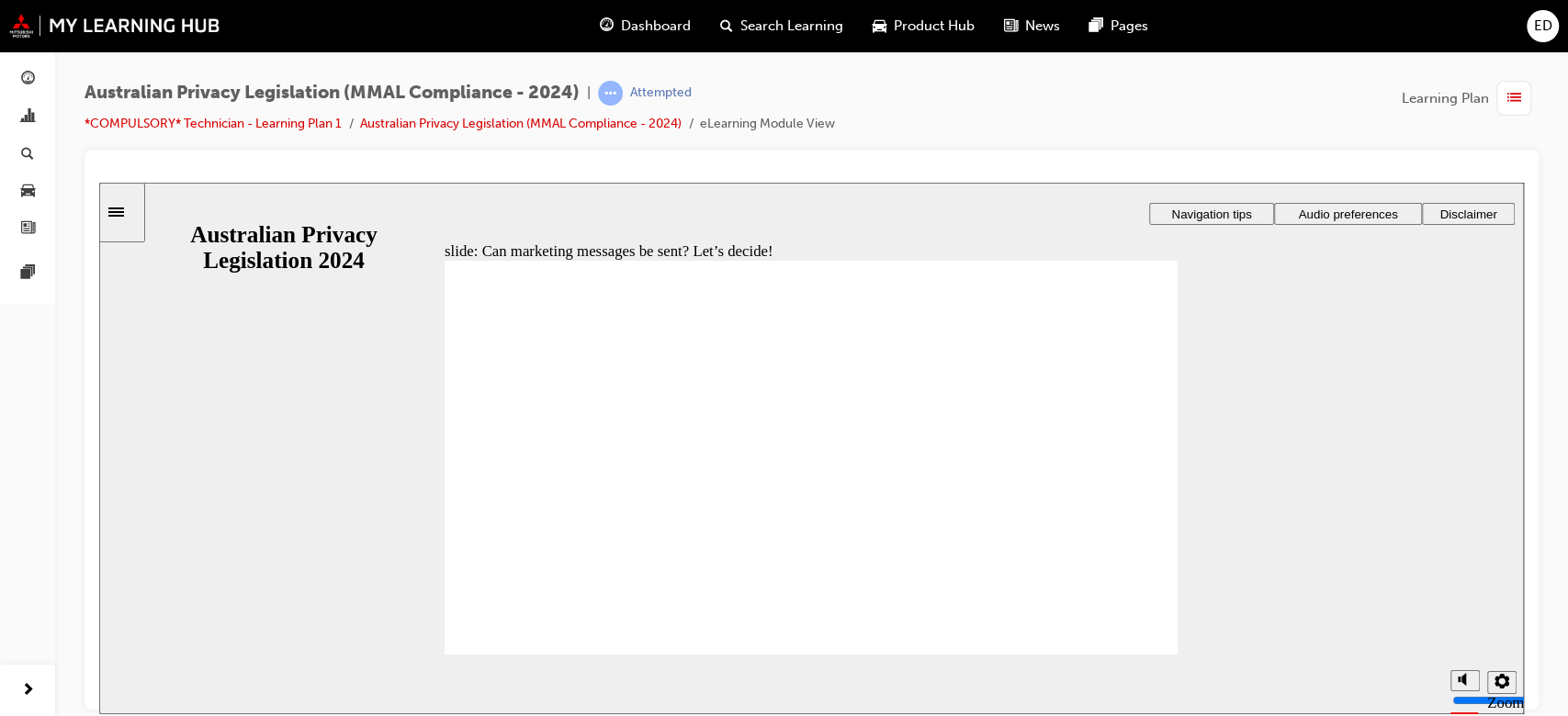 click 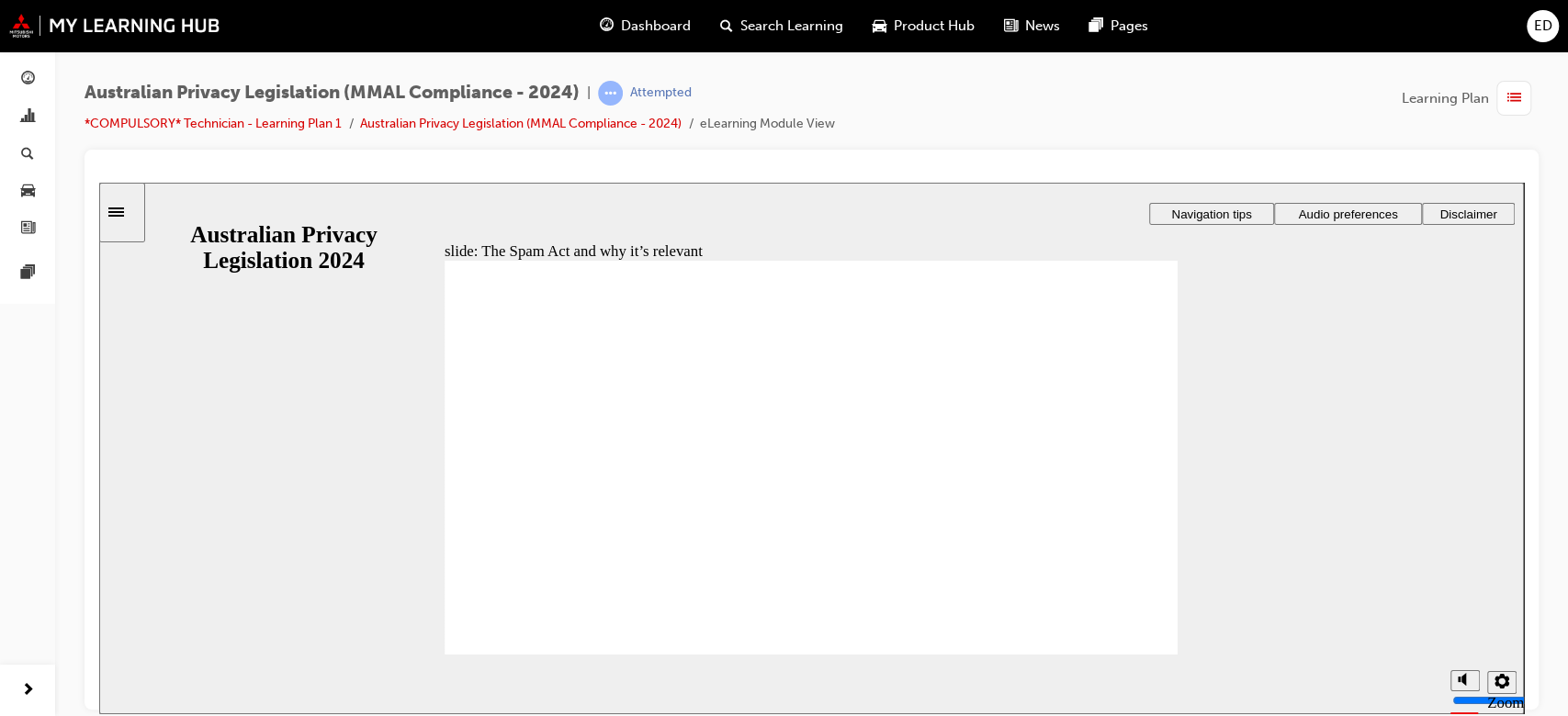 click 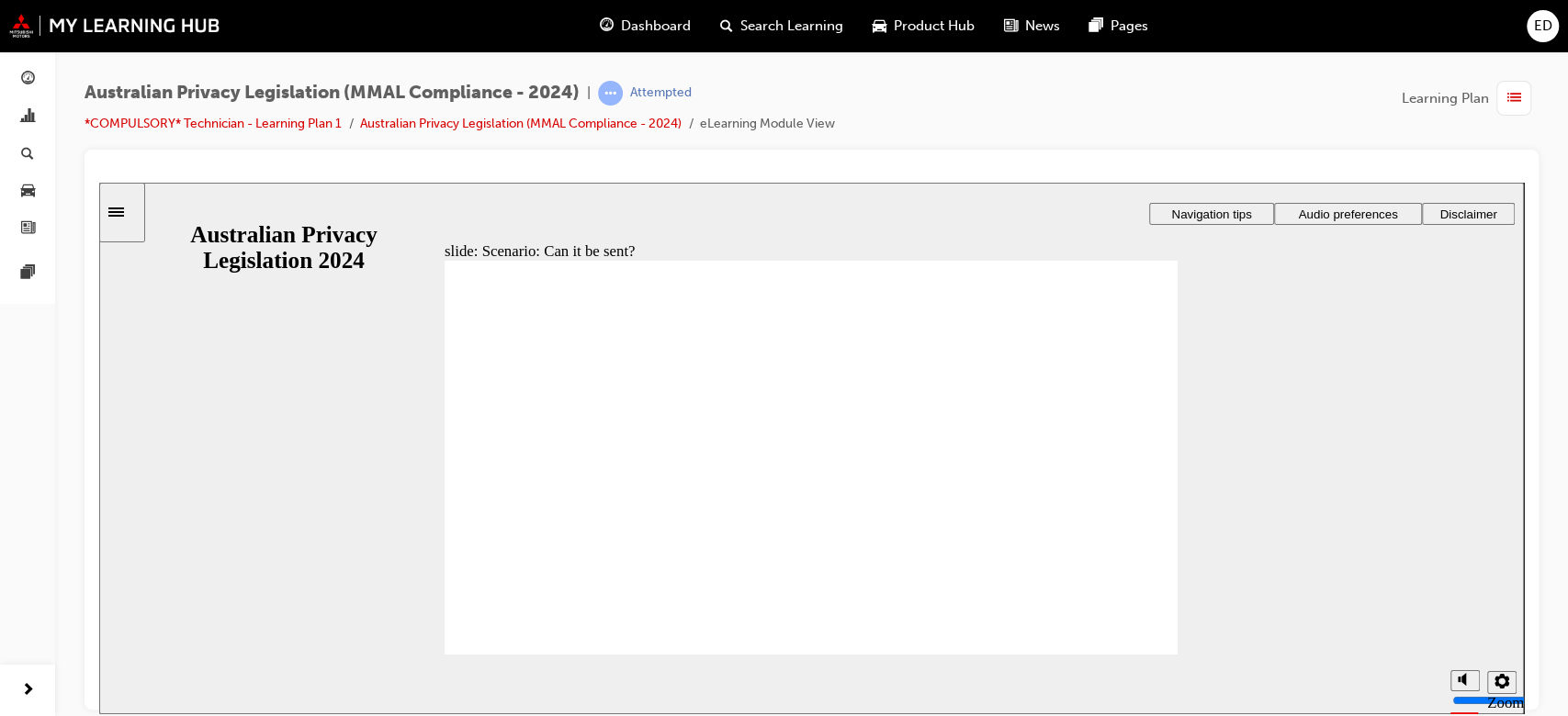 radio on "true" 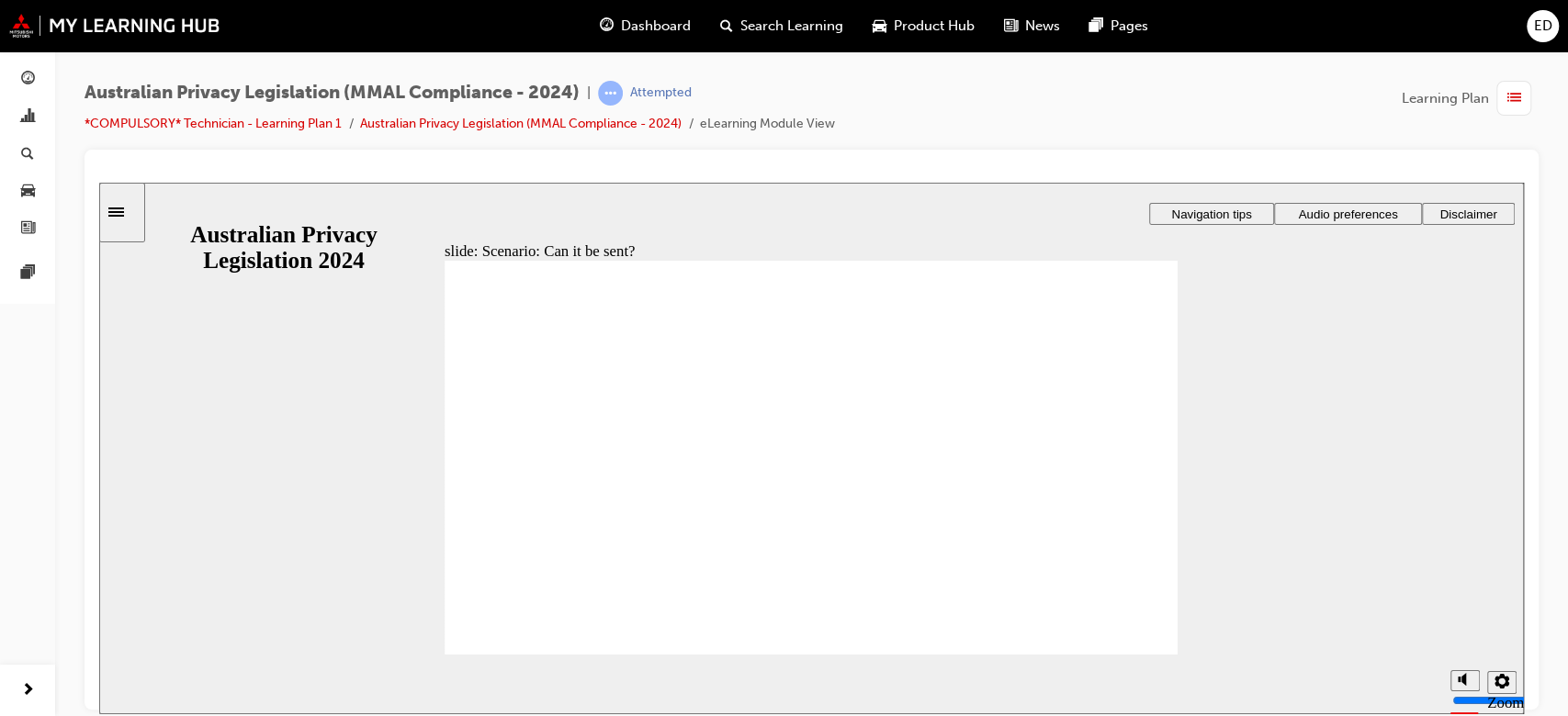 click 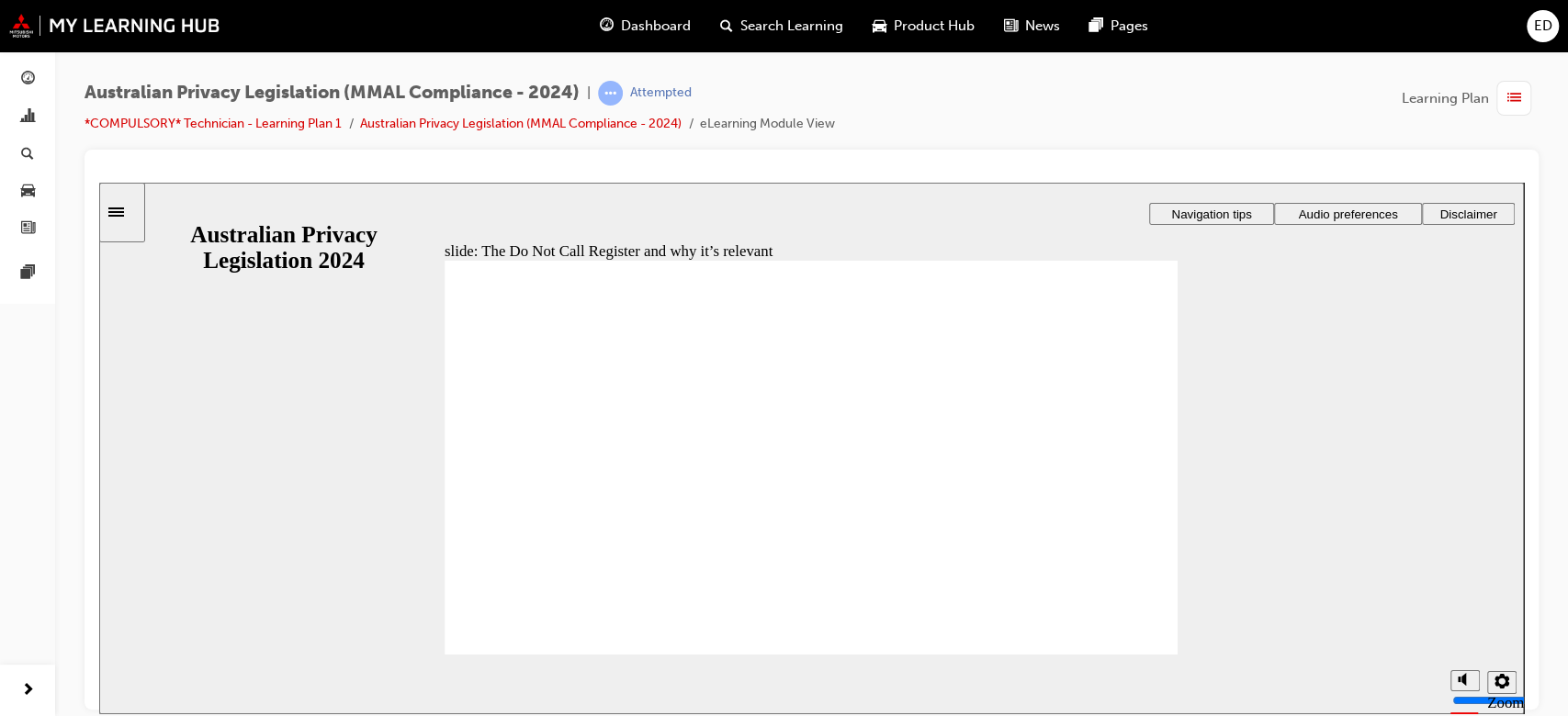 click 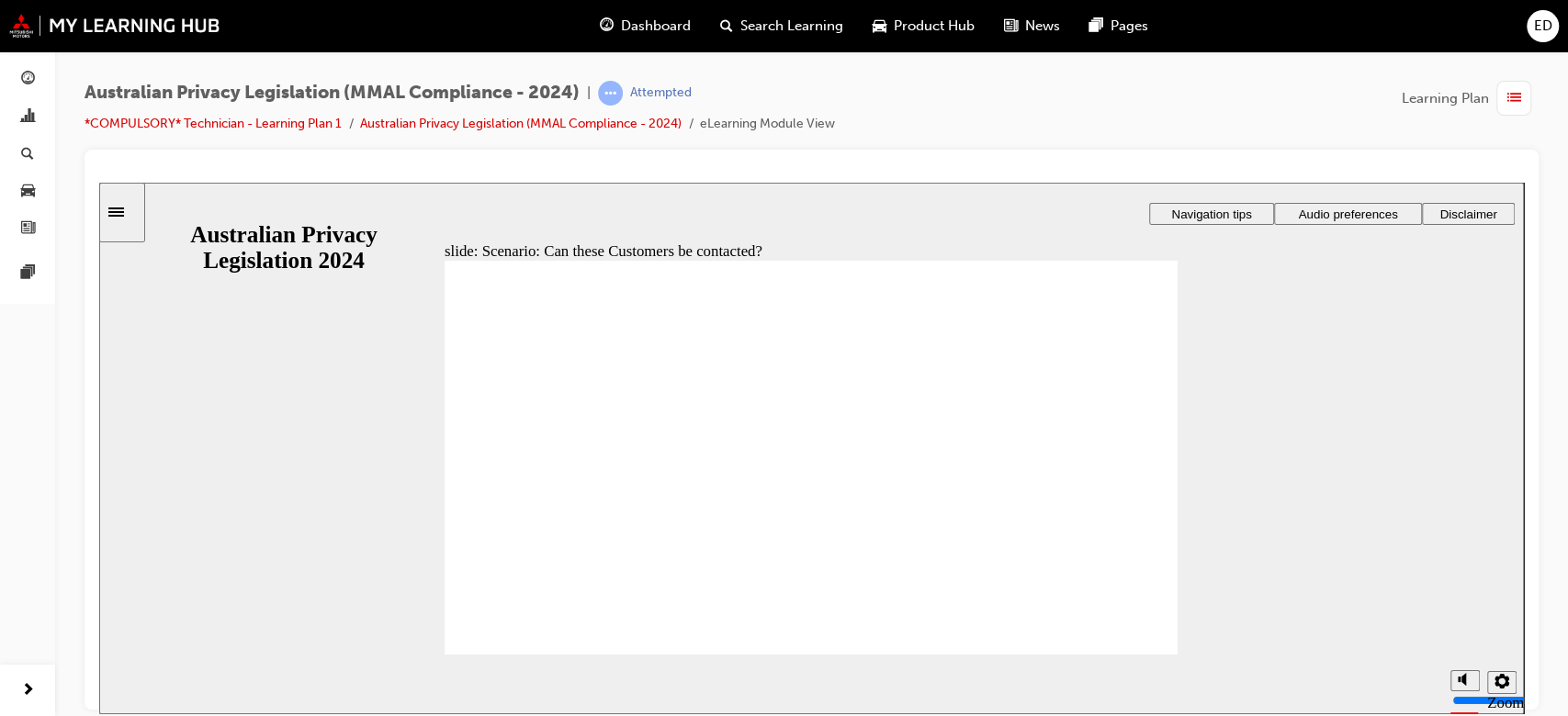 radio on "true" 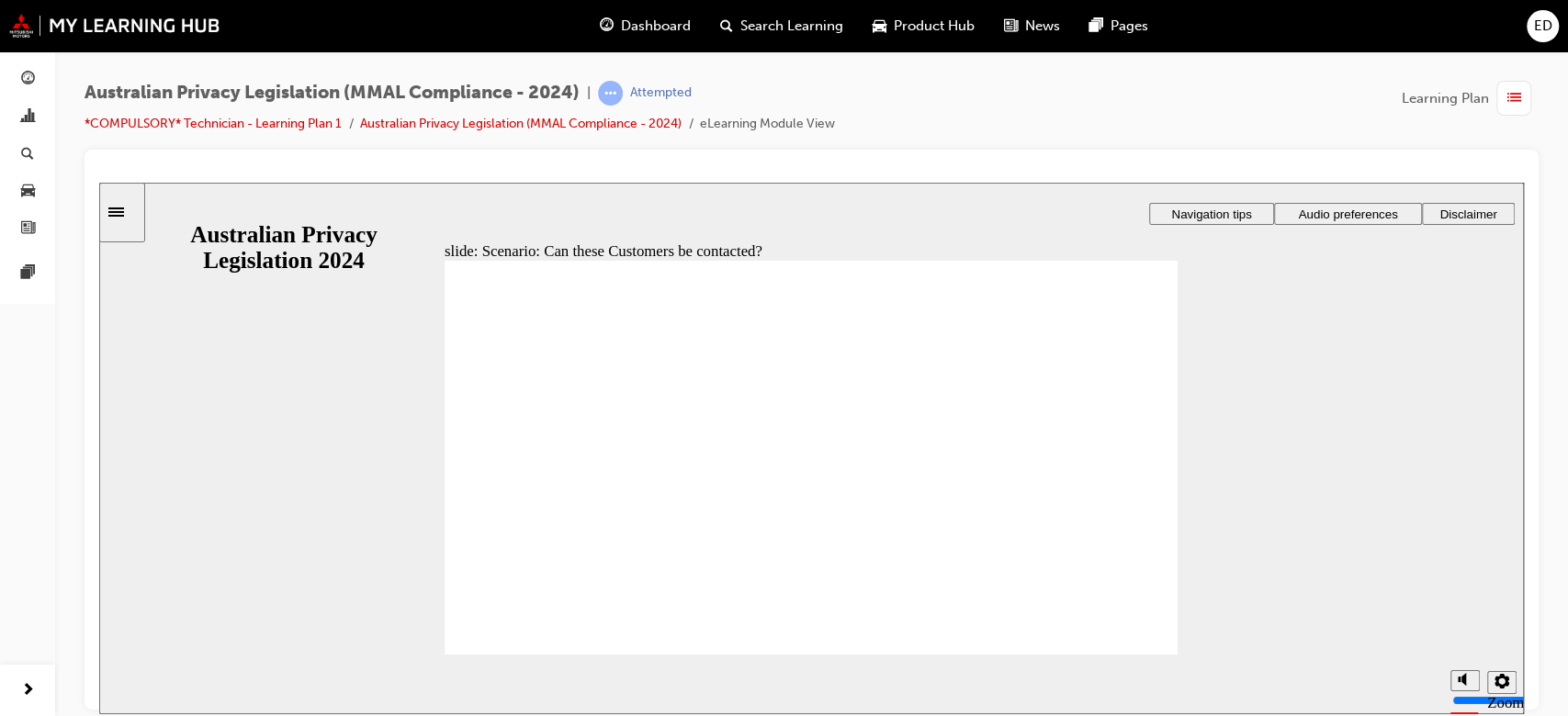click 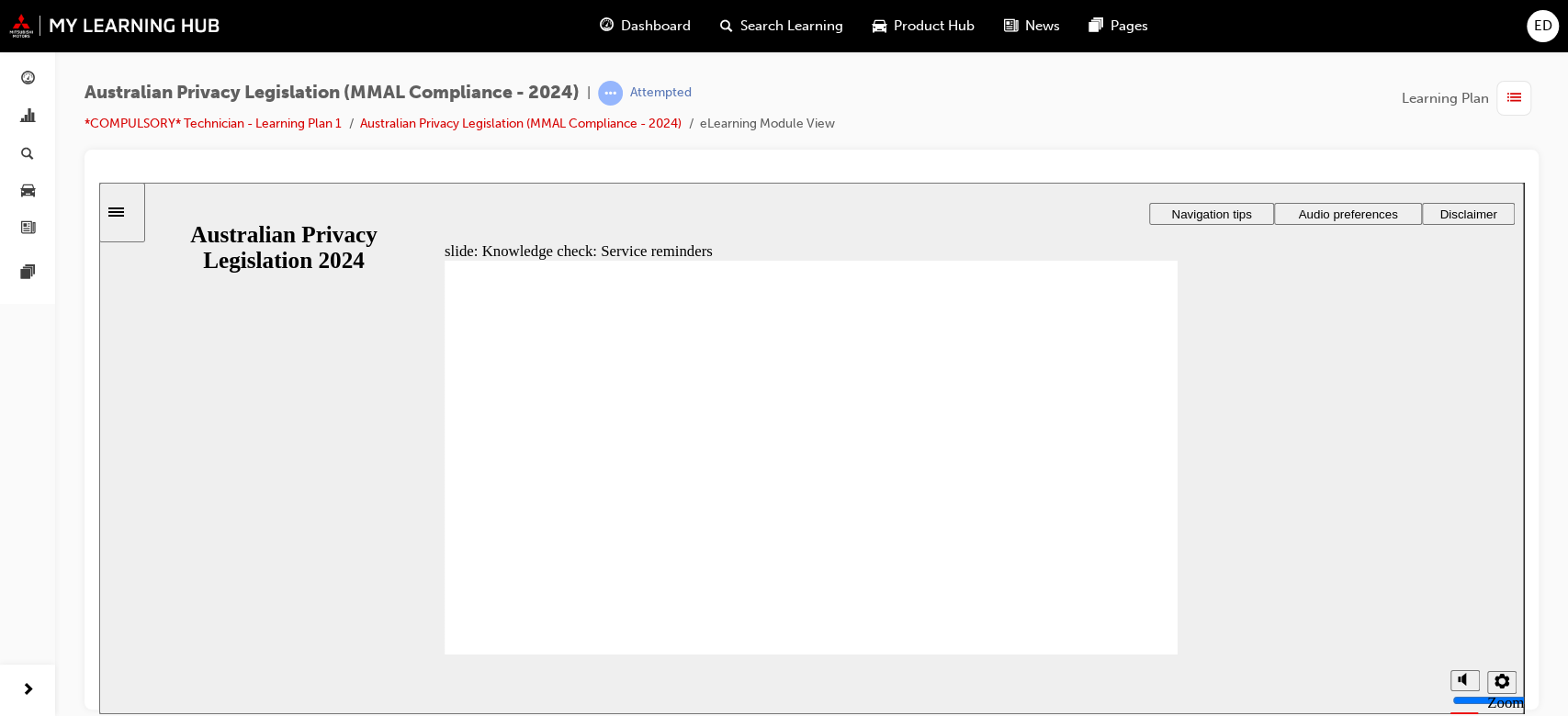 click 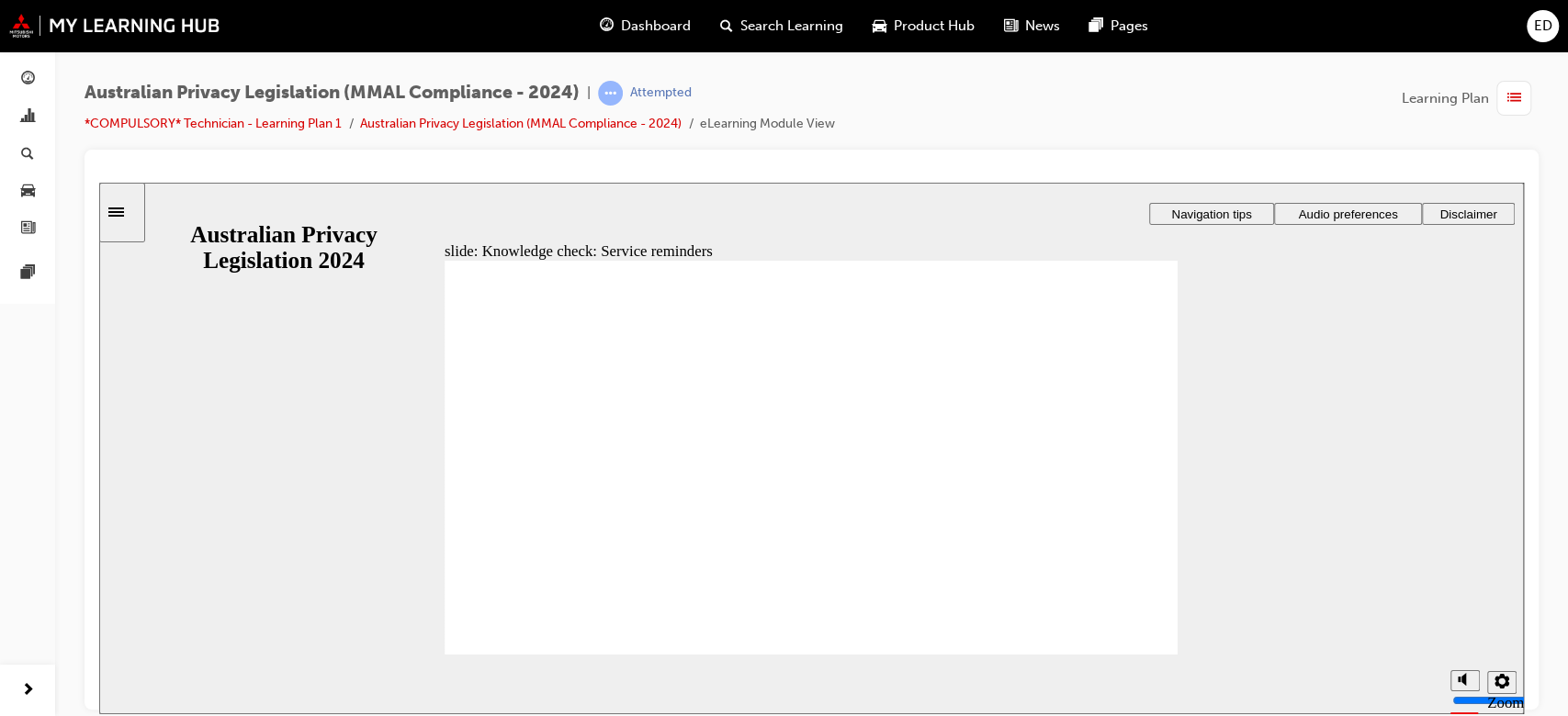 click 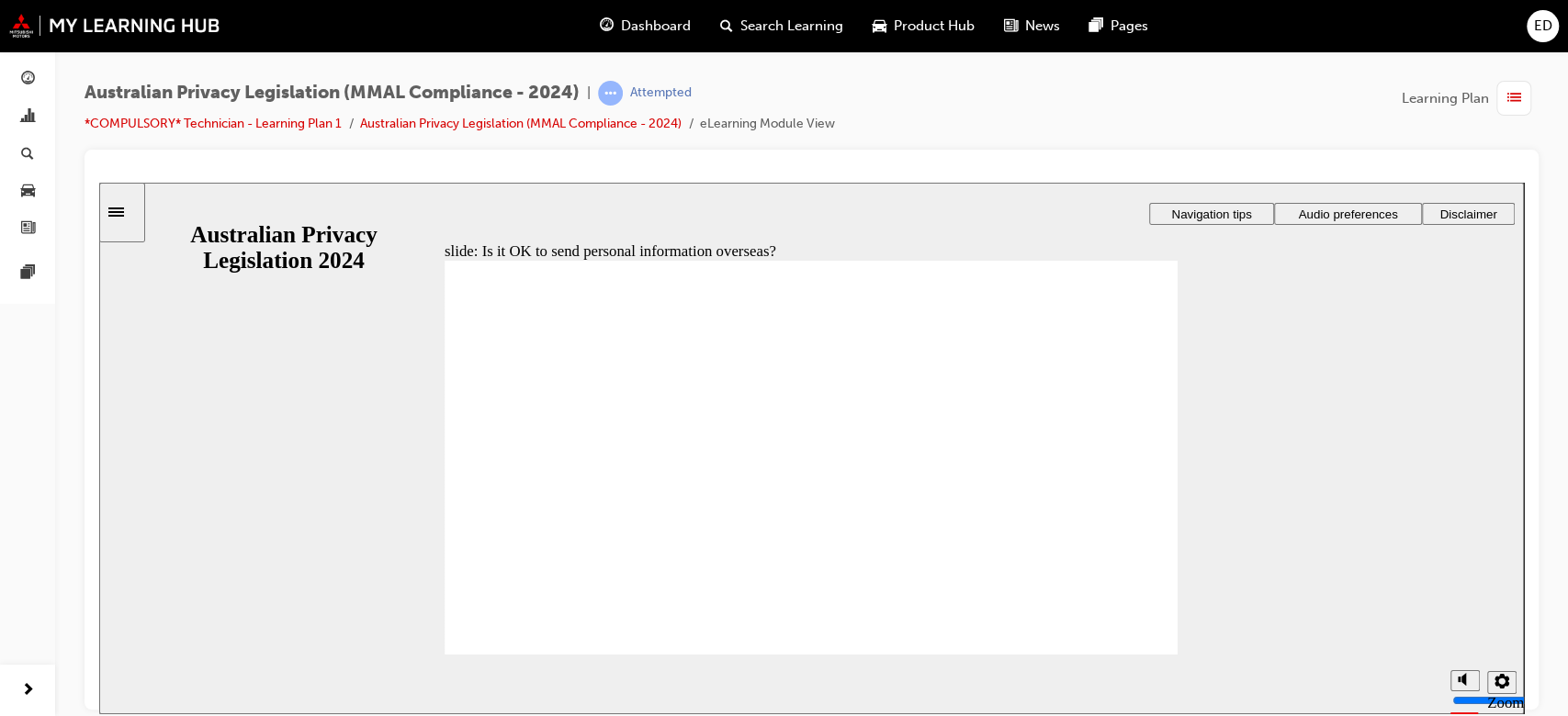 click 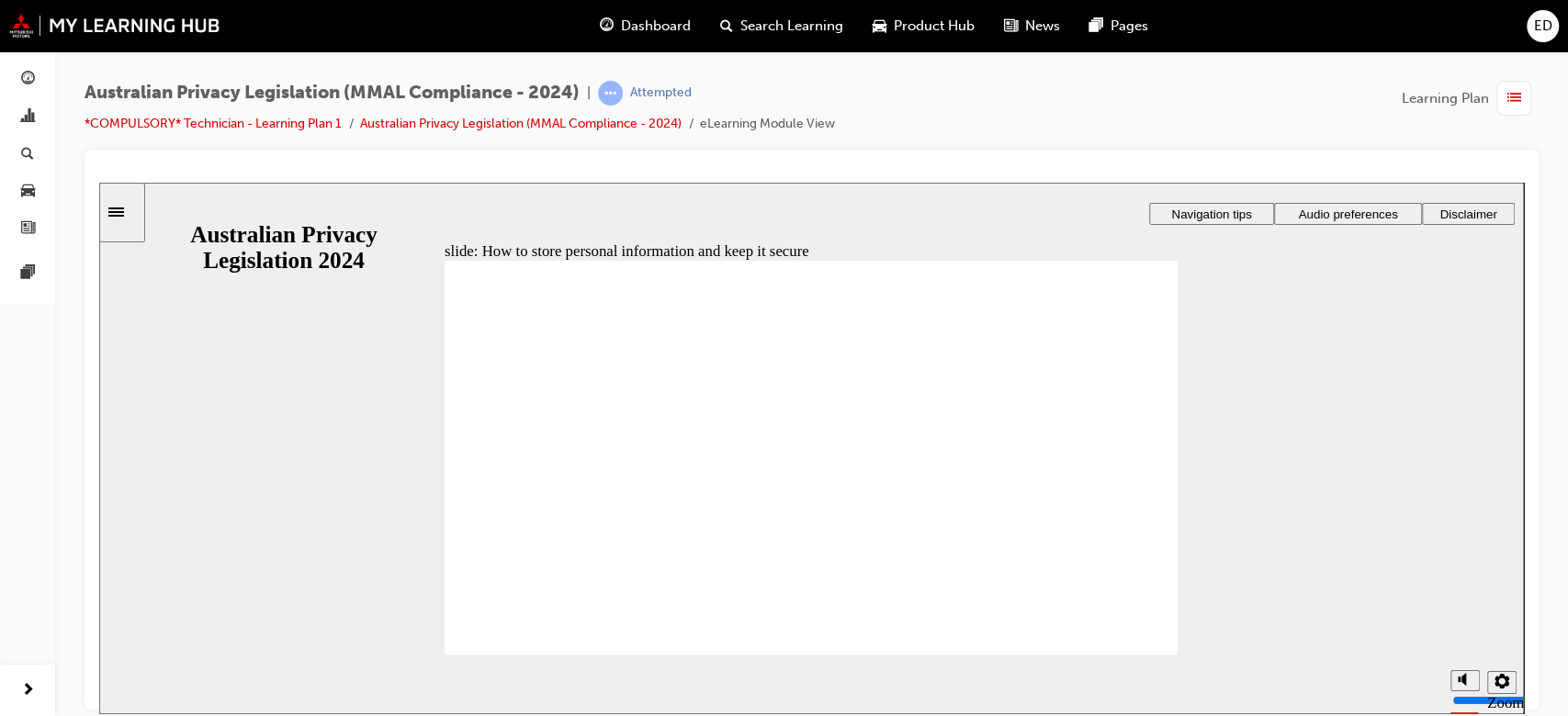 click 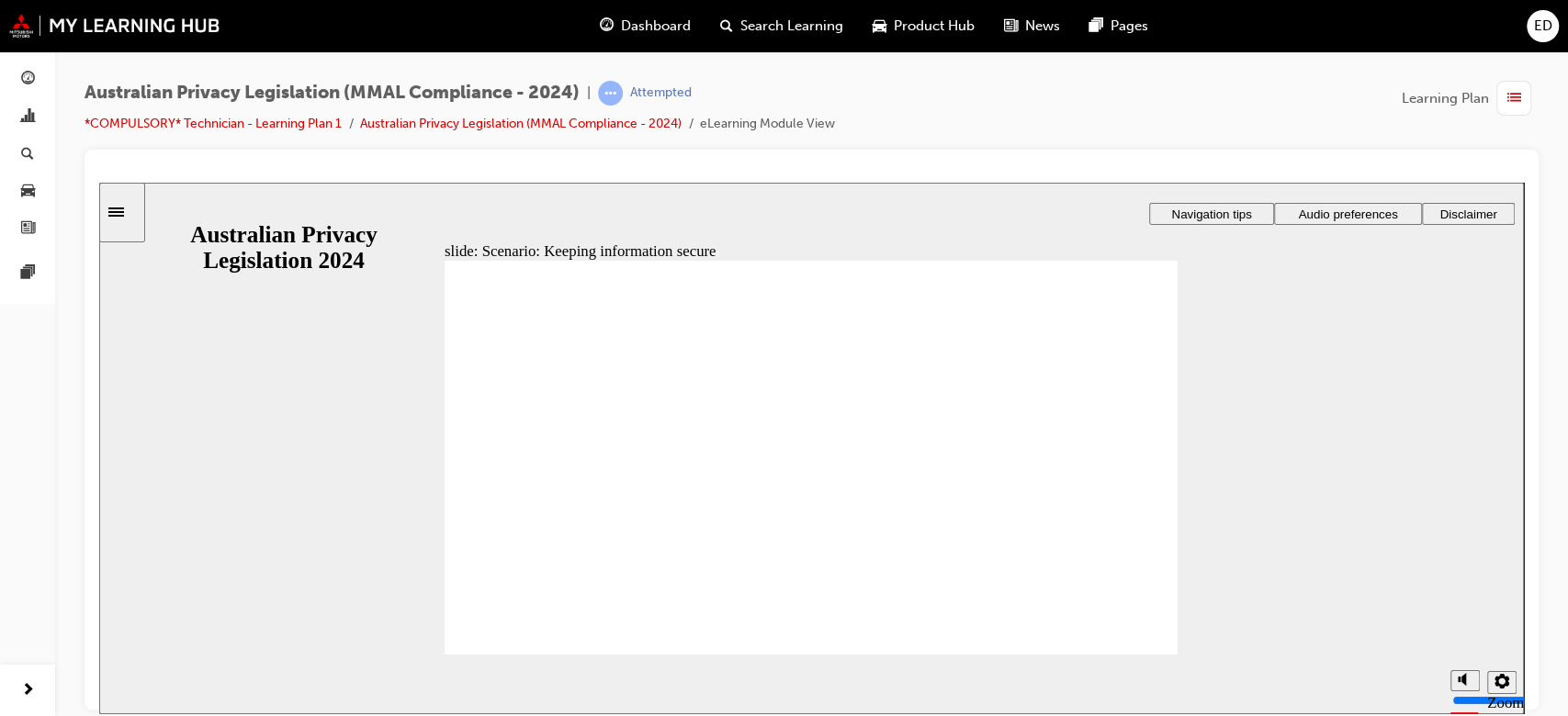 radio on "true" 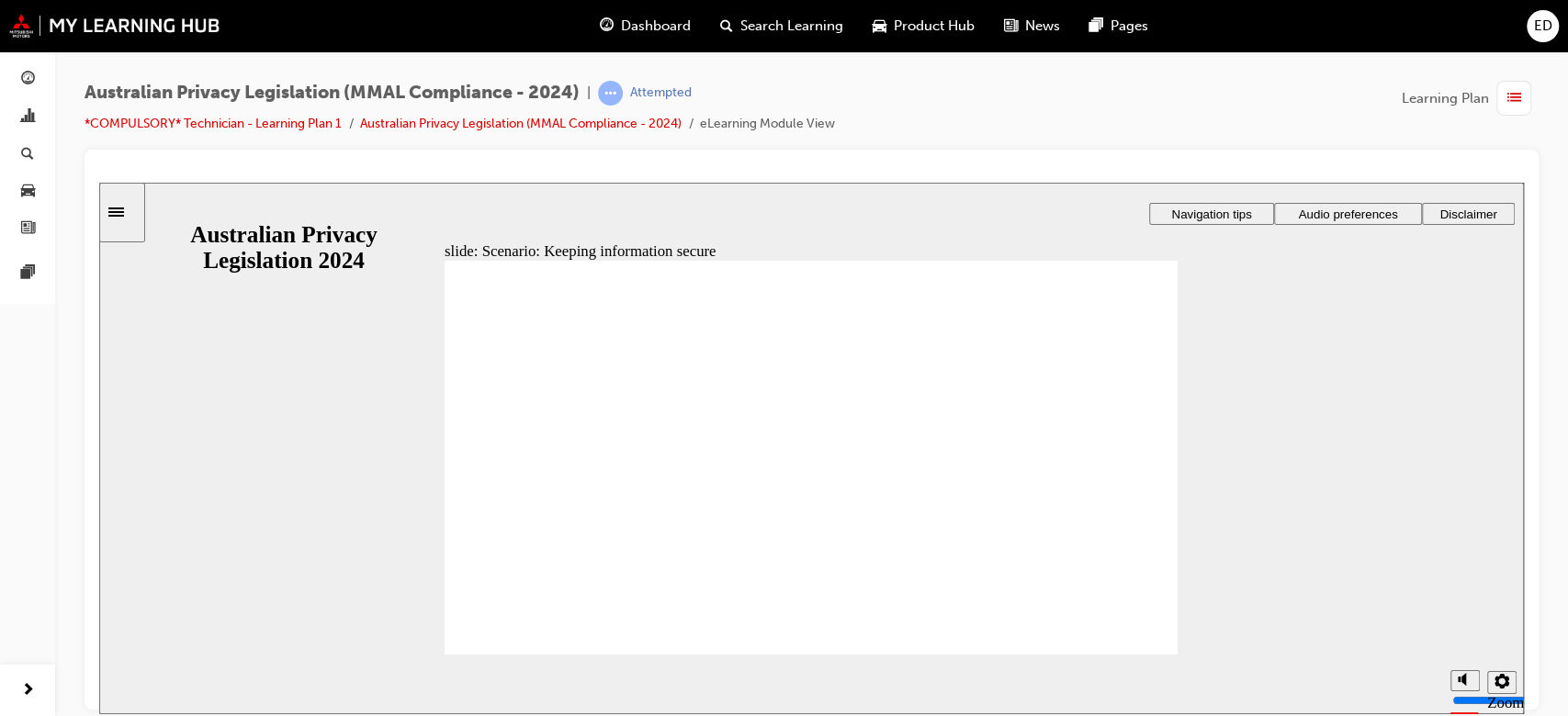 click 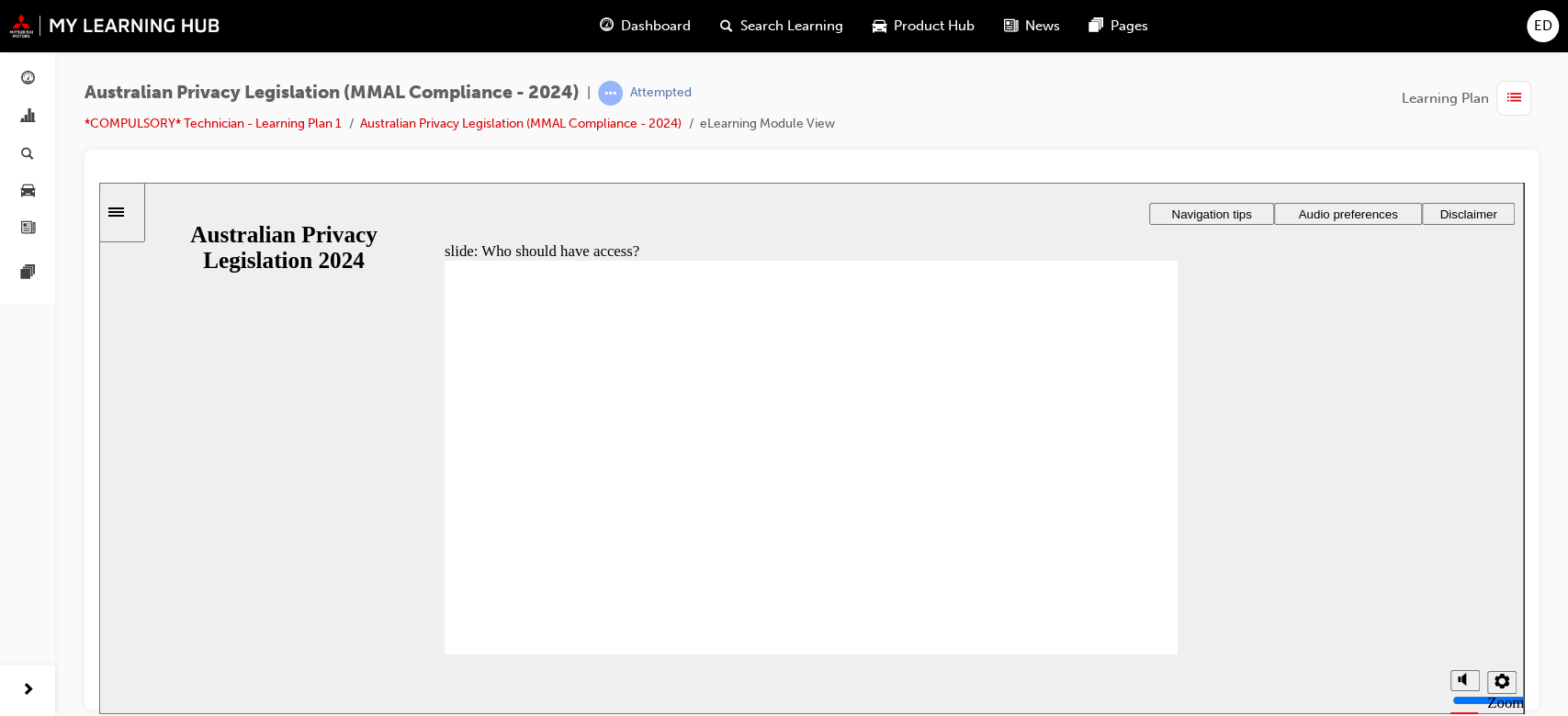click 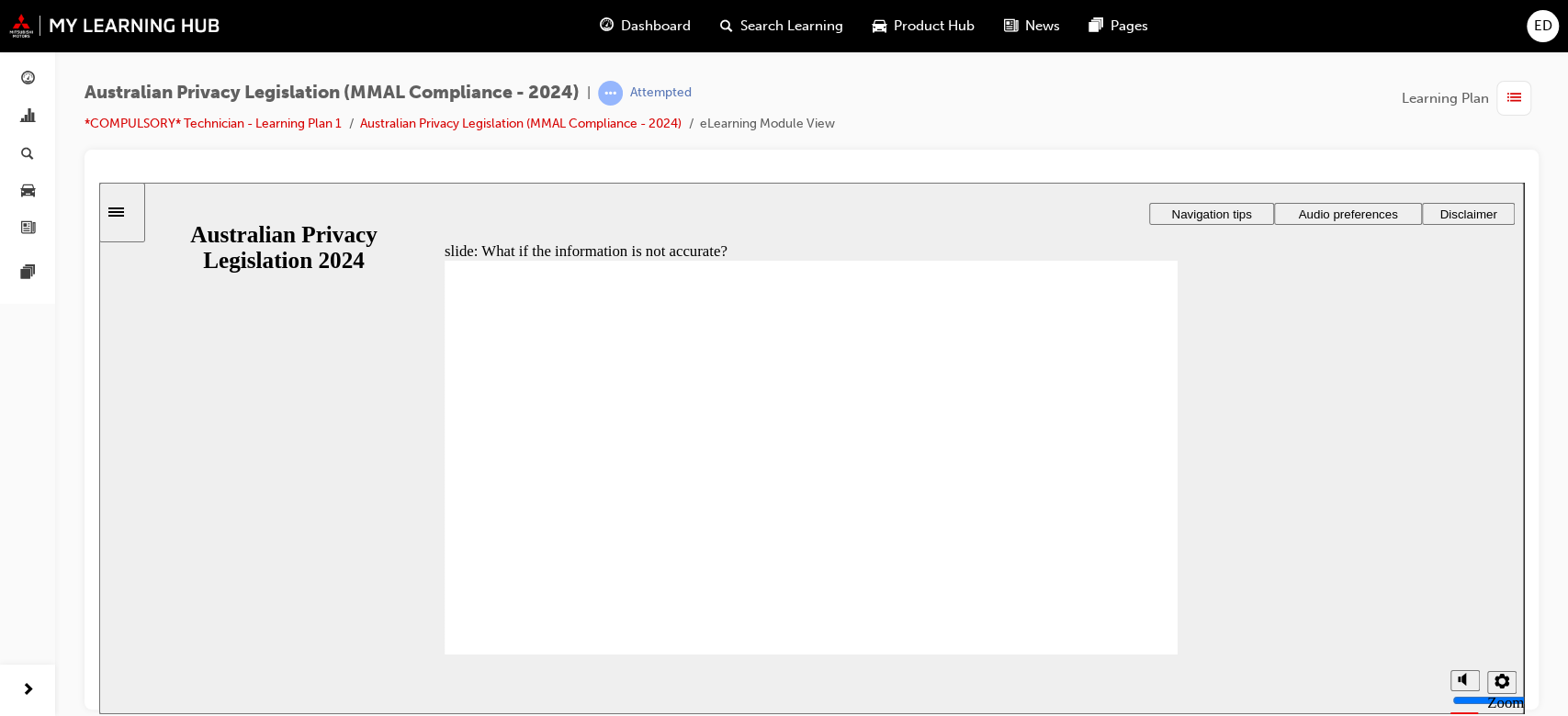 click 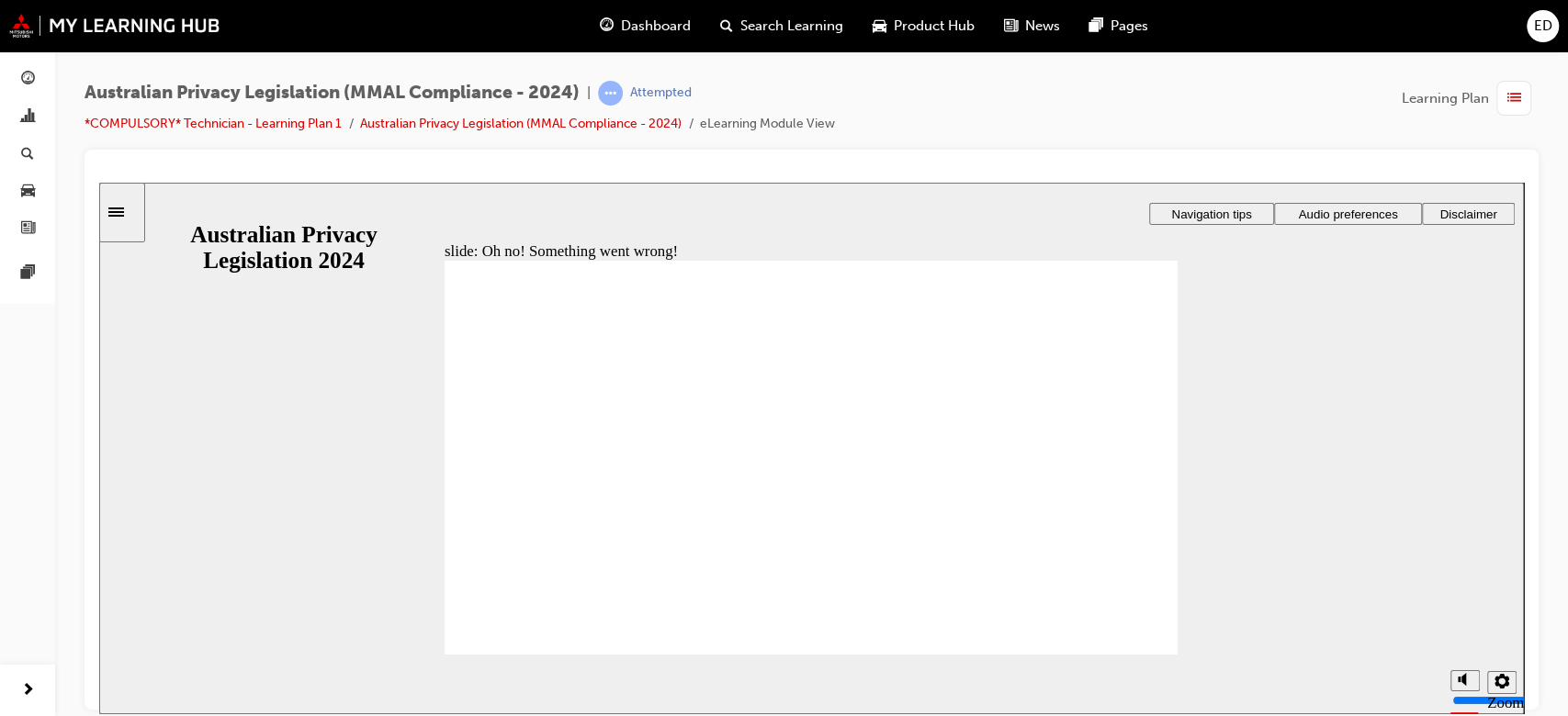 click 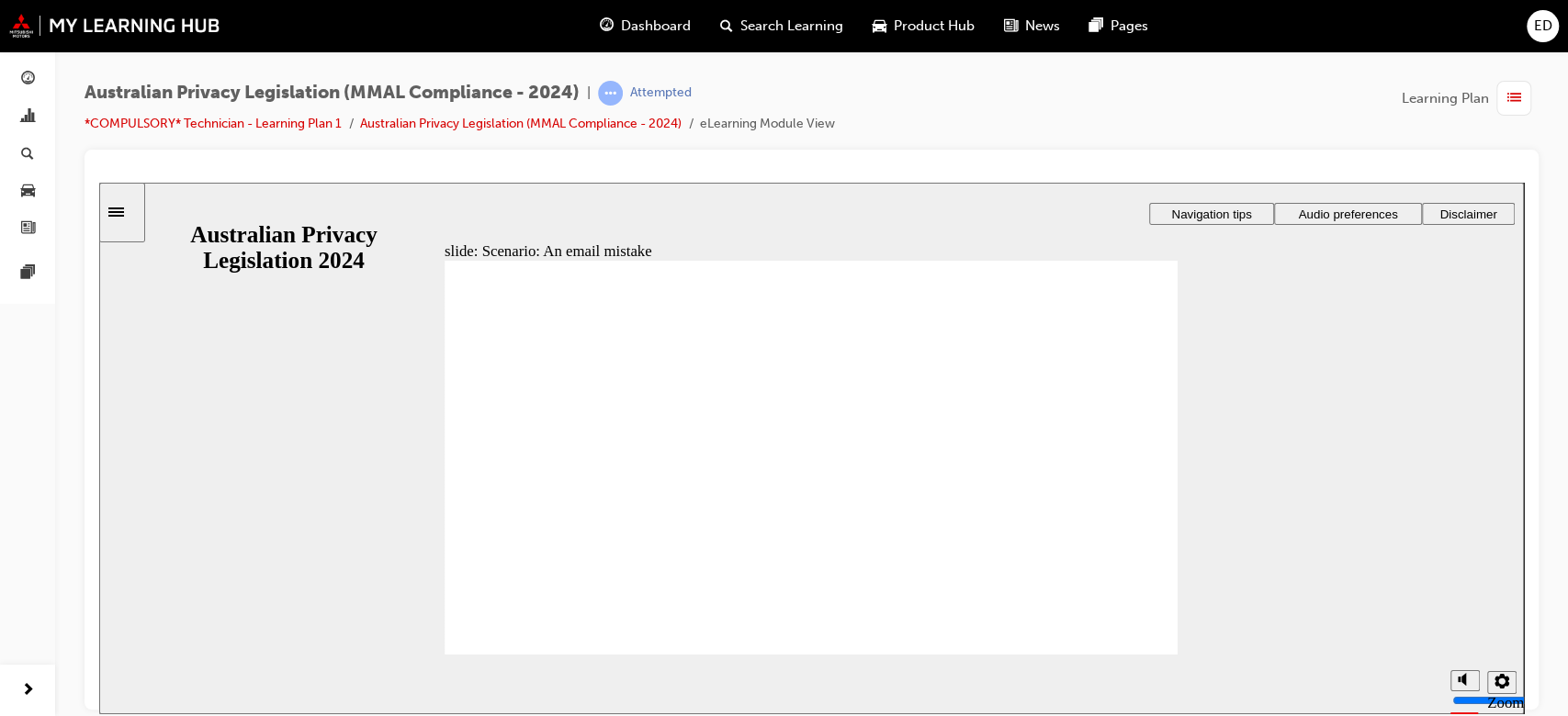 radio on "true" 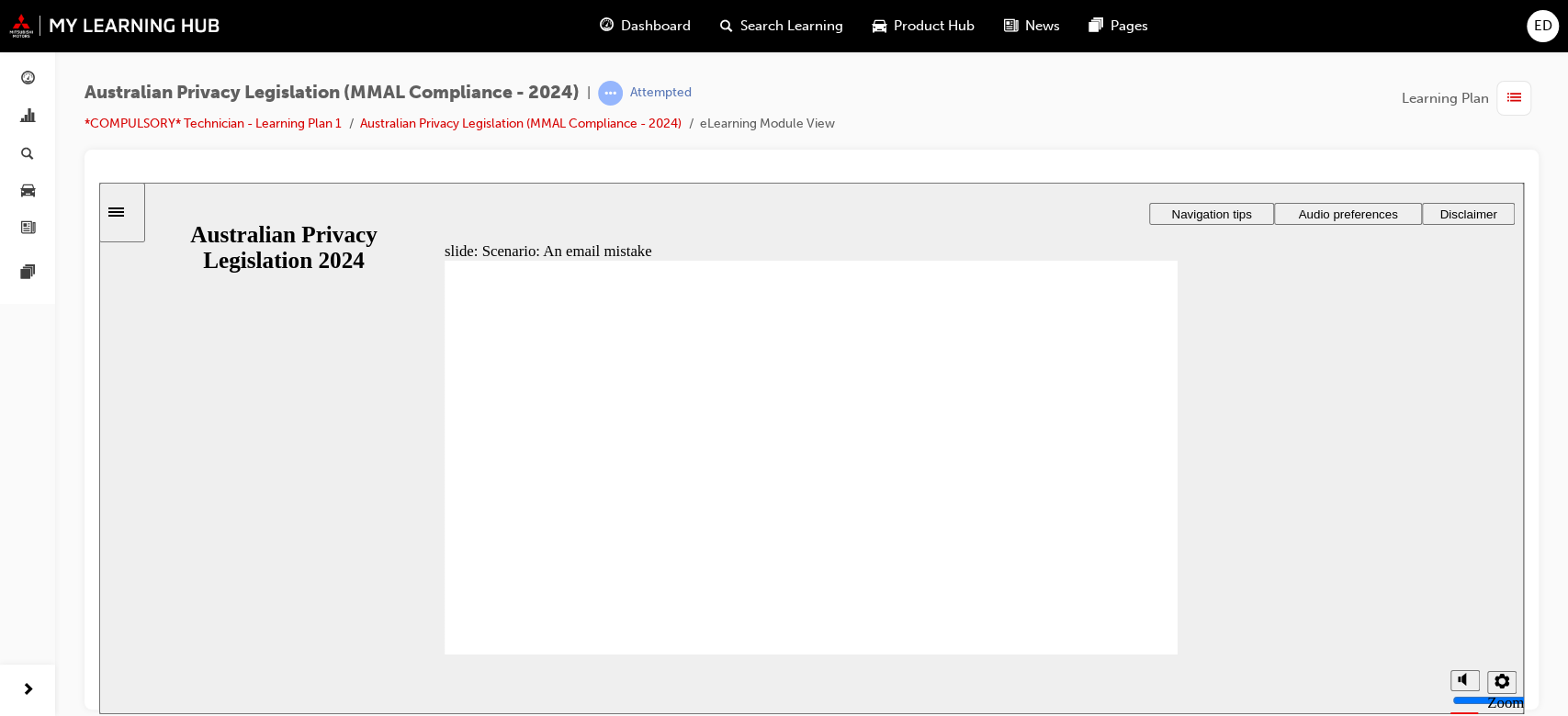drag, startPoint x: 1155, startPoint y: 620, endPoint x: 1147, endPoint y: 635, distance: 17 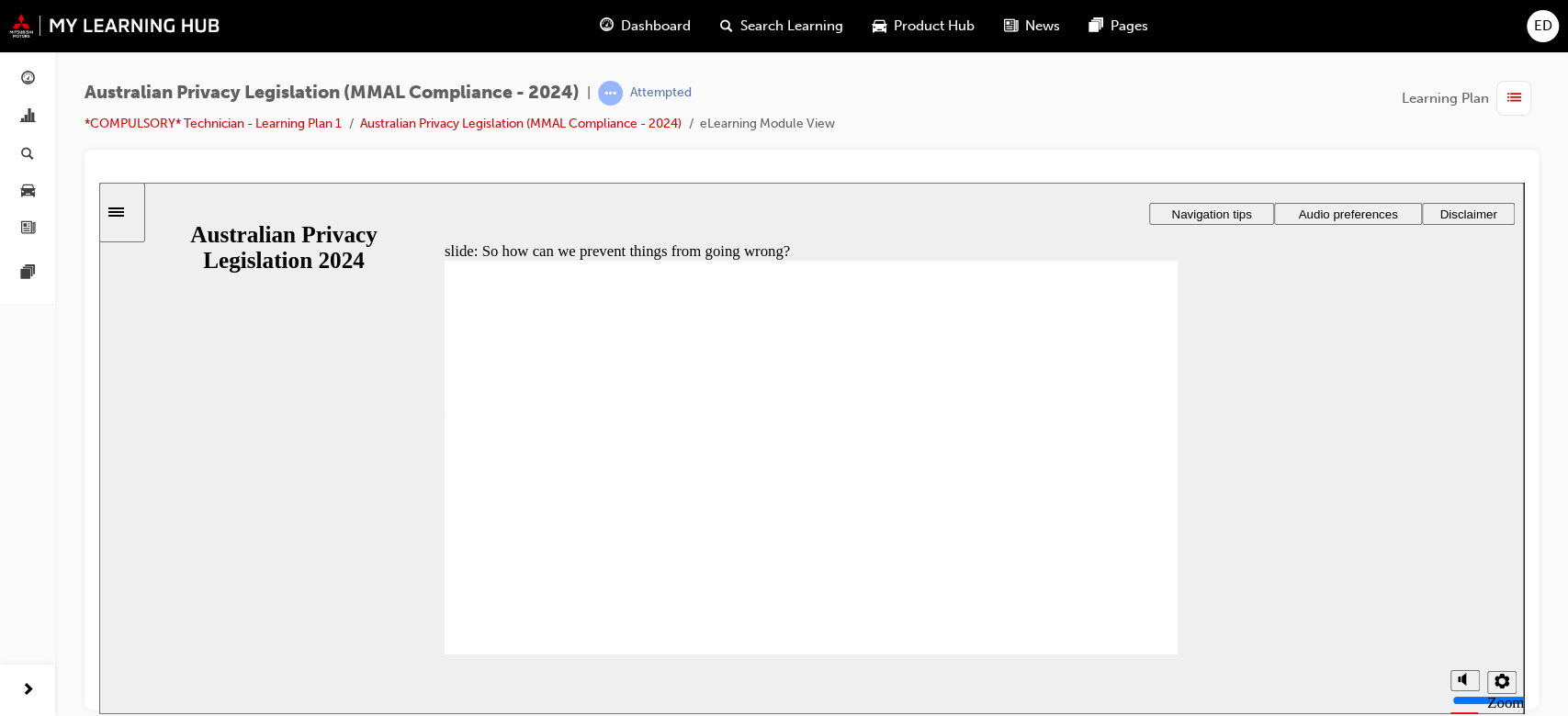 click 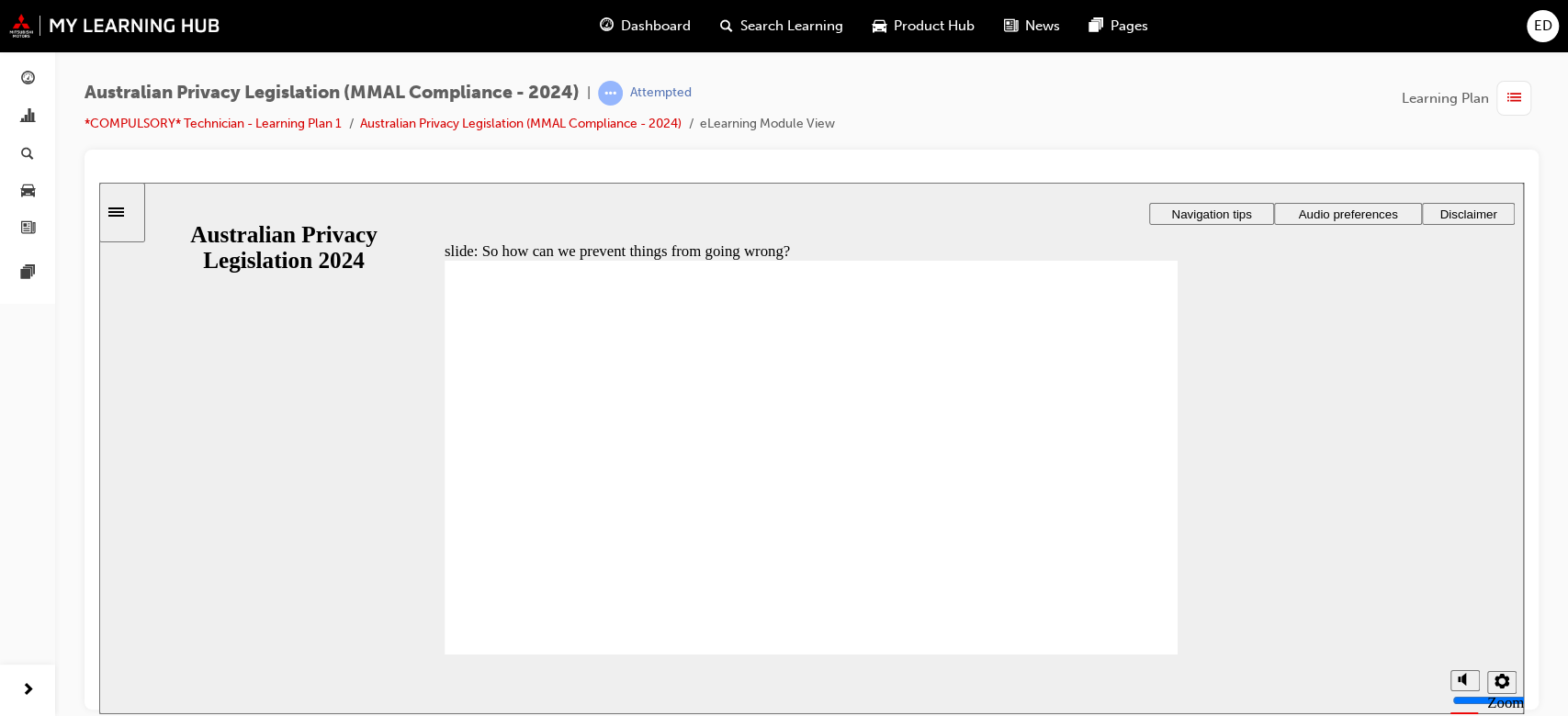 click 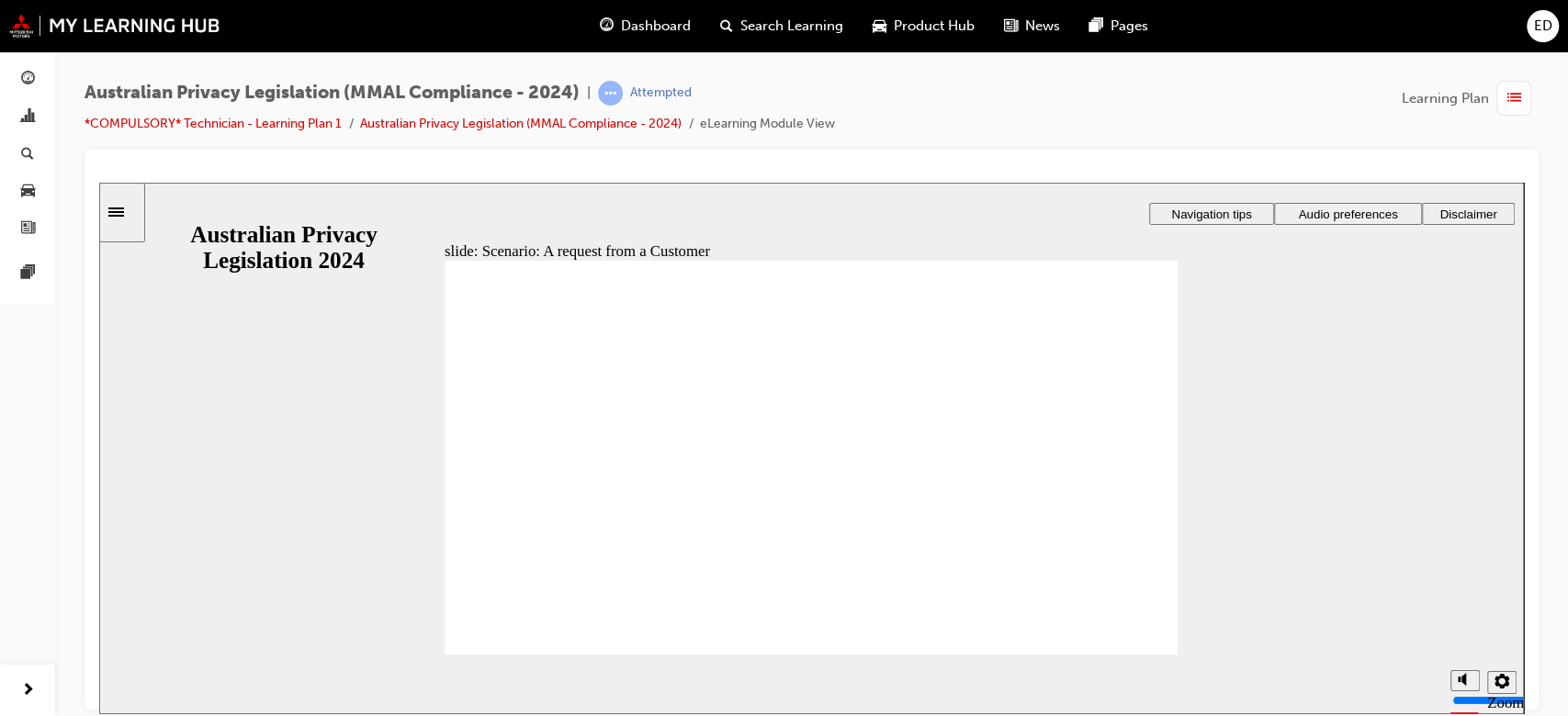 radio on "true" 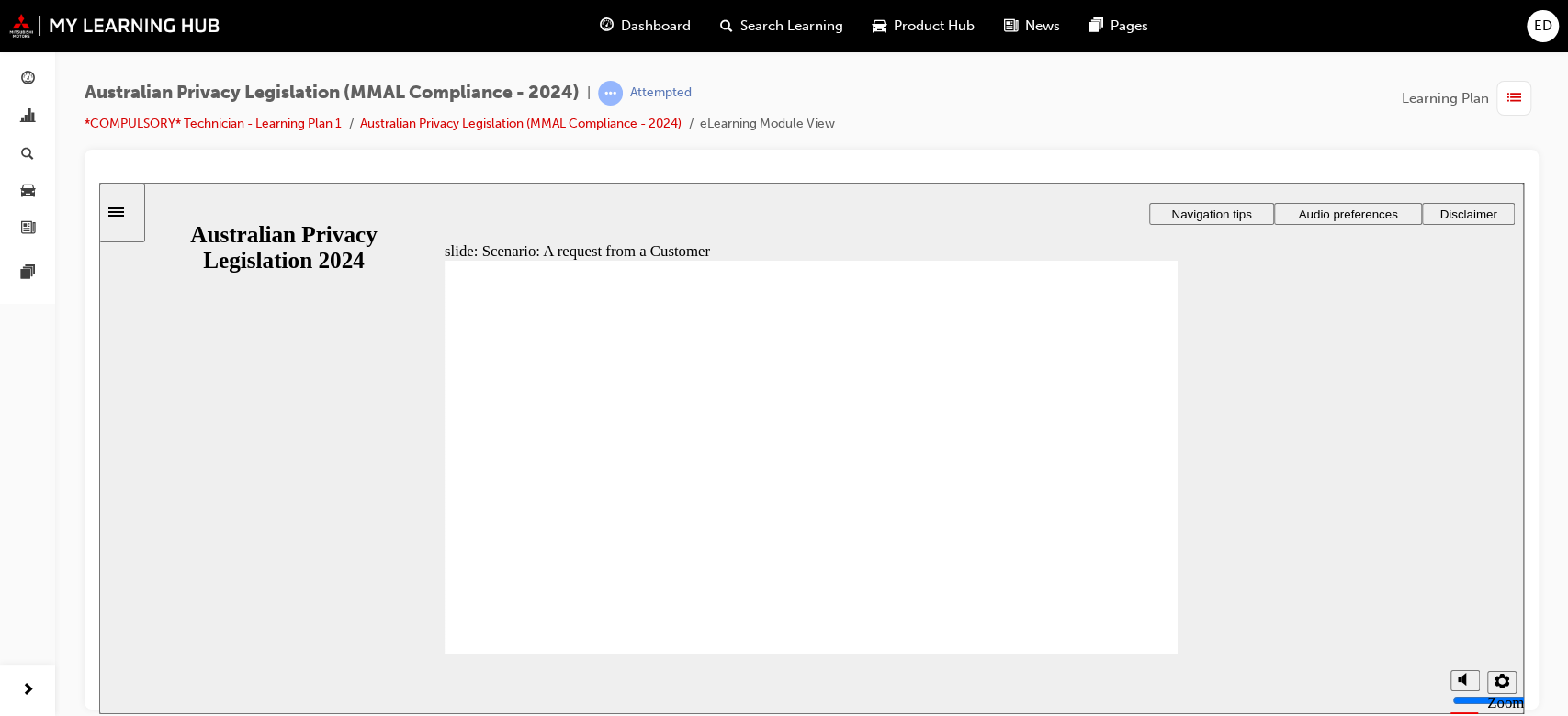 click 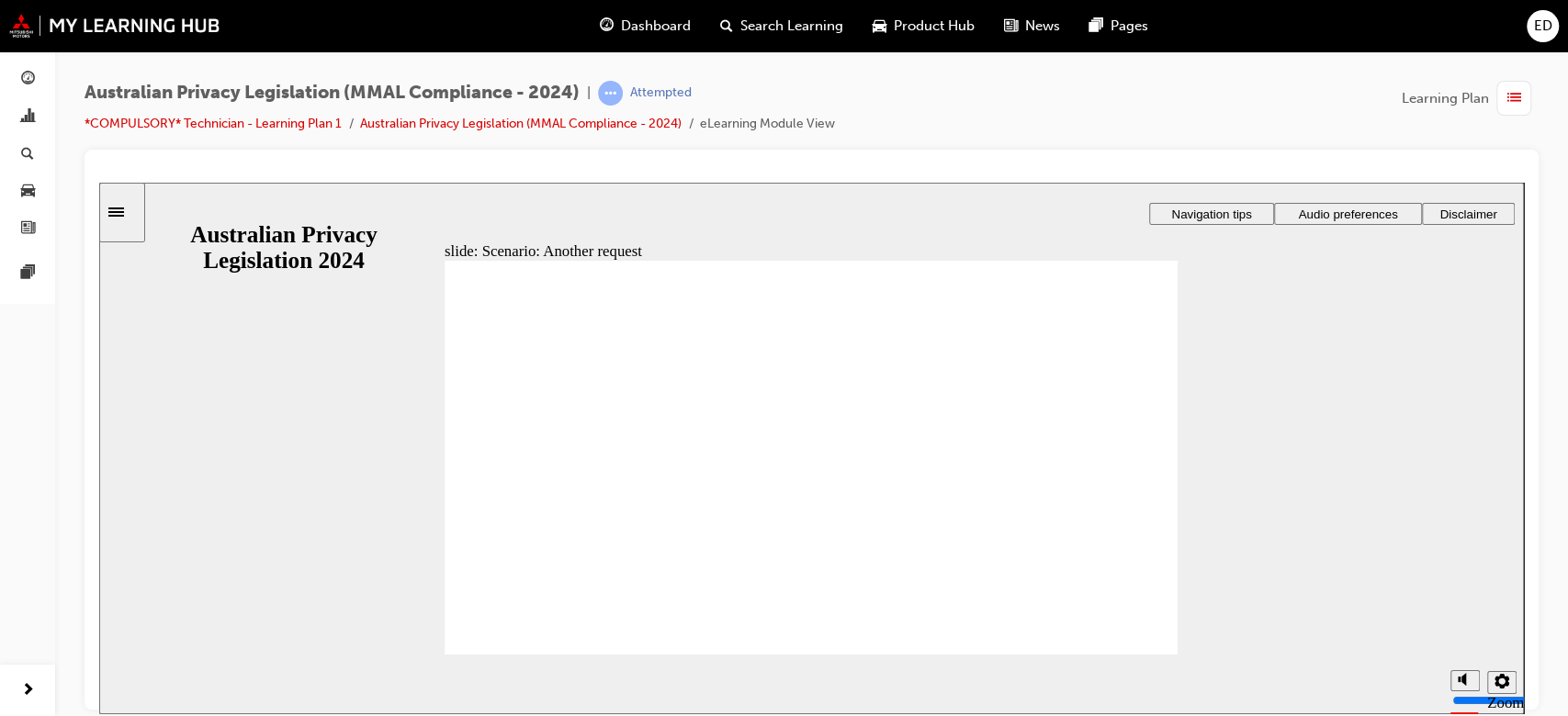 radio on "true" 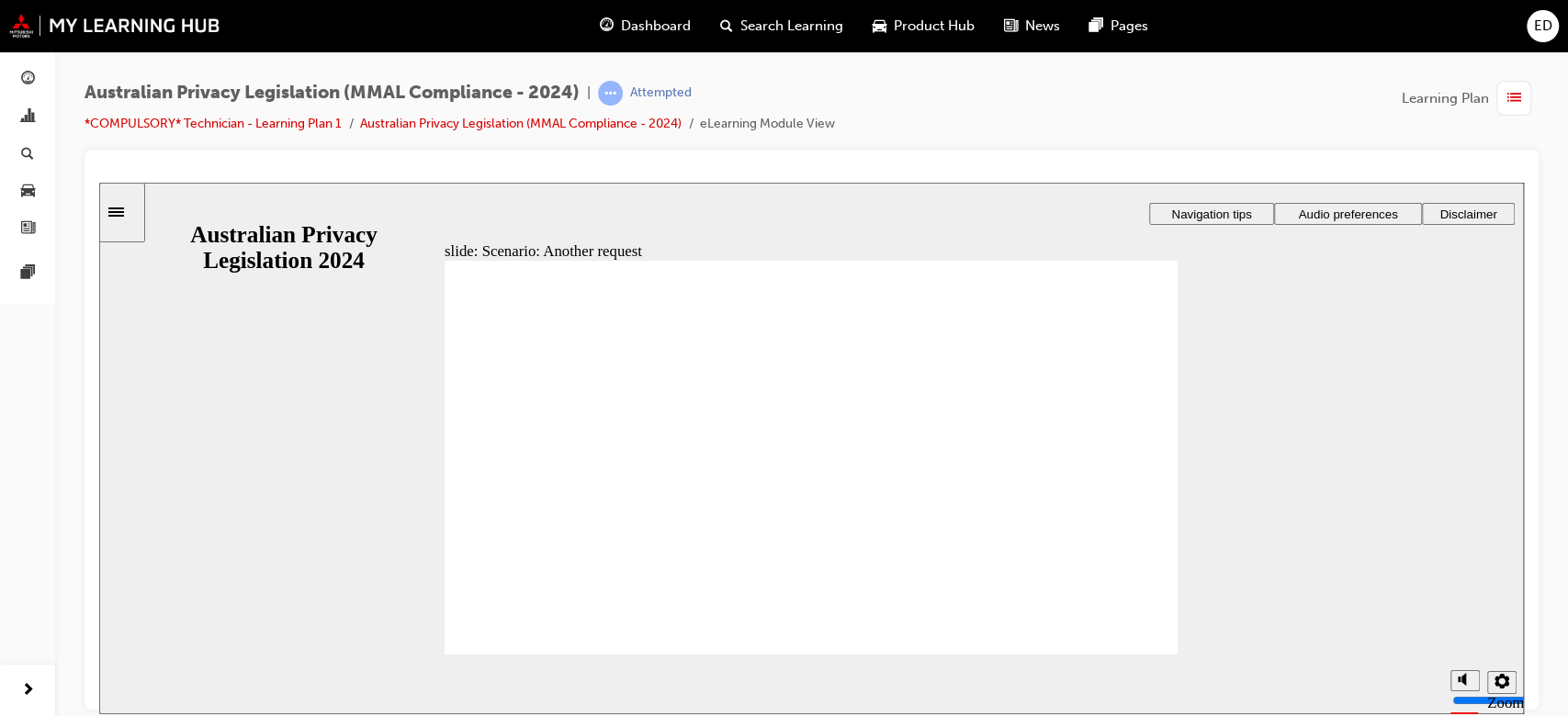 click on "No Yes" at bounding box center (712, 1923) 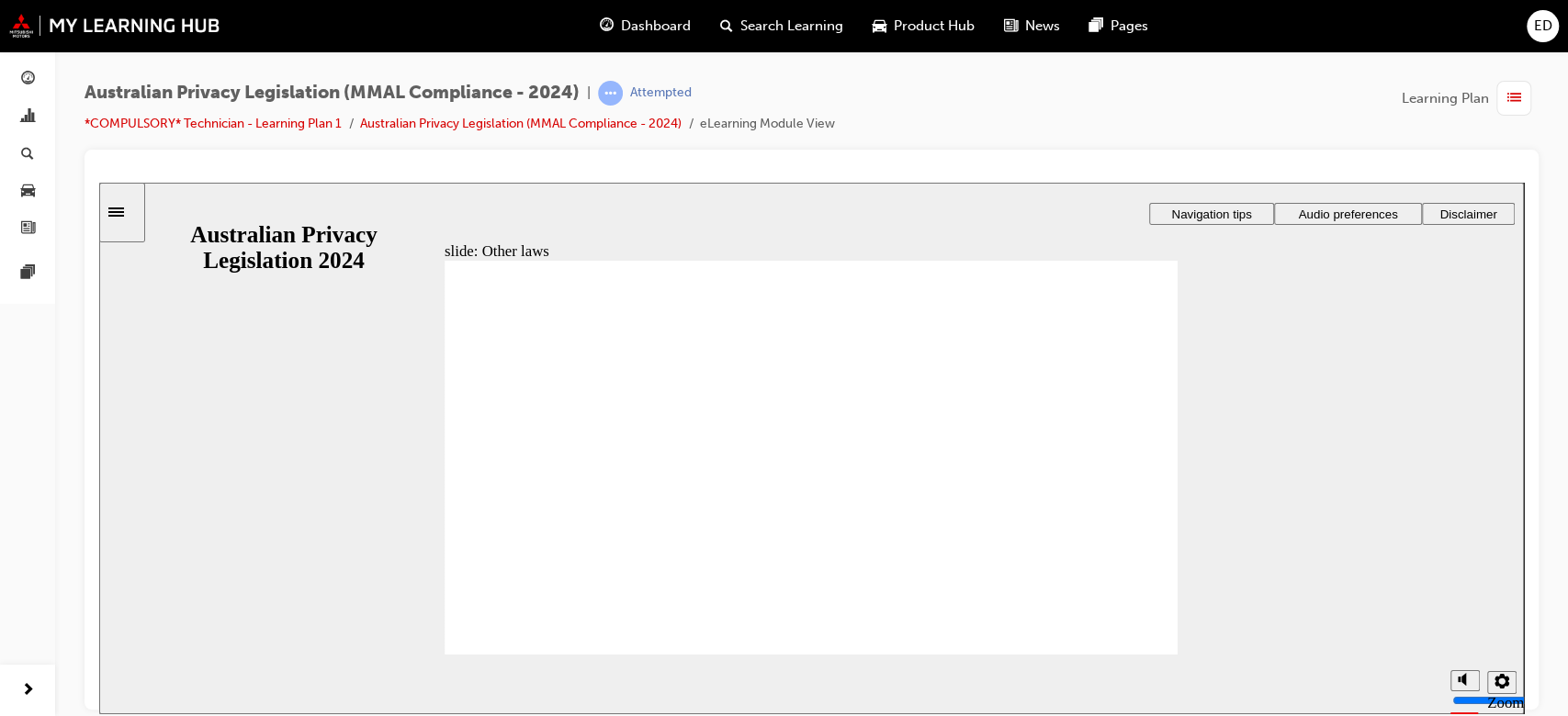 click 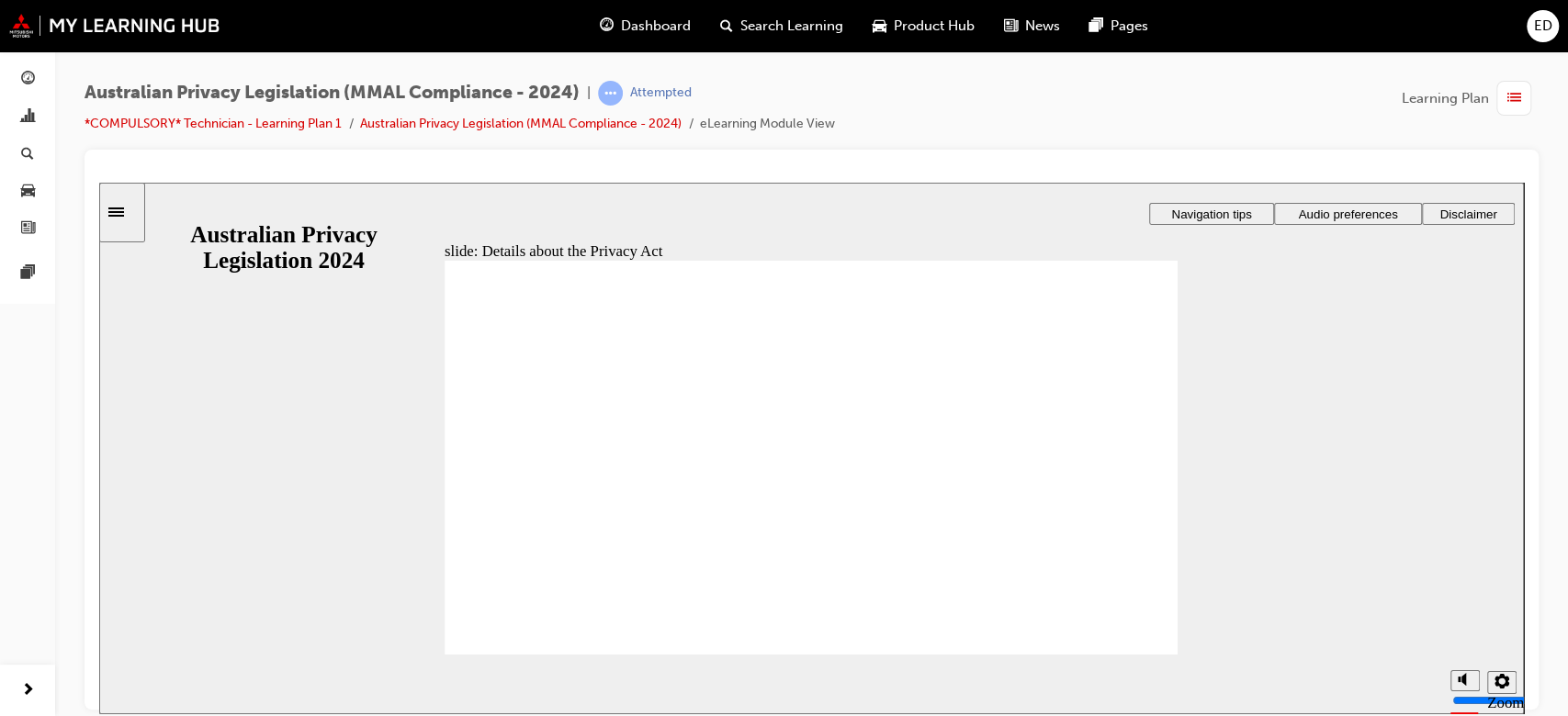 click 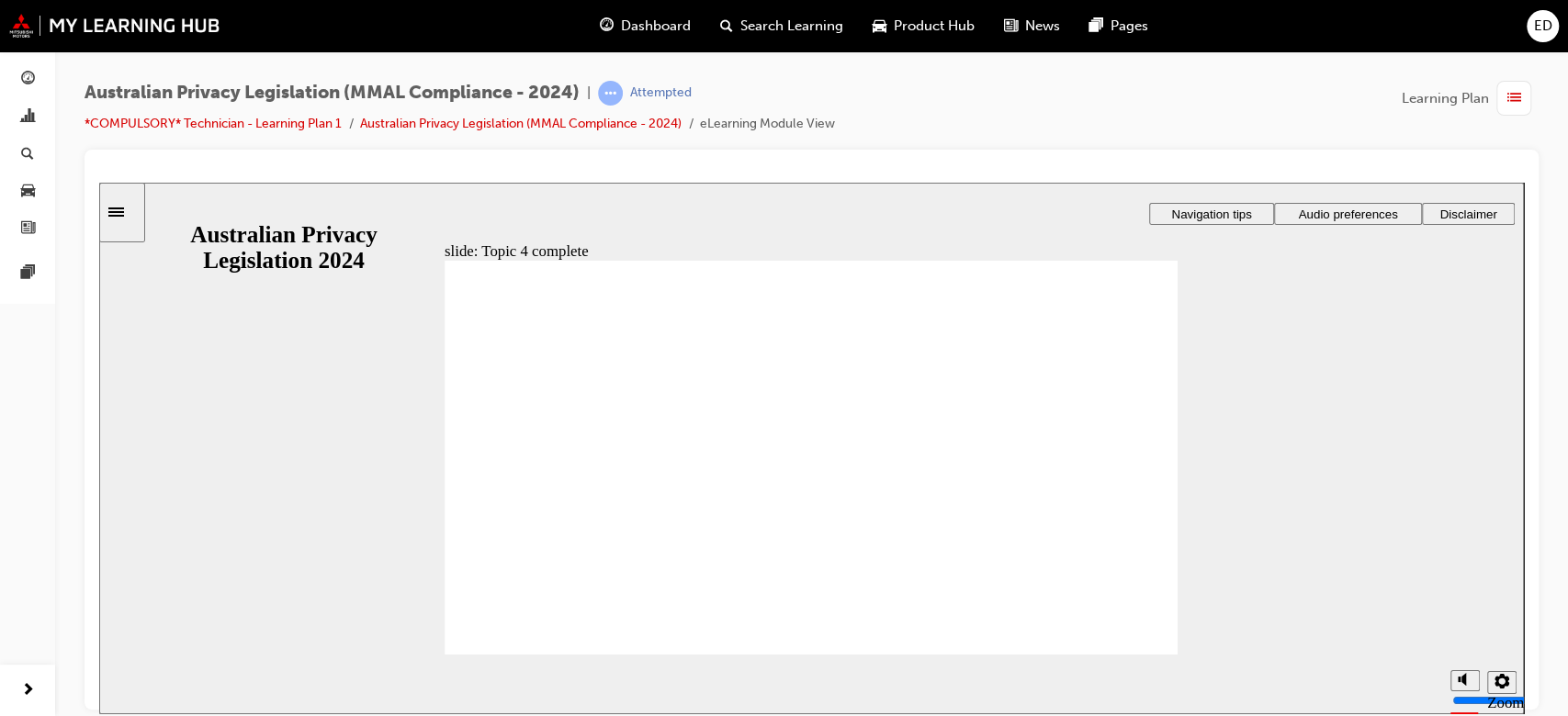click 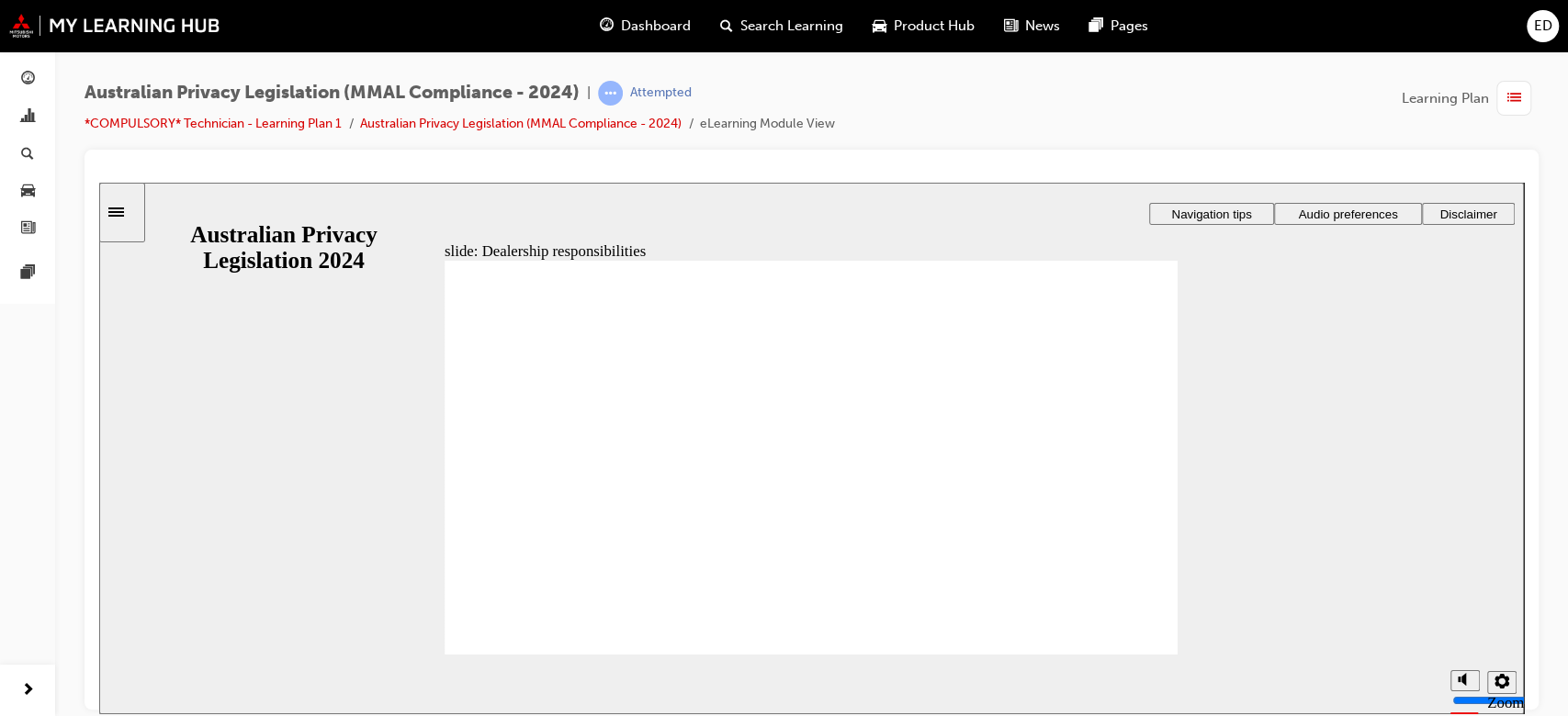 click 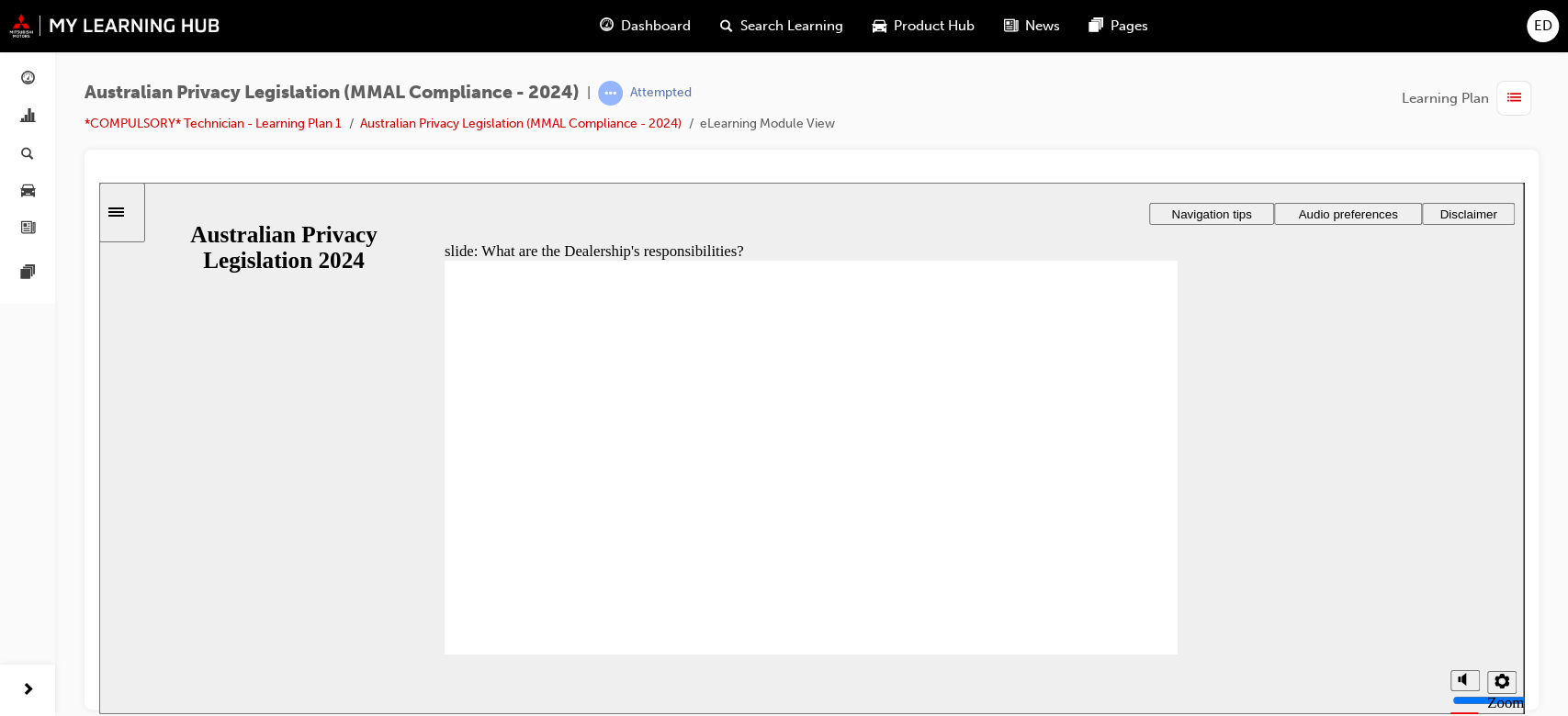 click 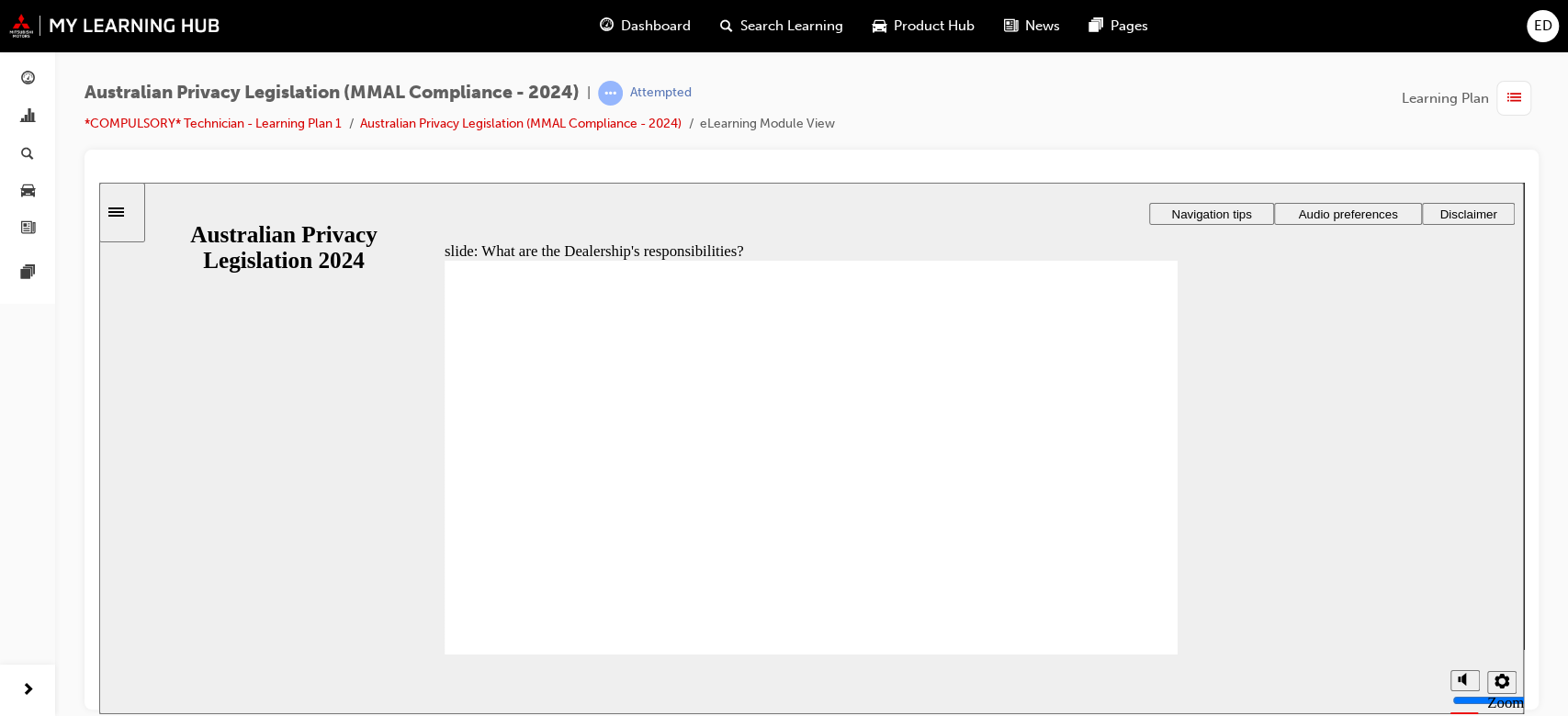 click 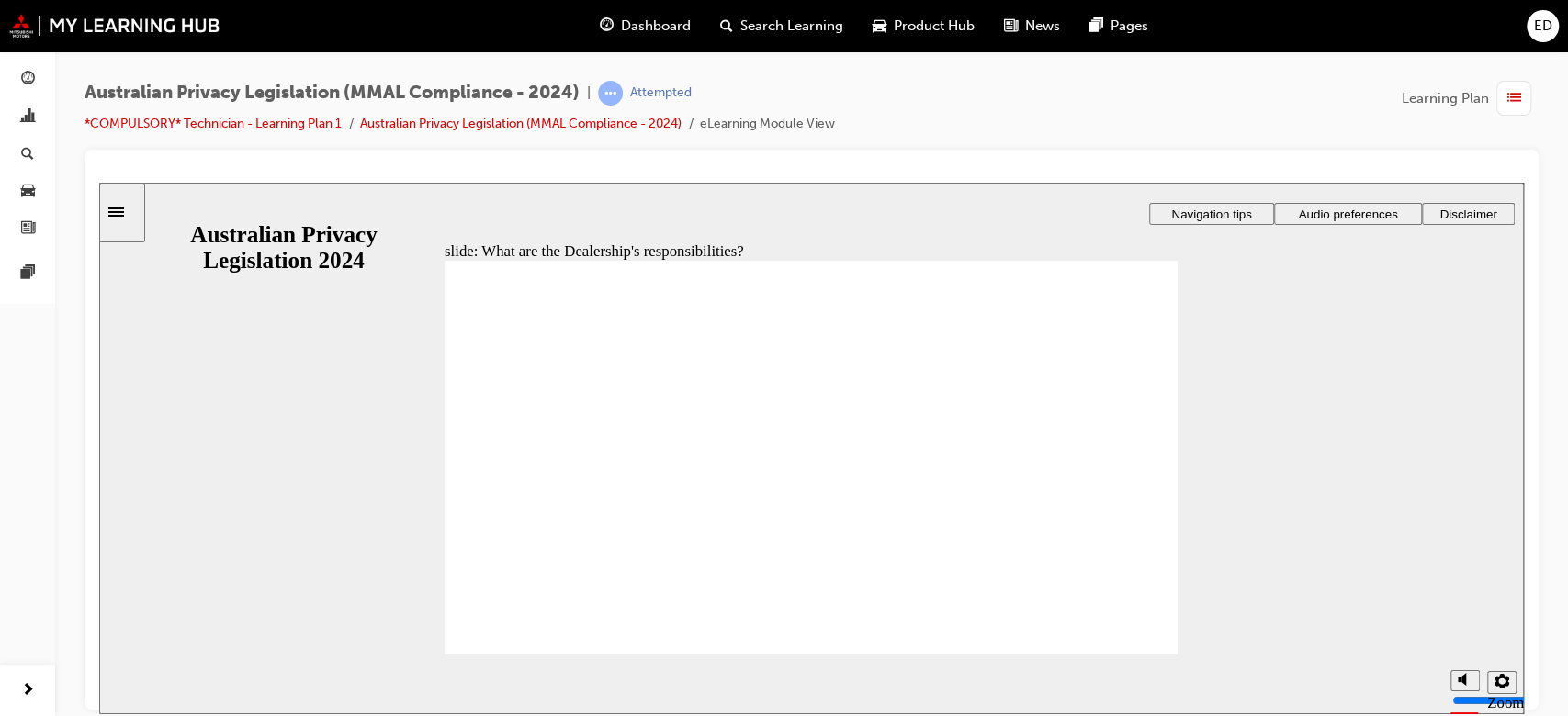 click 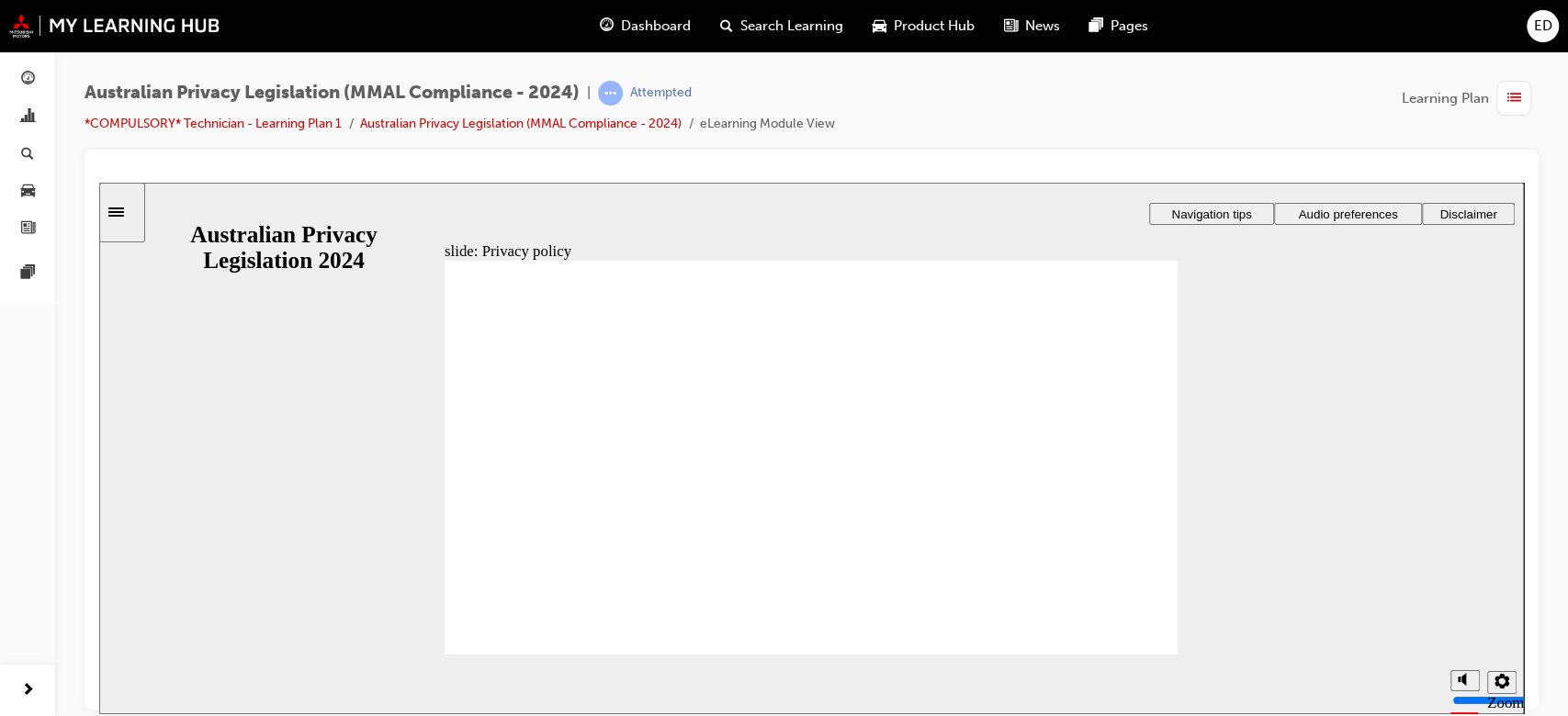click 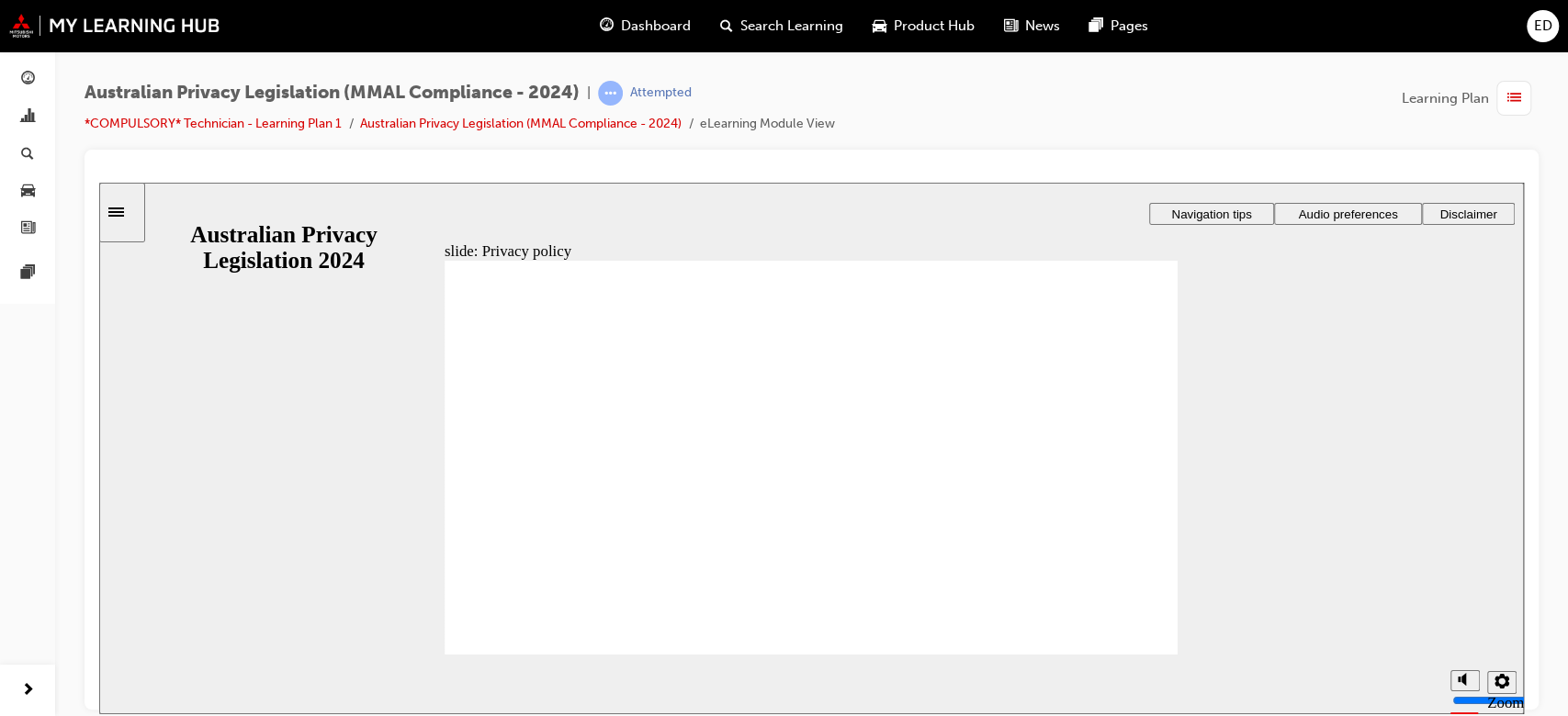 click 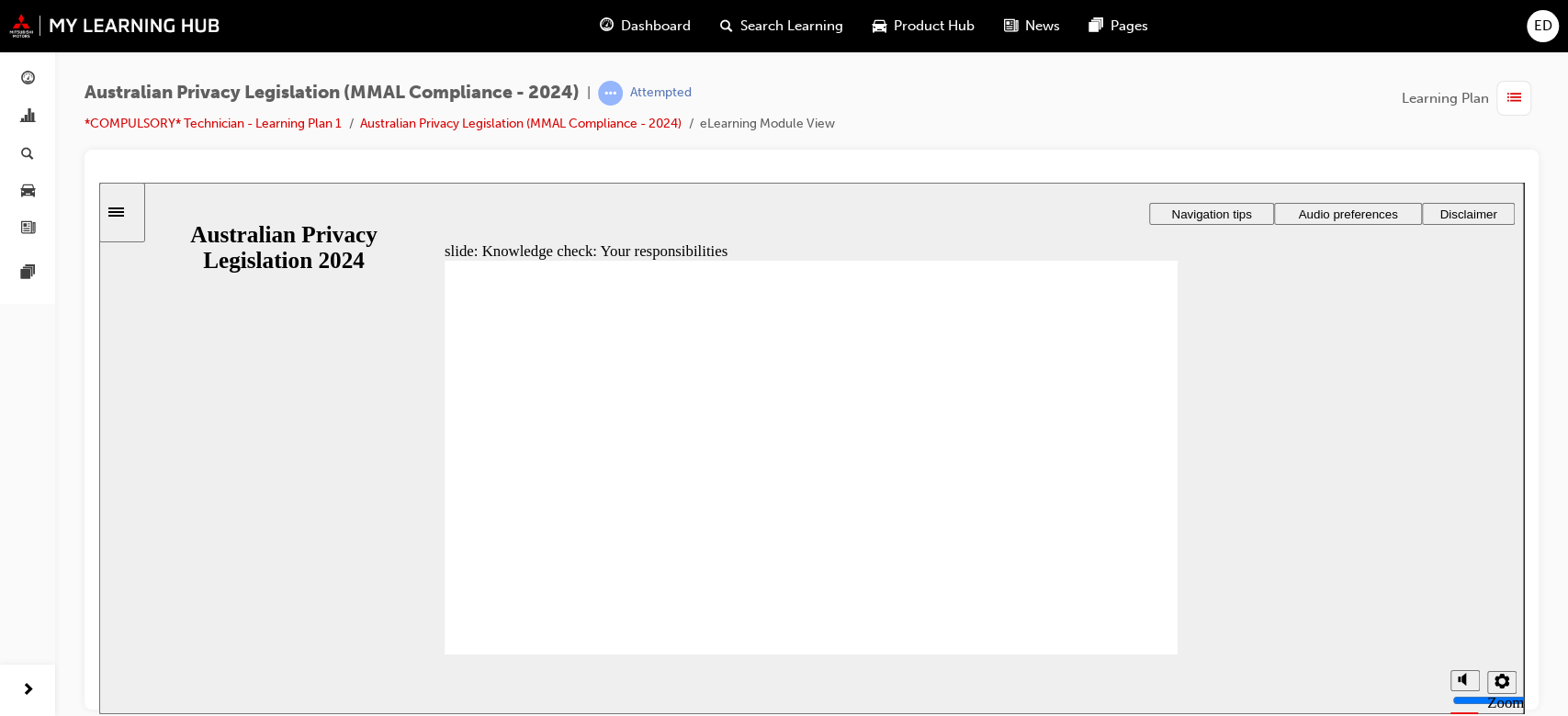 checkbox on "true" 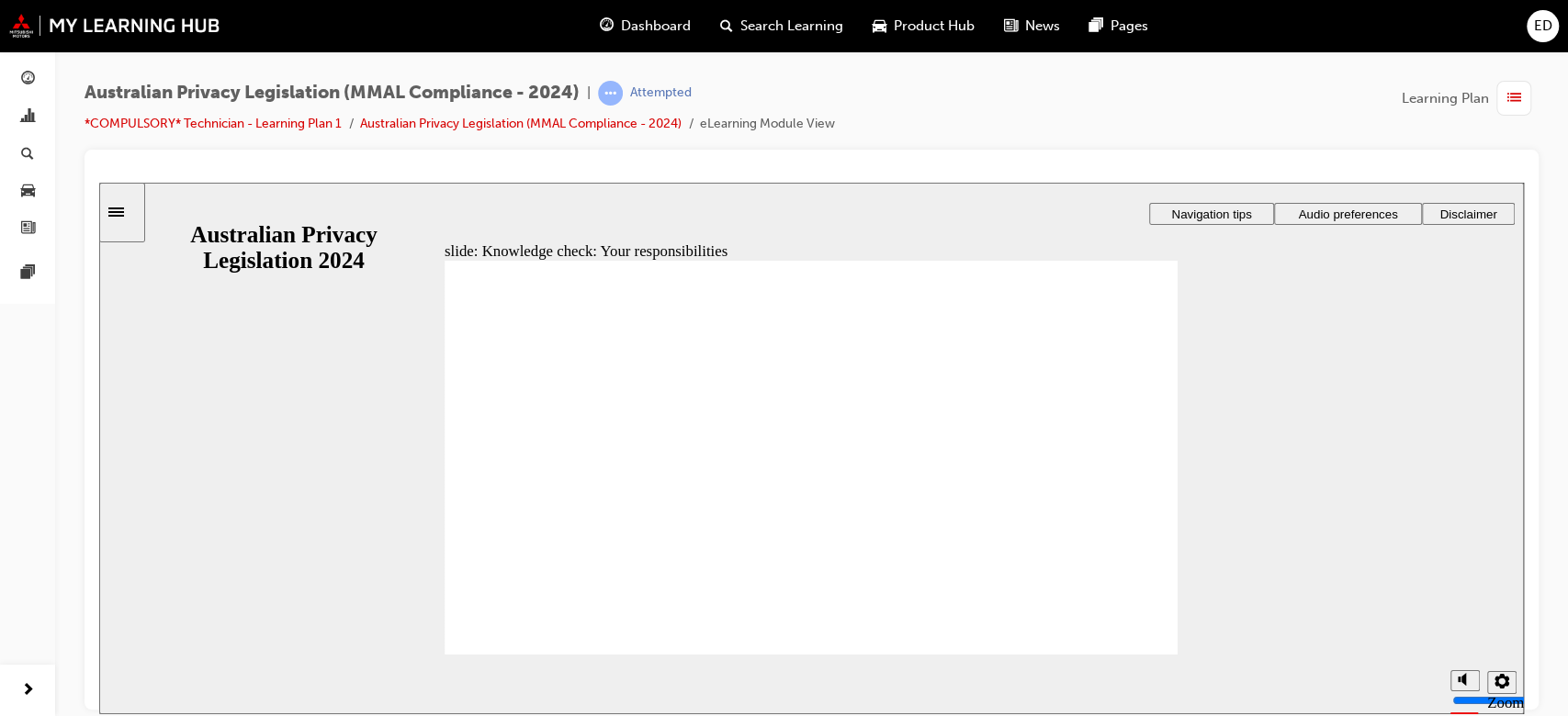 checkbox on "true" 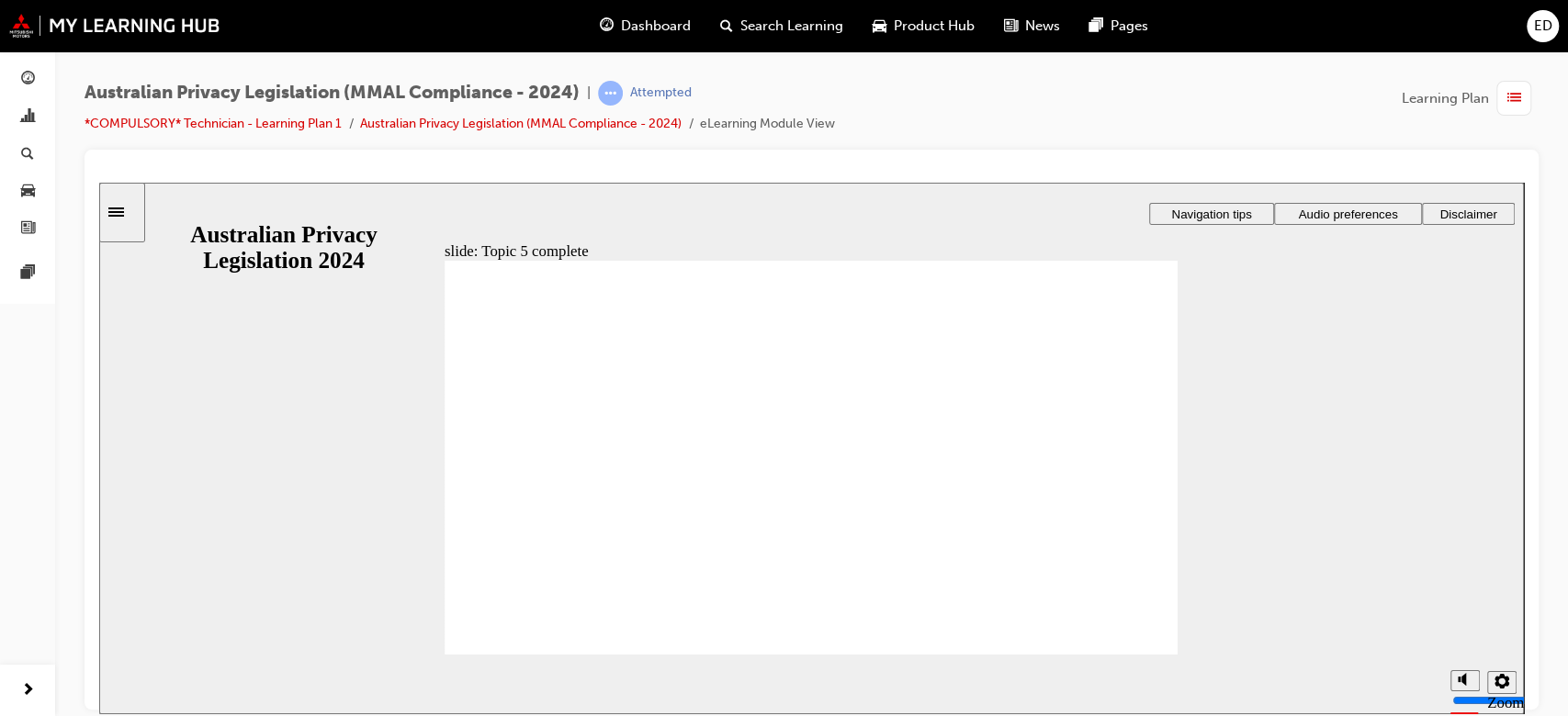 click 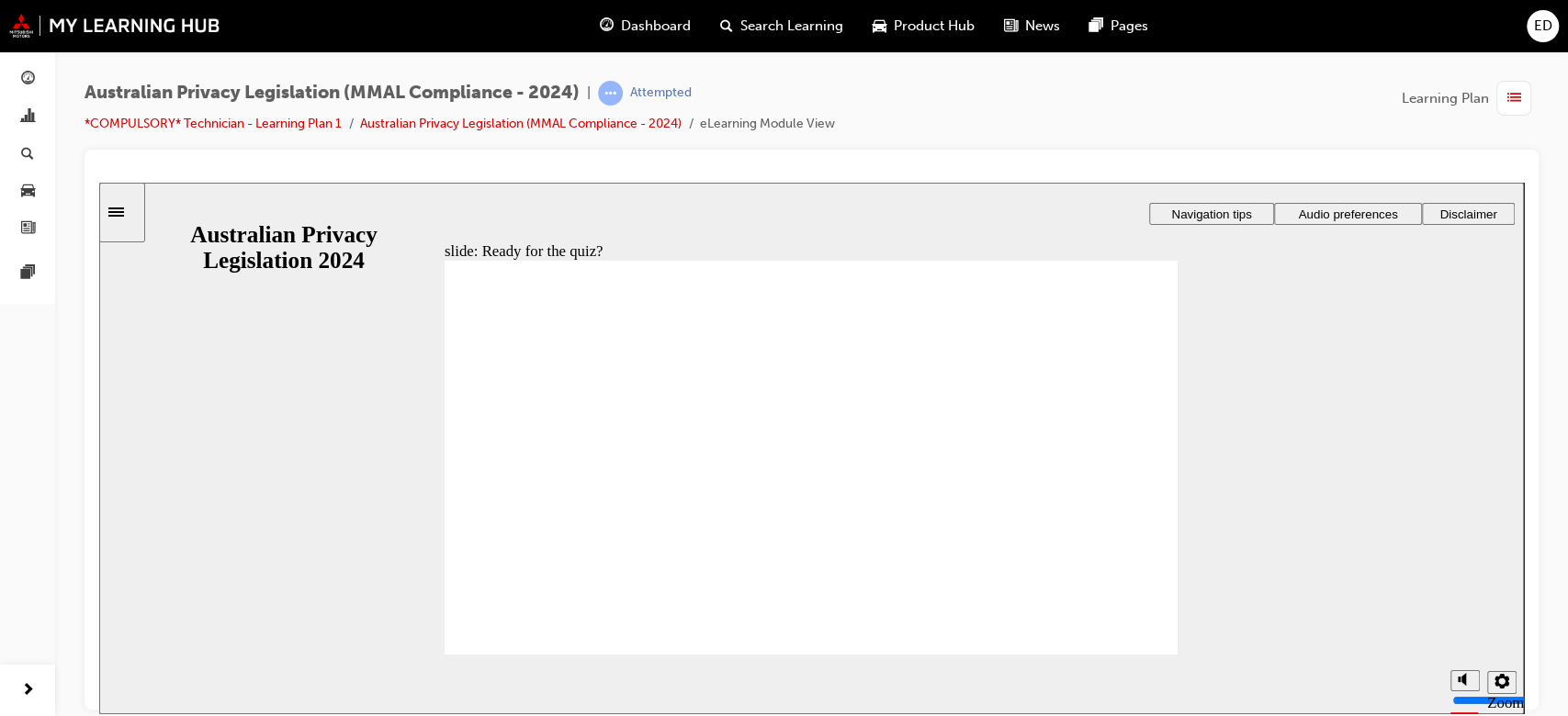click 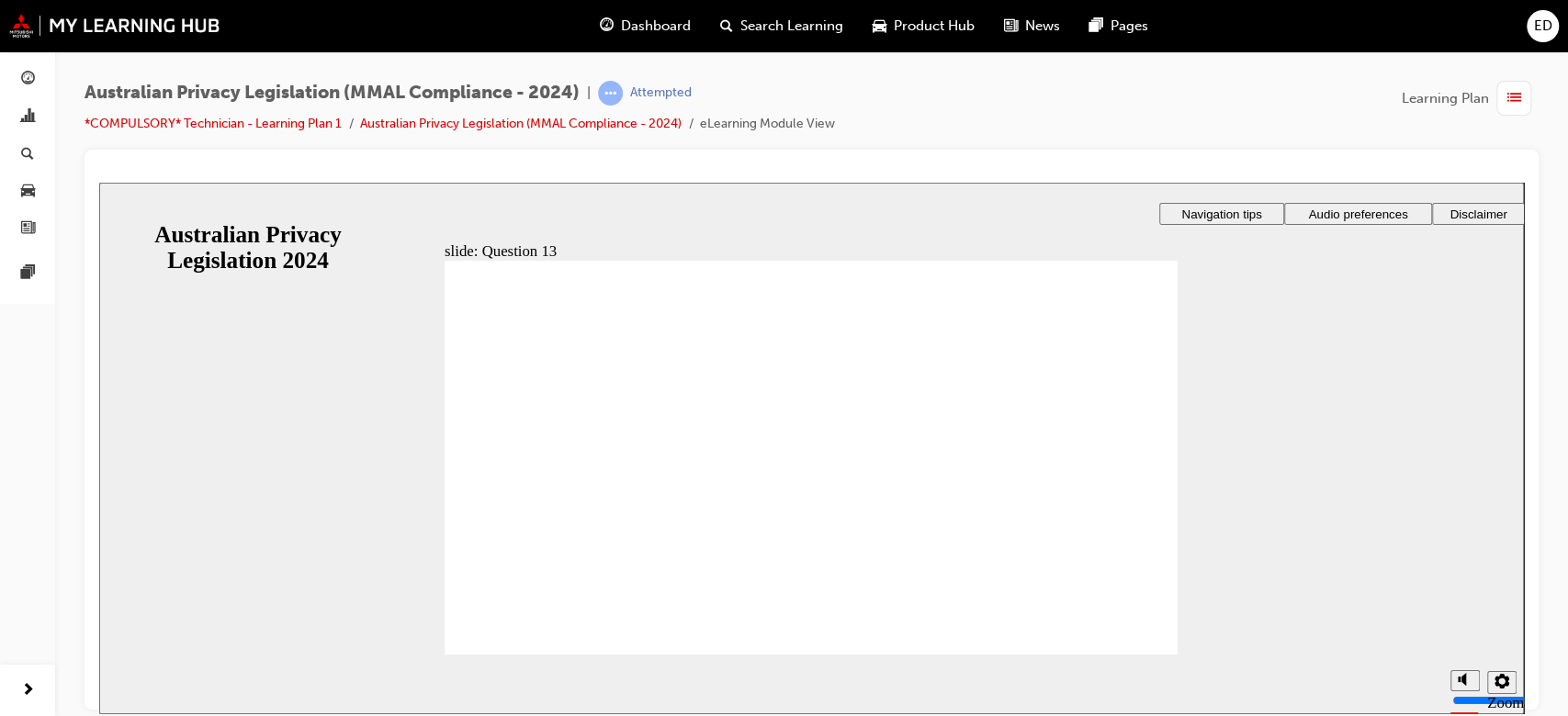 radio on "true" 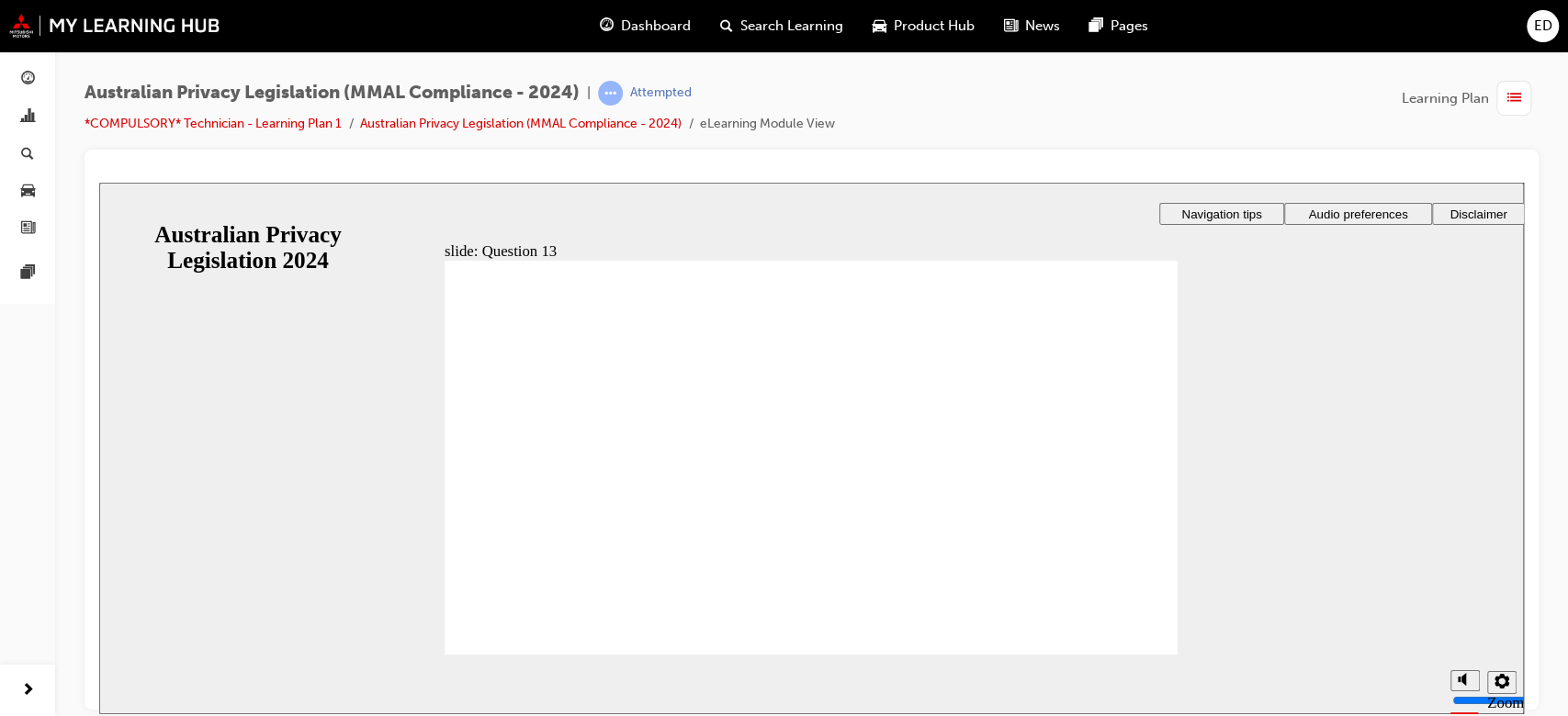 radio on "true" 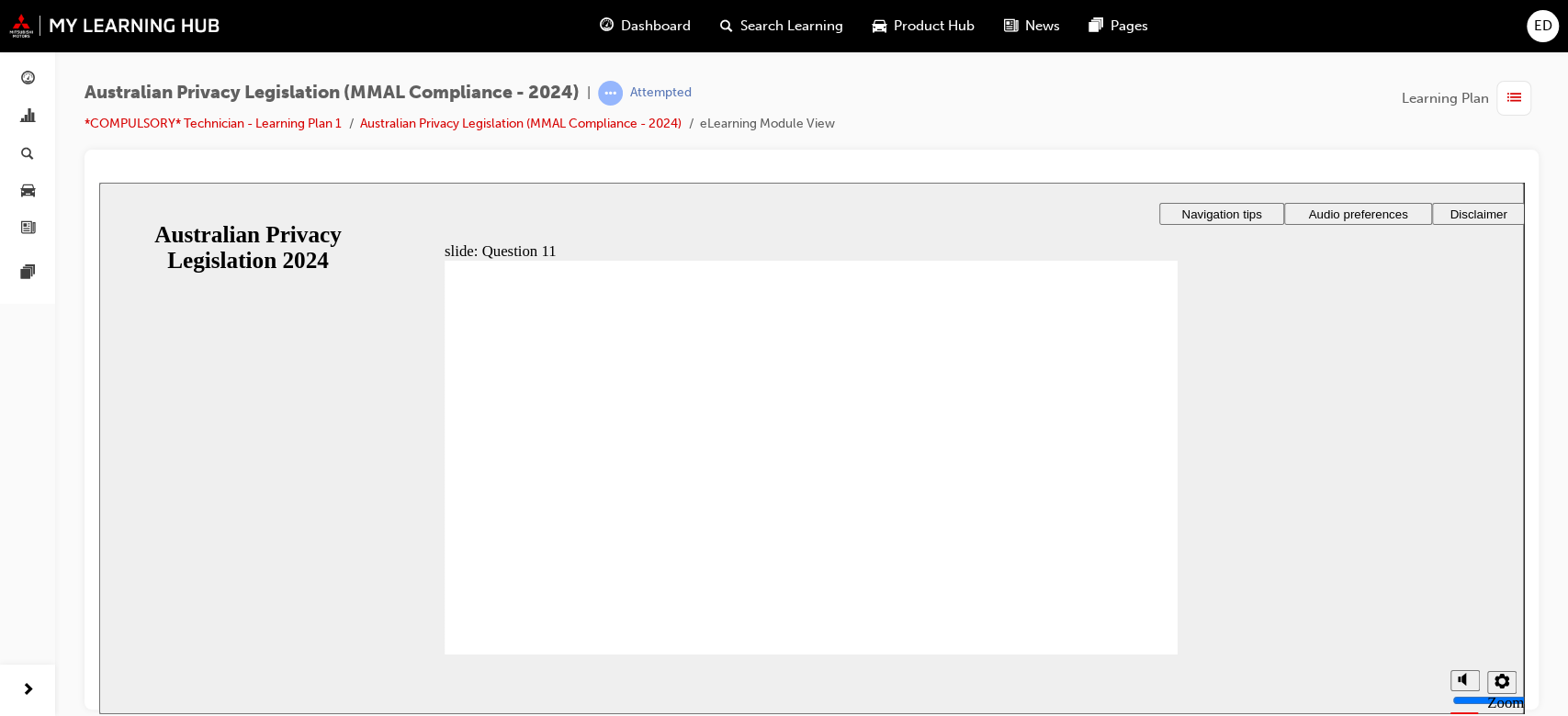 radio on "true" 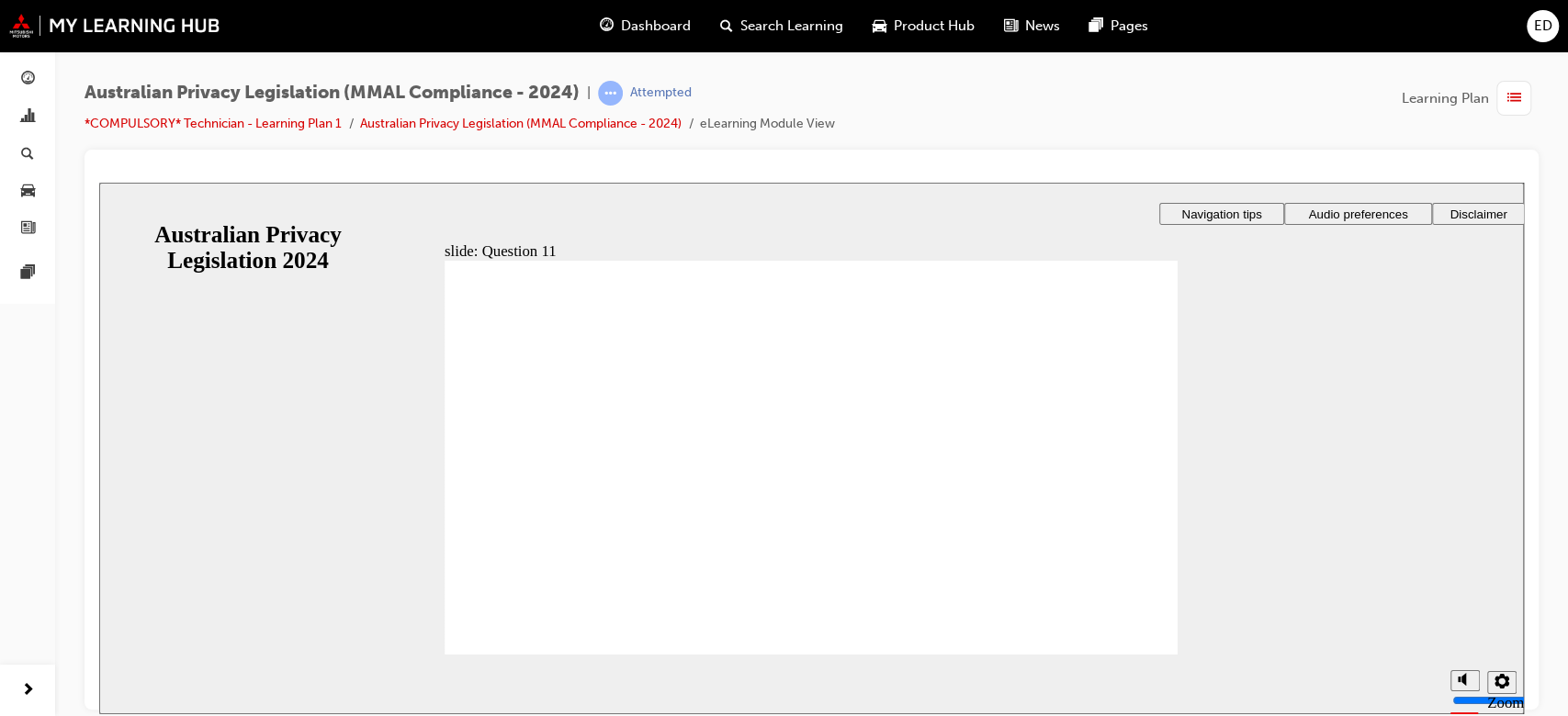click 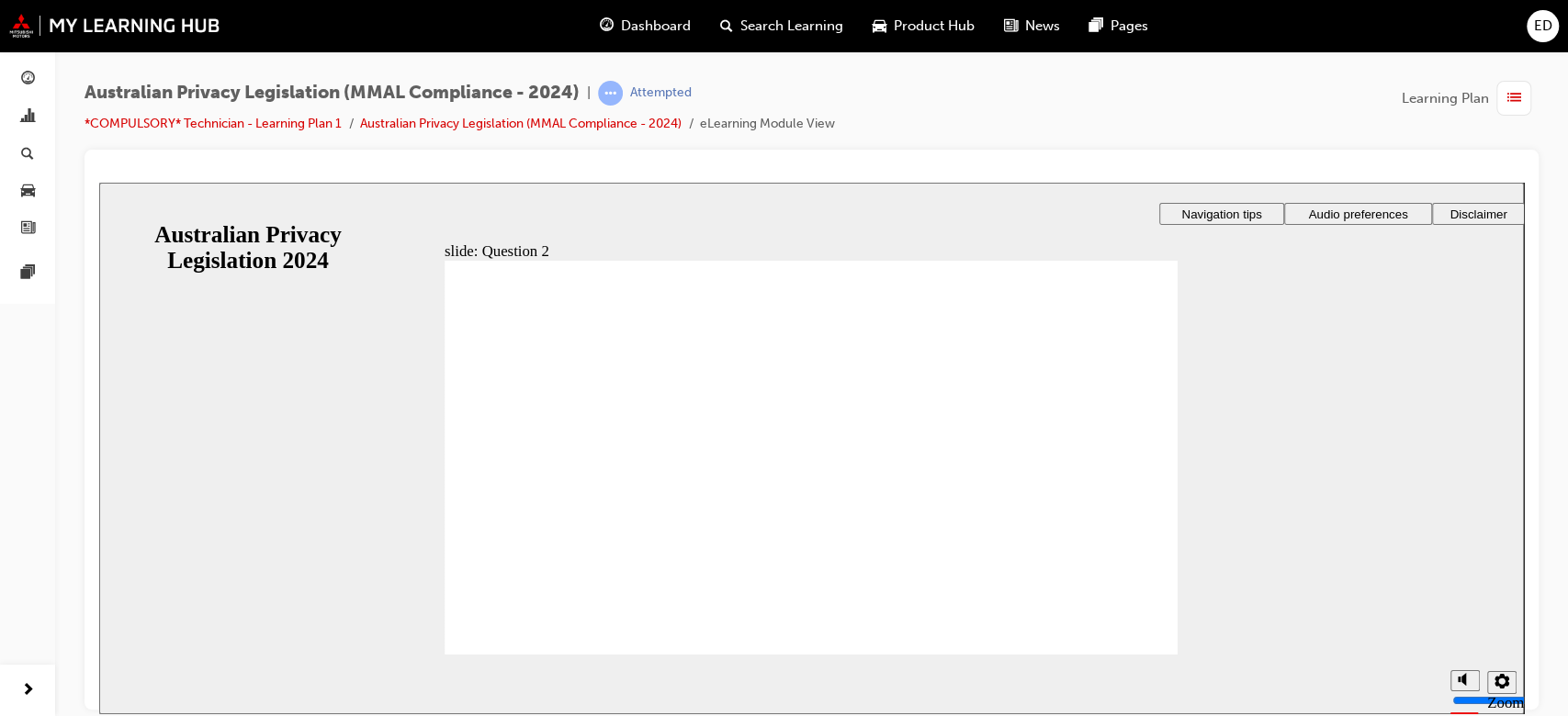 radio on "true" 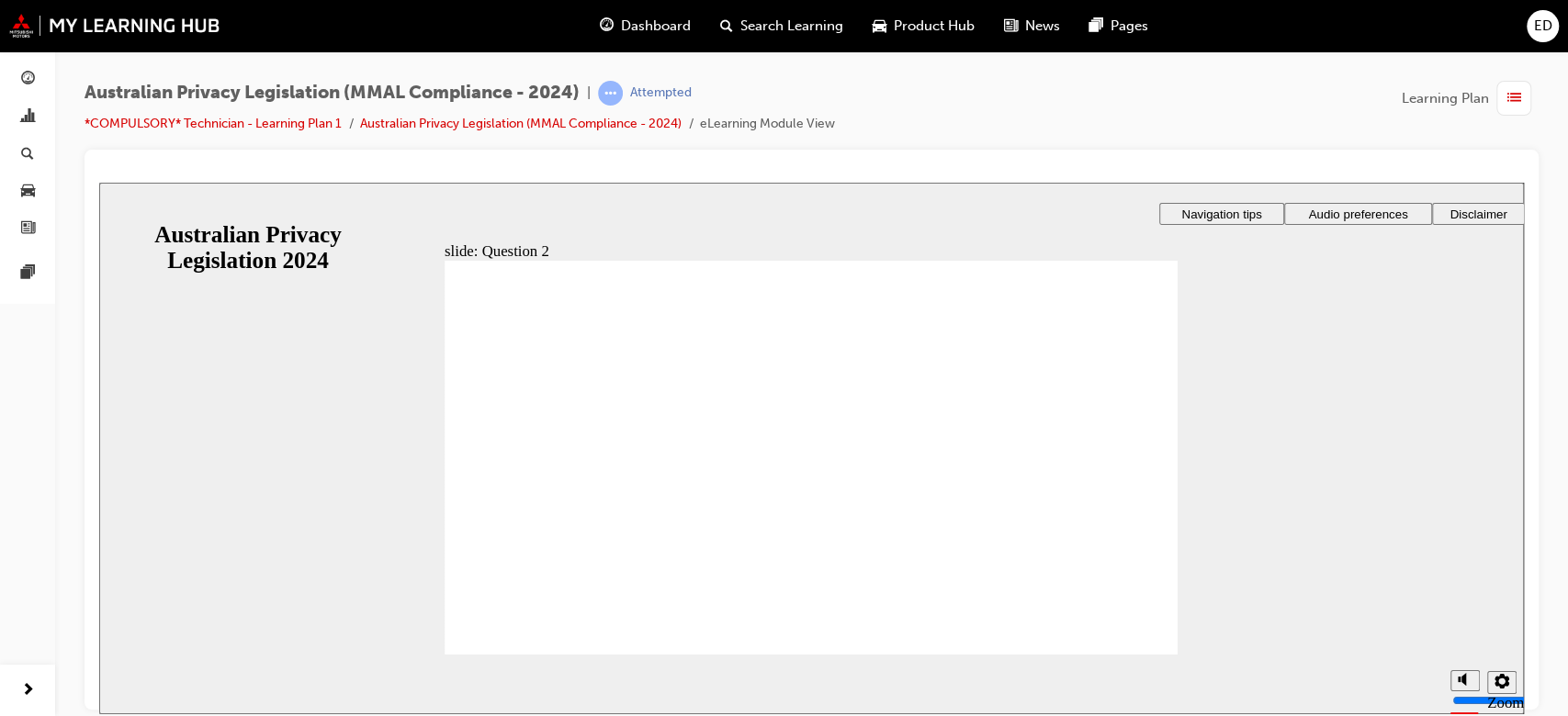 click 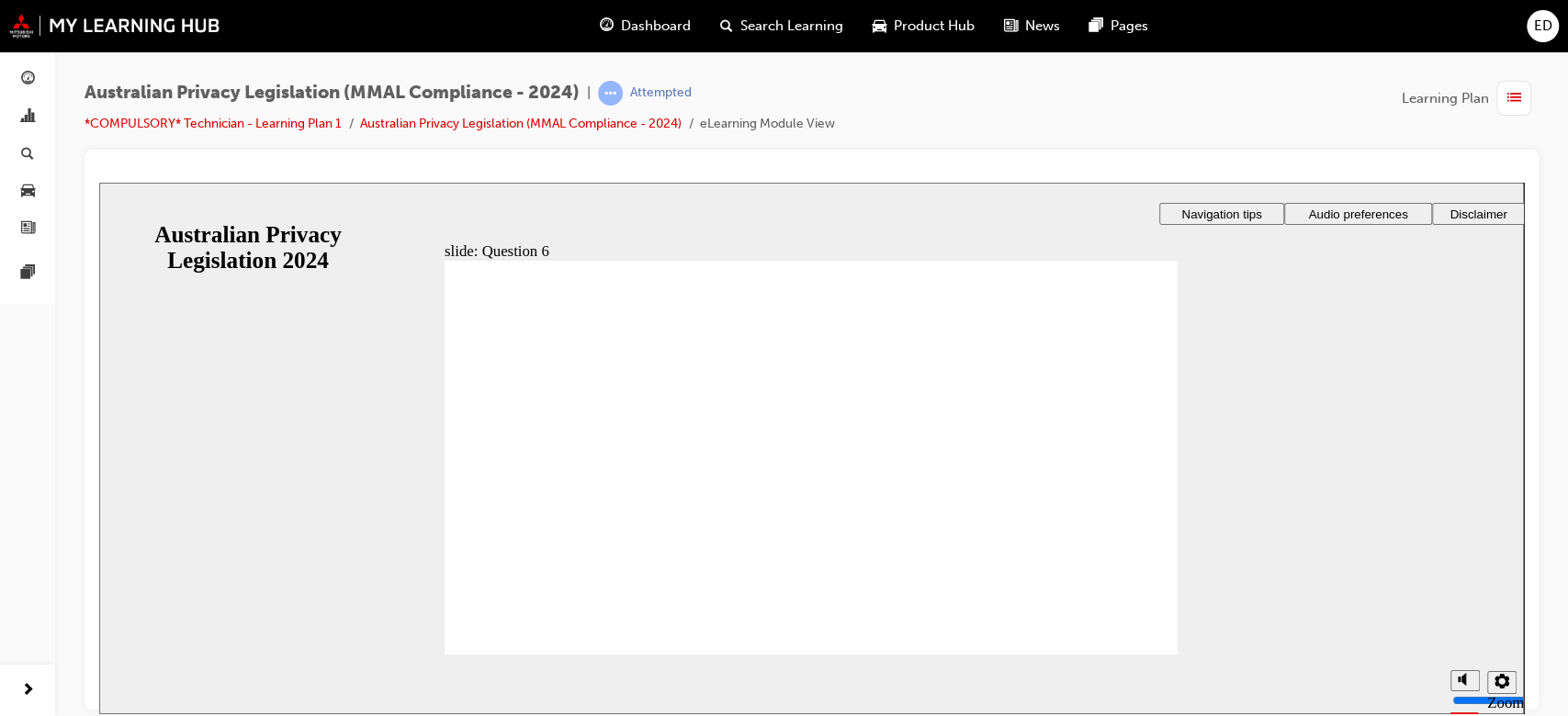 click at bounding box center [811, 1353] 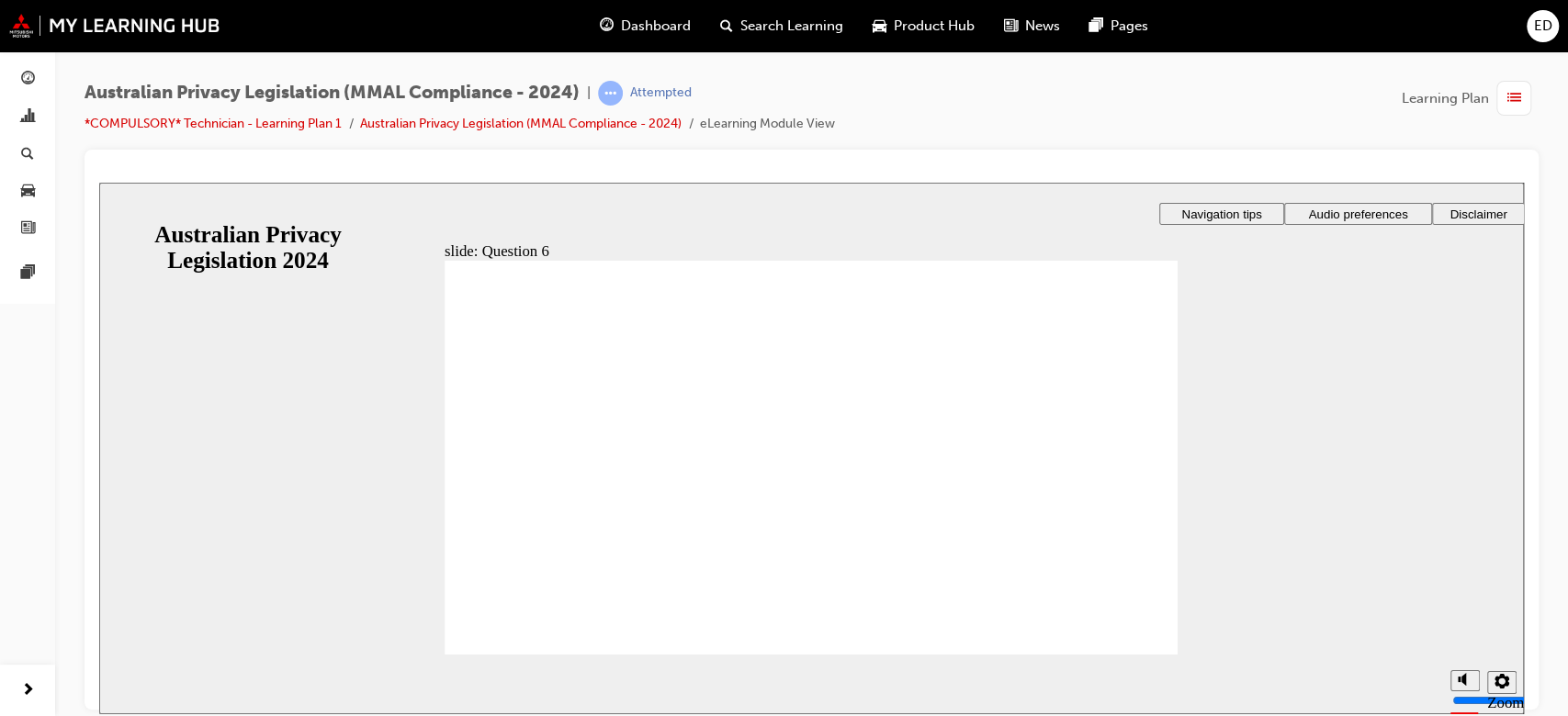 click 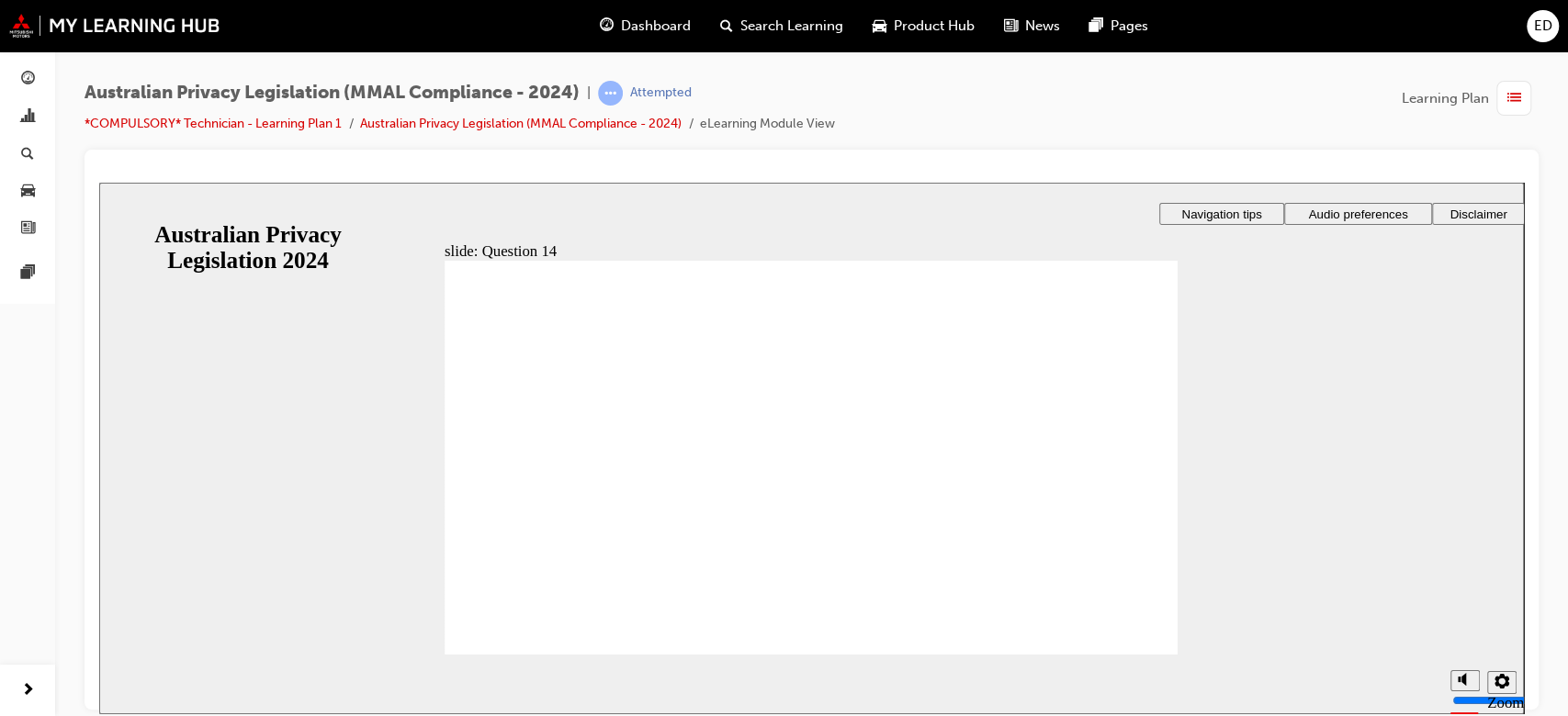 radio on "true" 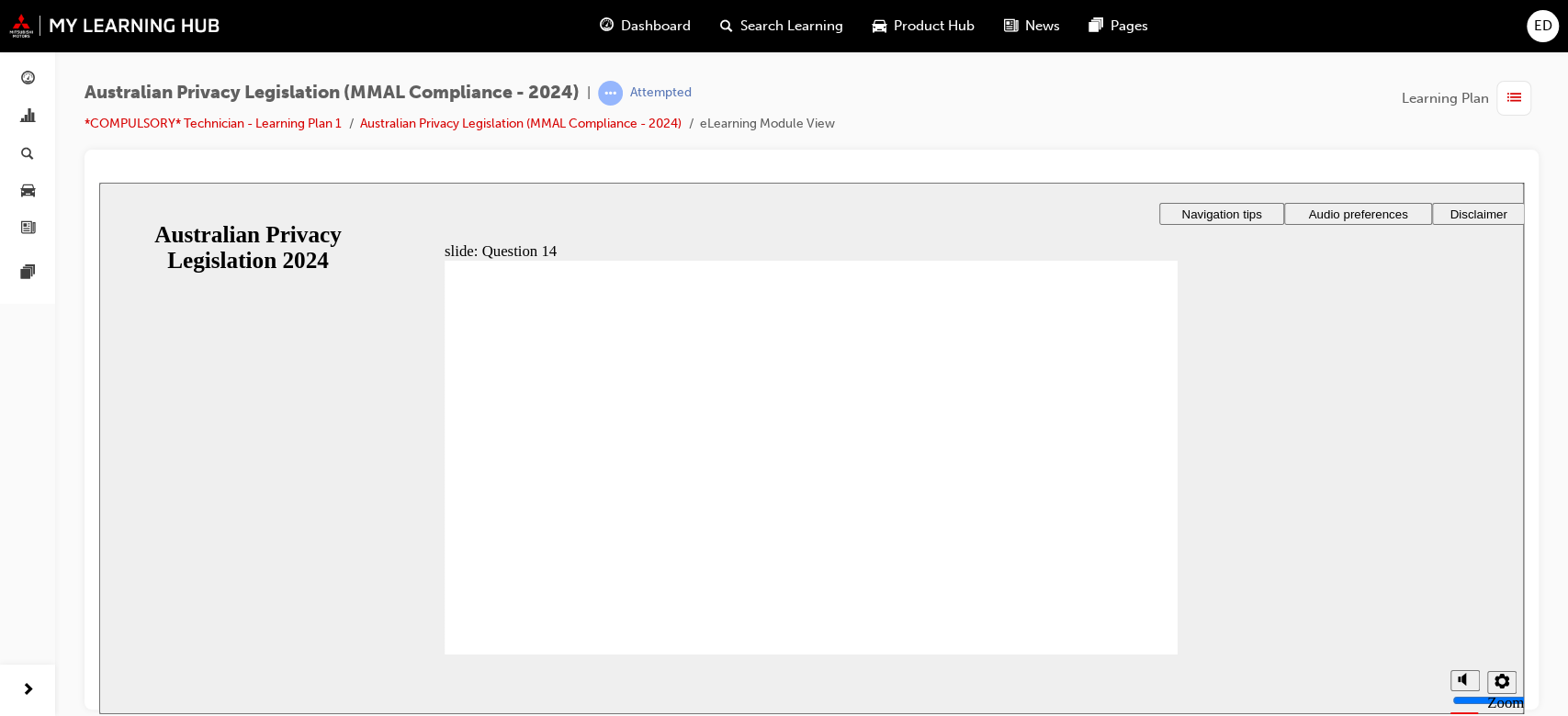 click 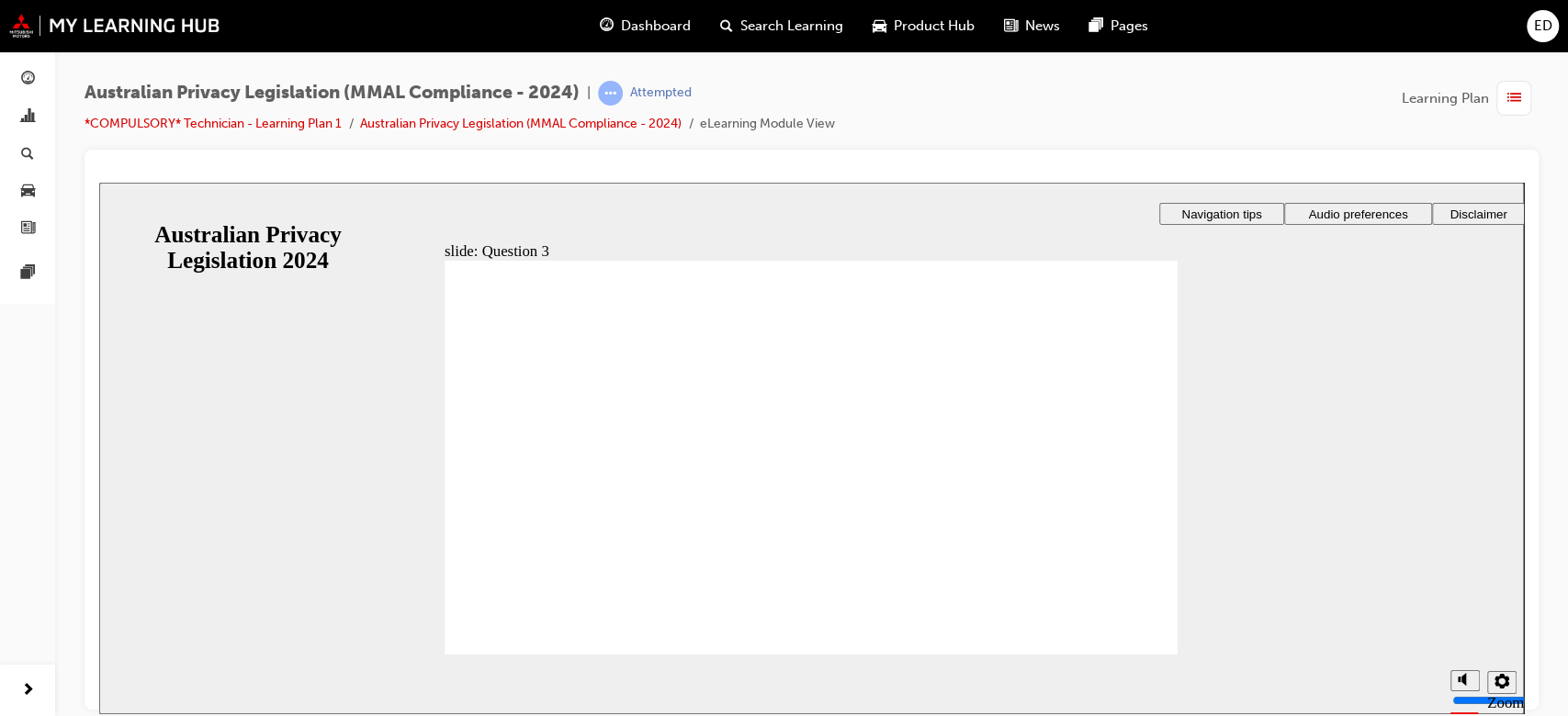 checkbox on "true" 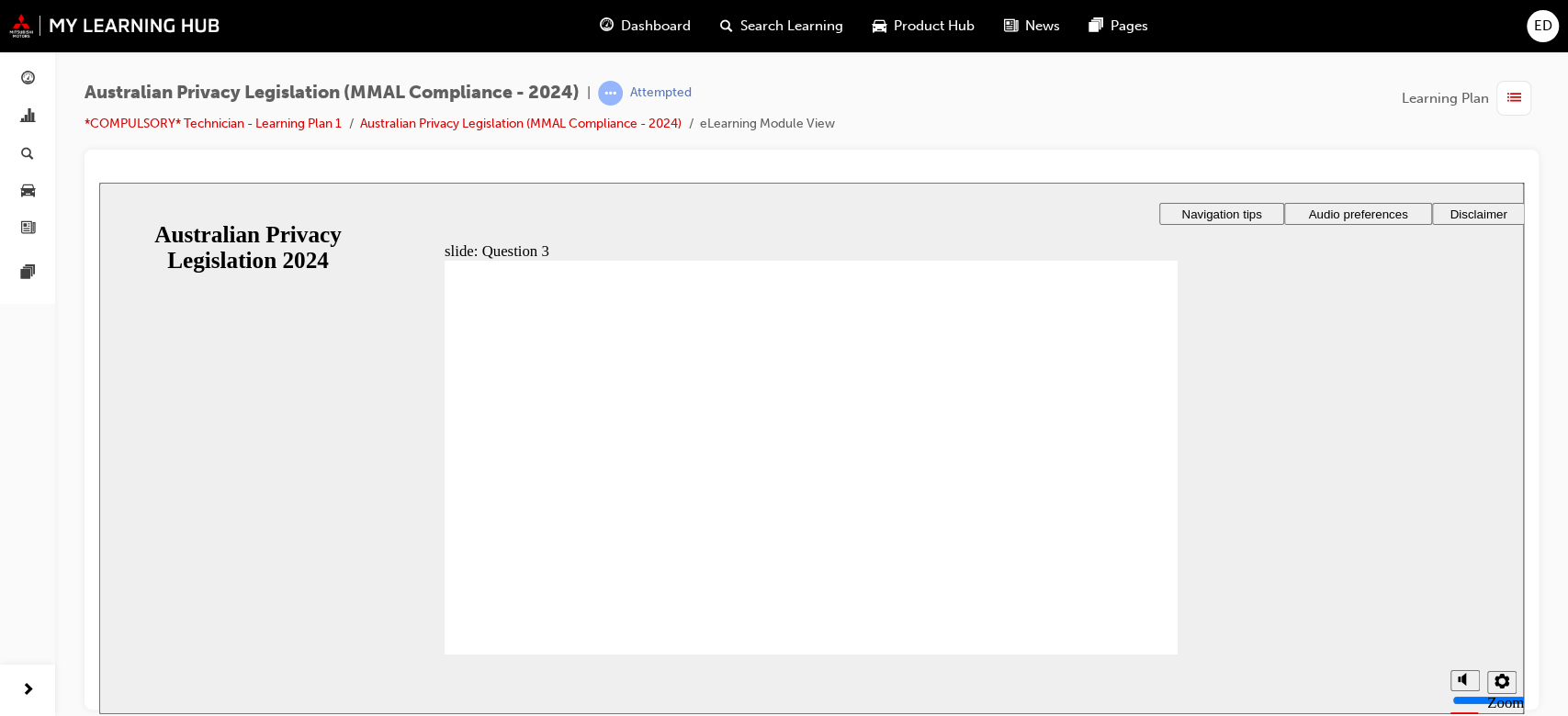 drag, startPoint x: 481, startPoint y: 400, endPoint x: 479, endPoint y: 438, distance: 38.052595 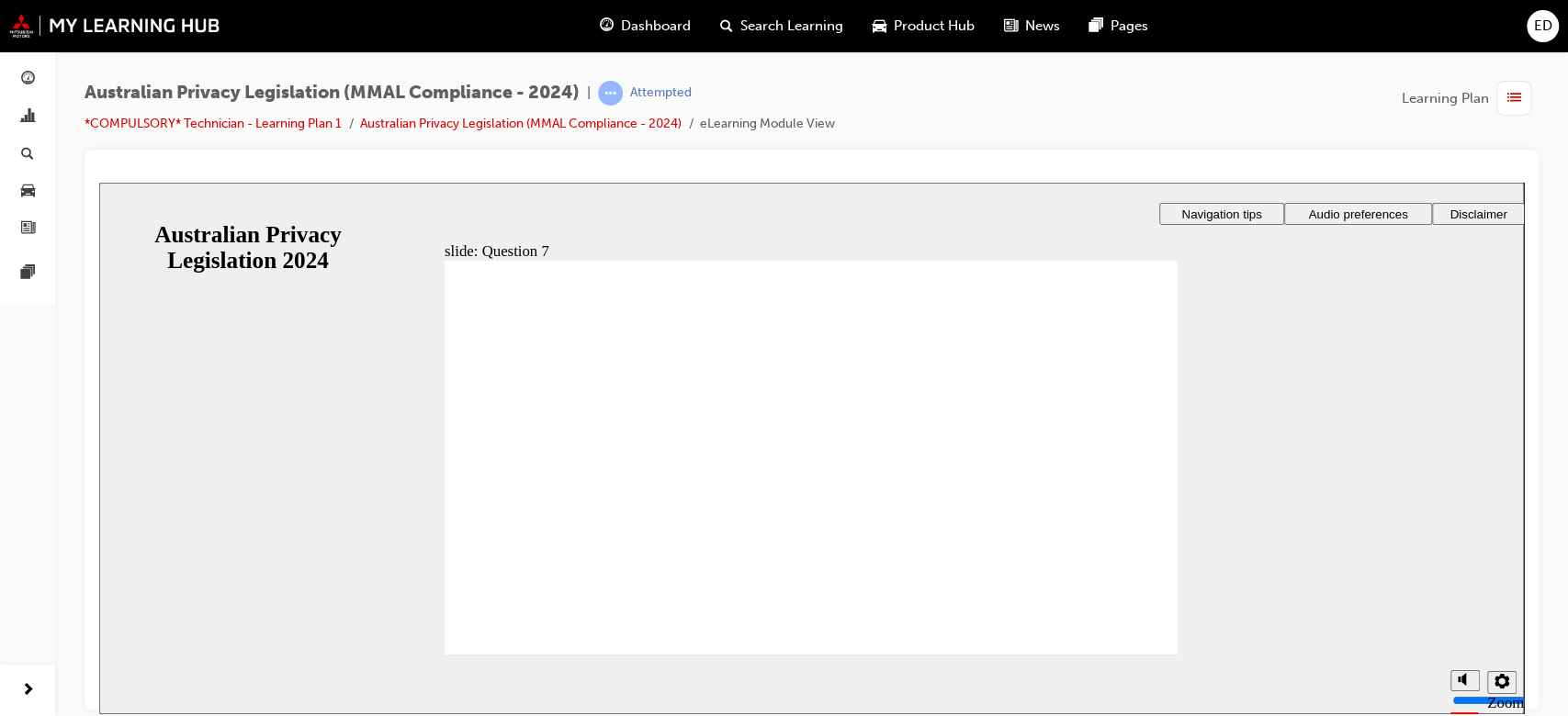 radio on "true" 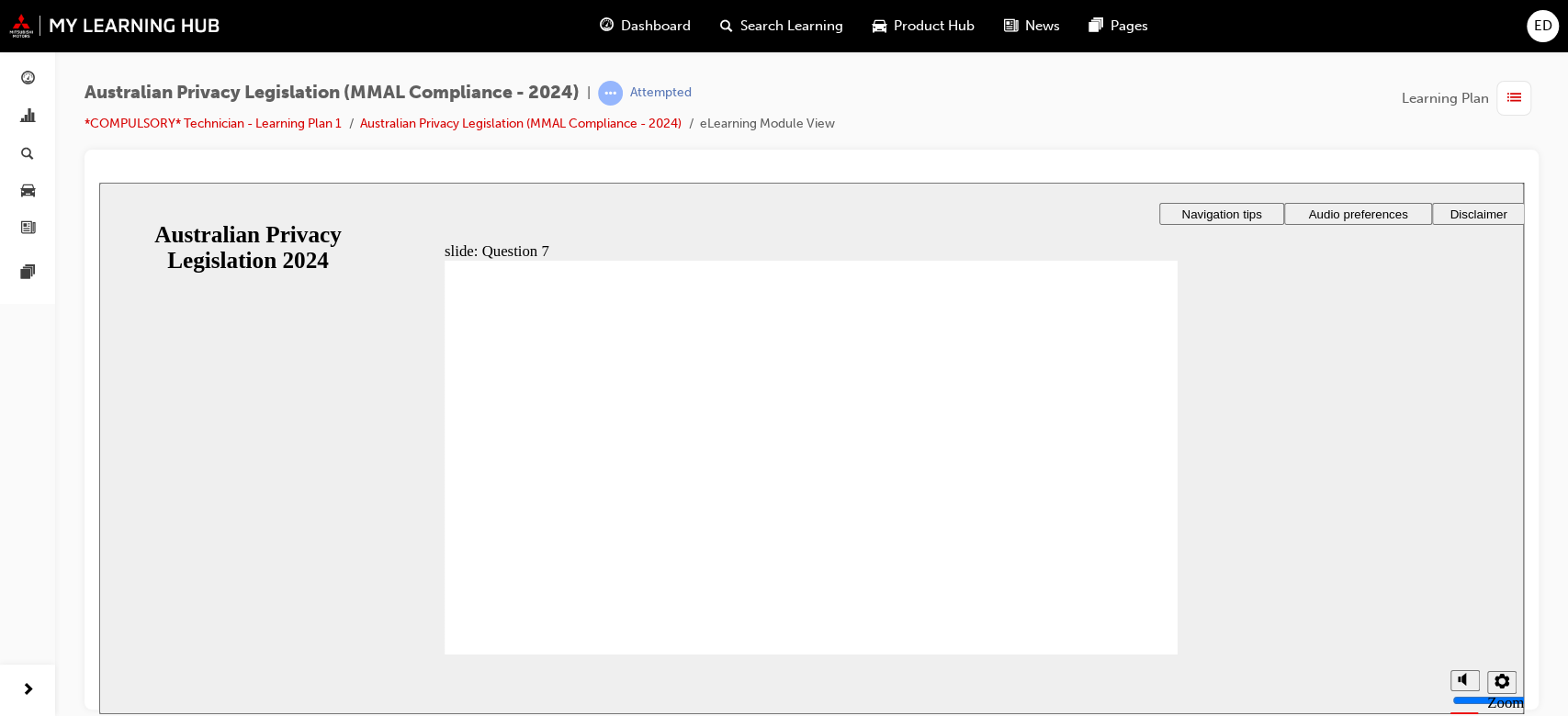 click 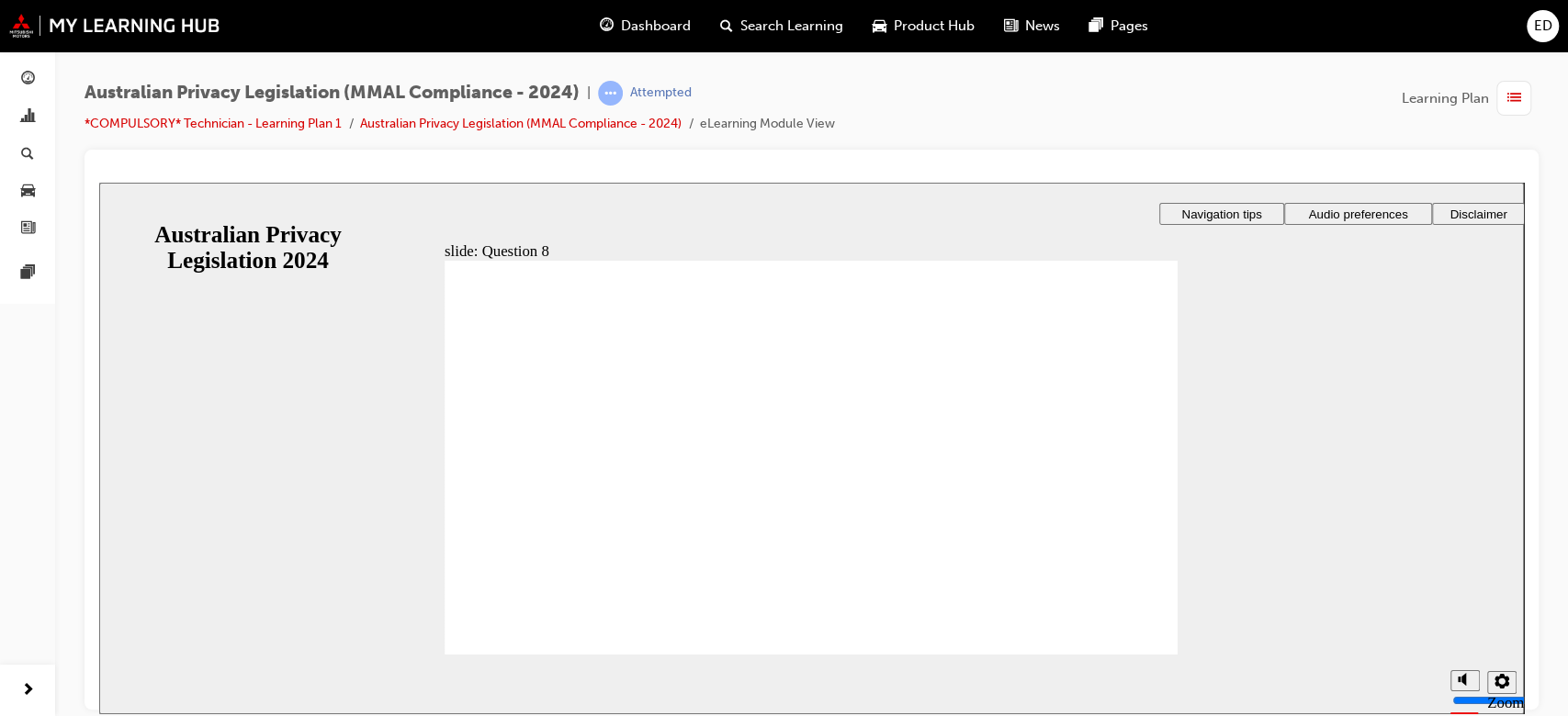 radio on "false" 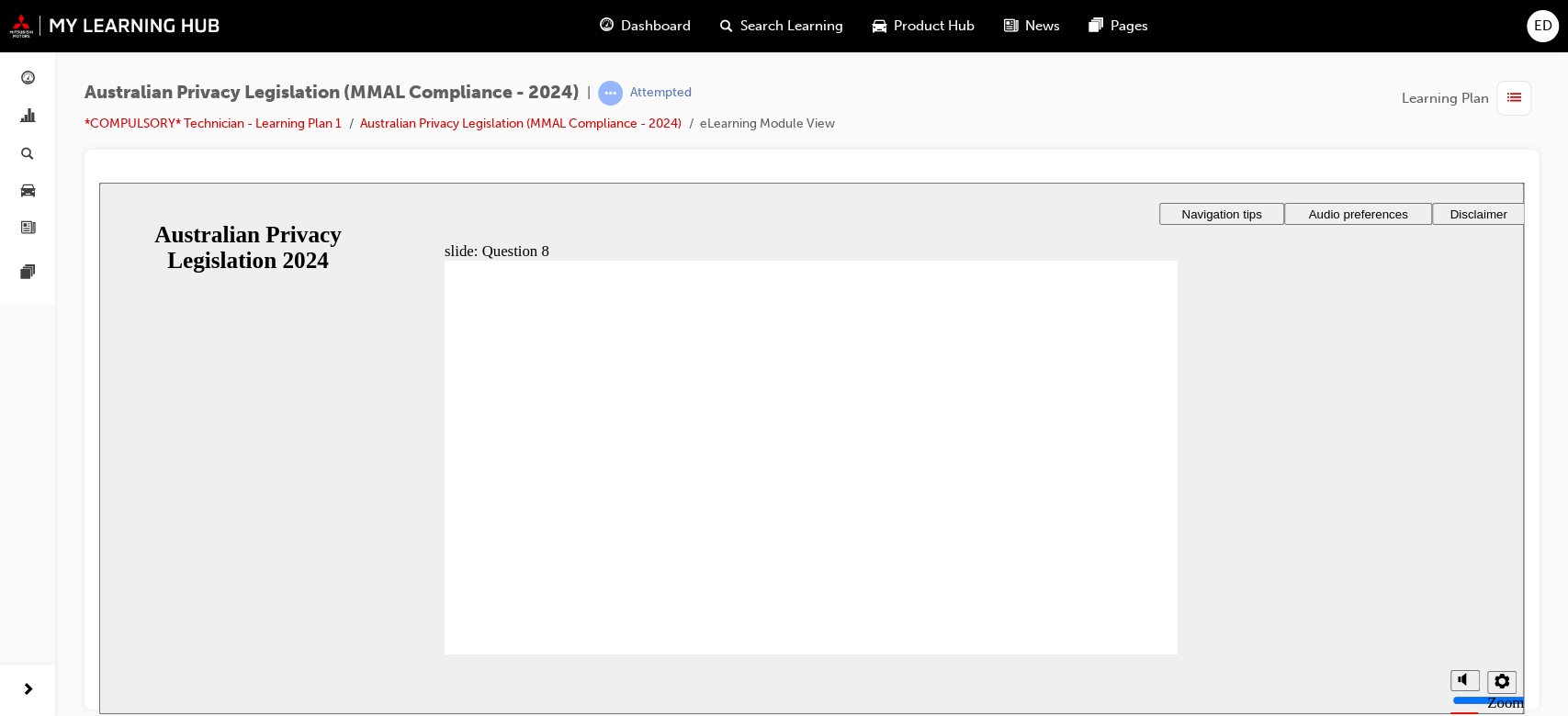 radio on "true" 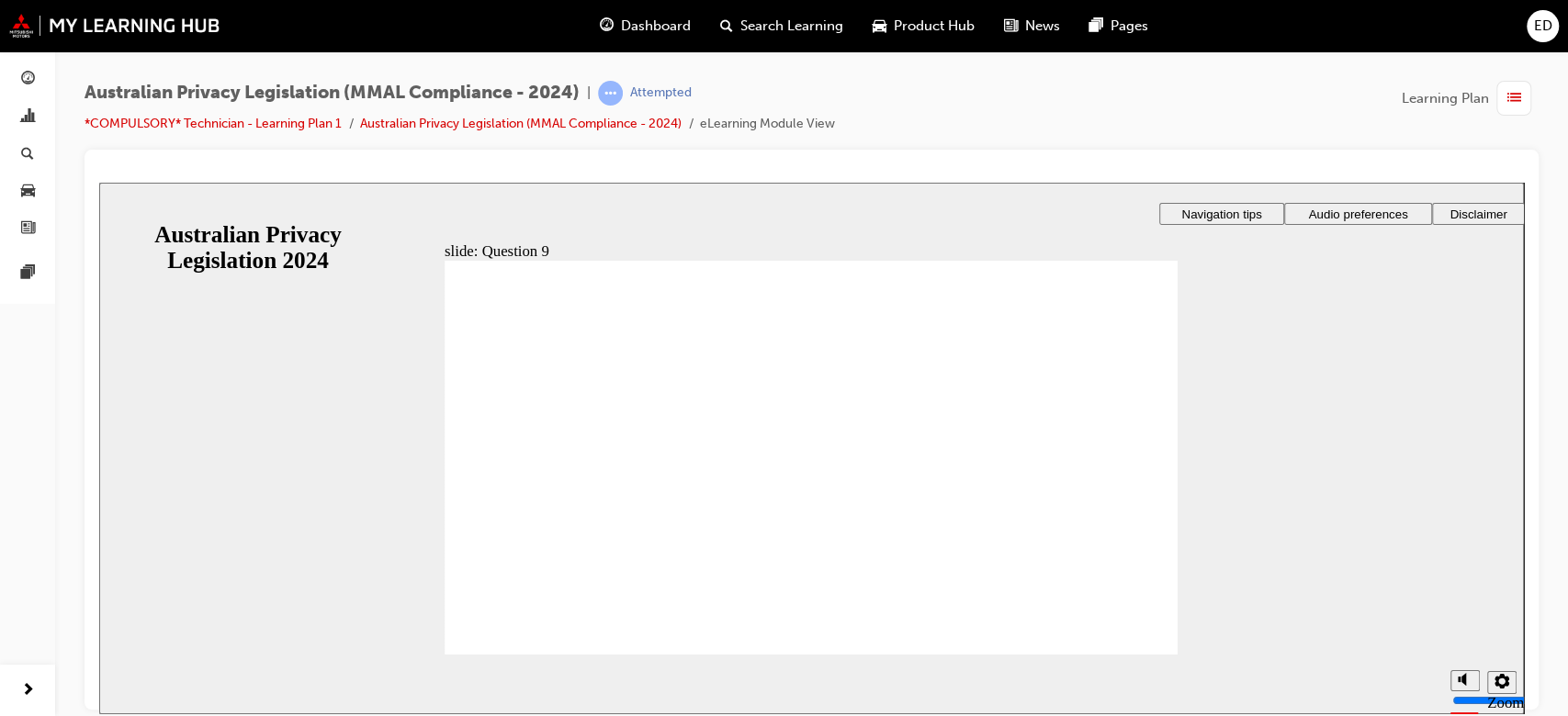 radio on "true" 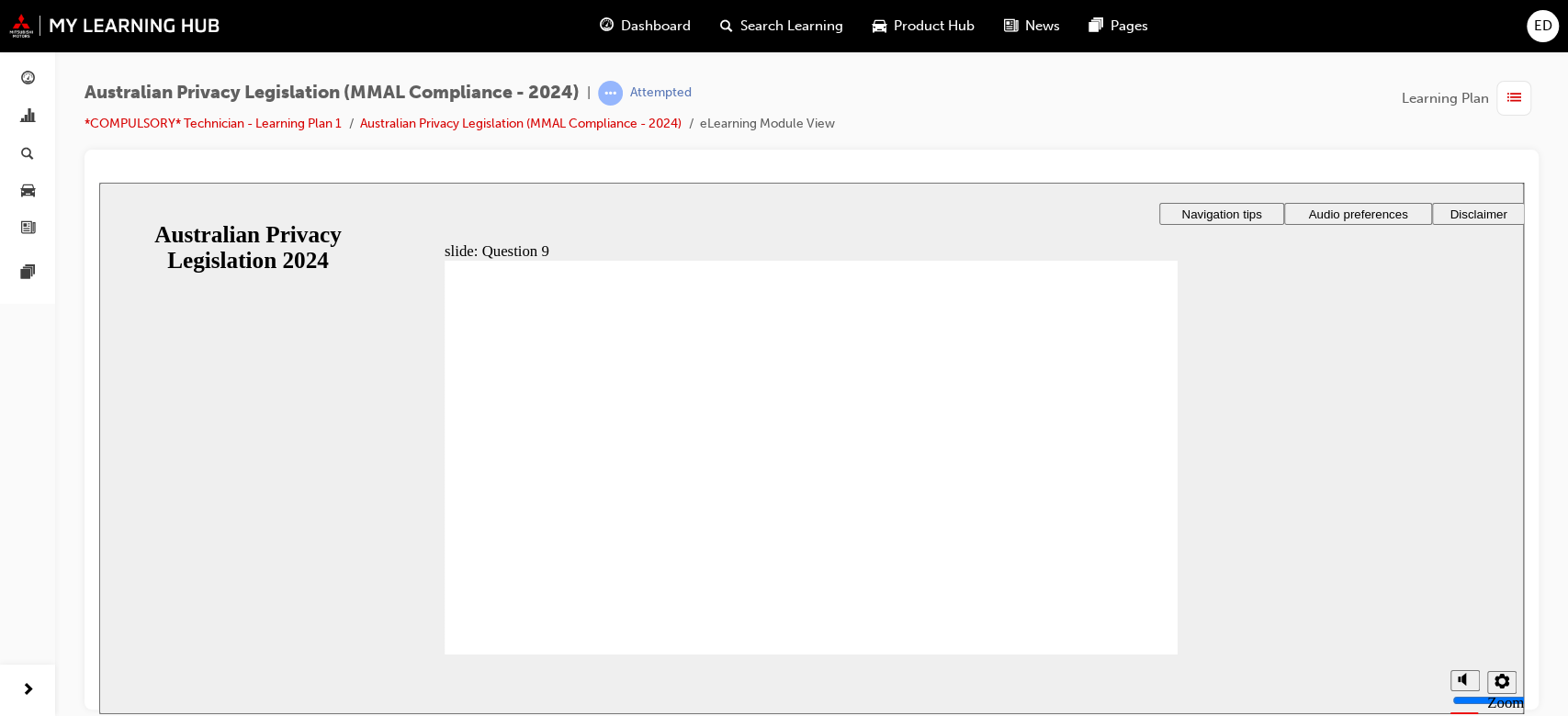 radio on "true" 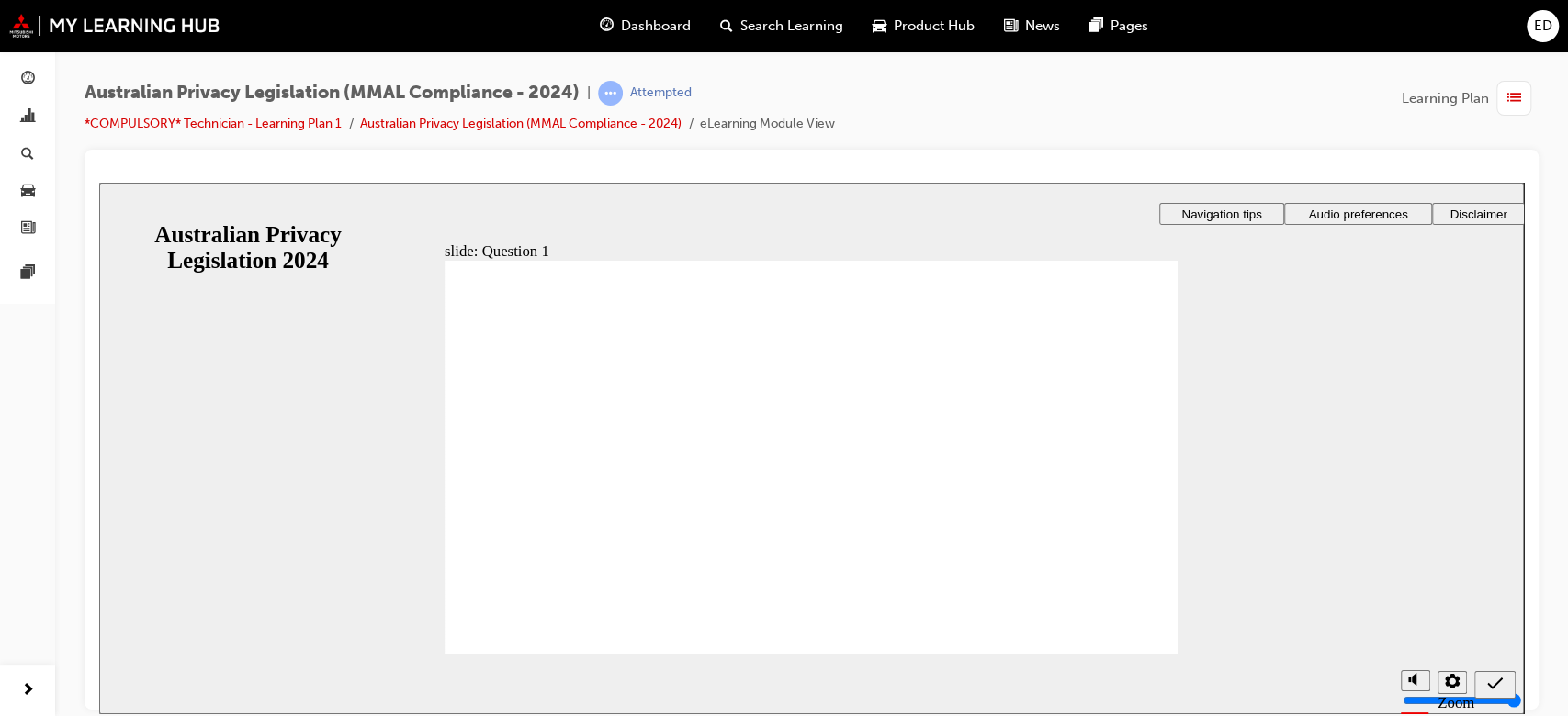 radio on "true" 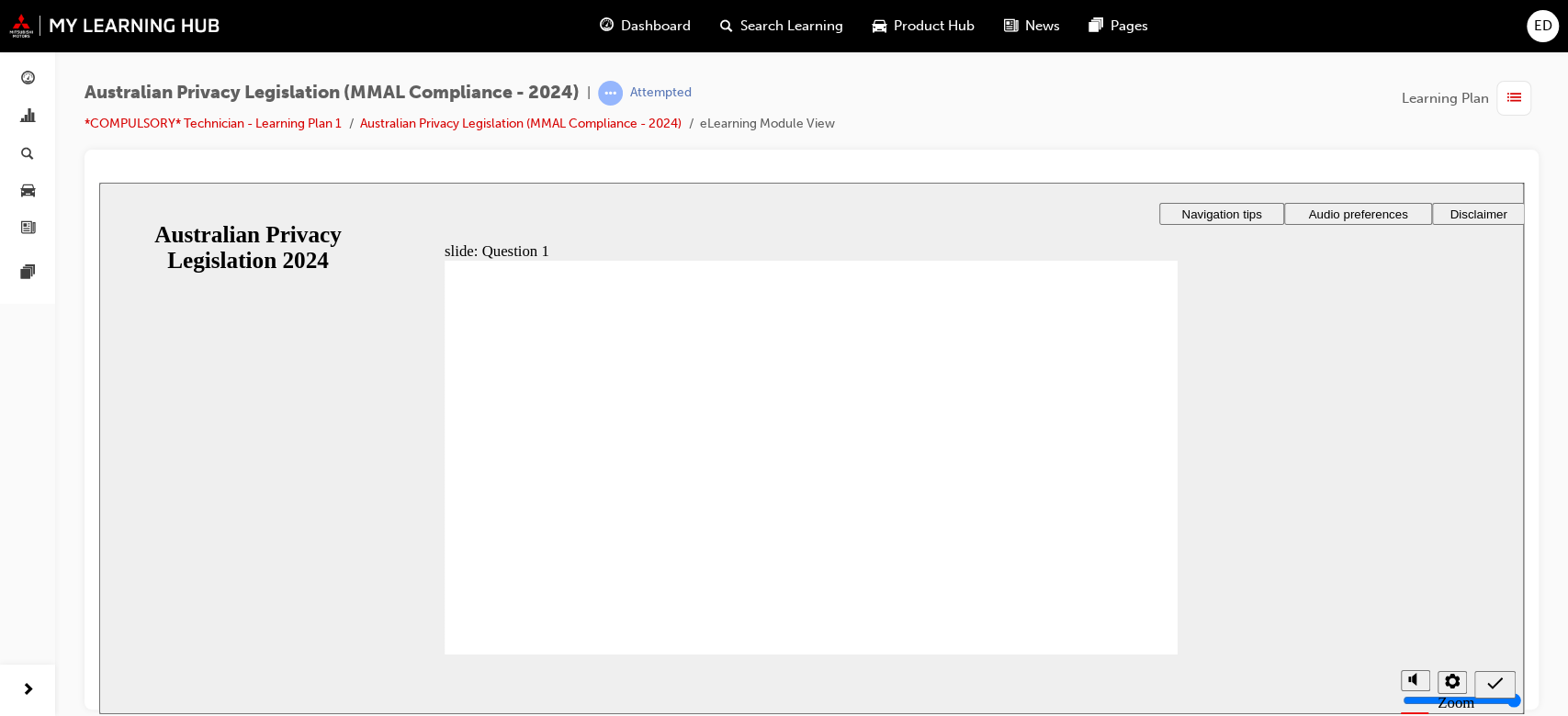 click 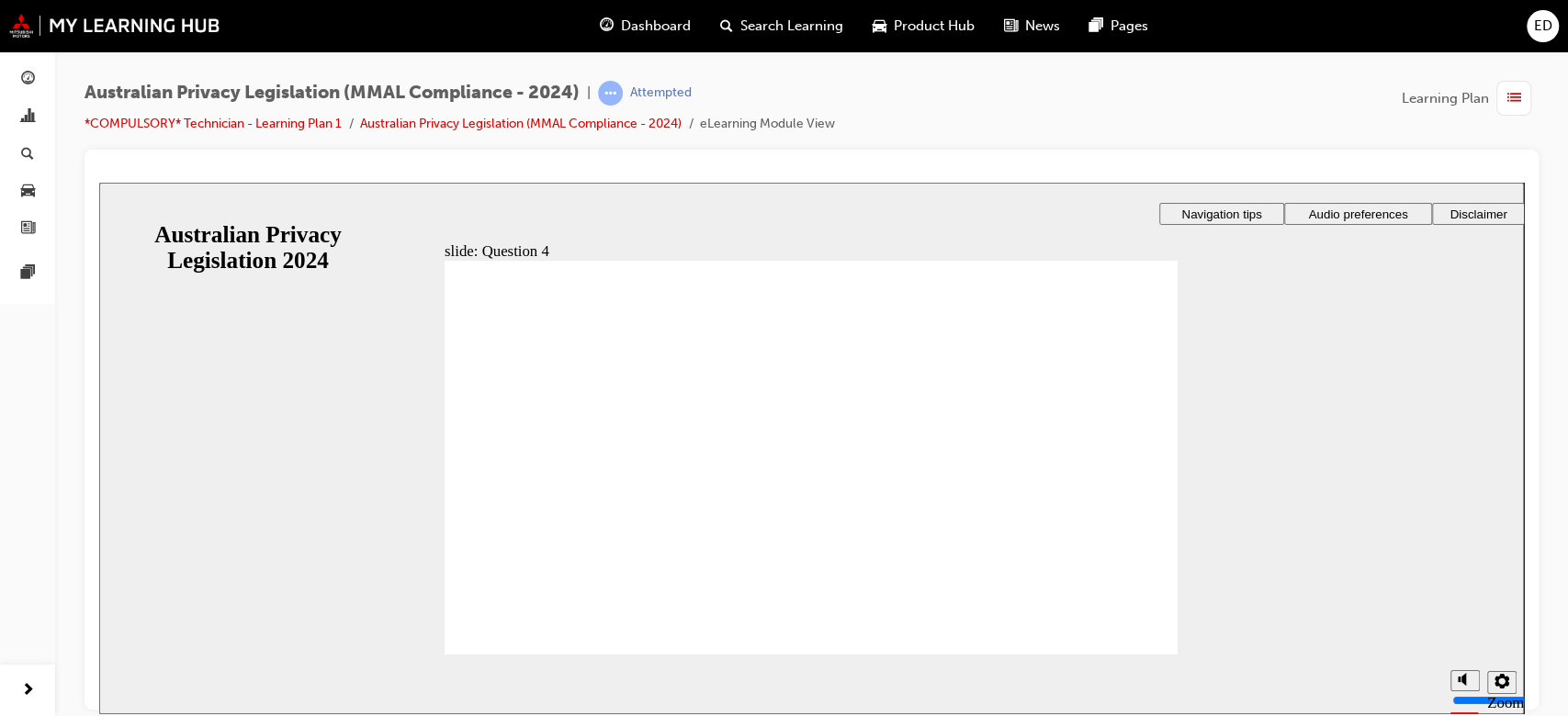 radio on "true" 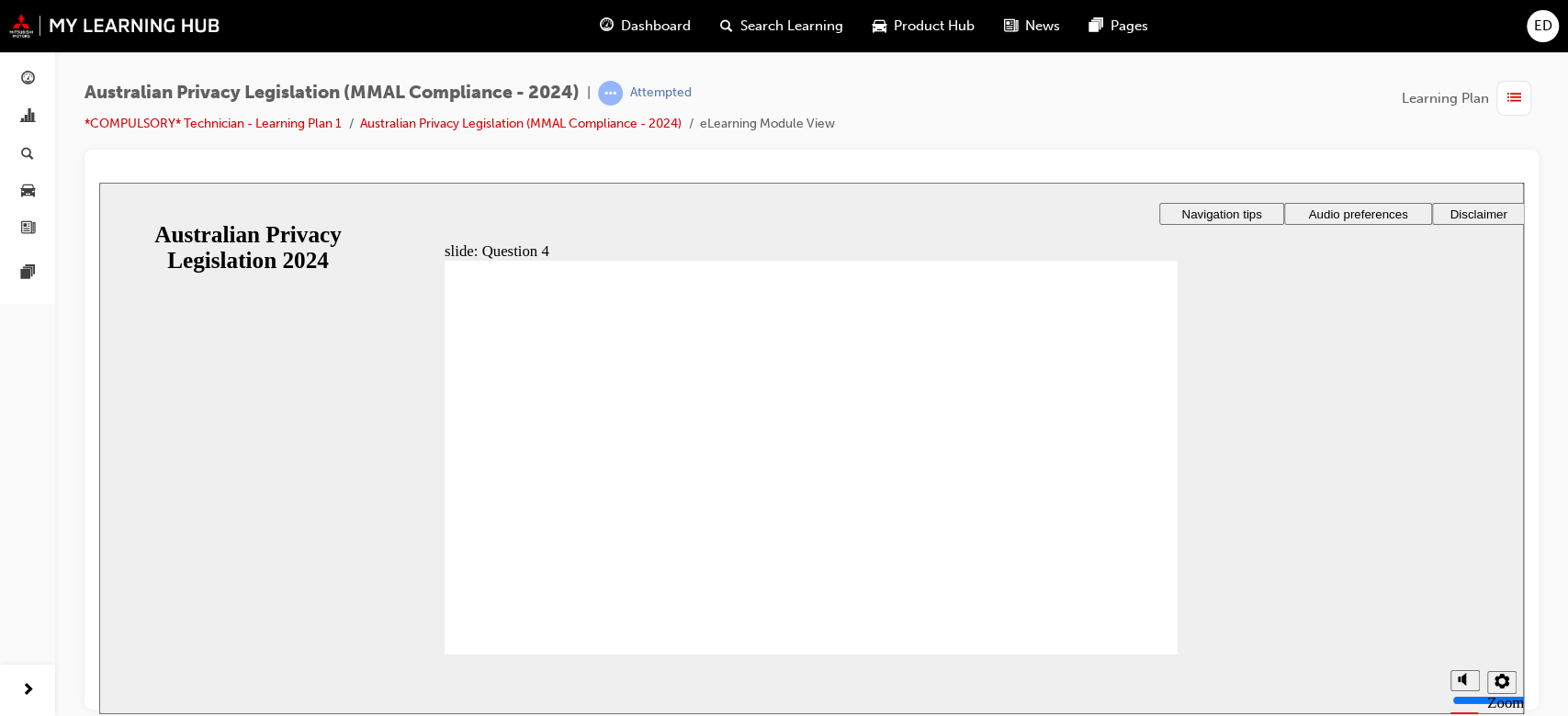 click 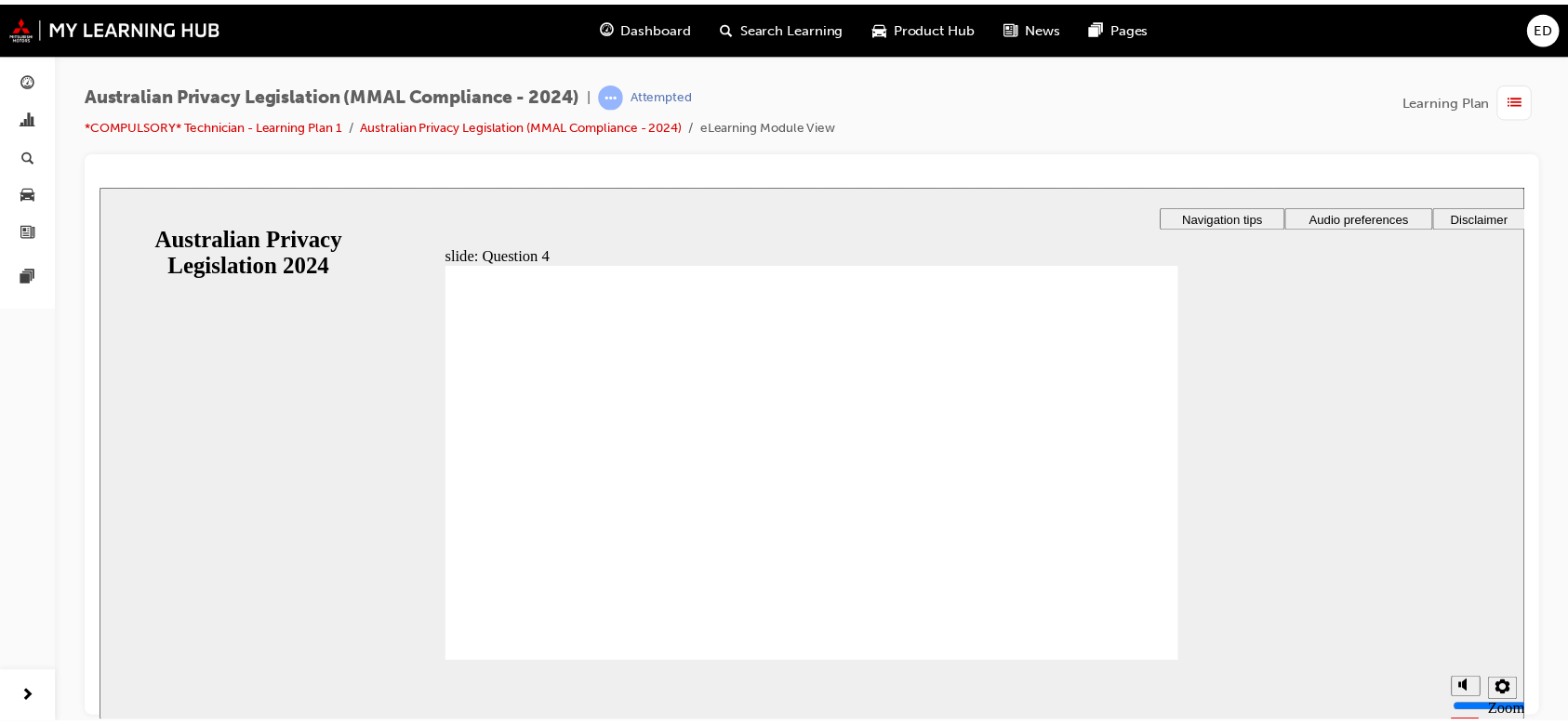 scroll, scrollTop: 0, scrollLeft: 0, axis: both 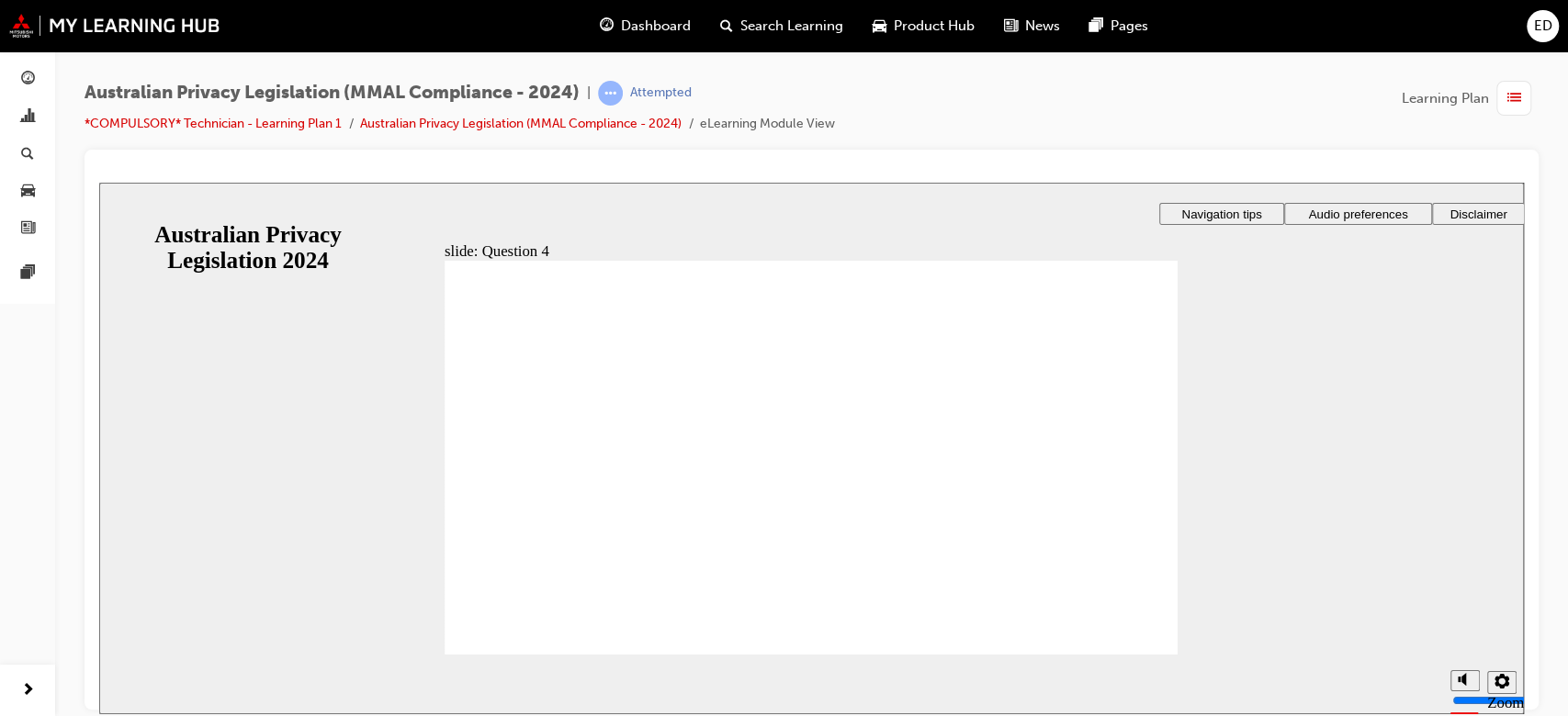 click 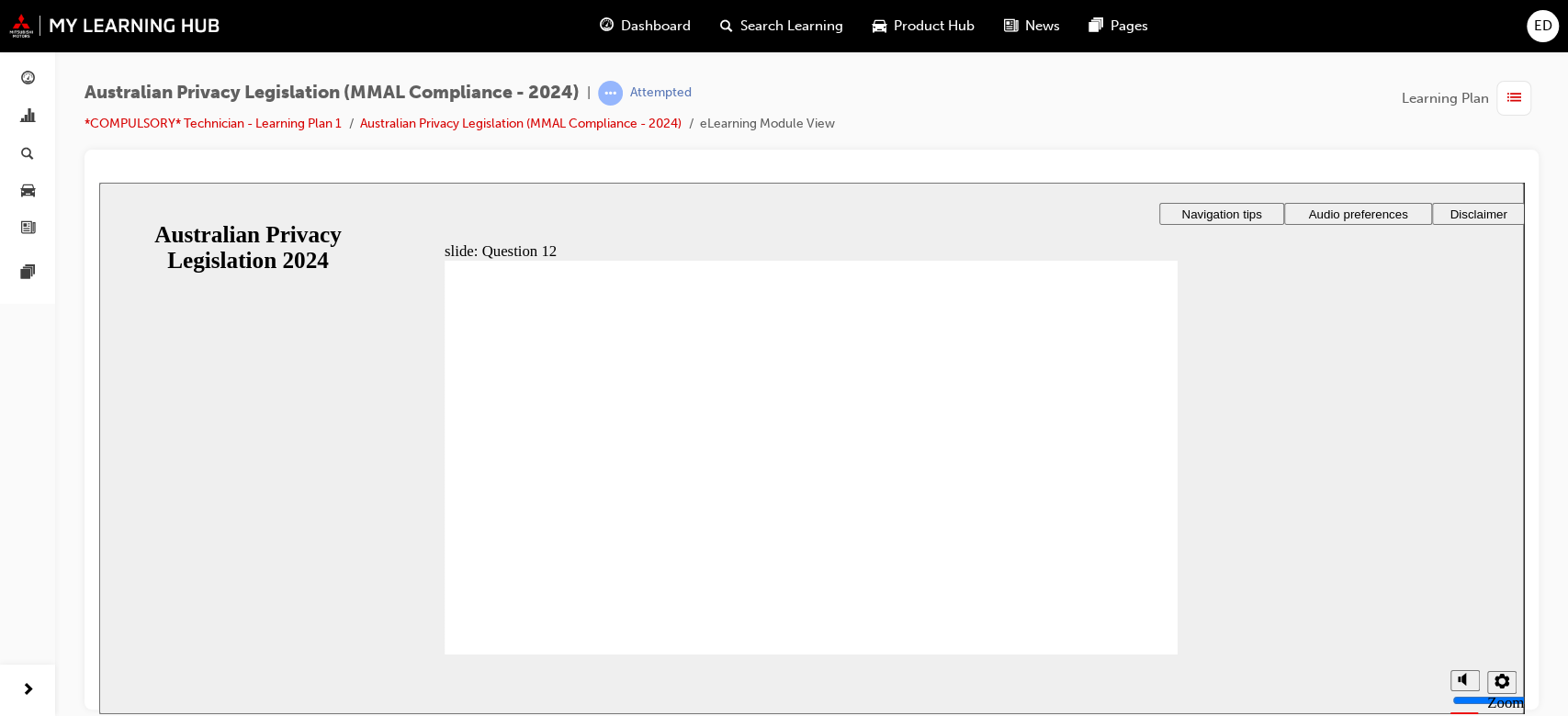 checkbox on "true" 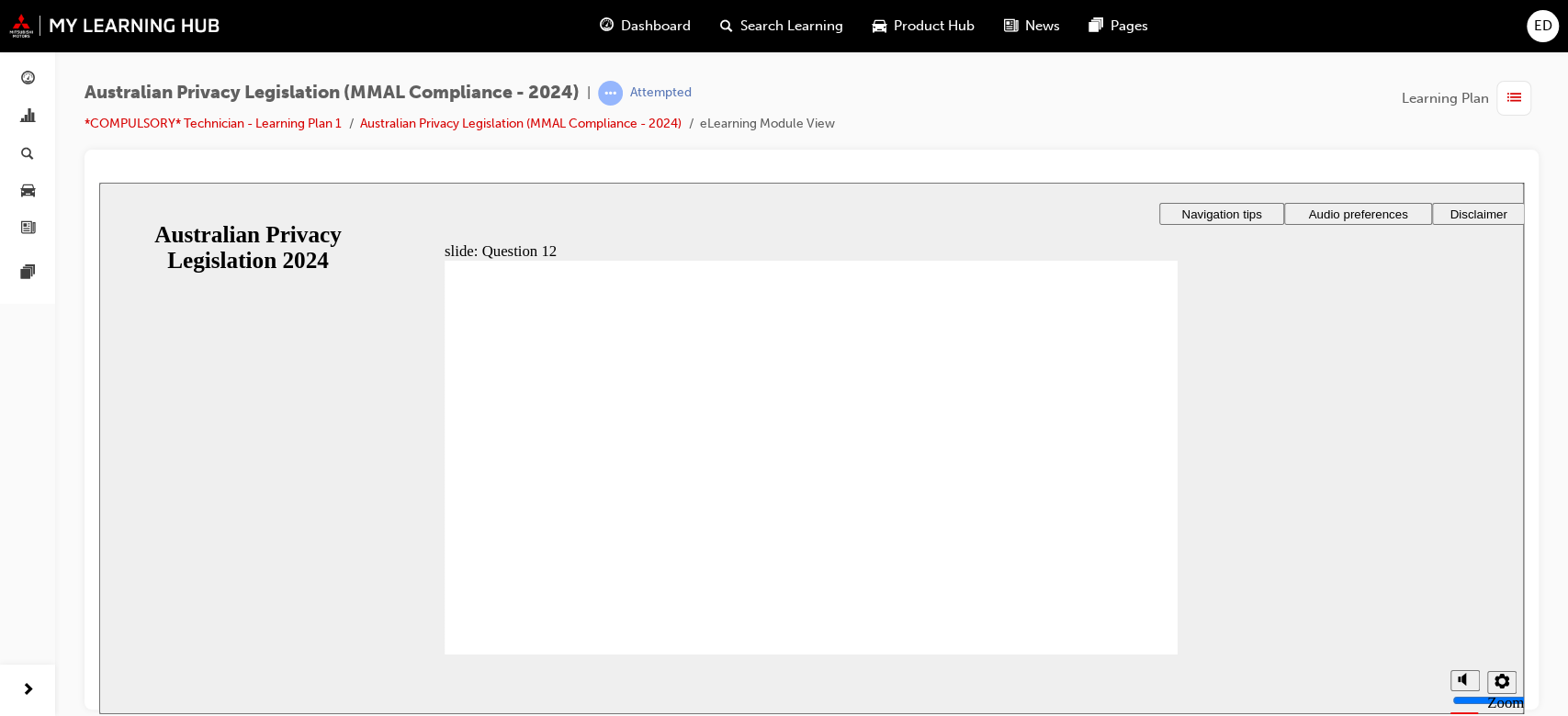 checkbox on "true" 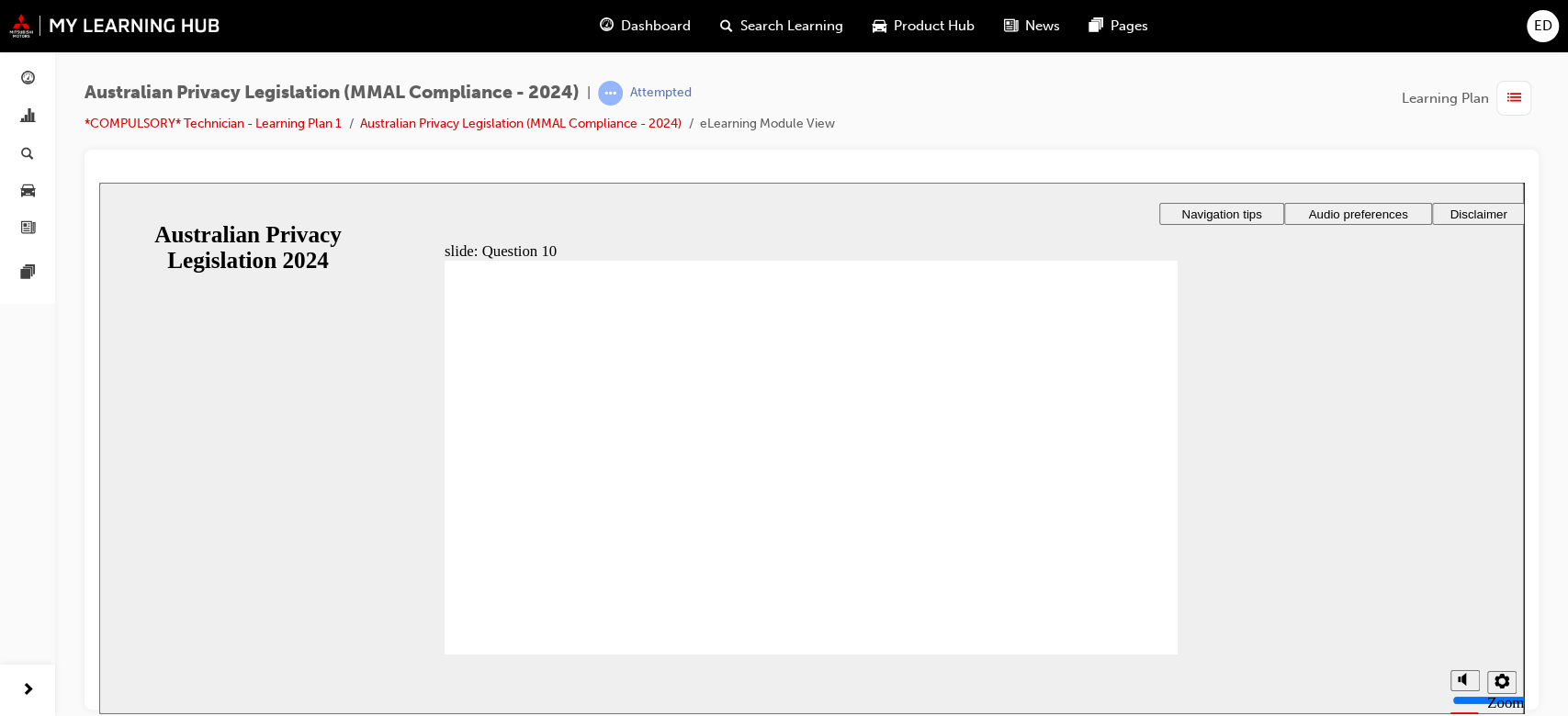 radio on "true" 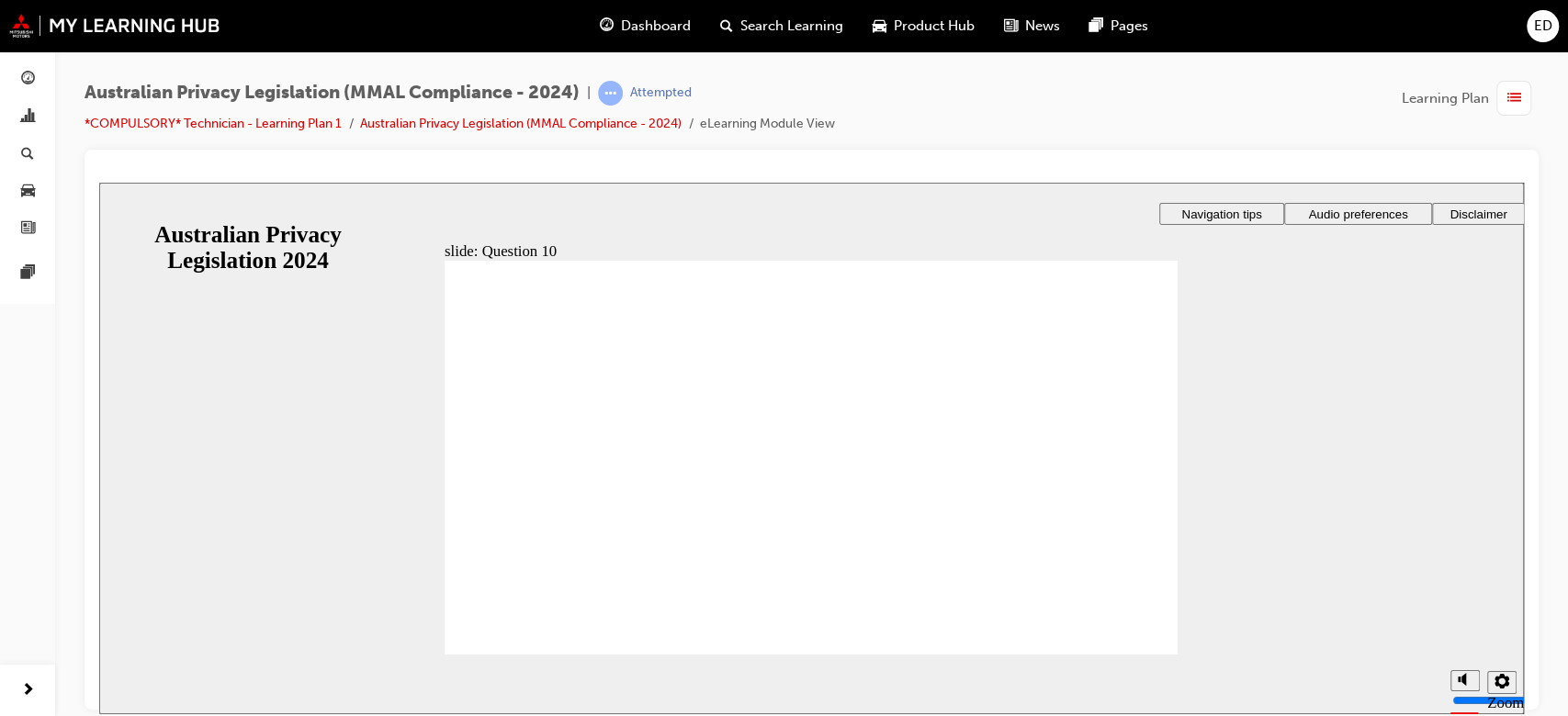 click 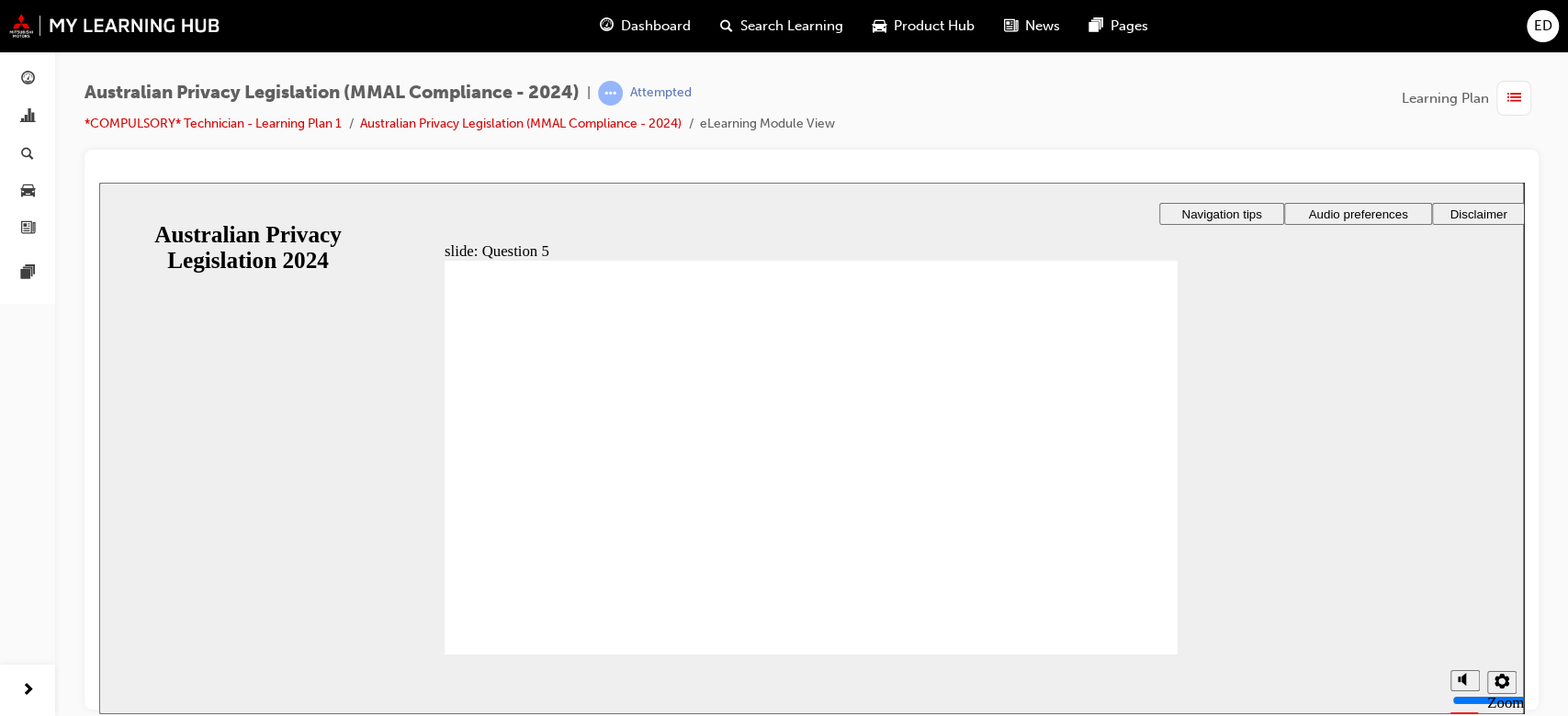 radio on "true" 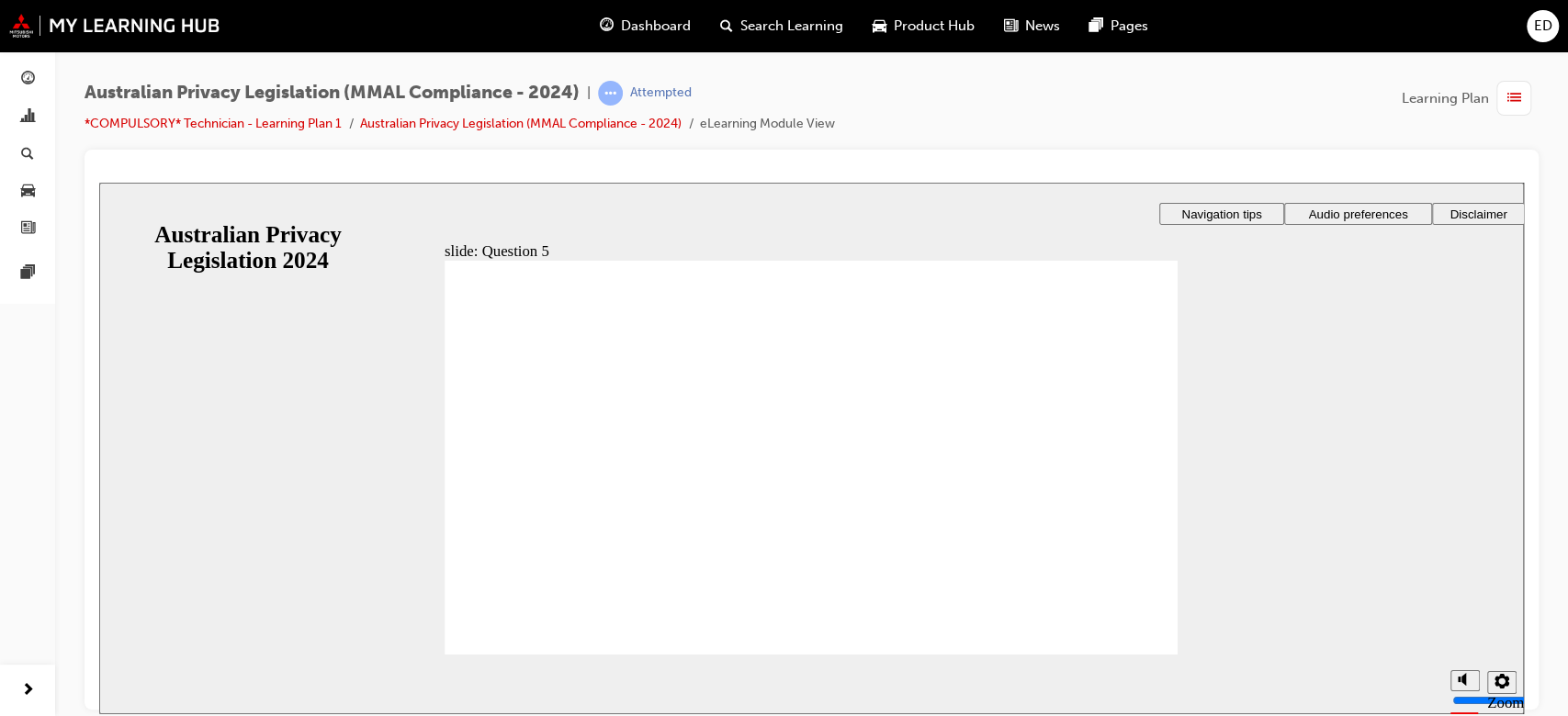 click 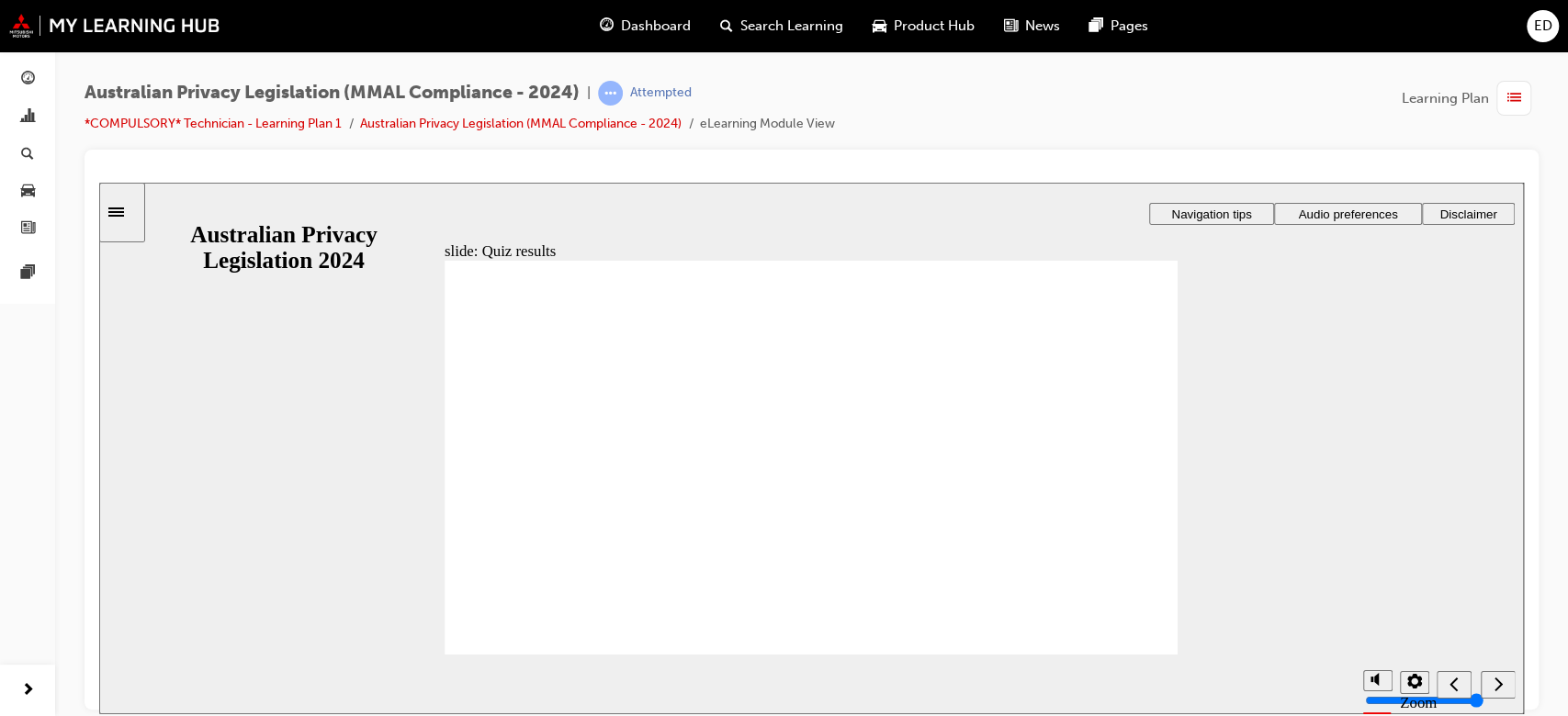 click on "Retry quiz Retry quiz" at bounding box center [921, 2123] 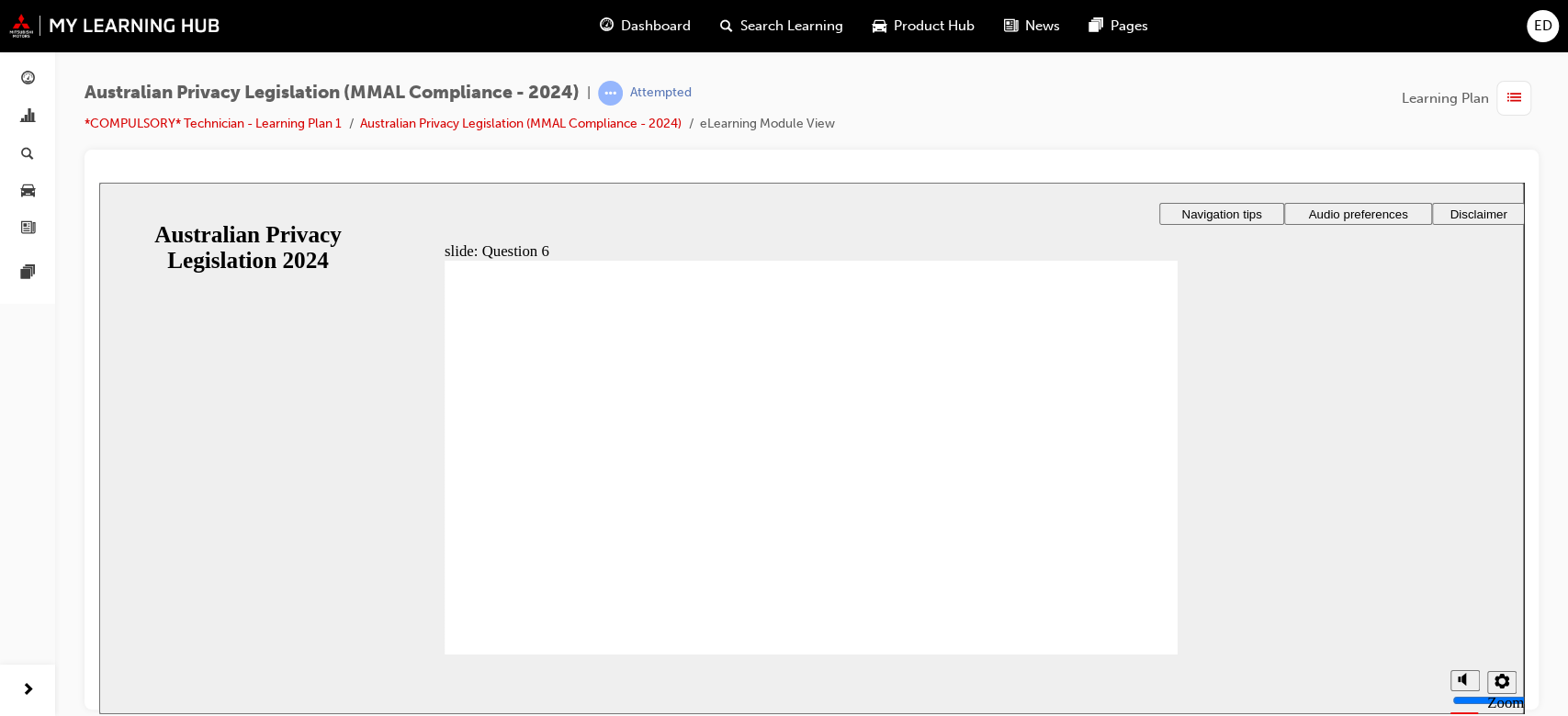 radio on "true" 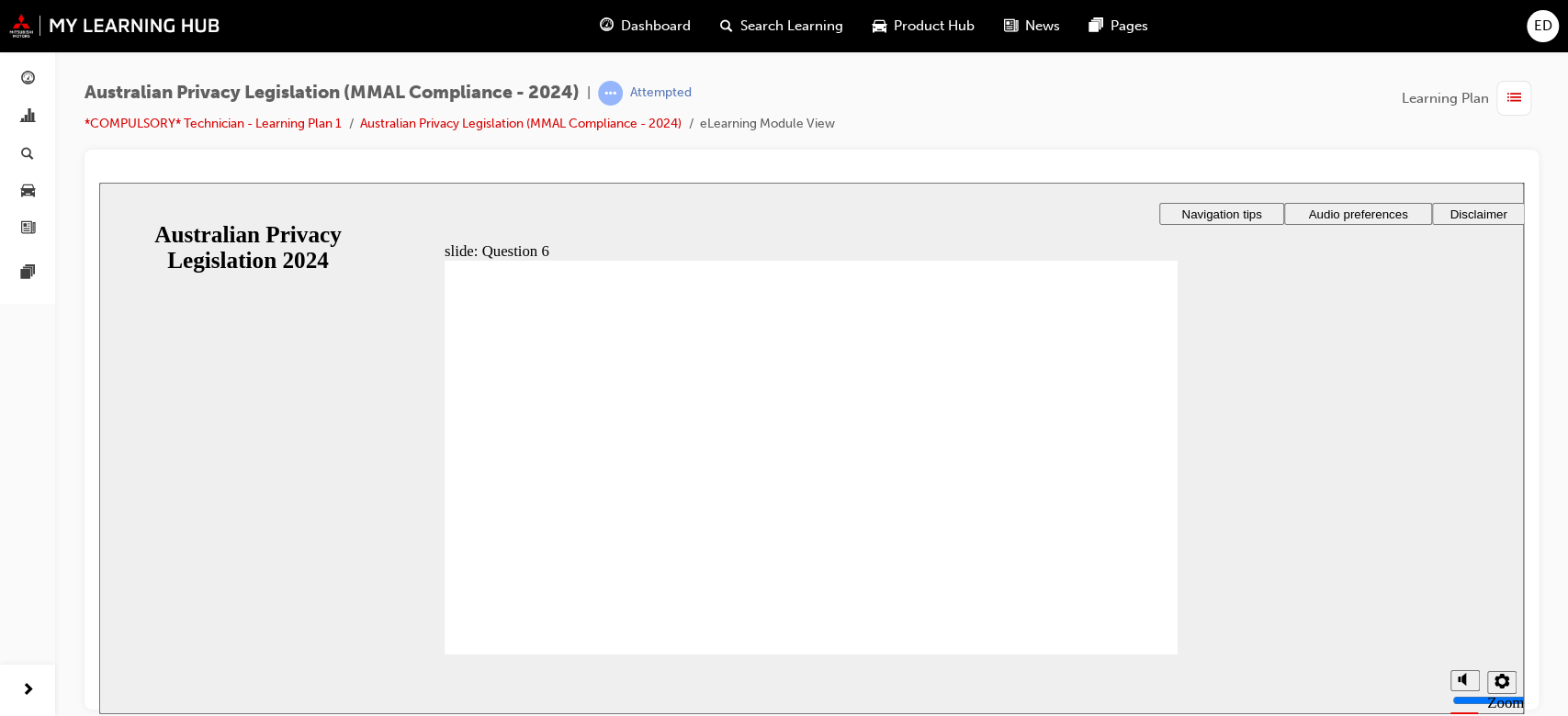 click 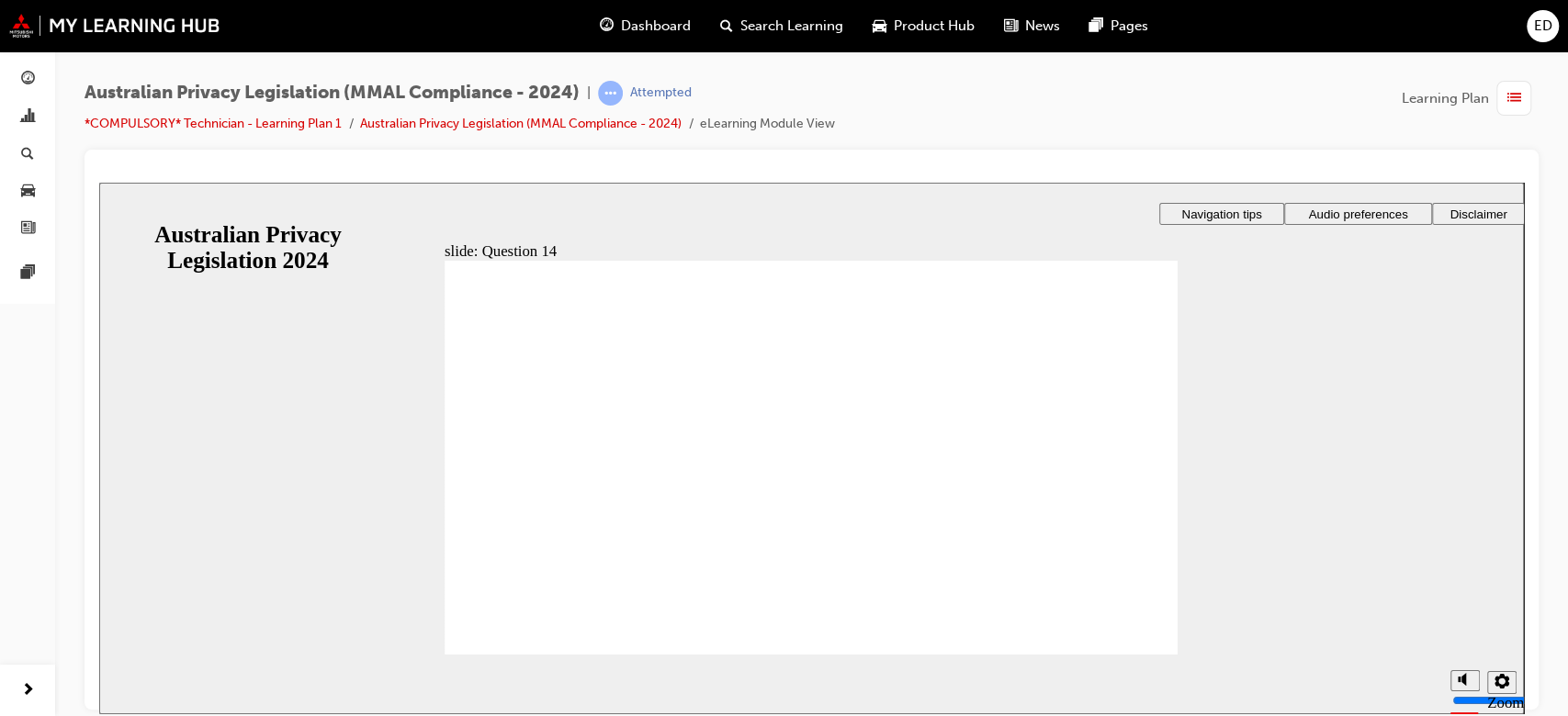 radio on "true" 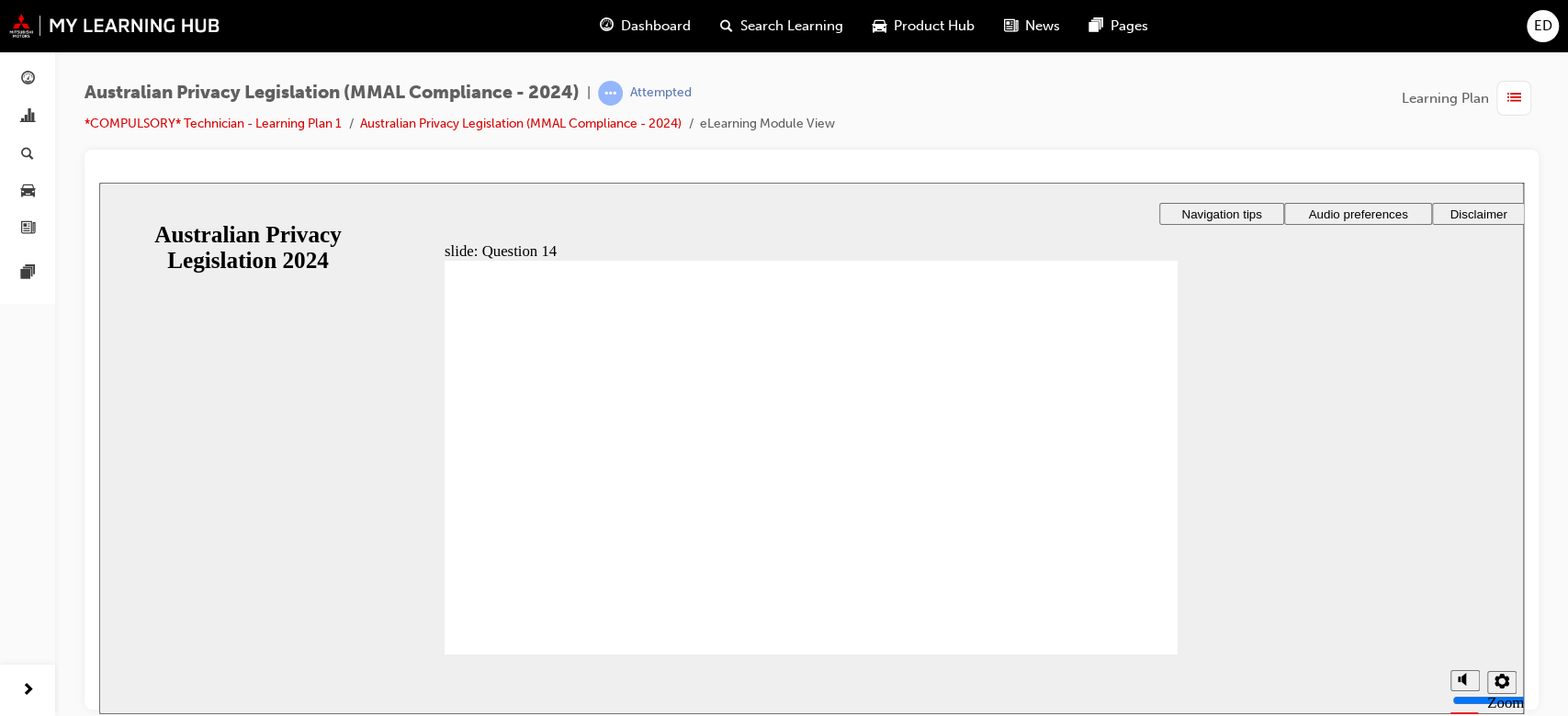 click 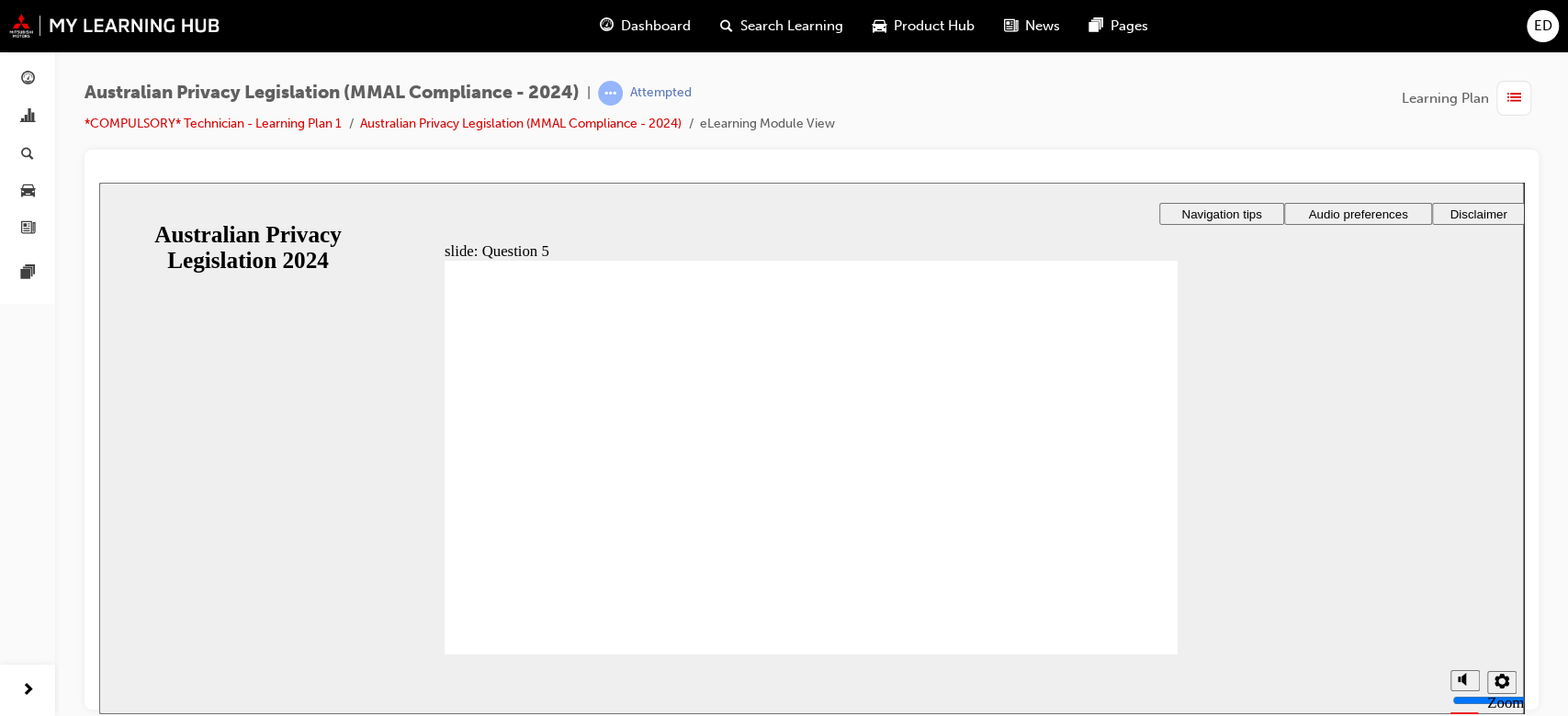 radio on "true" 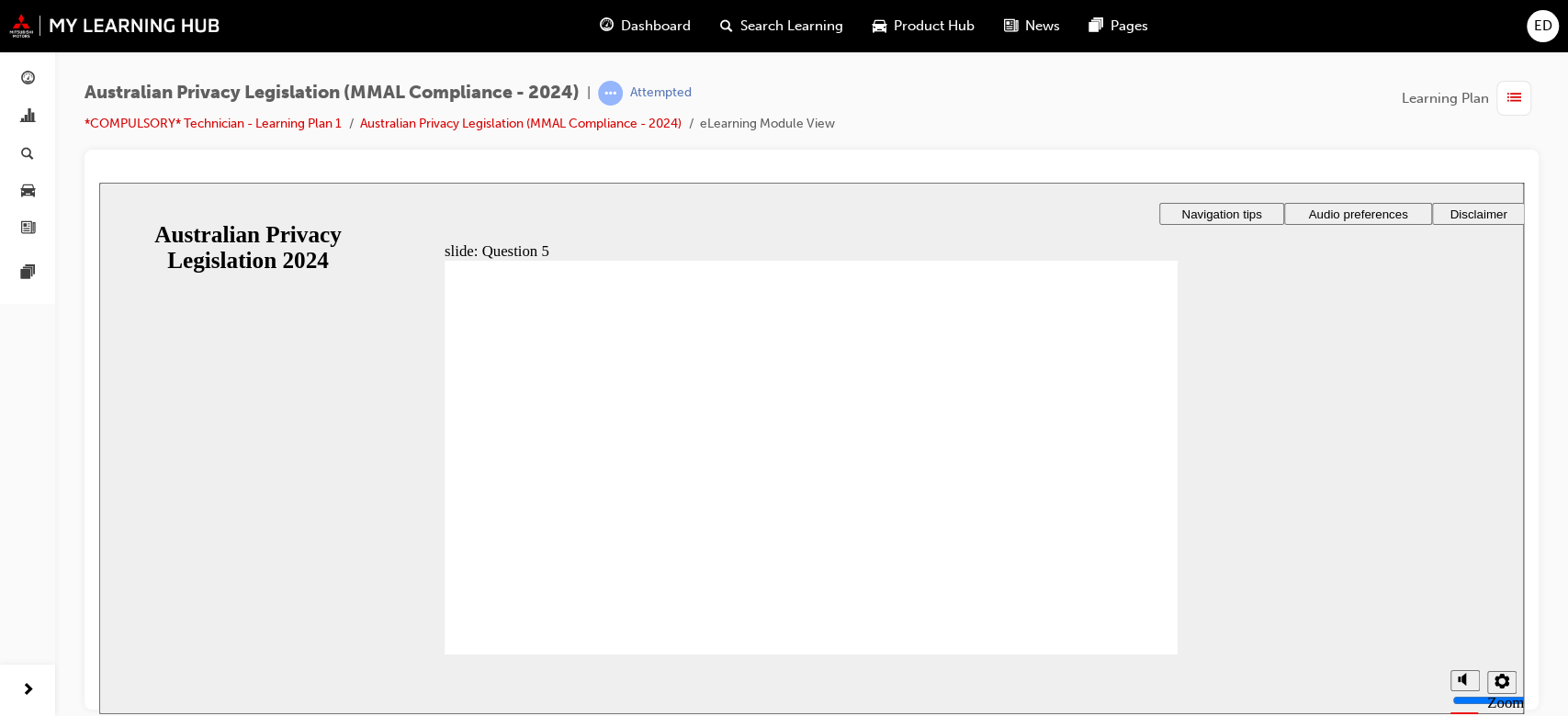 click 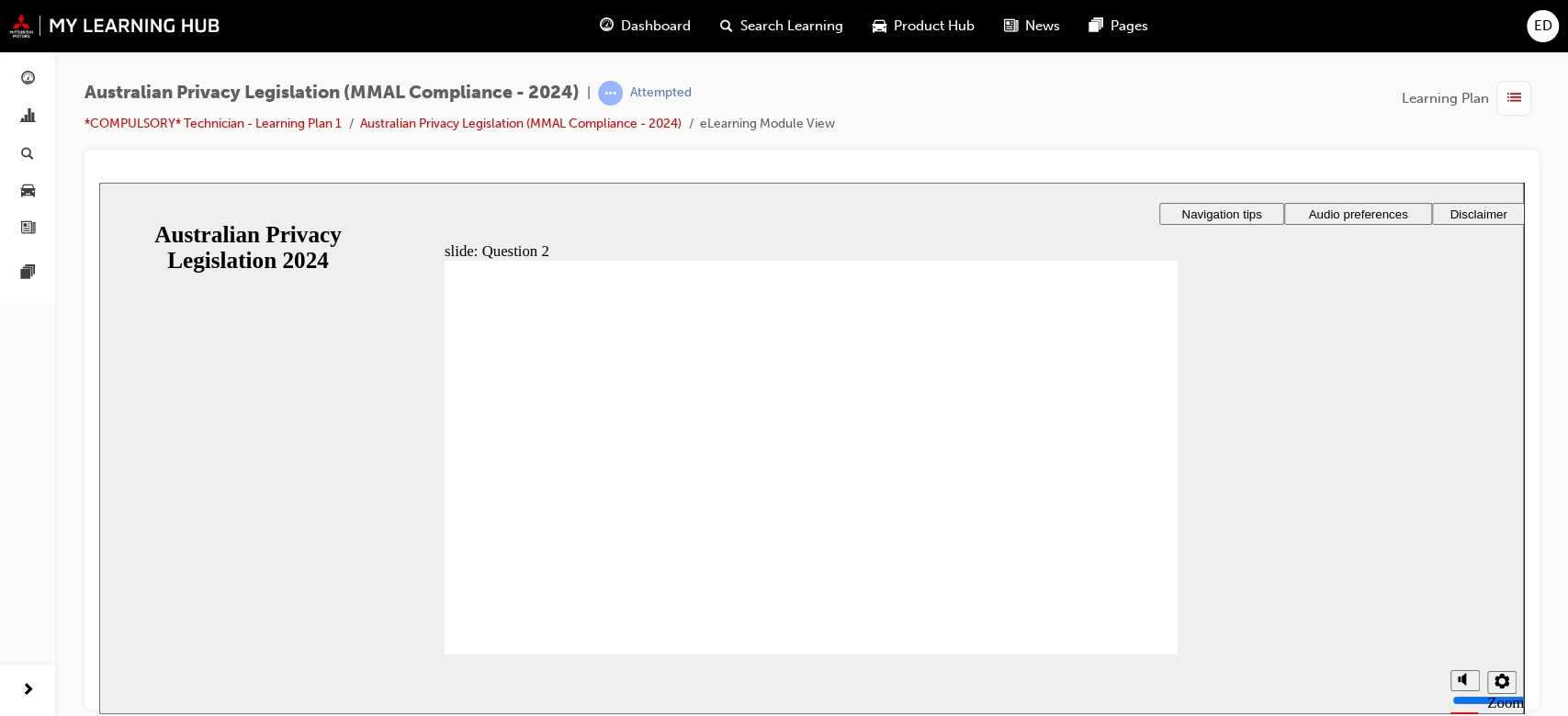 radio on "true" 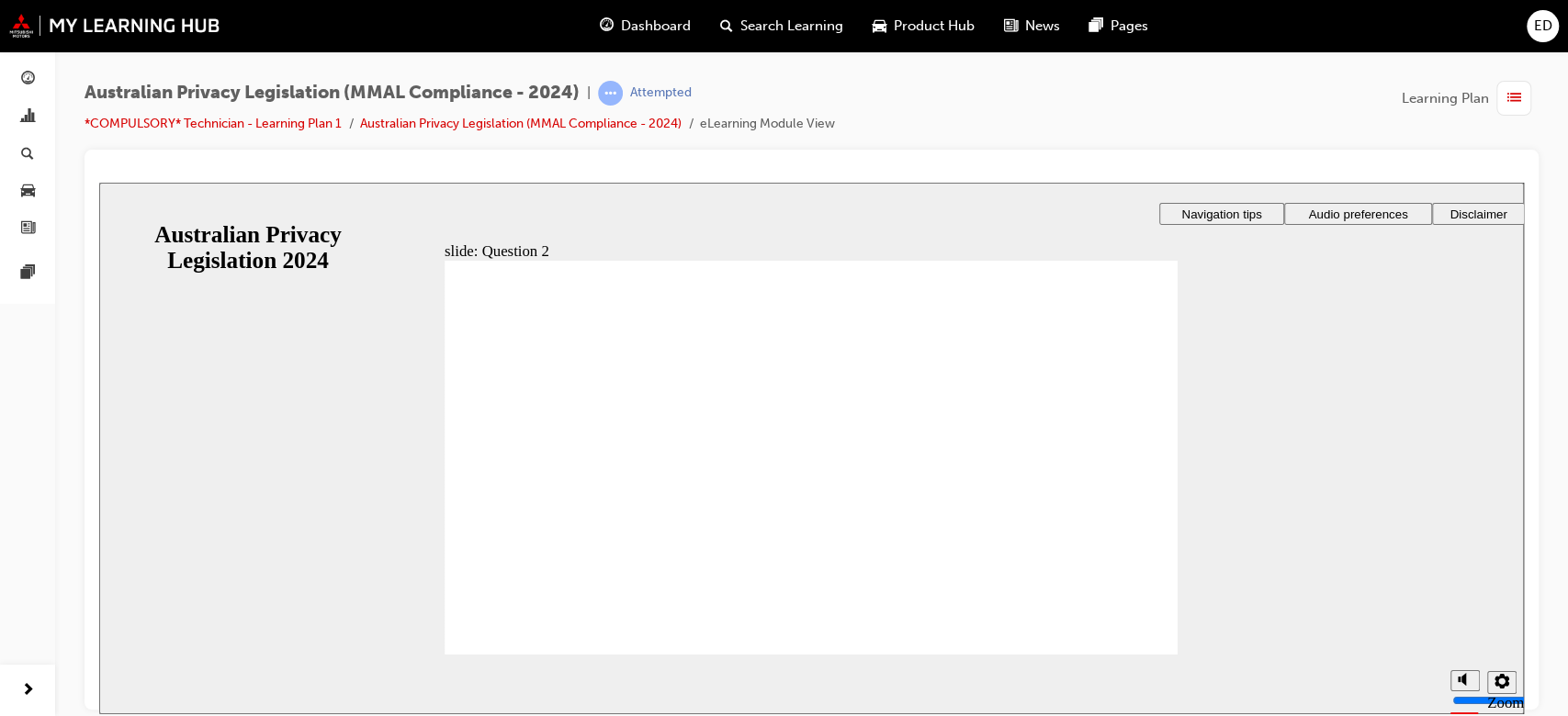 click 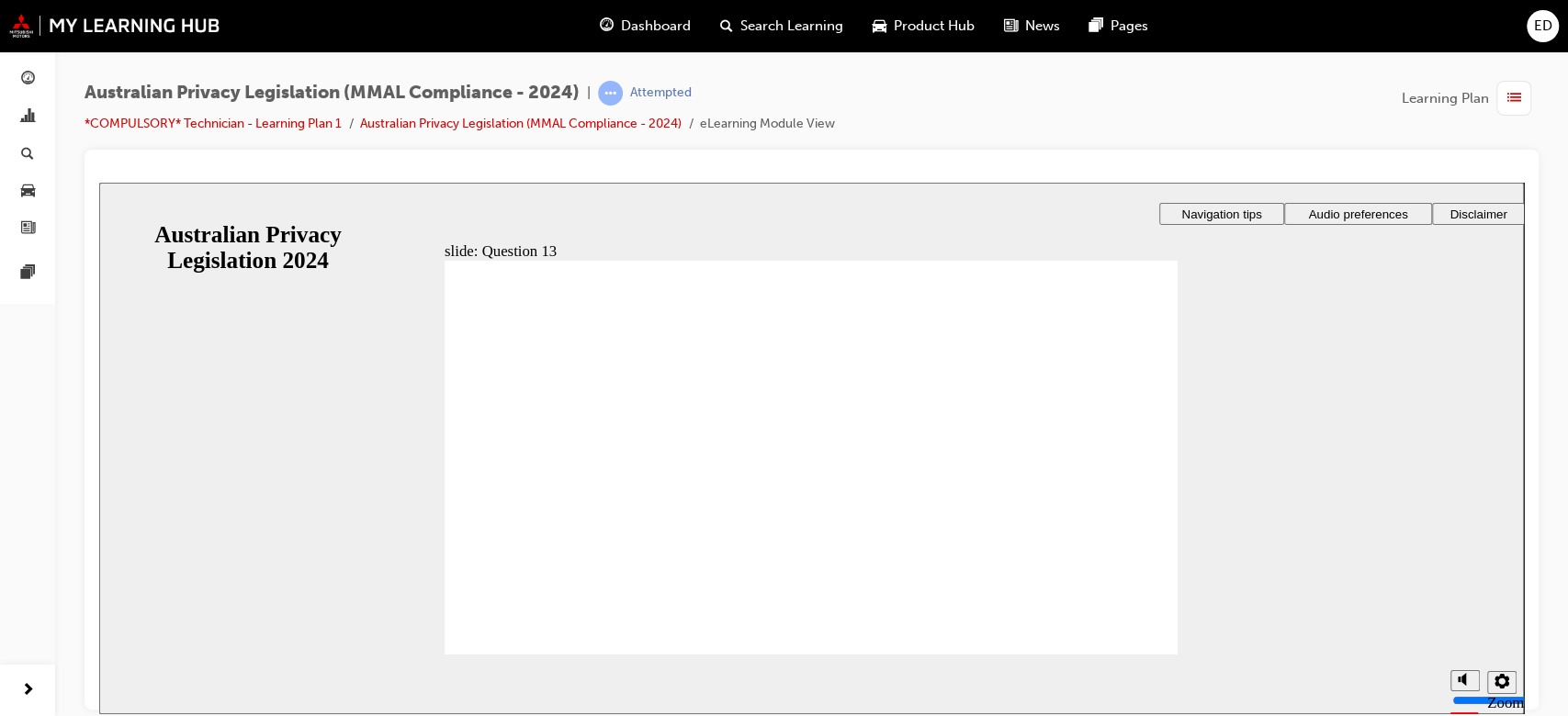 radio on "true" 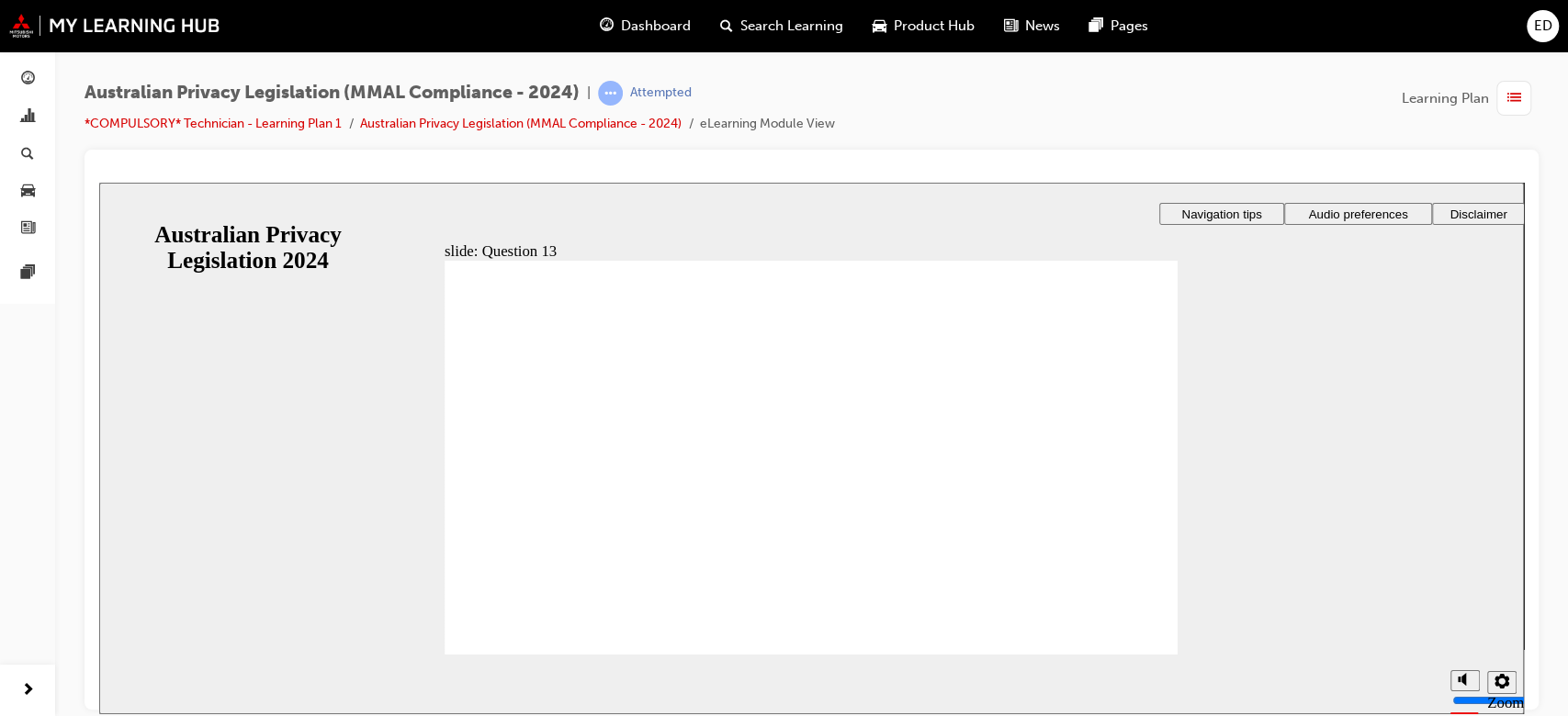 click 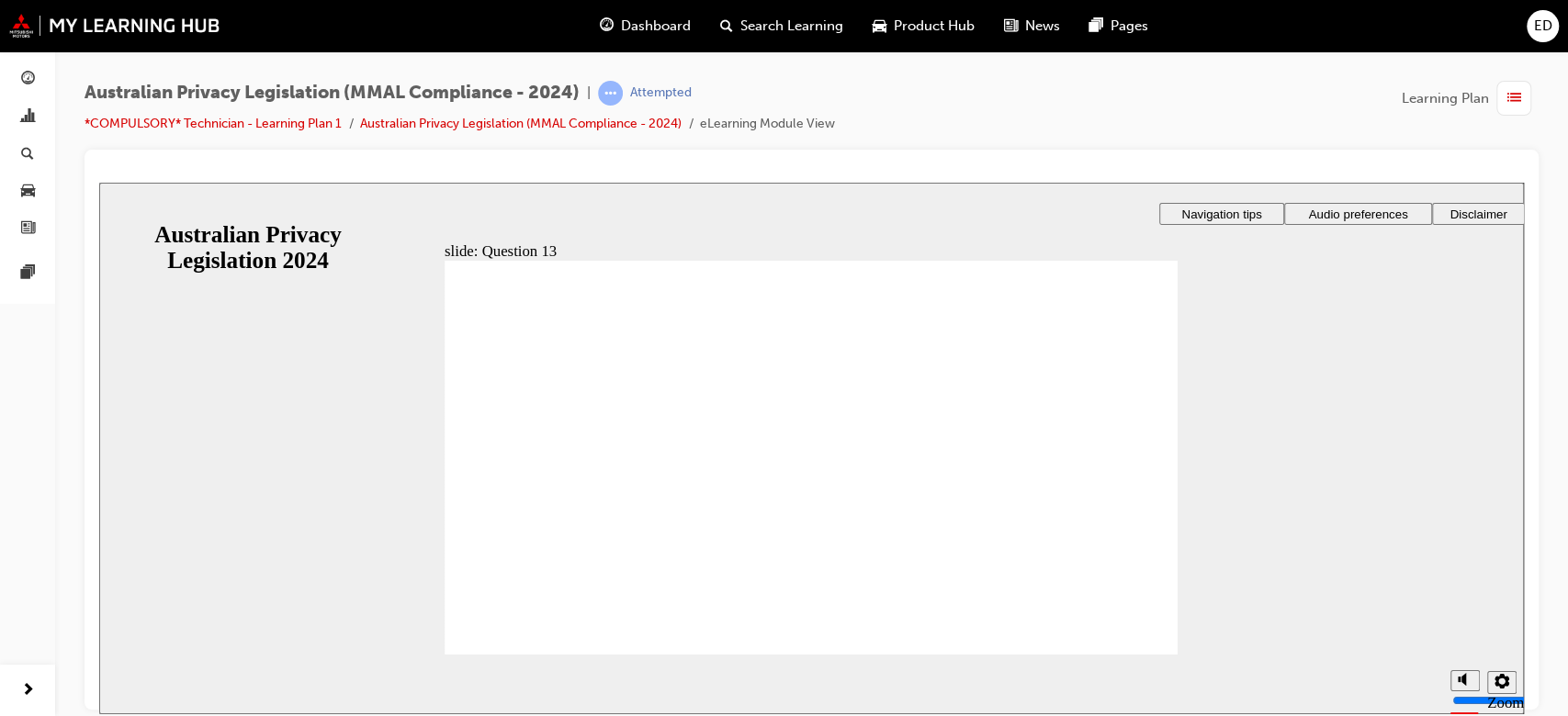 click 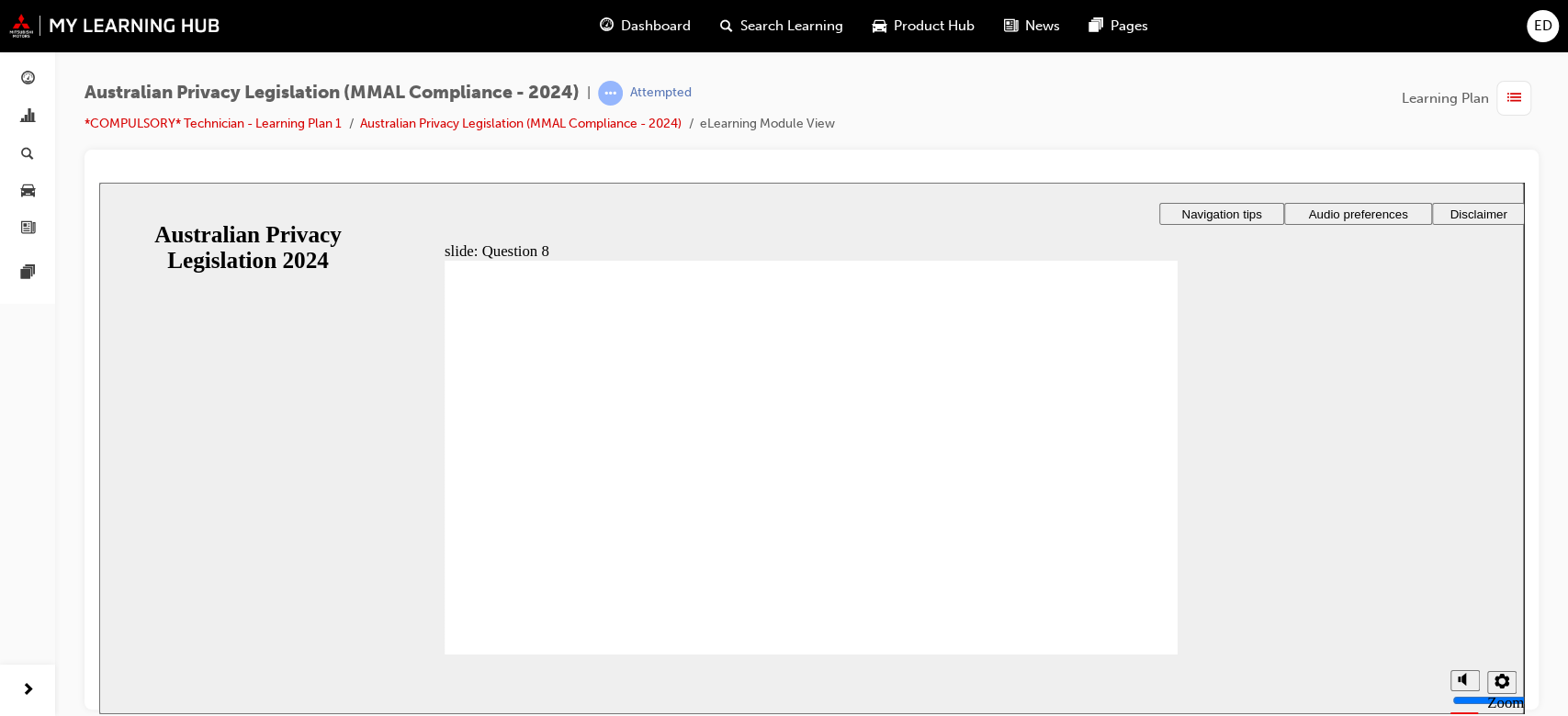 radio on "true" 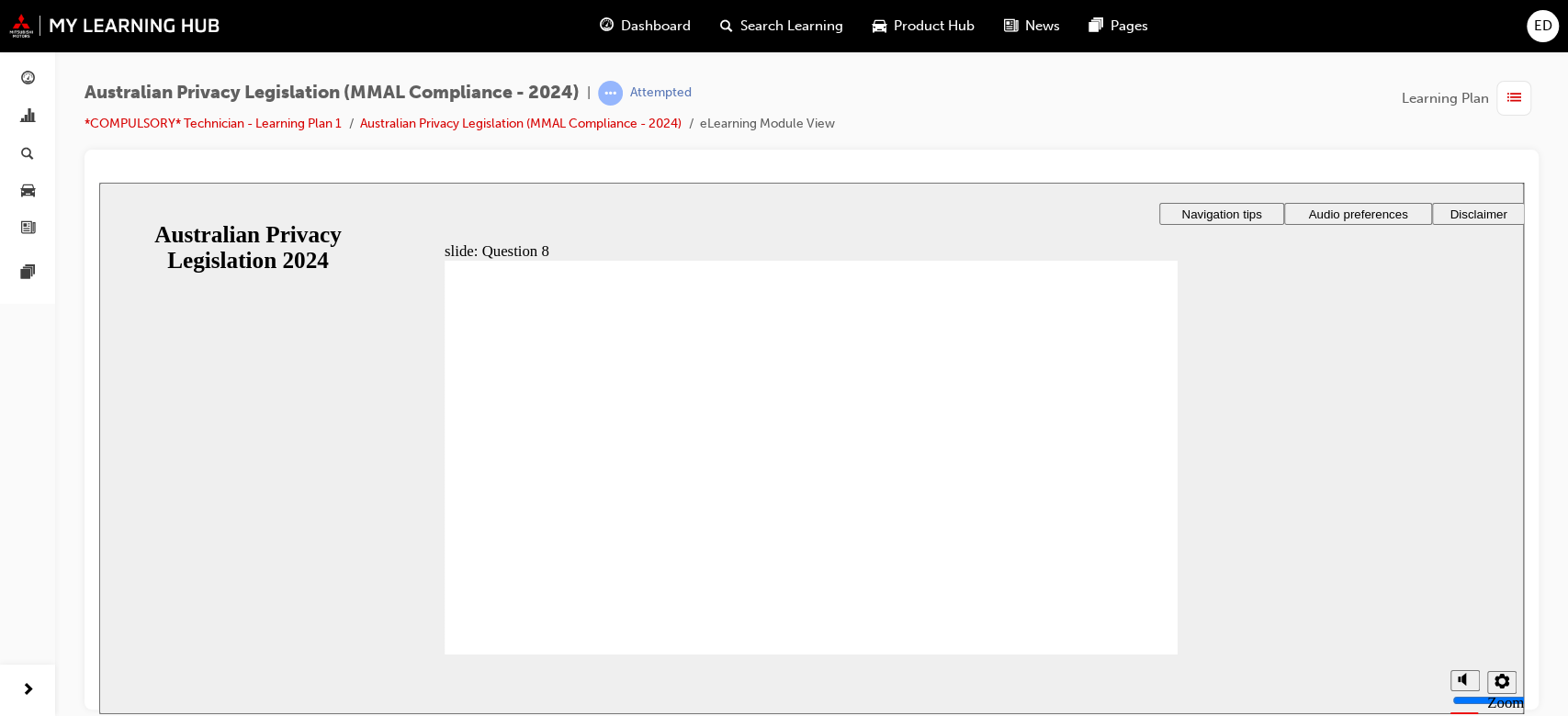 click 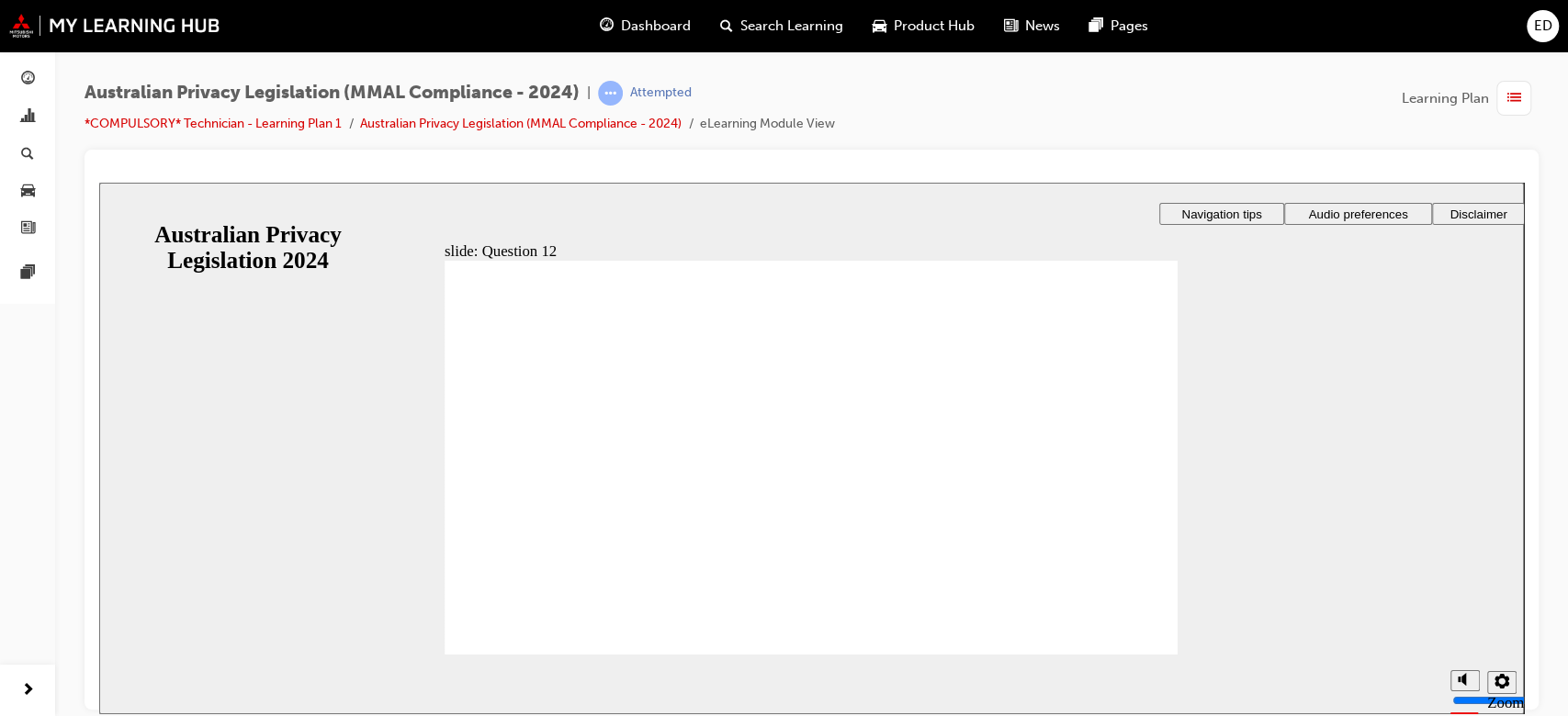 checkbox on "true" 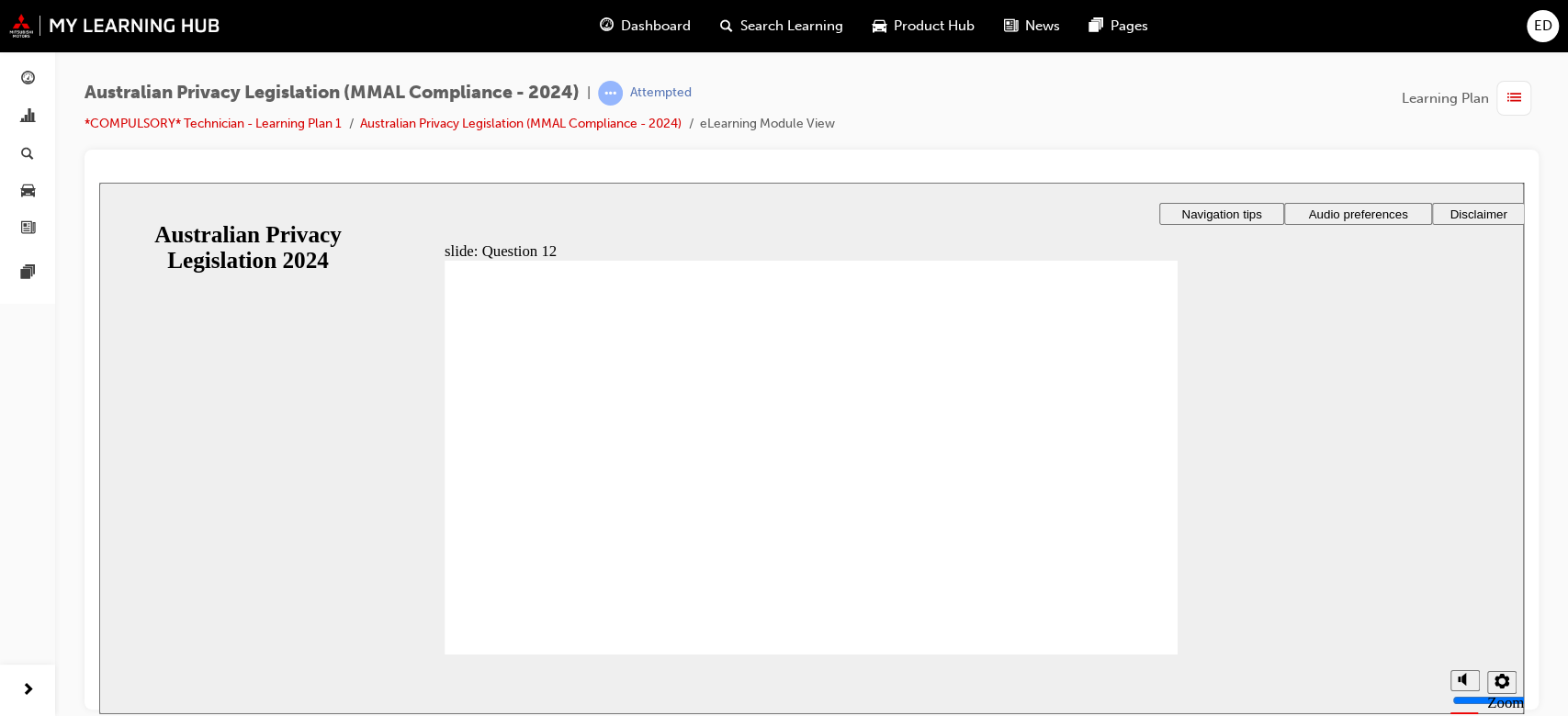 checkbox on "true" 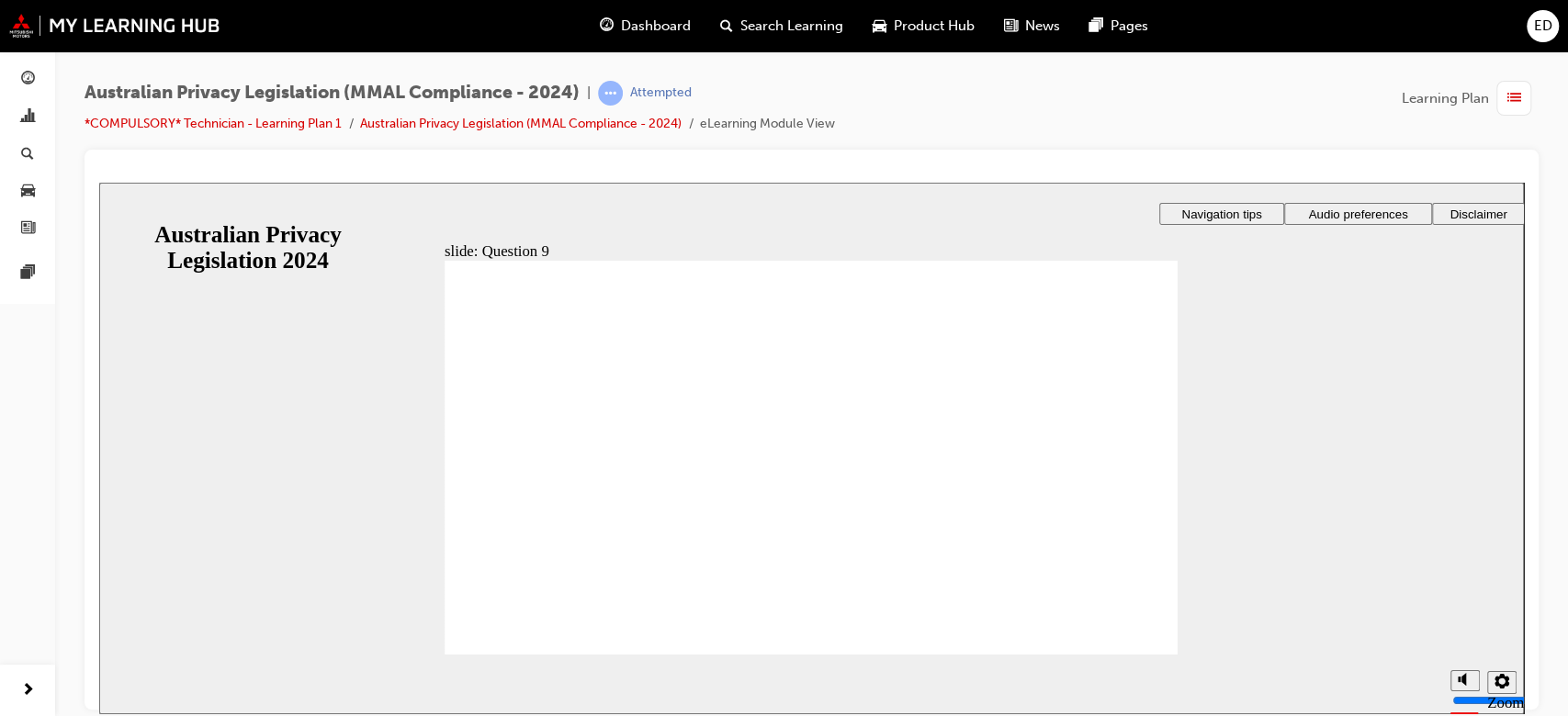 radio on "true" 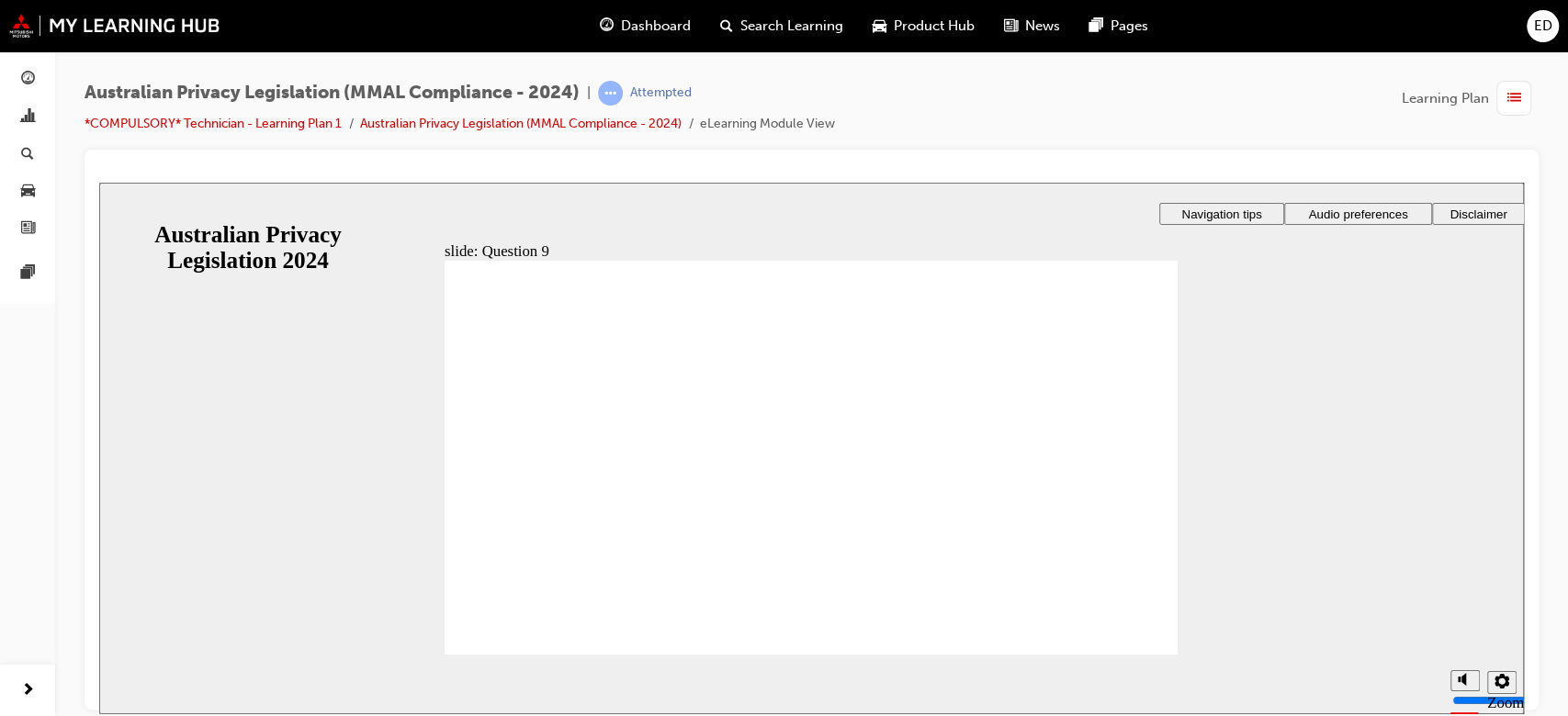 click 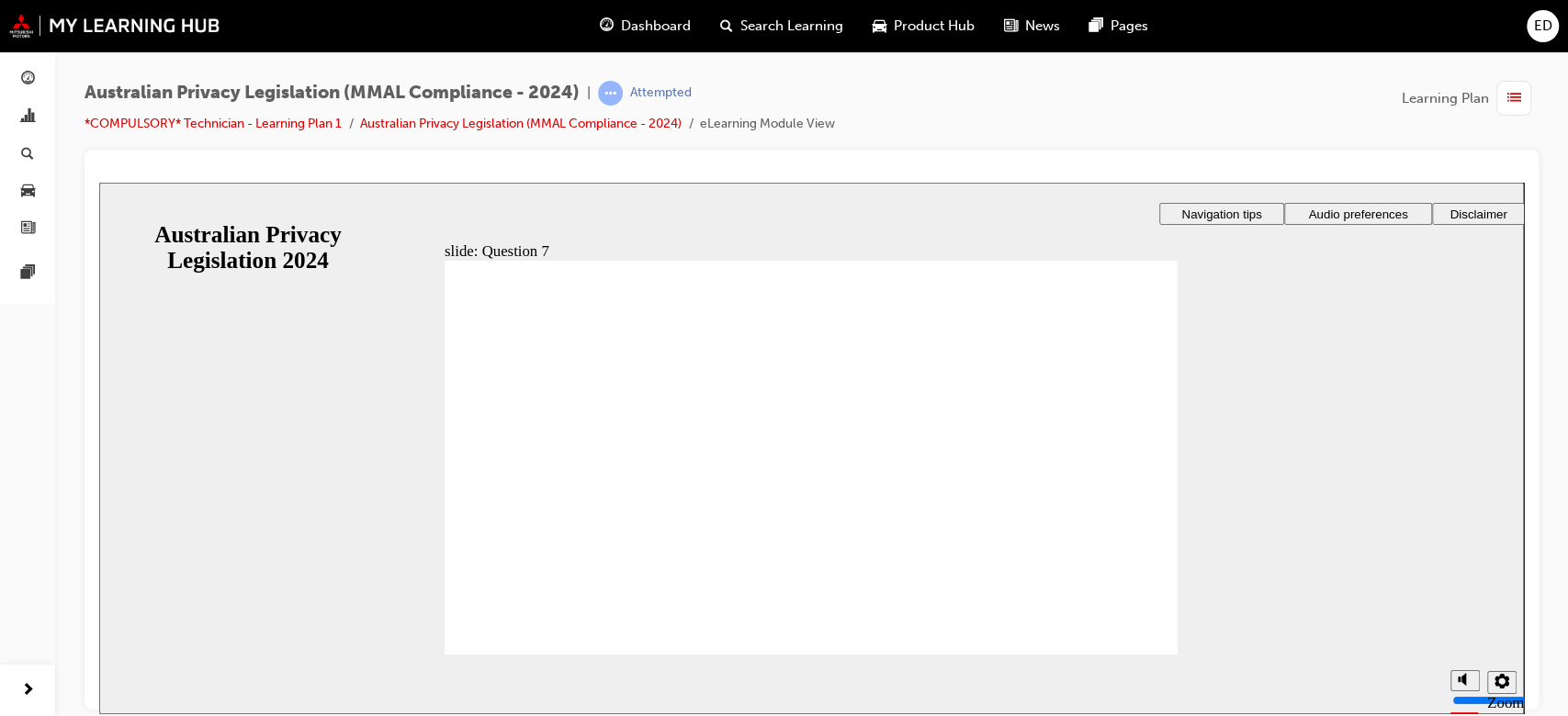 radio on "true" 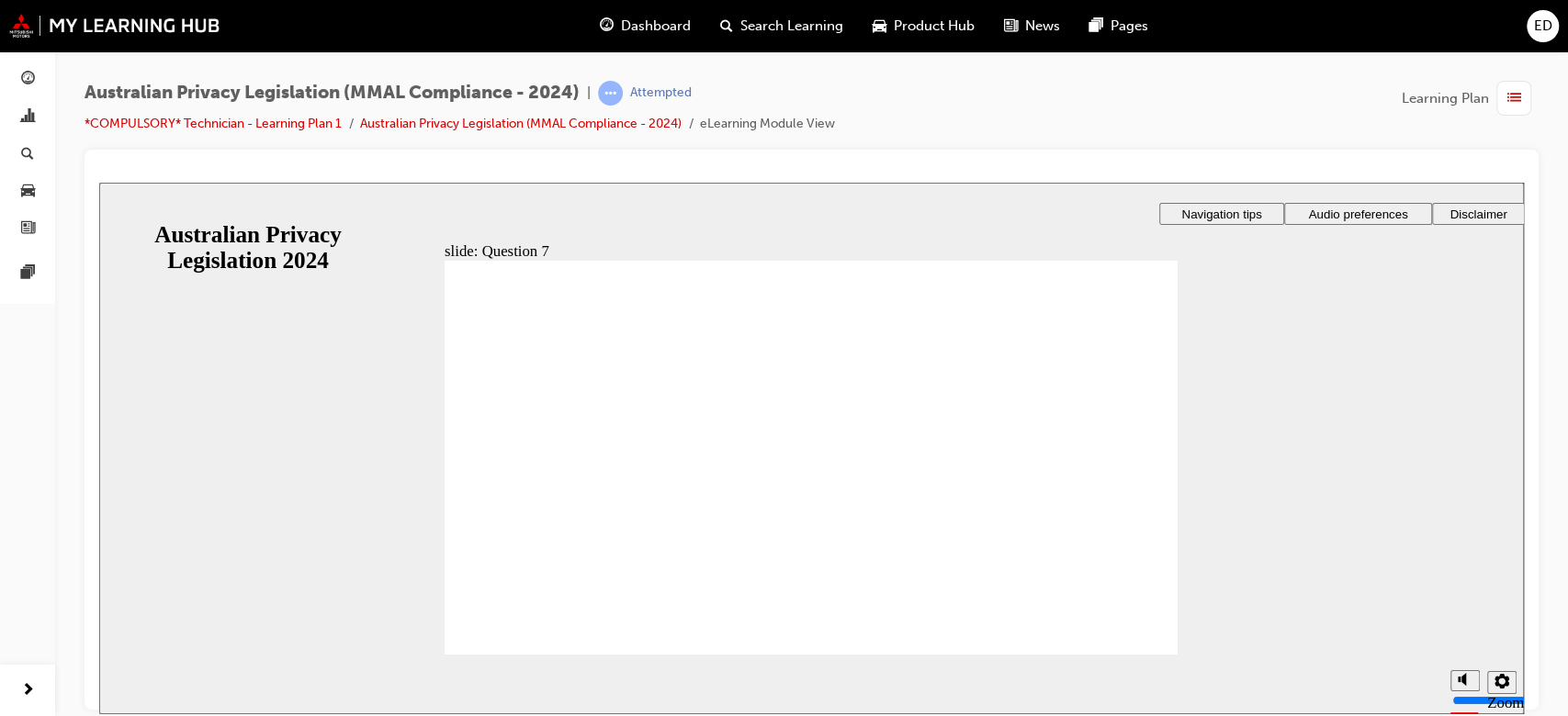 click 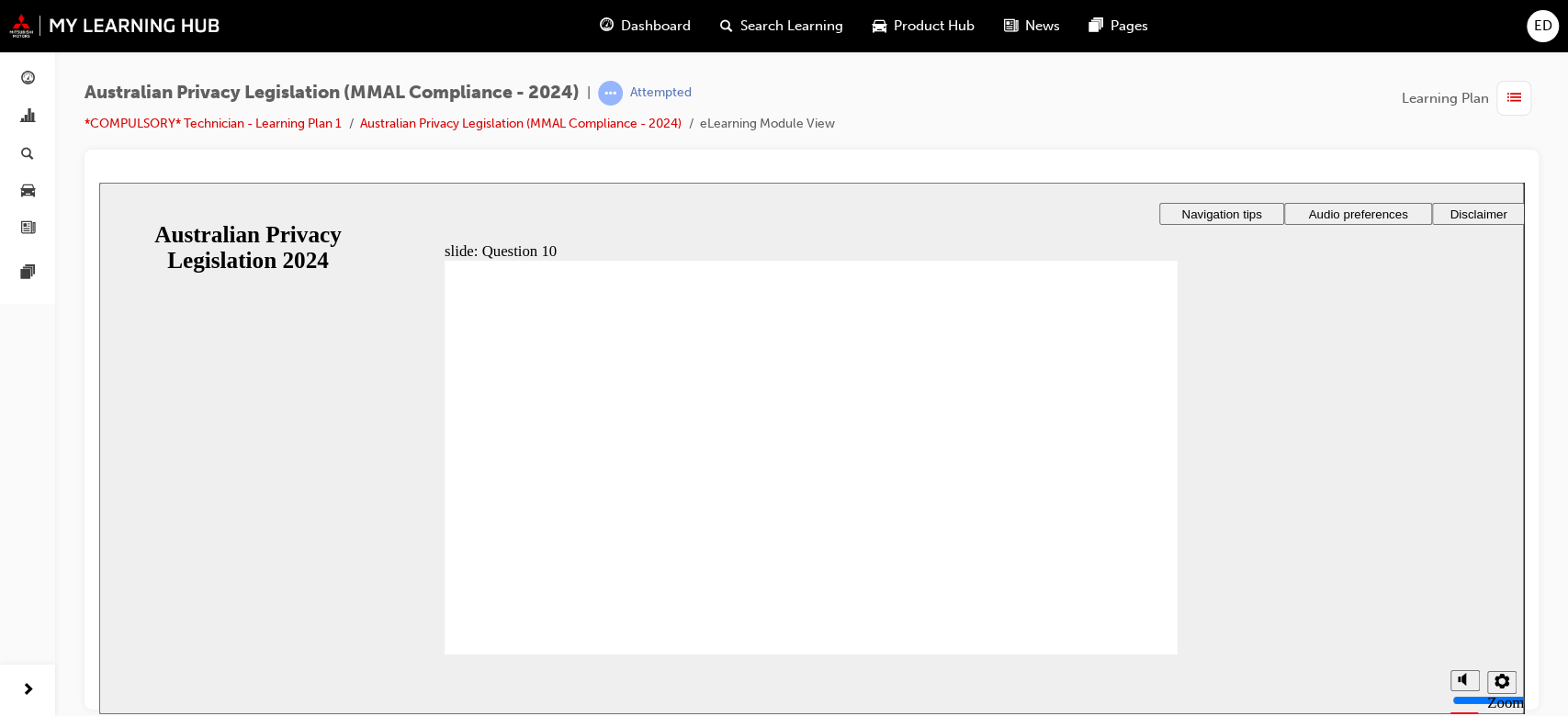 radio on "true" 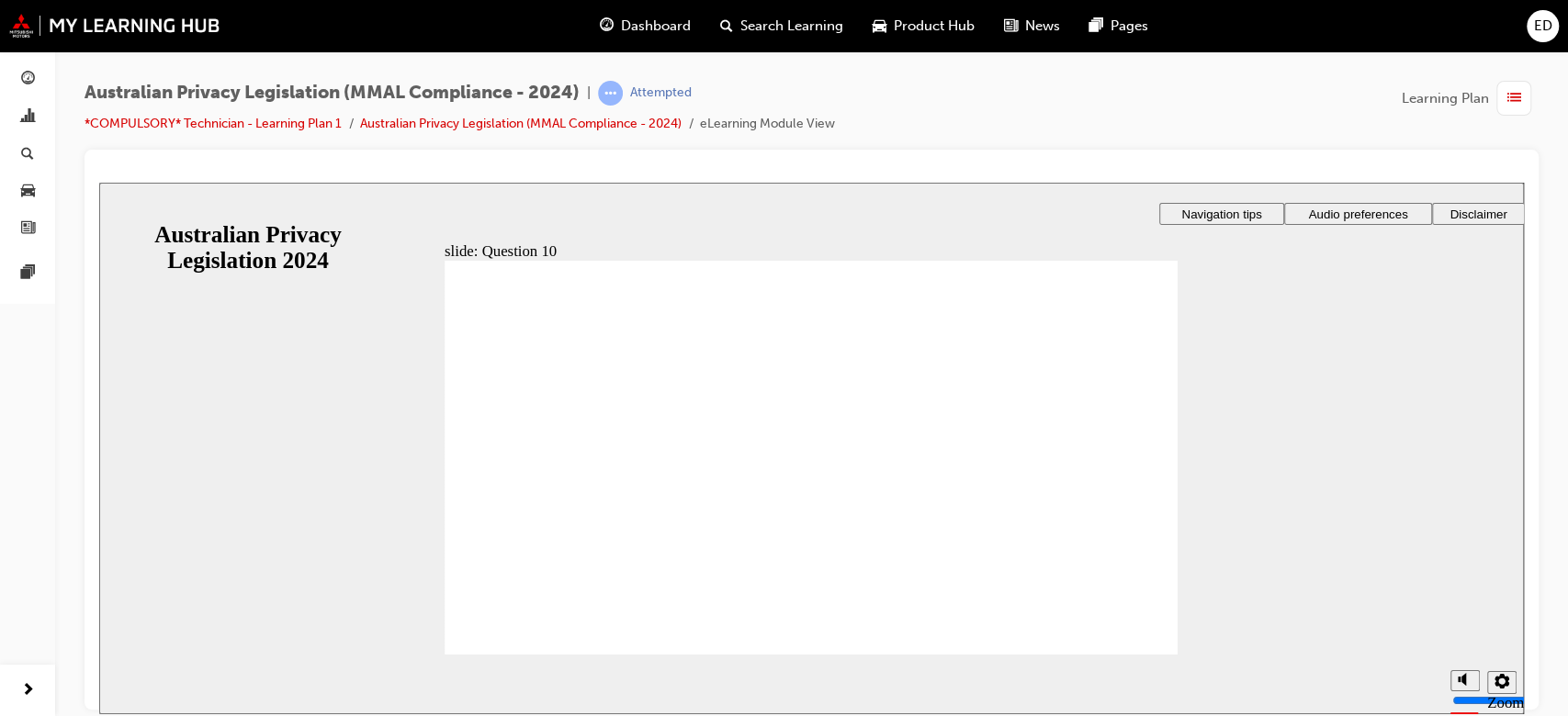 click 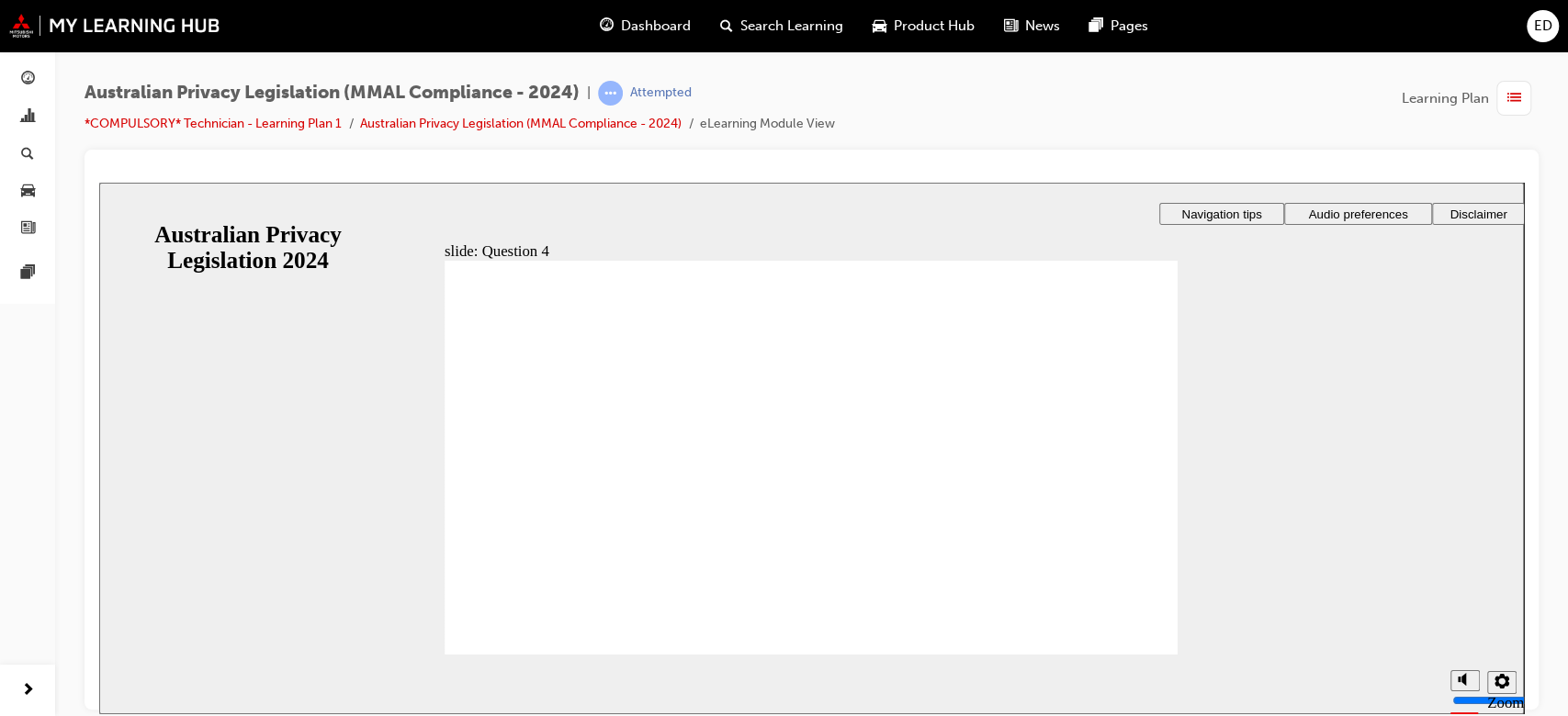 radio on "true" 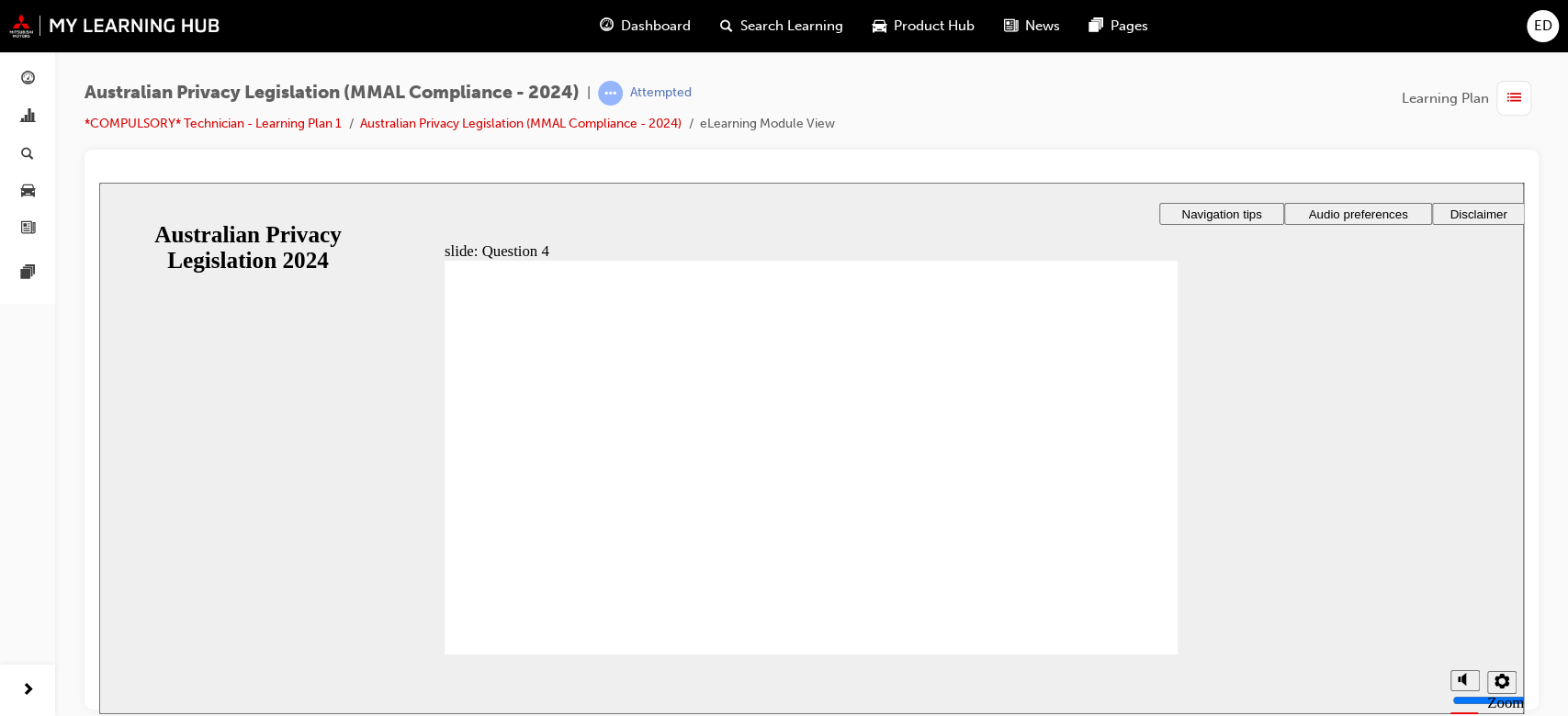 click 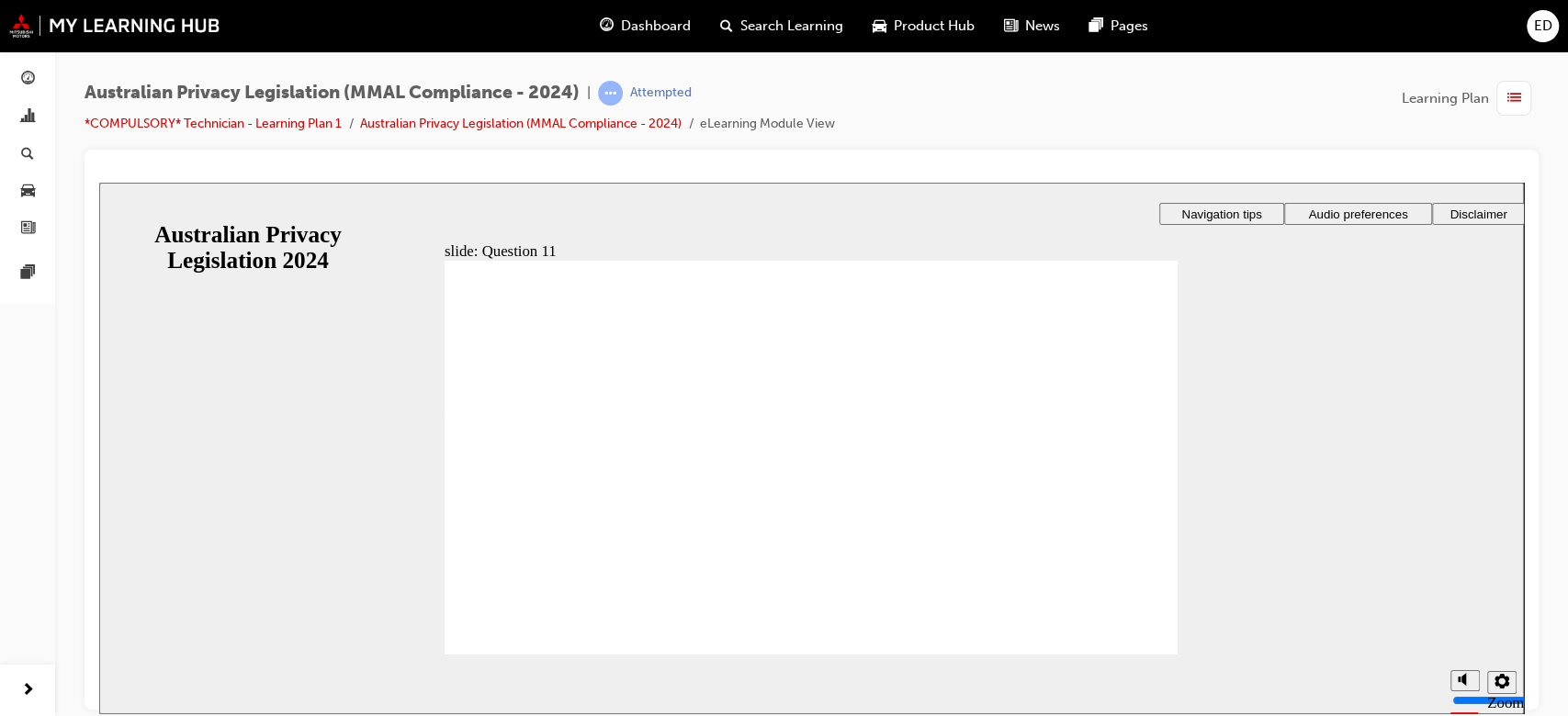 radio on "true" 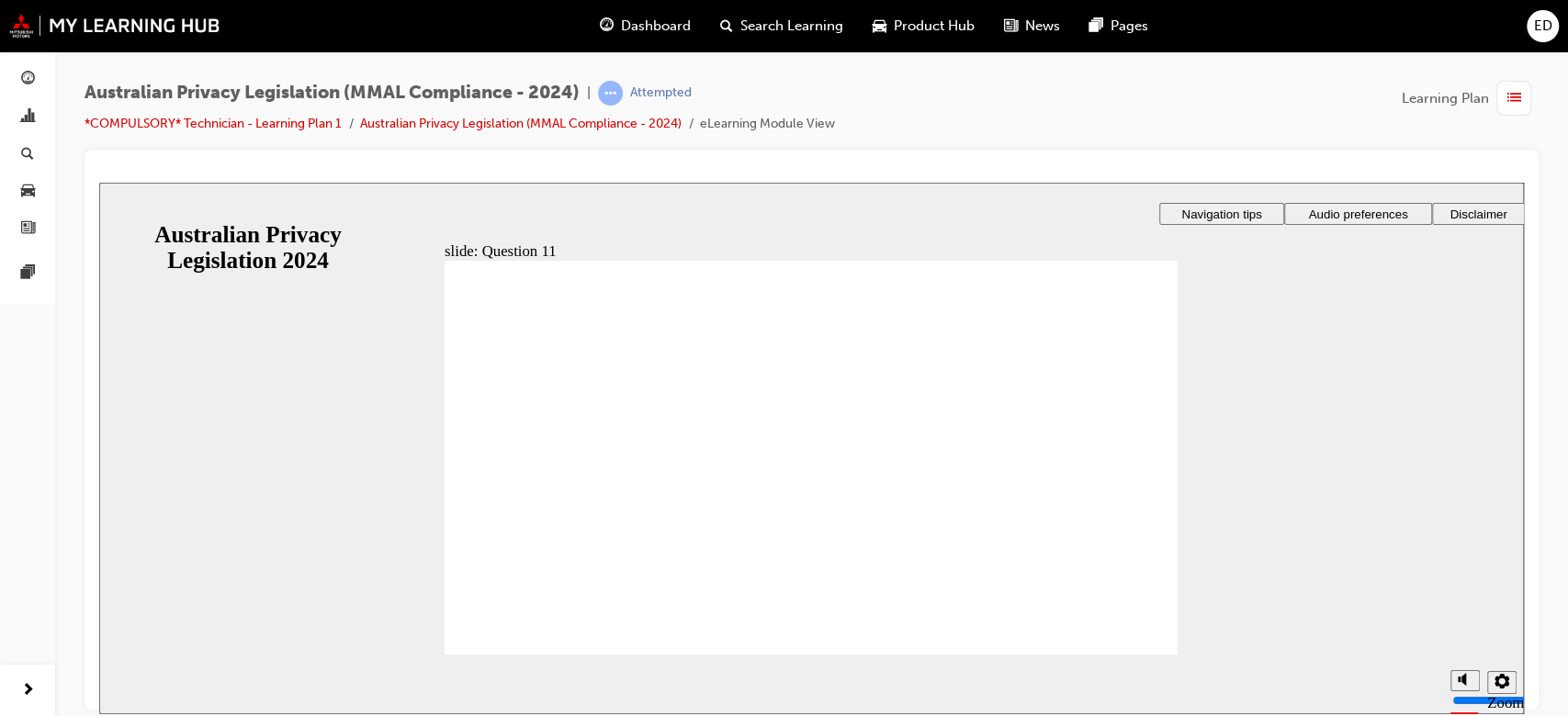 click 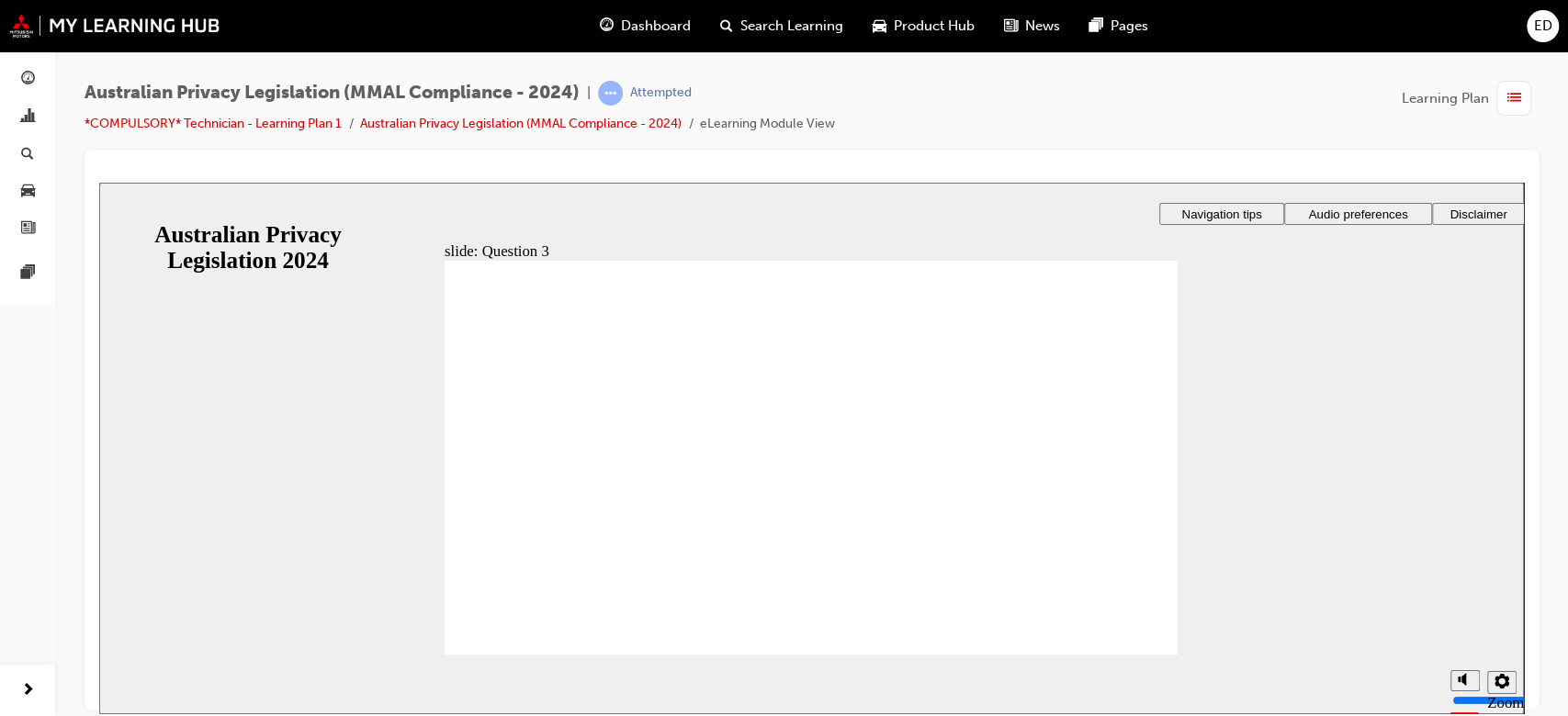 checkbox on "true" 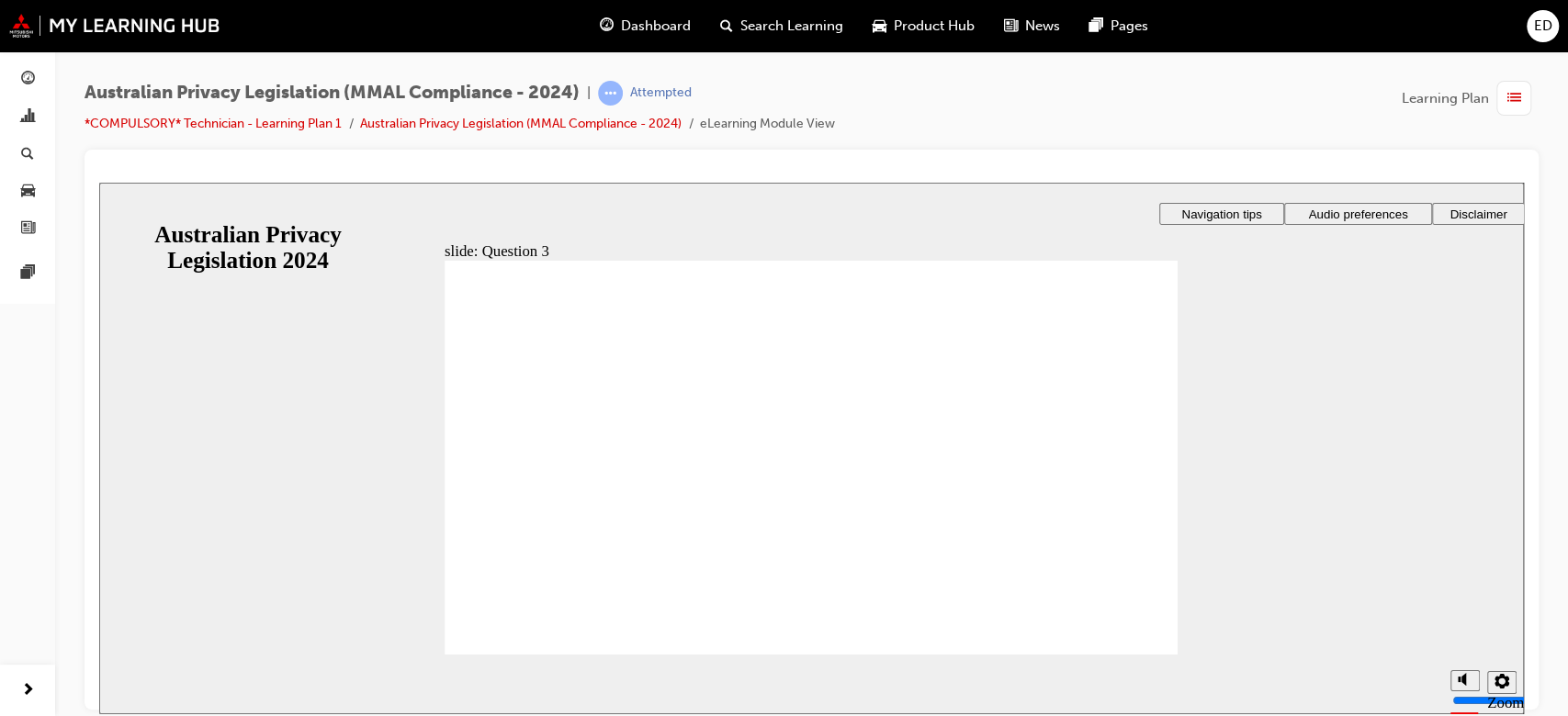 checkbox on "true" 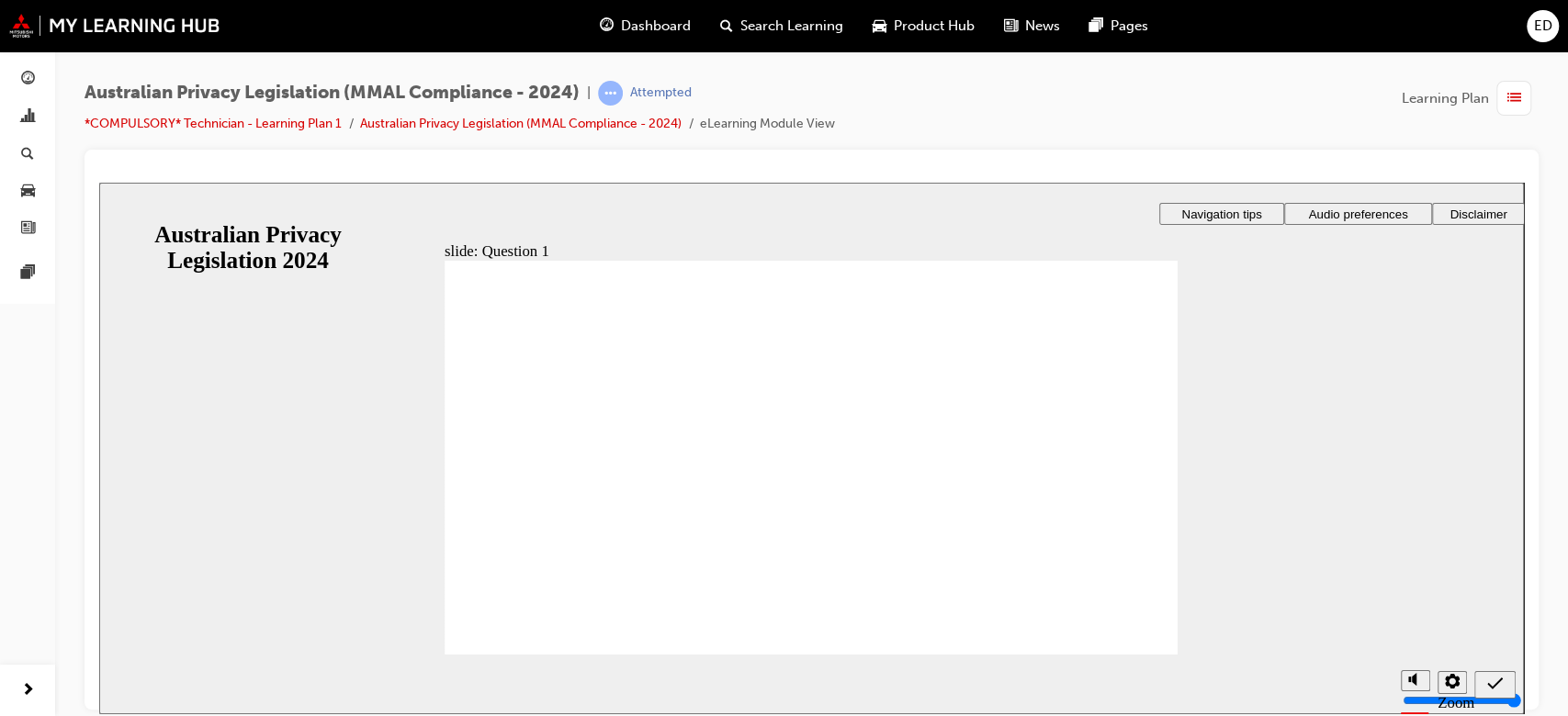 radio on "true" 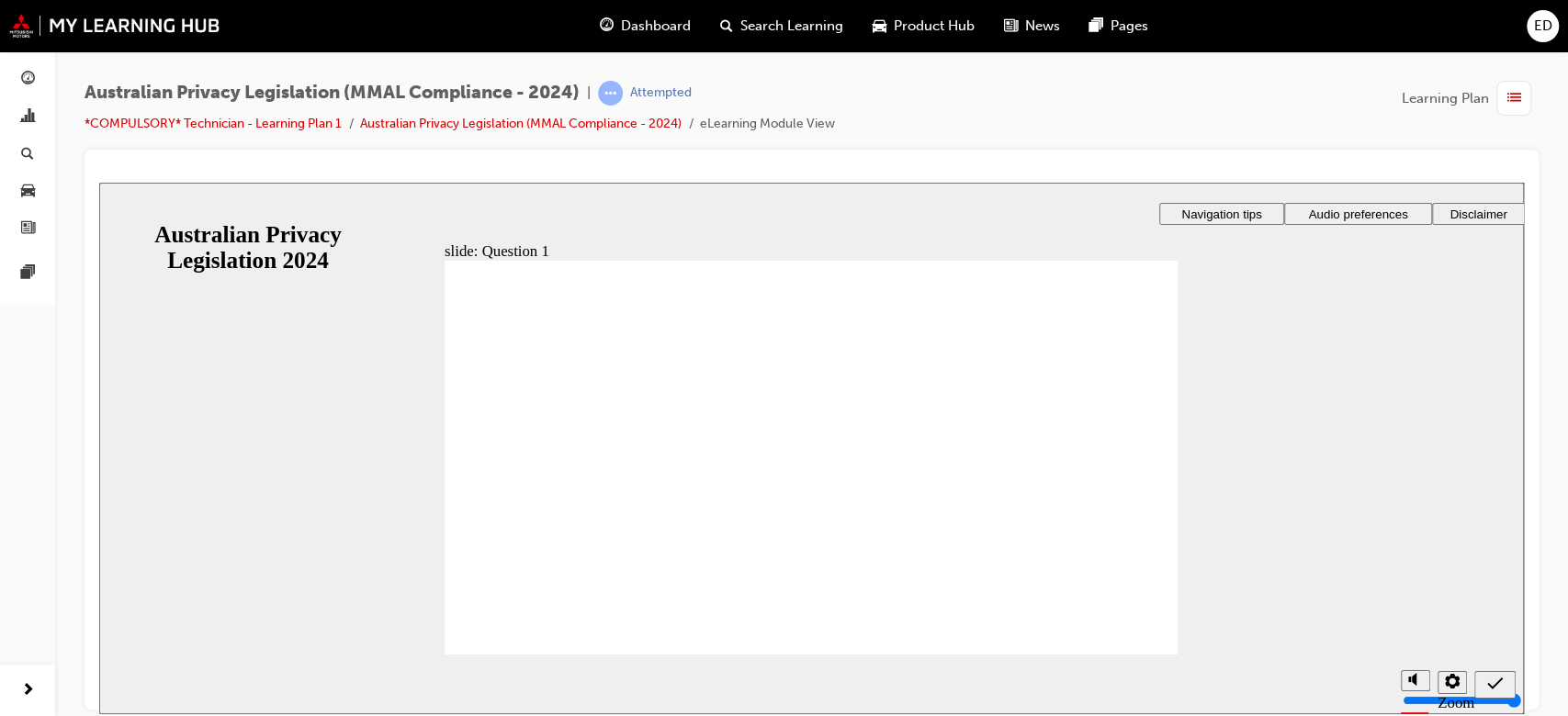 click 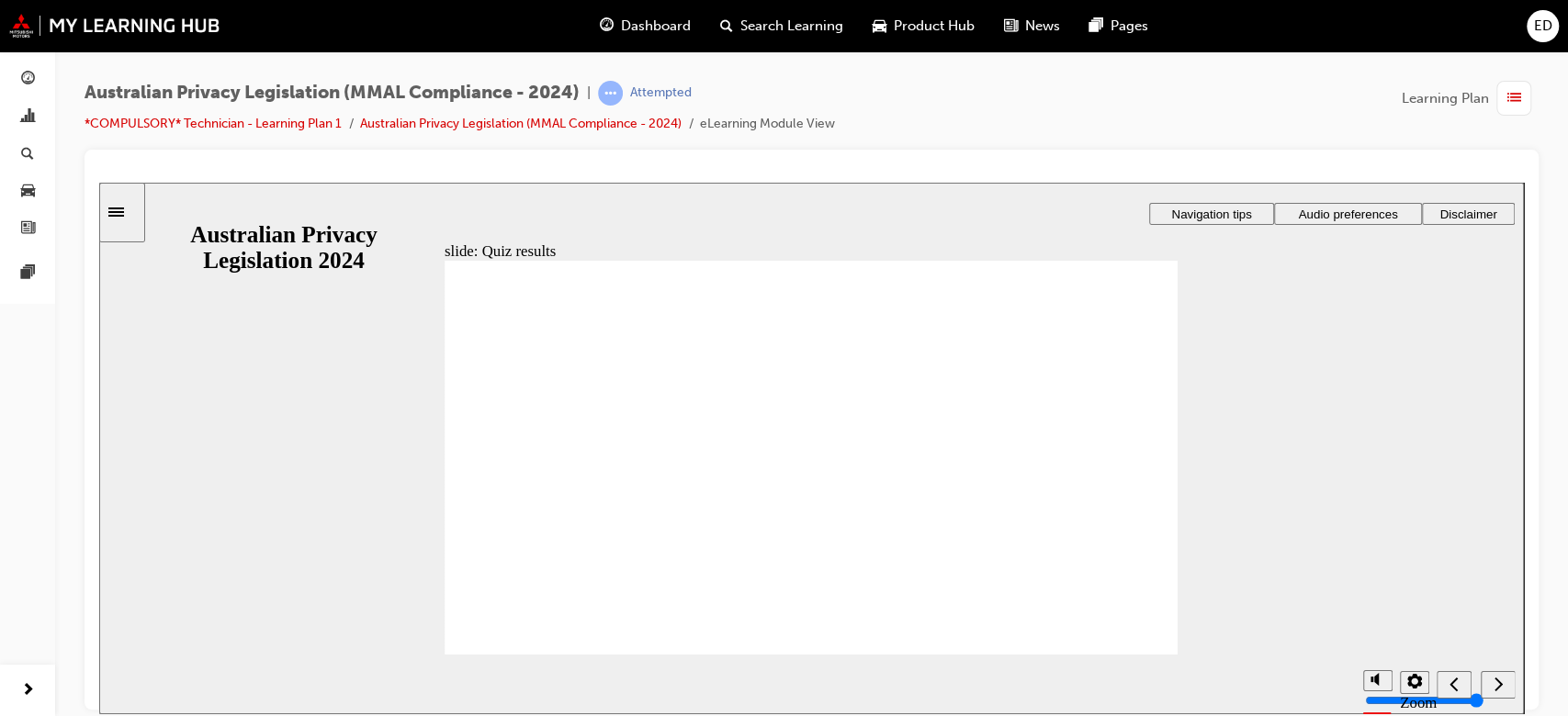 click on "Retry quiz Retry quiz" at bounding box center (921, 2123) 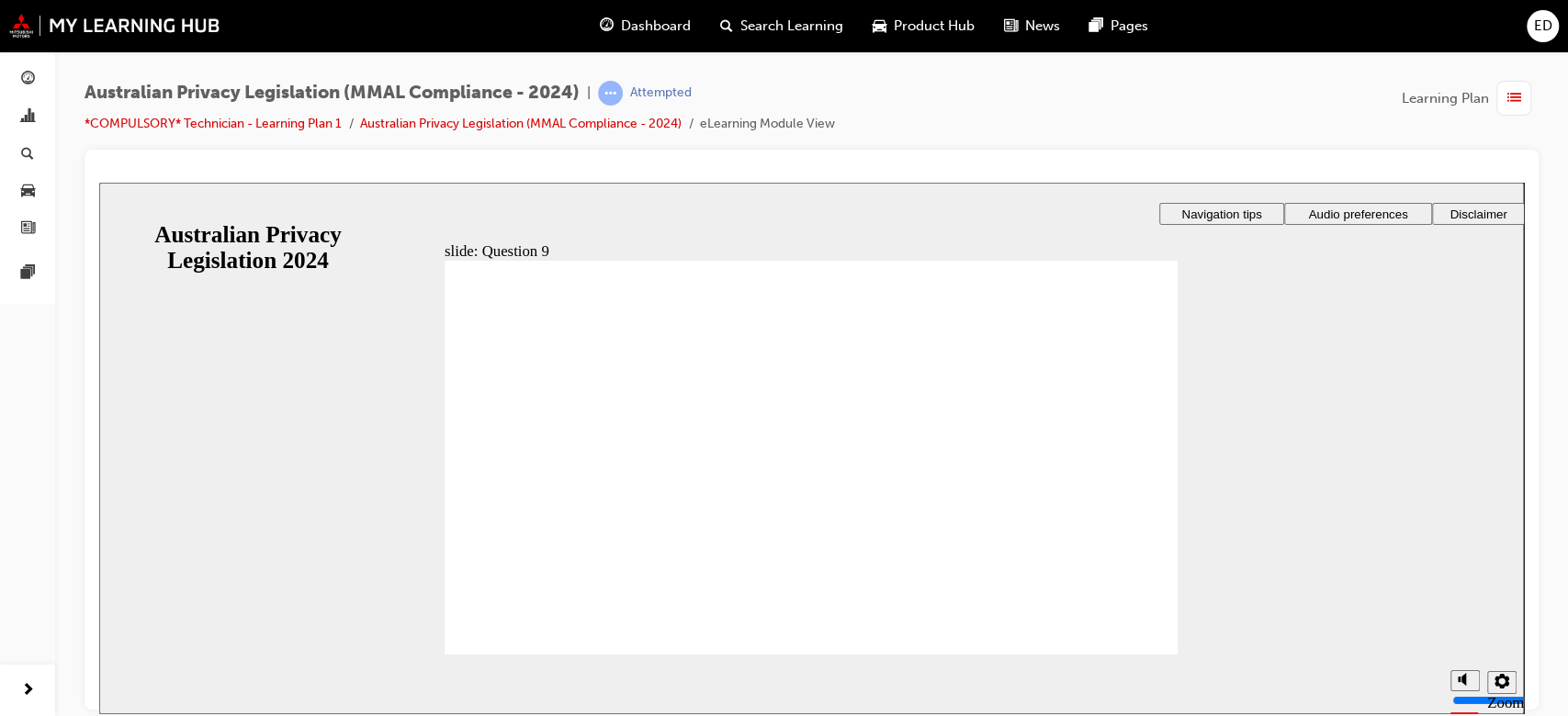 radio on "true" 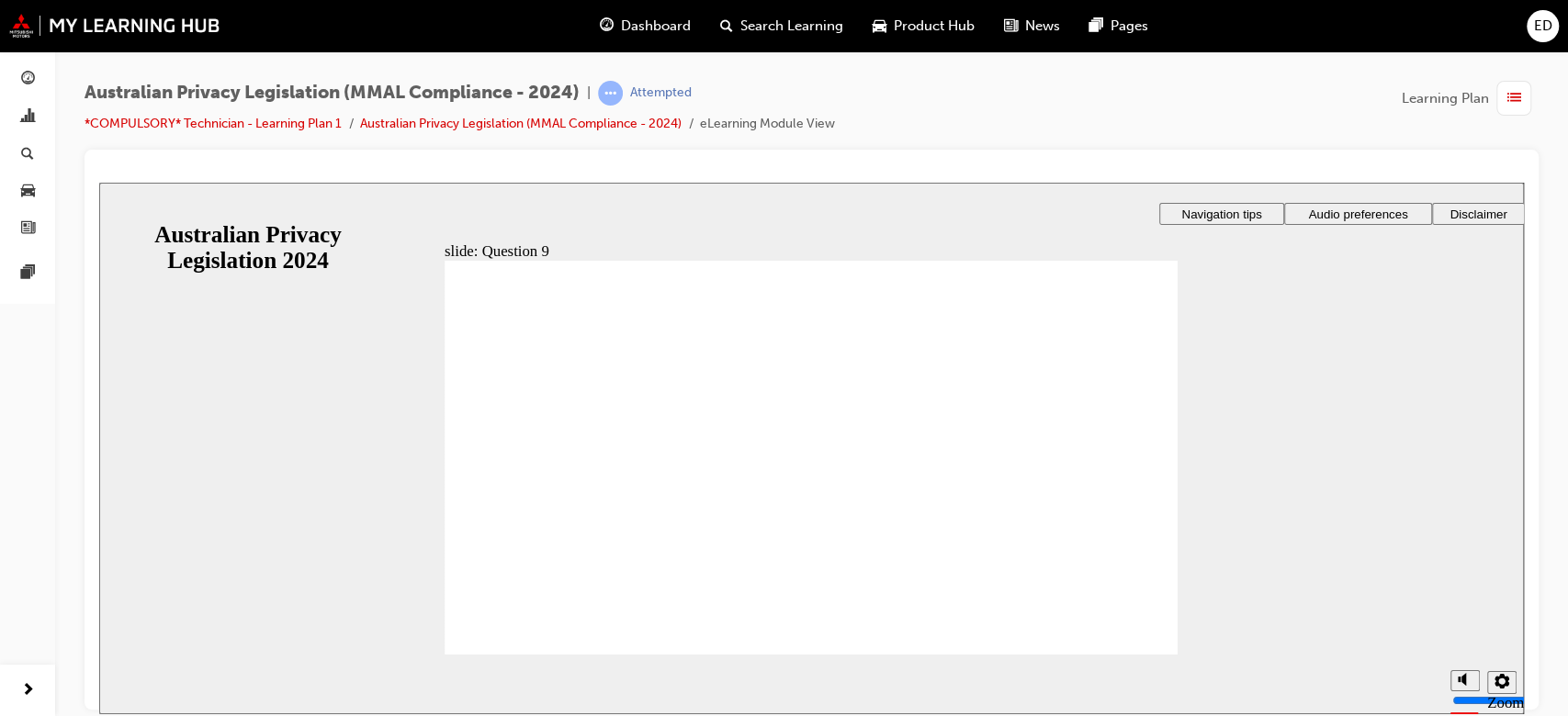 click 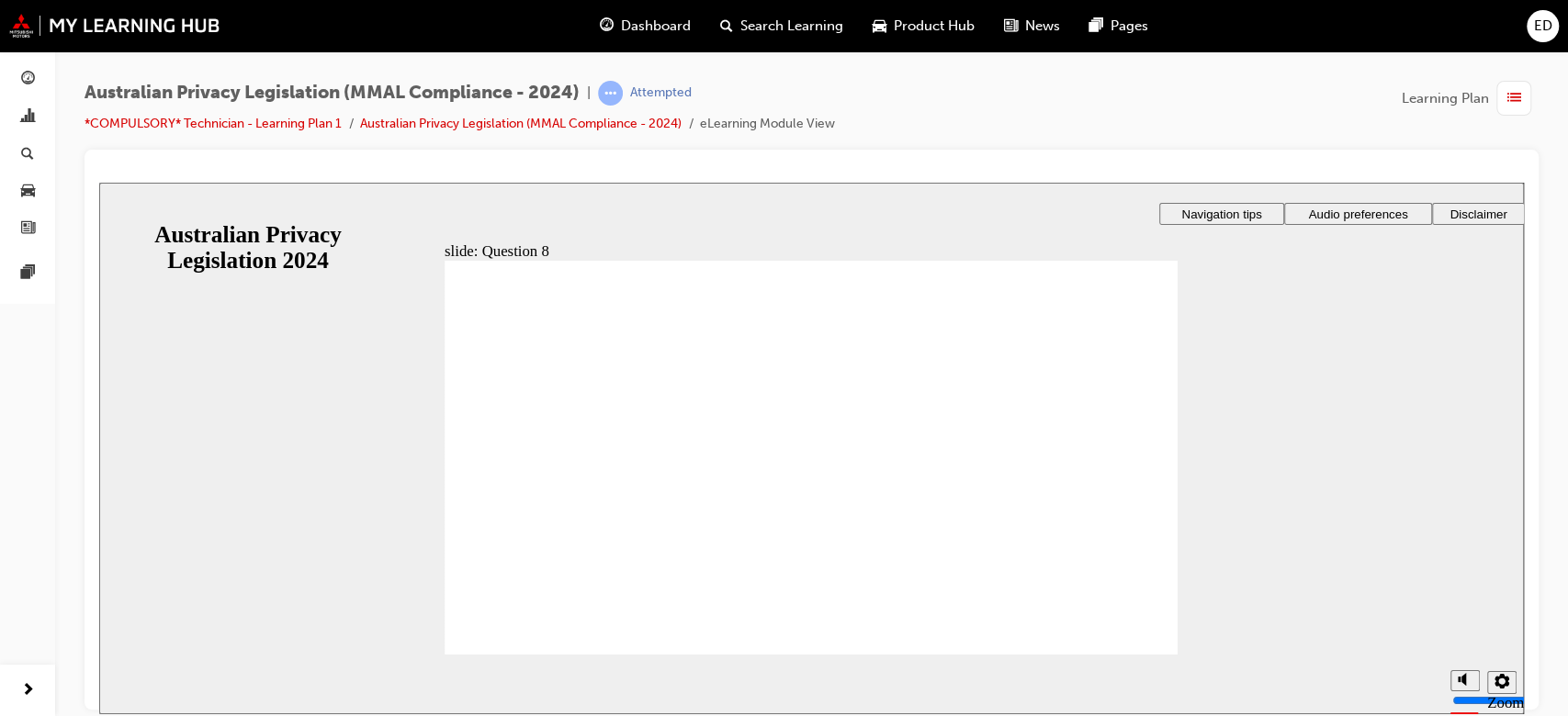 radio on "false" 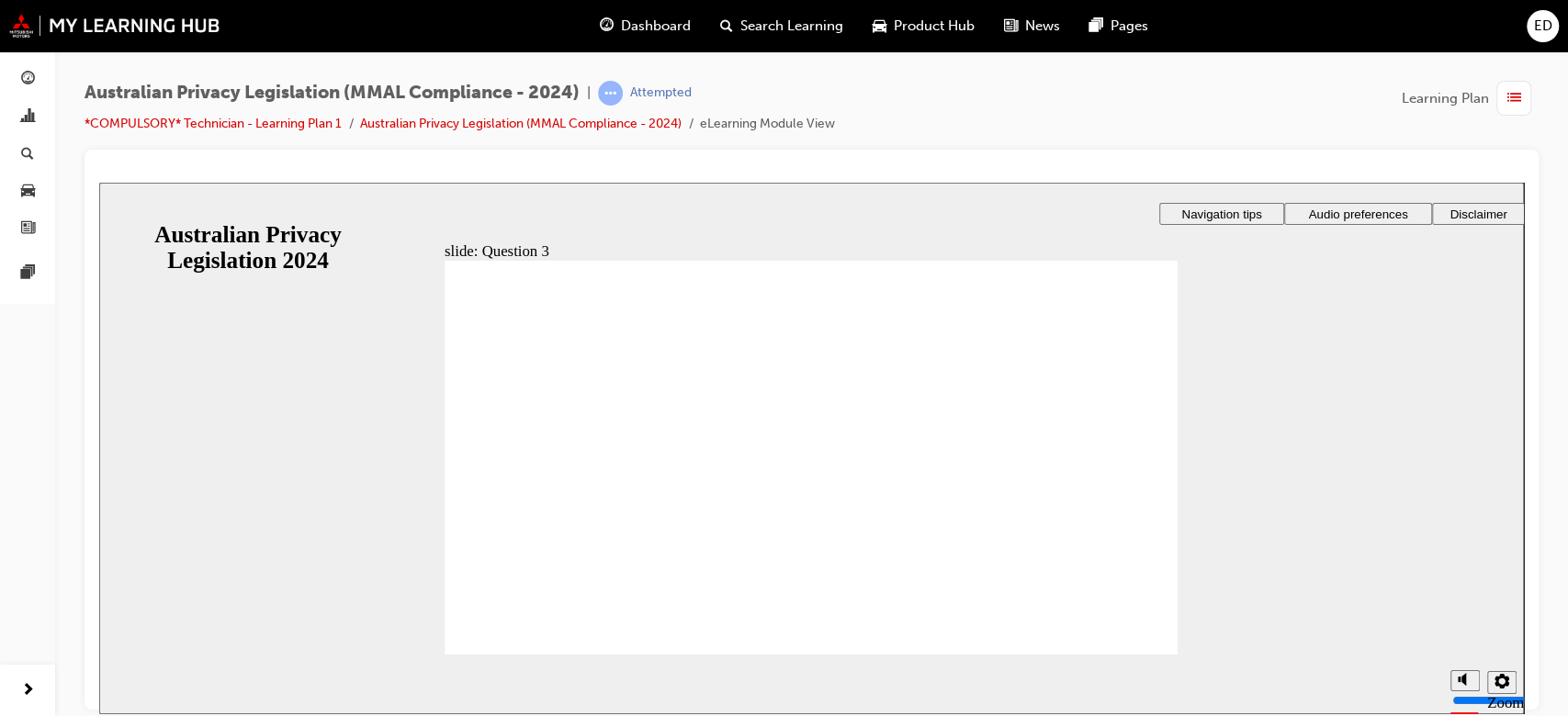 checkbox on "true" 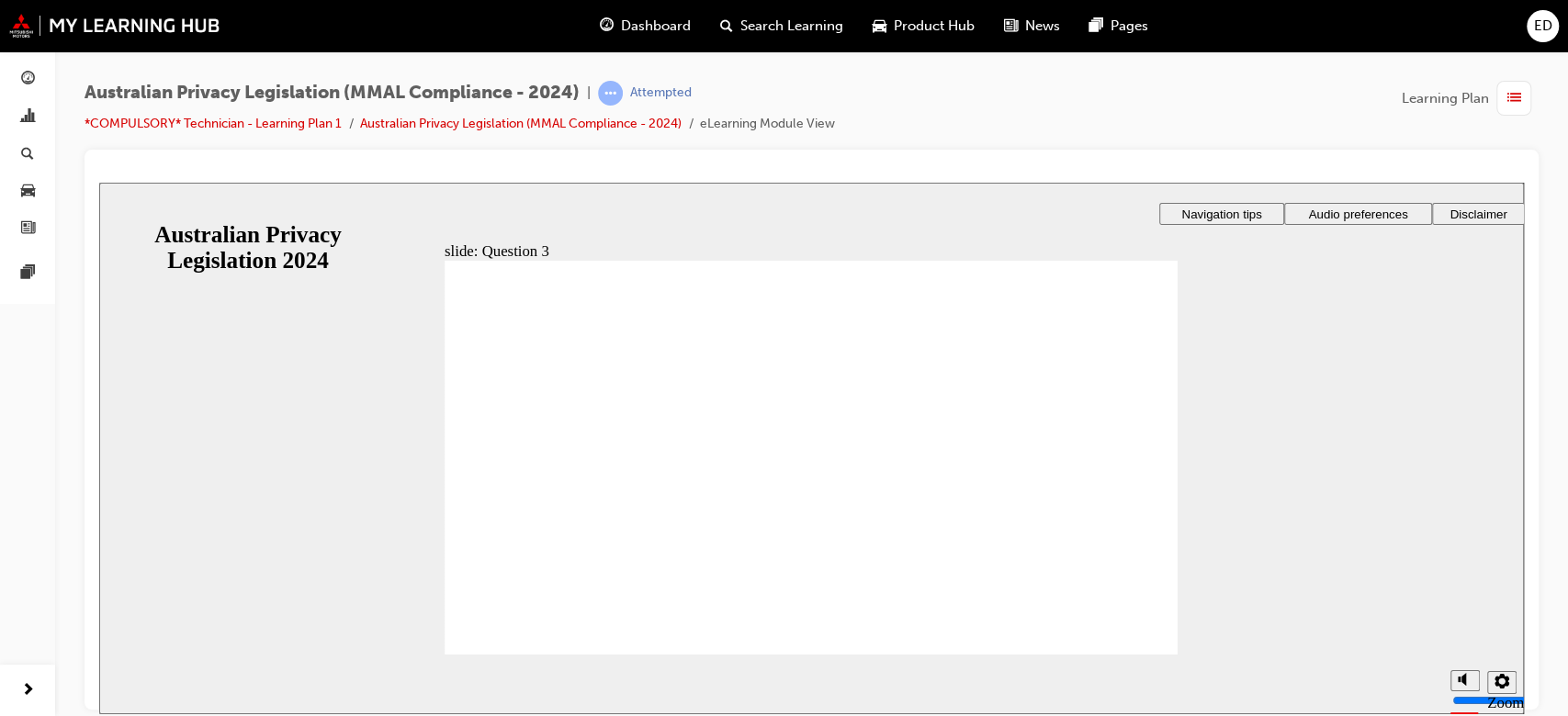 click 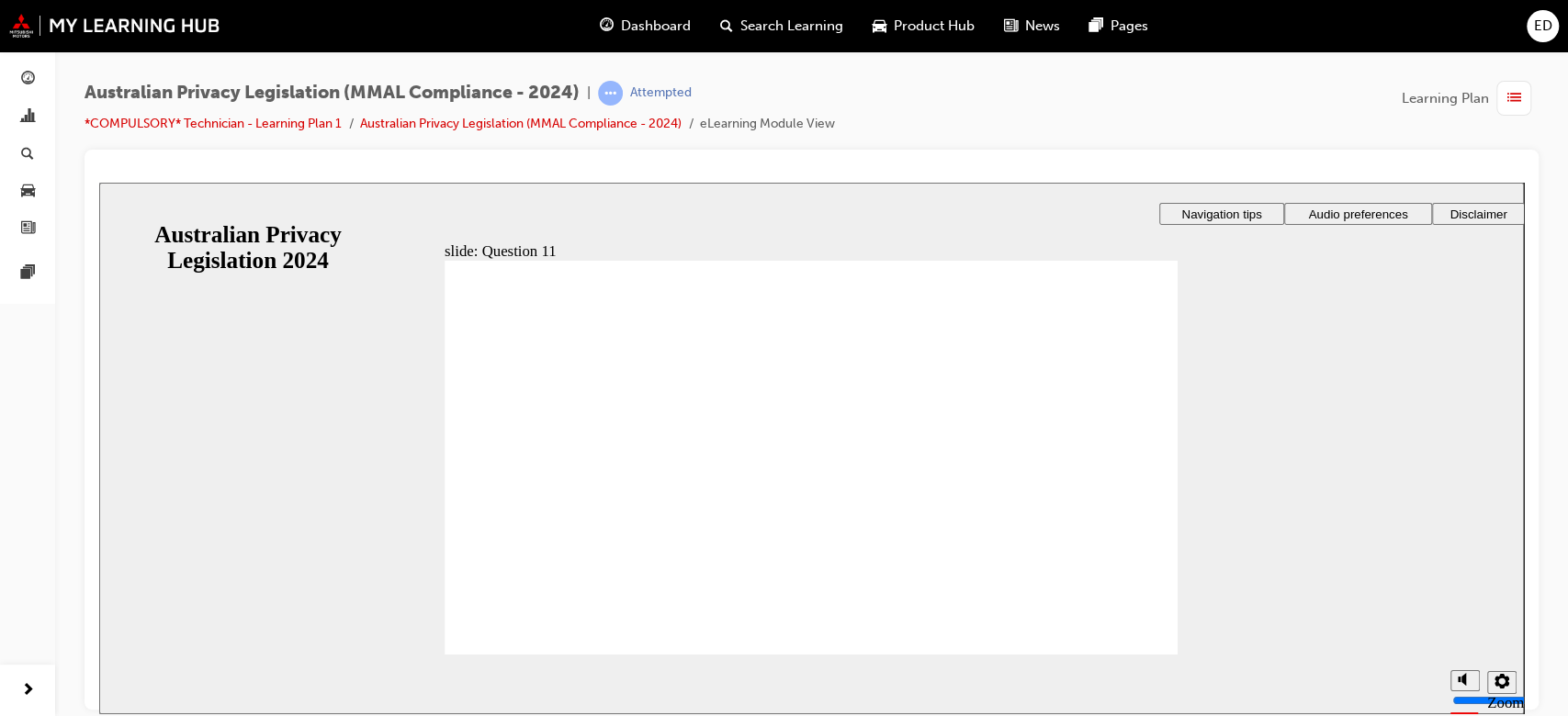 radio on "true" 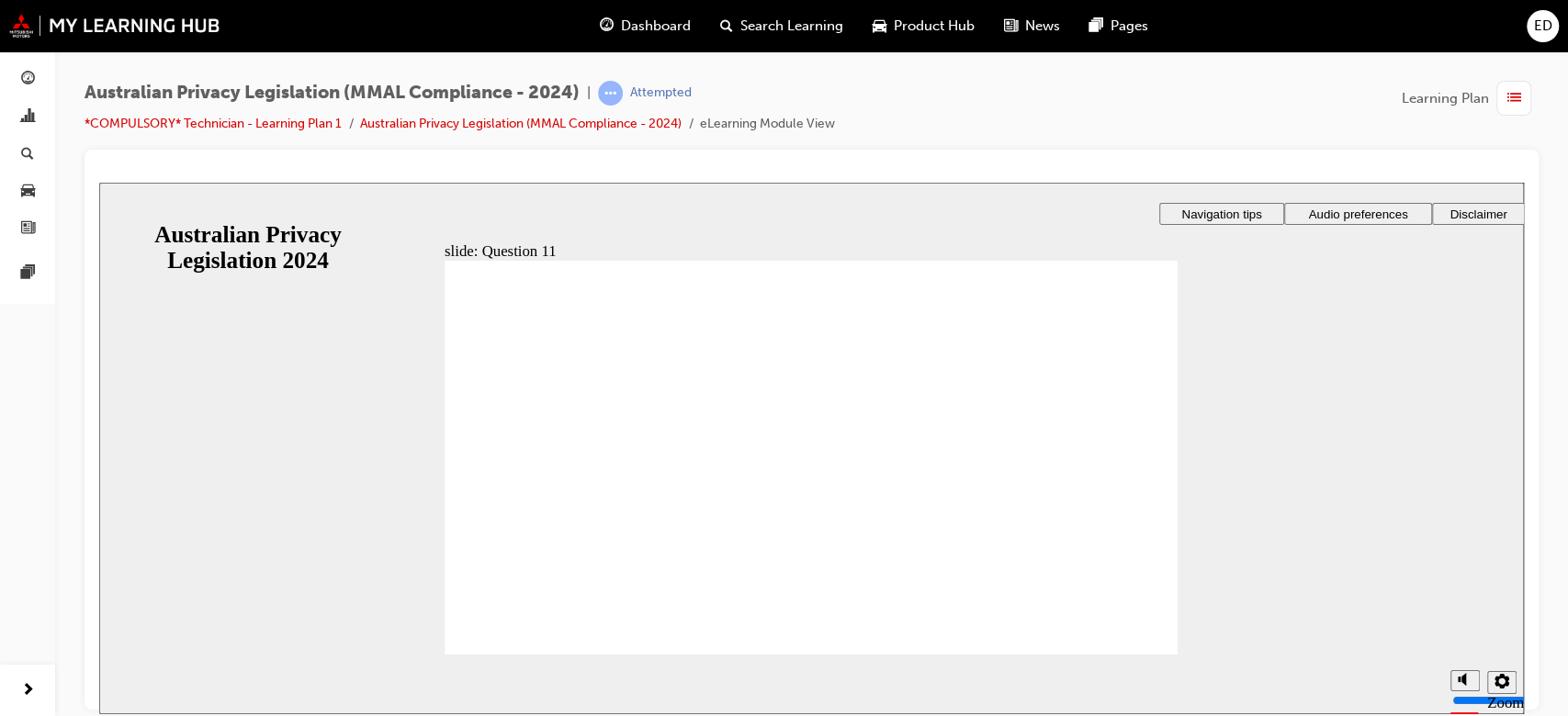 click 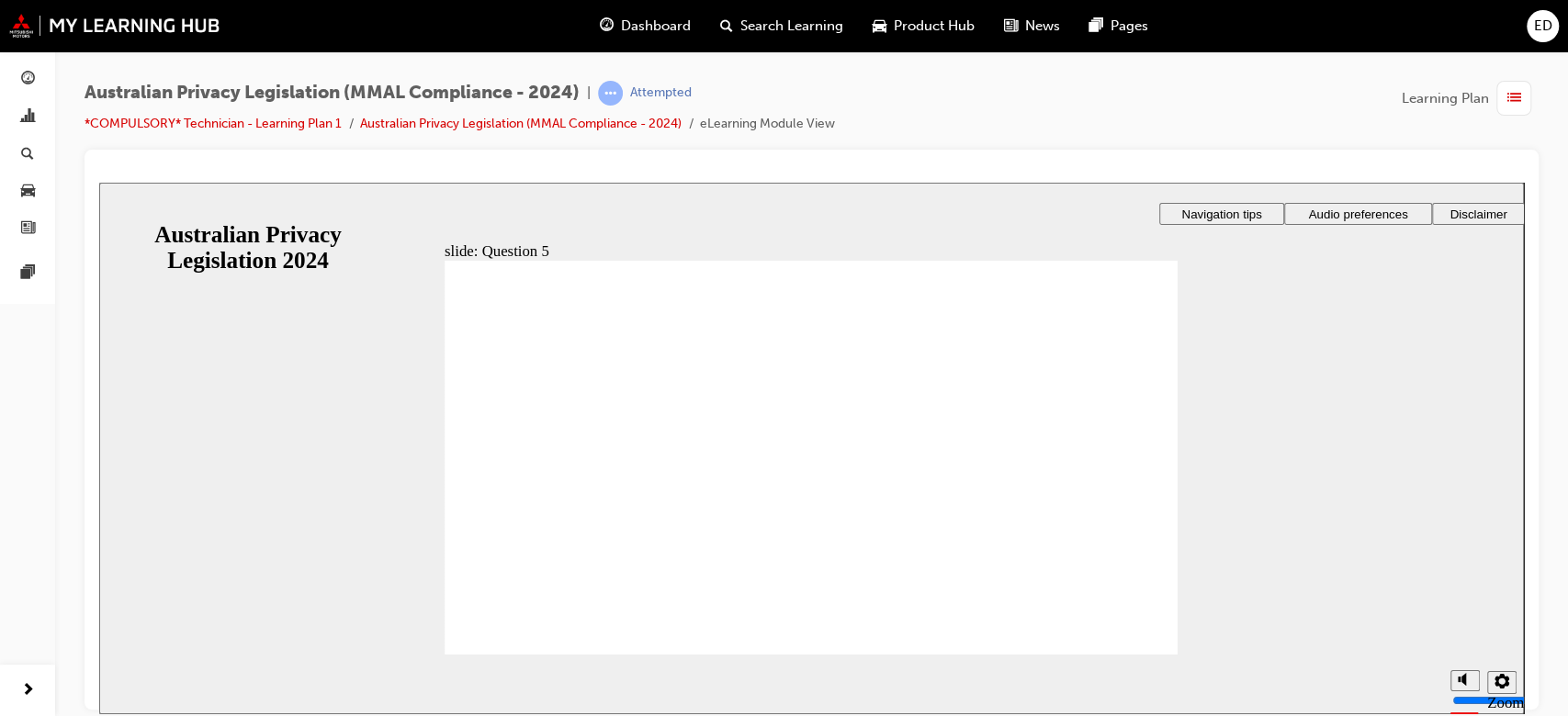 radio on "true" 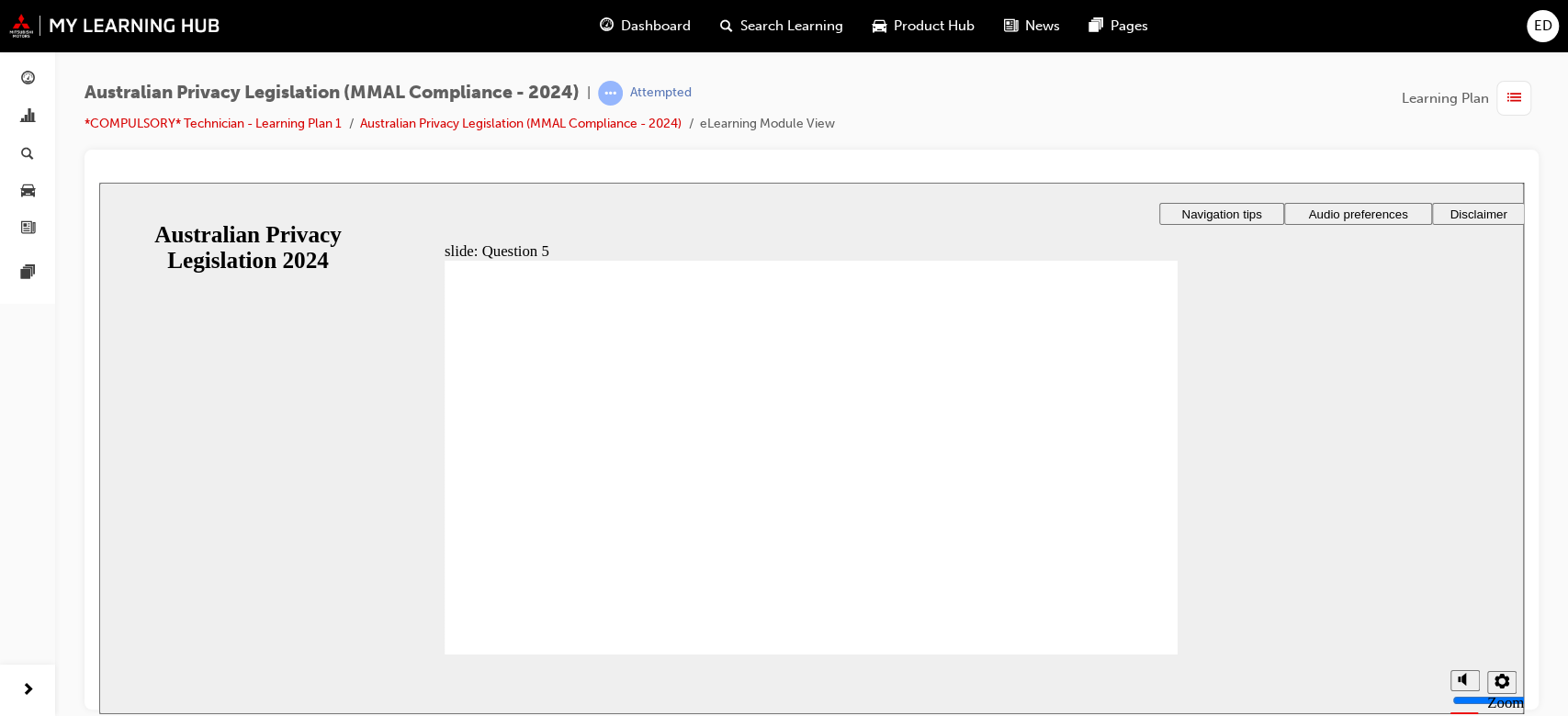 click 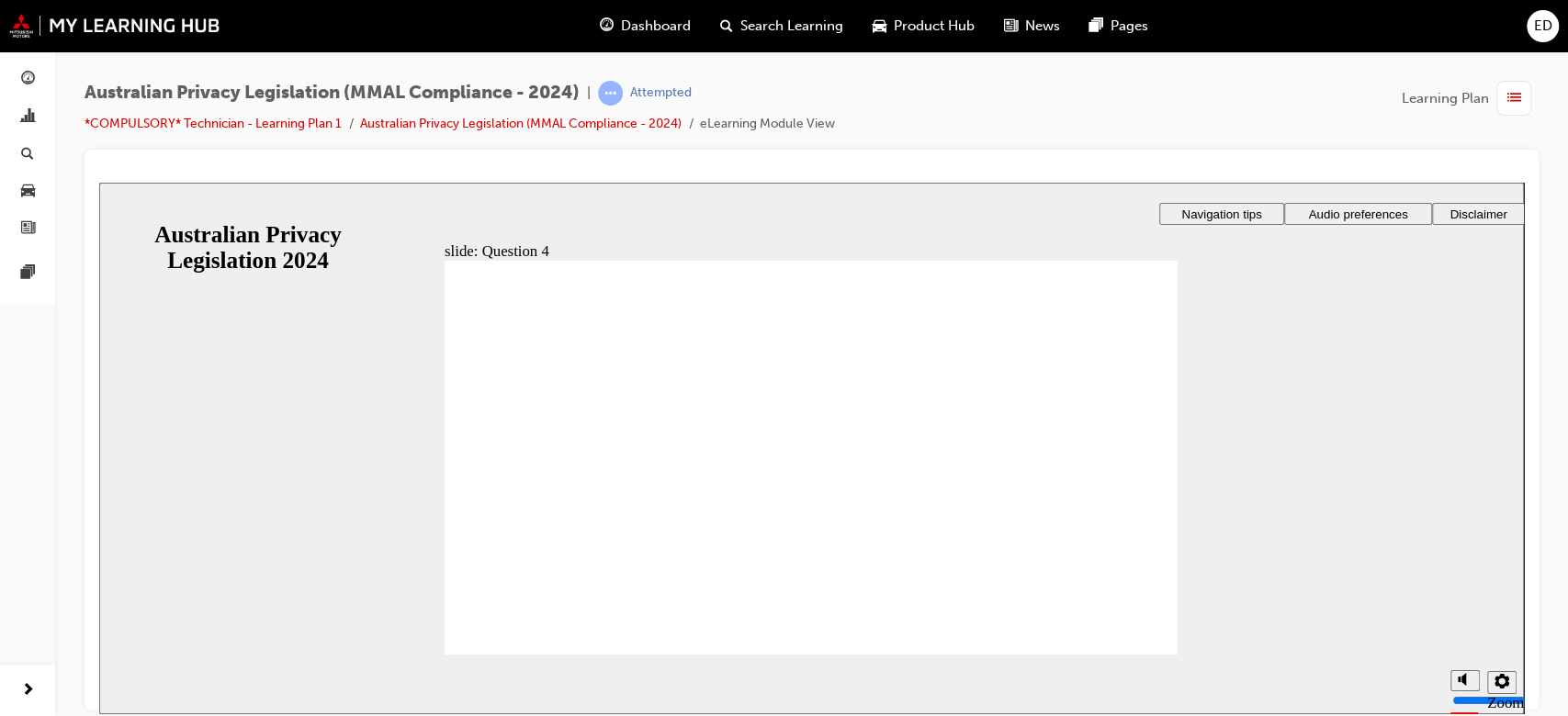radio on "true" 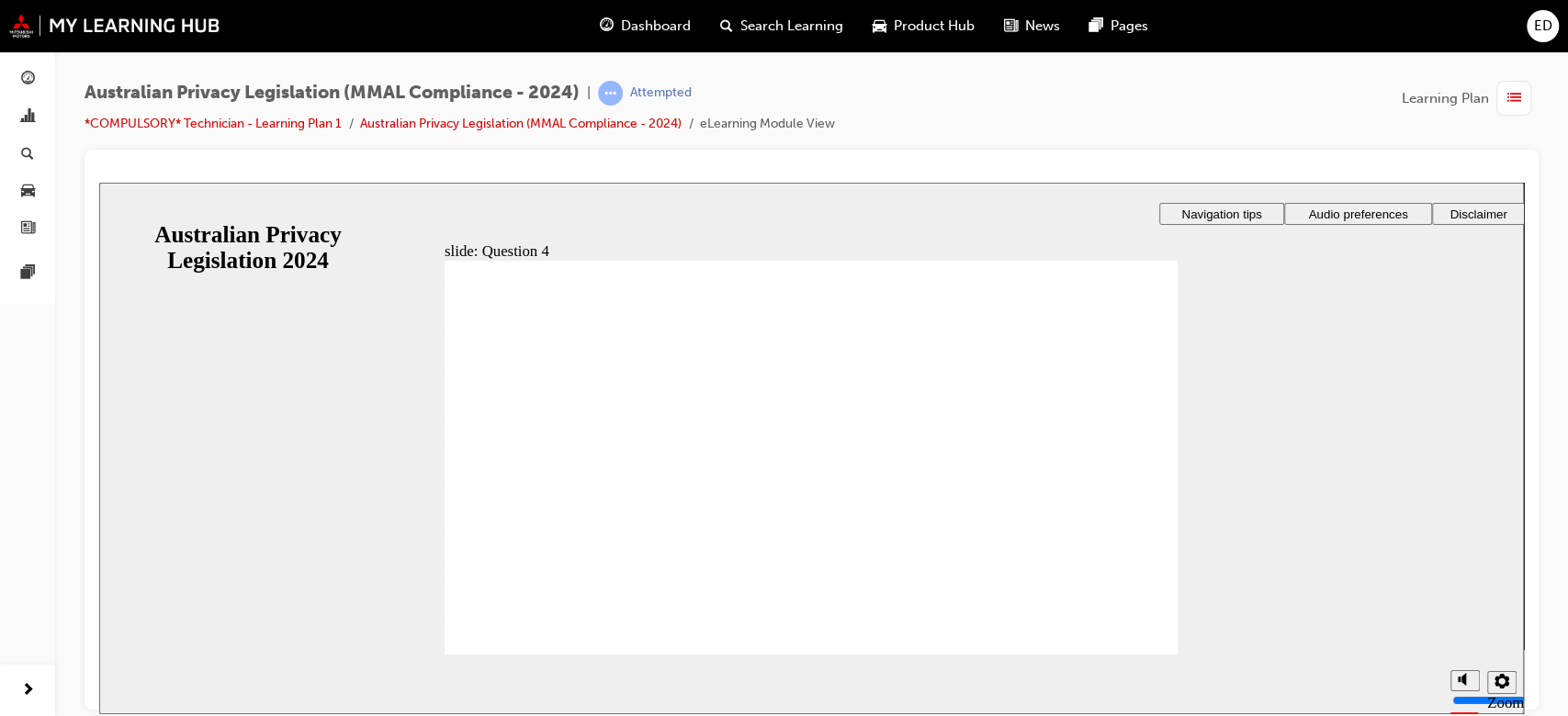 click 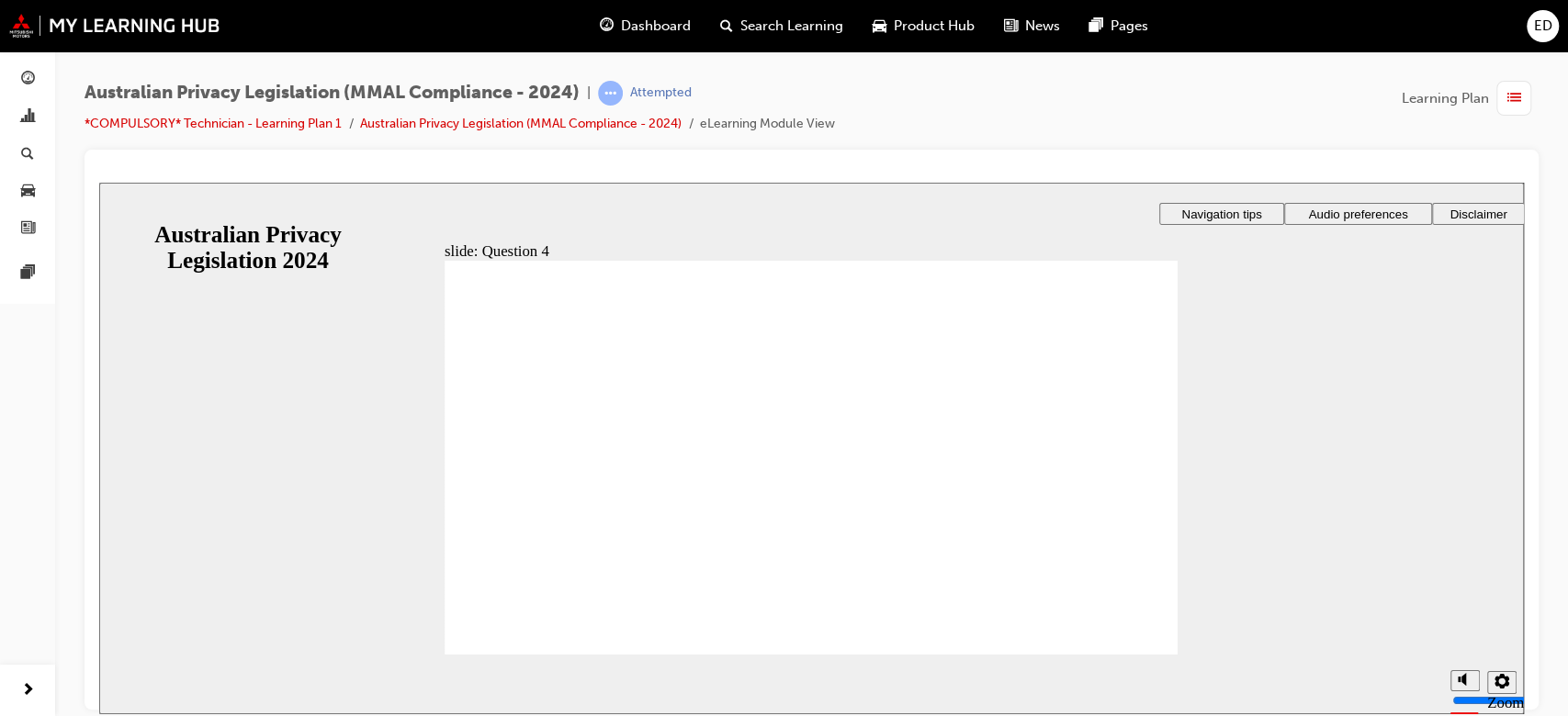 click 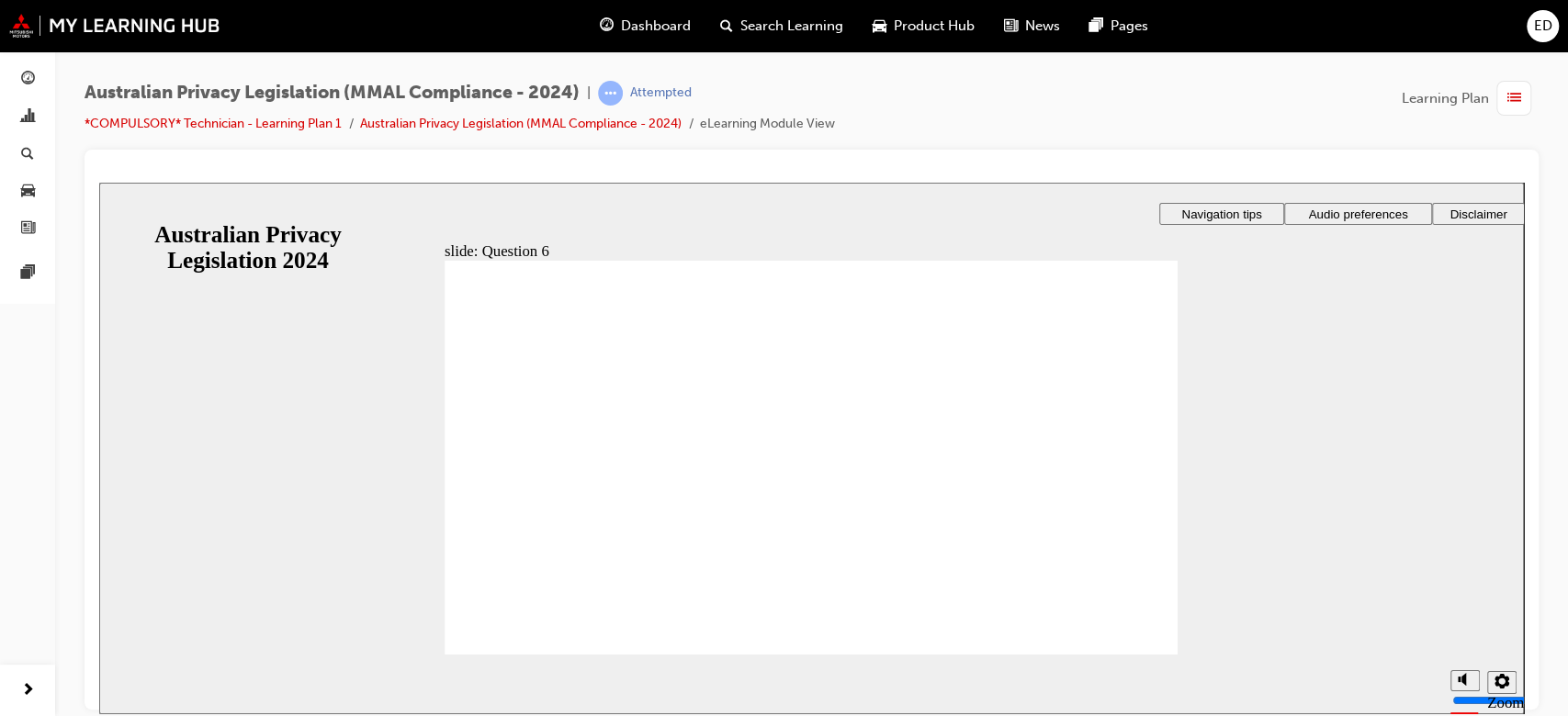 radio on "true" 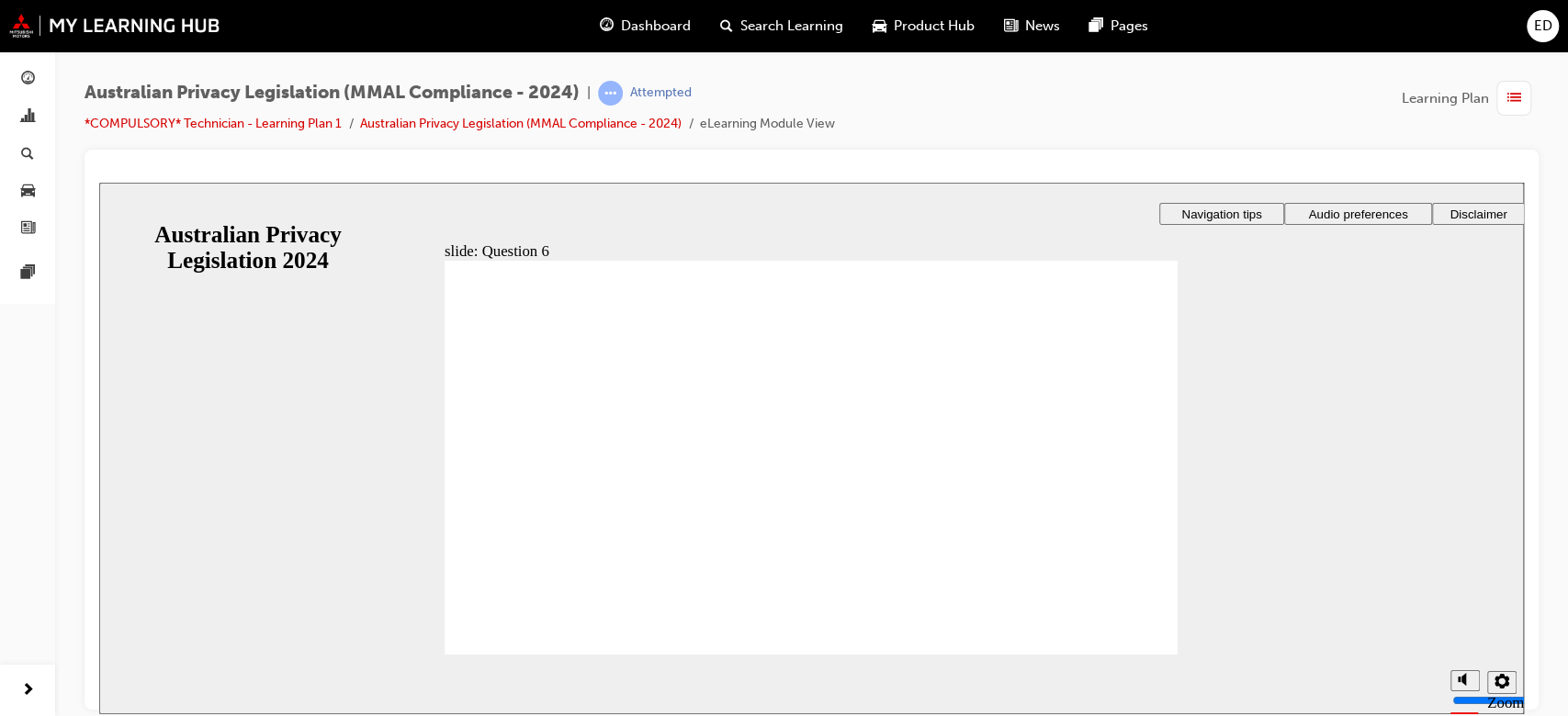 click 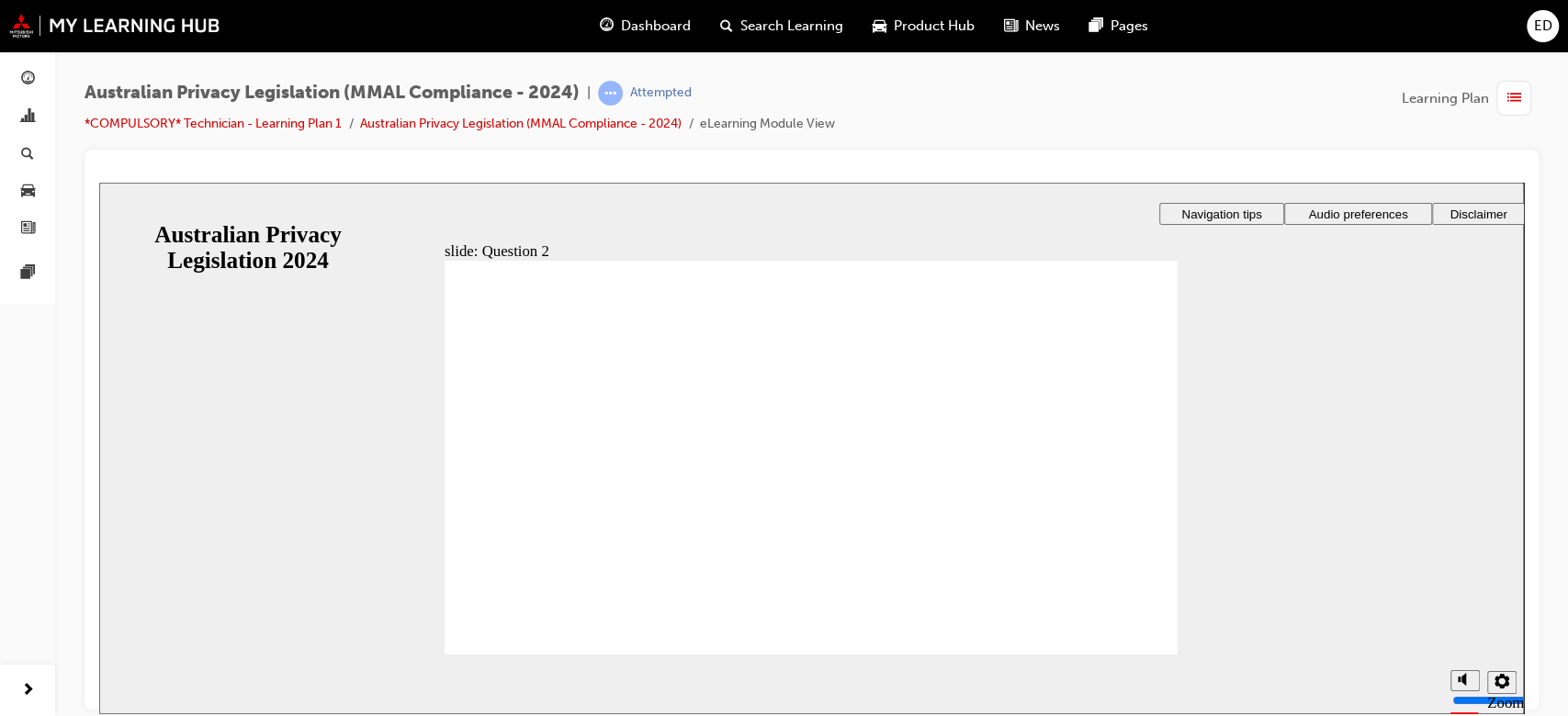 radio on "true" 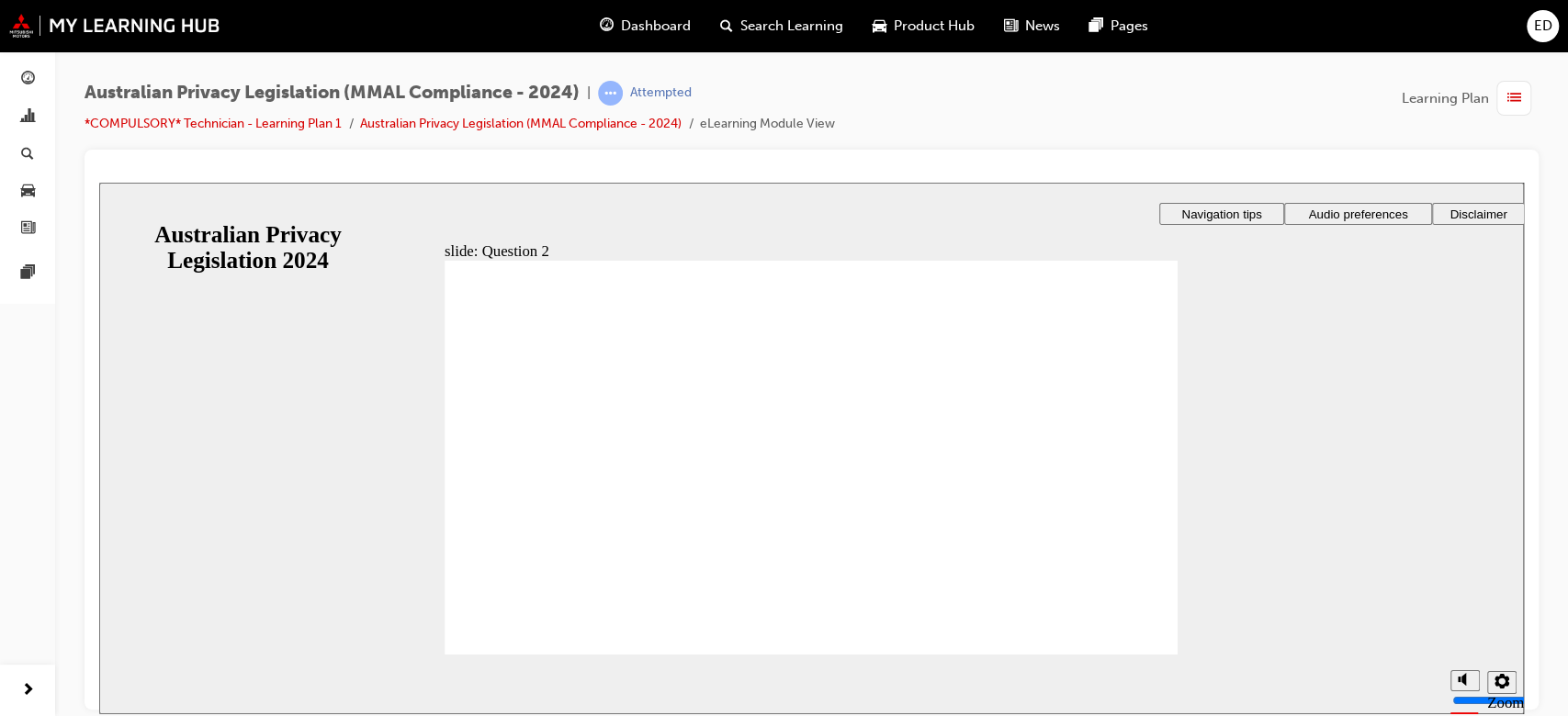 click 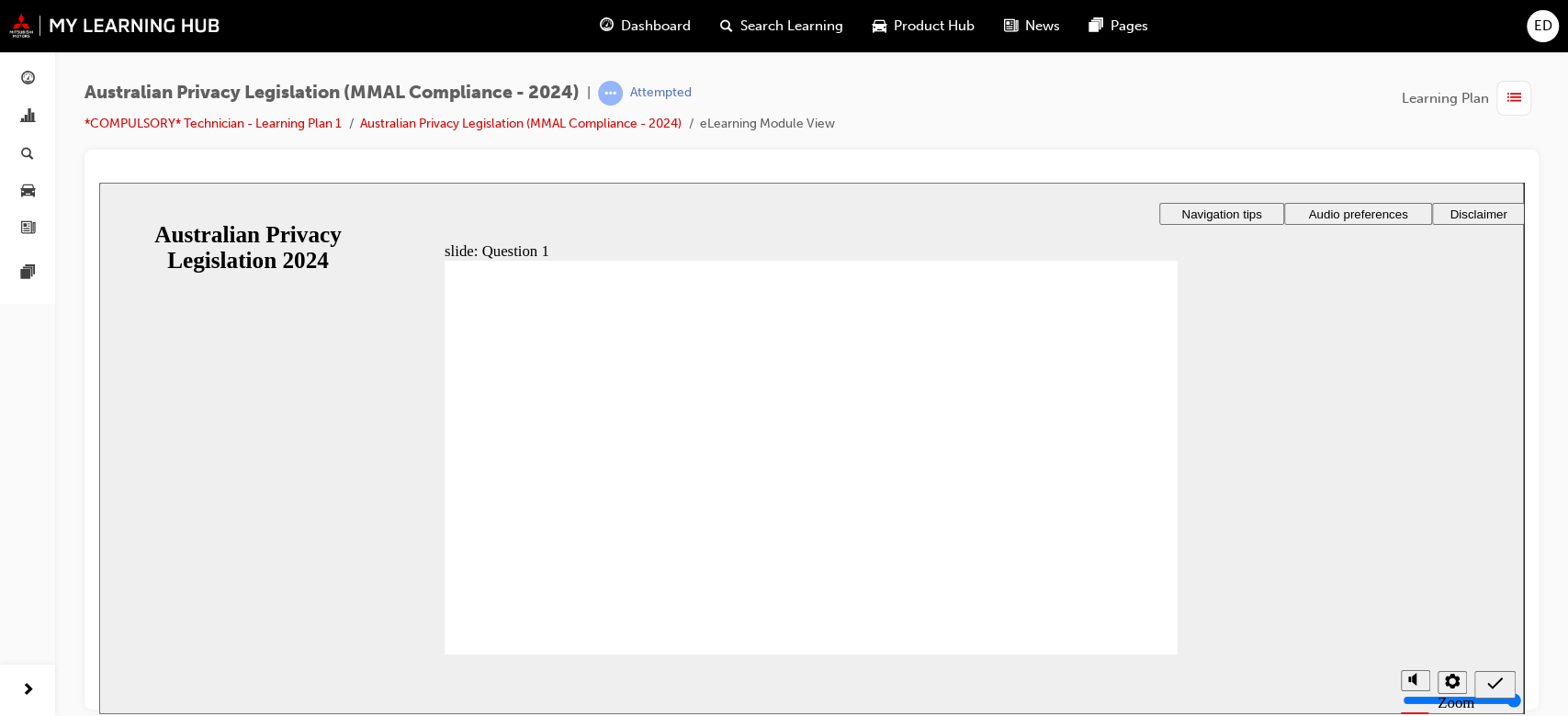 radio on "true" 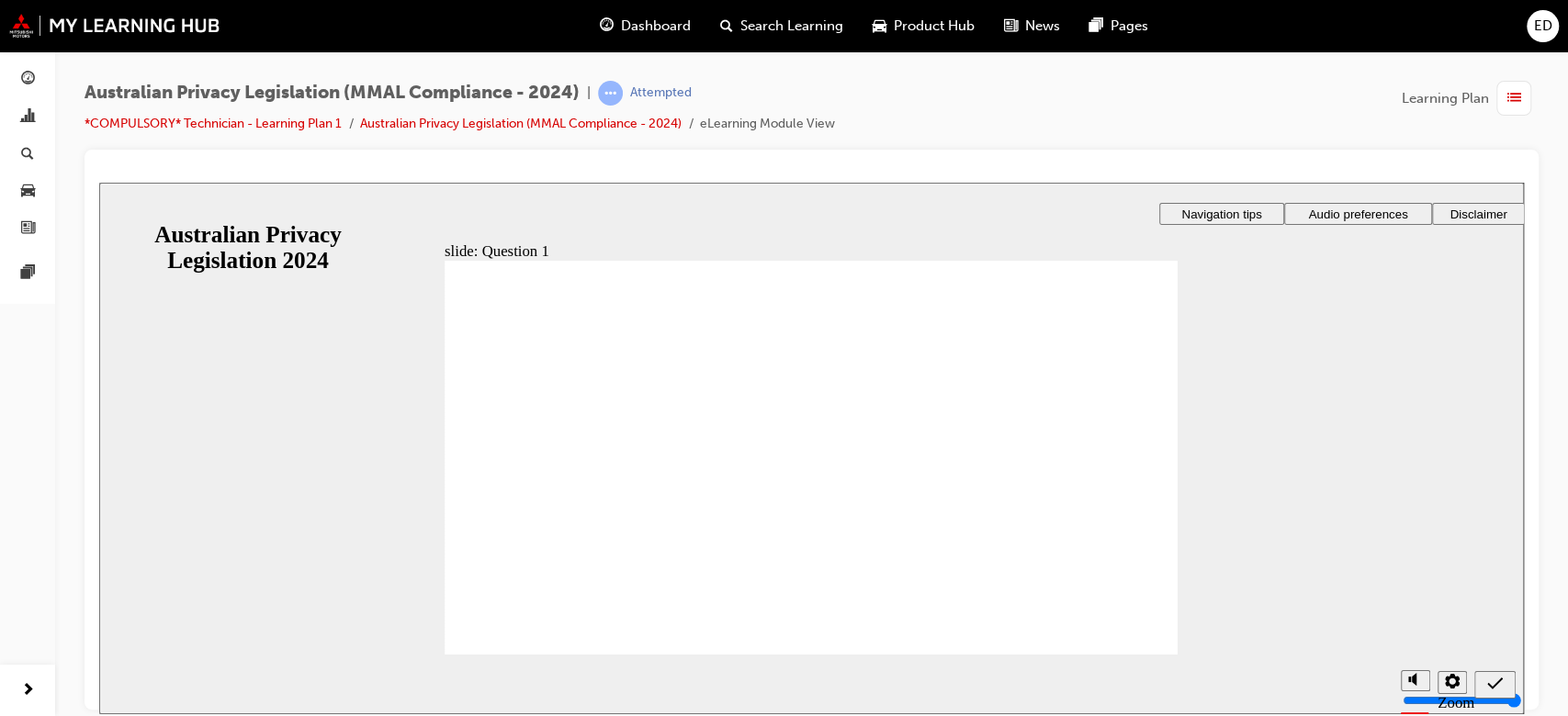 click 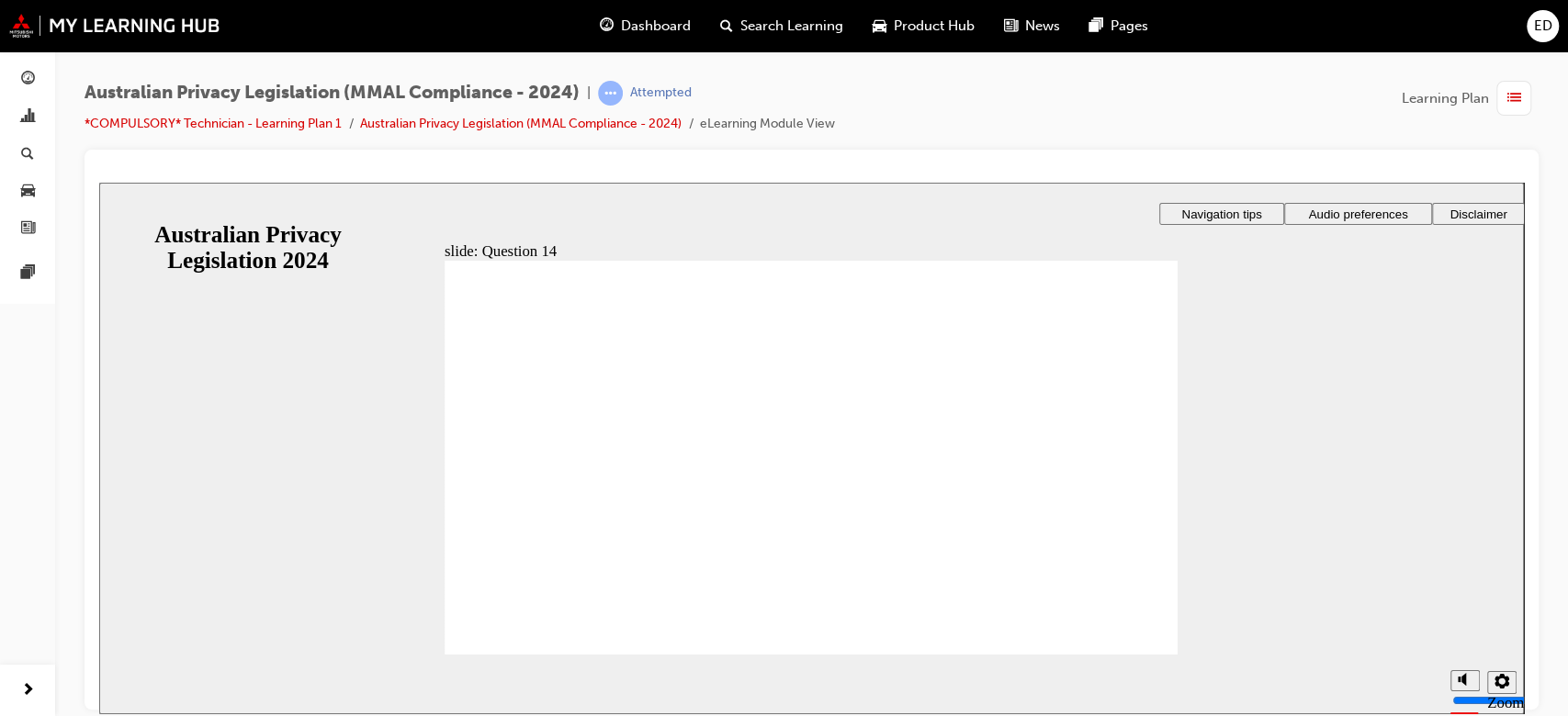 radio on "true" 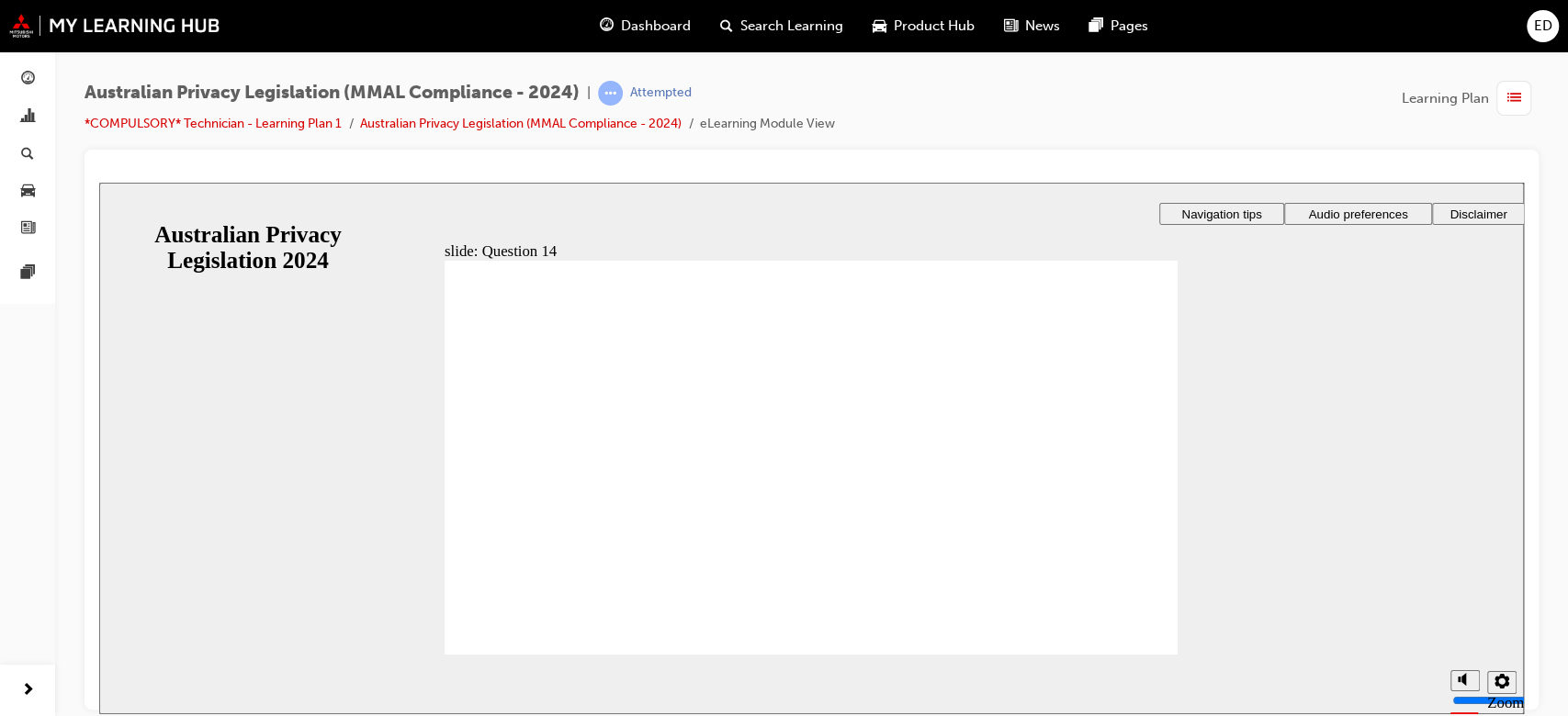 click 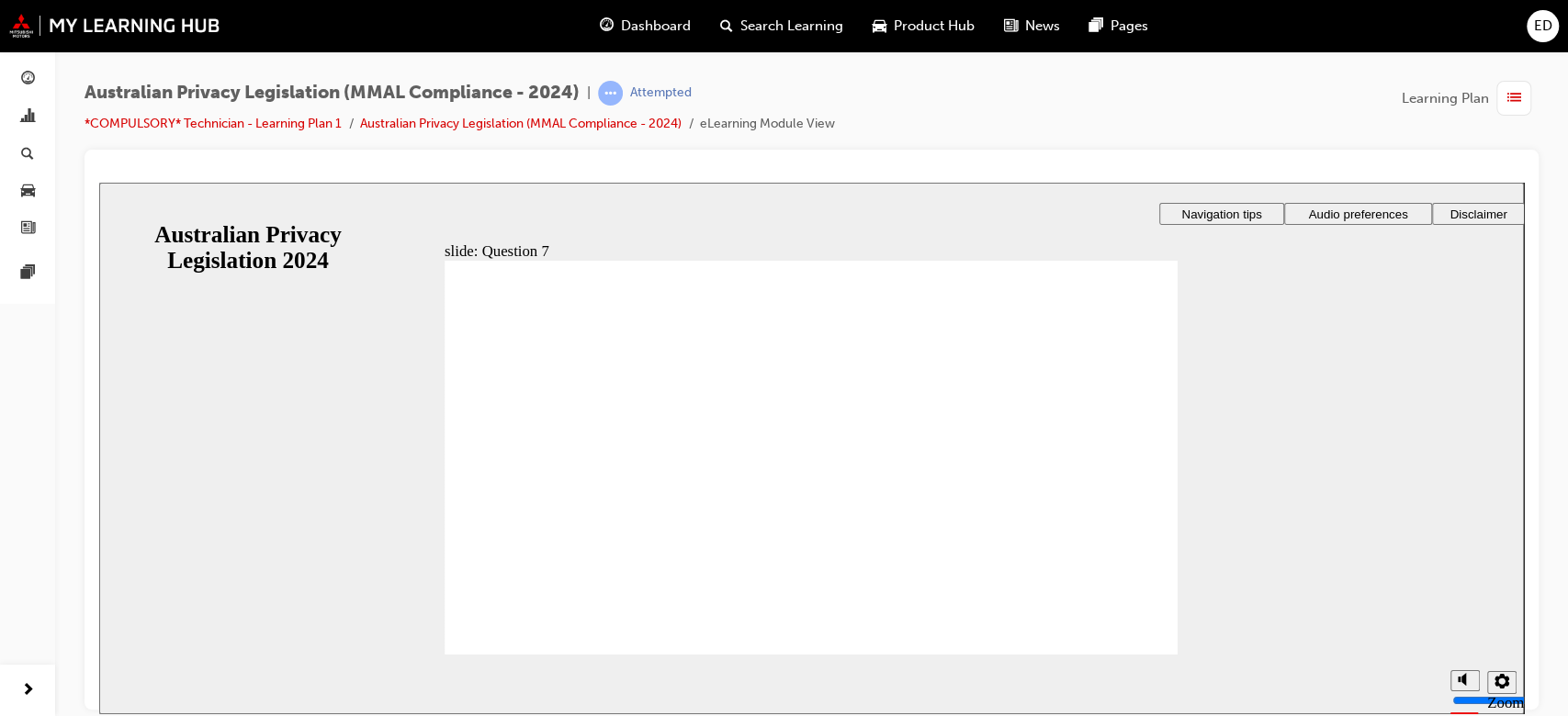 radio on "true" 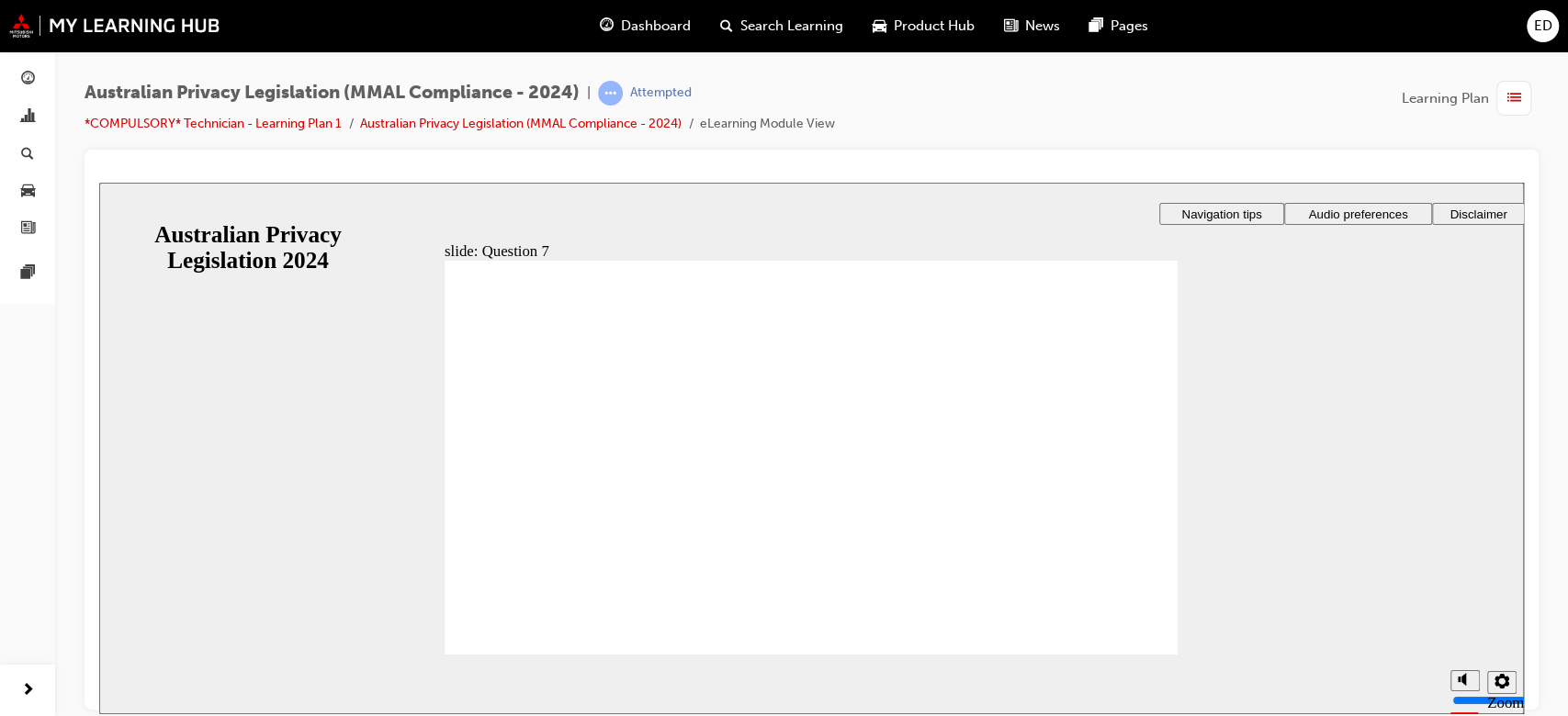 click 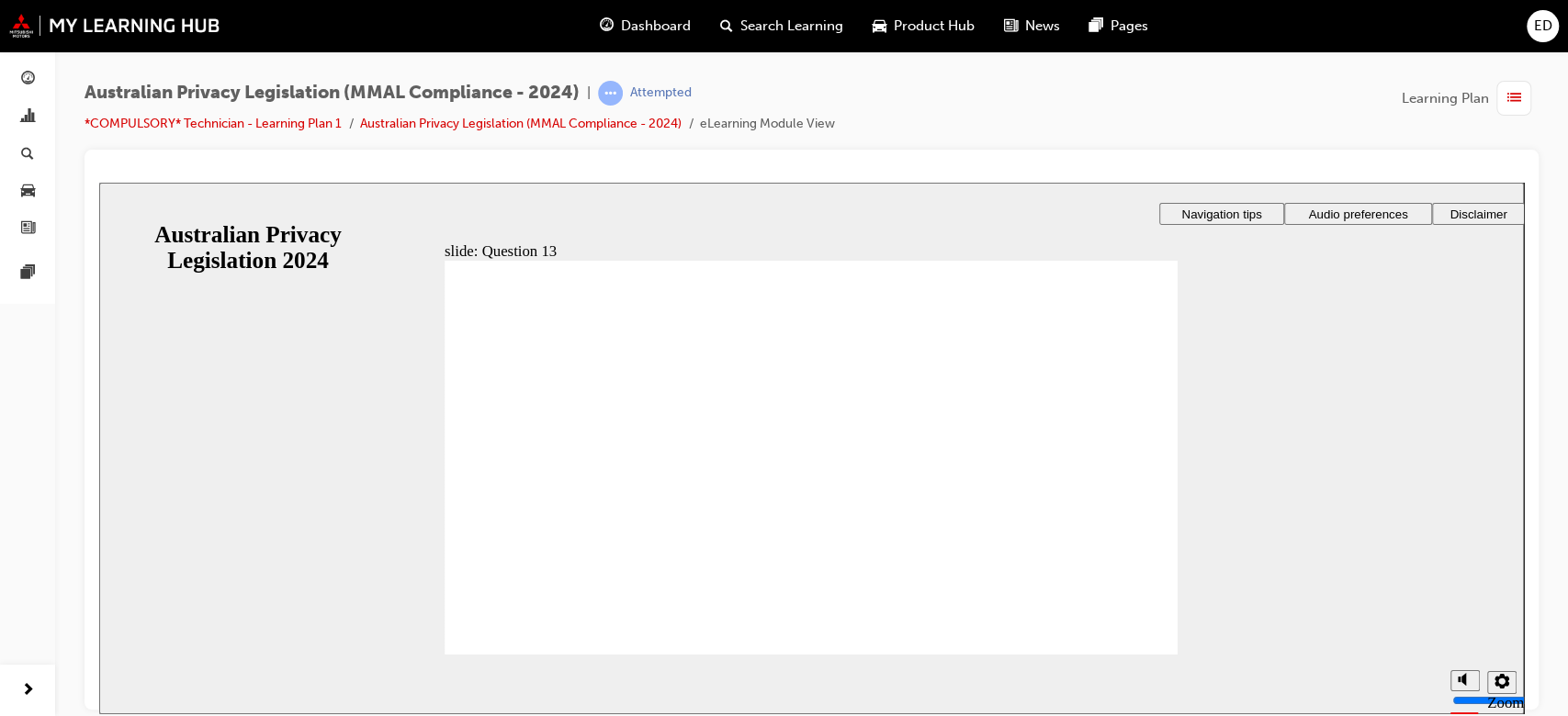 radio on "true" 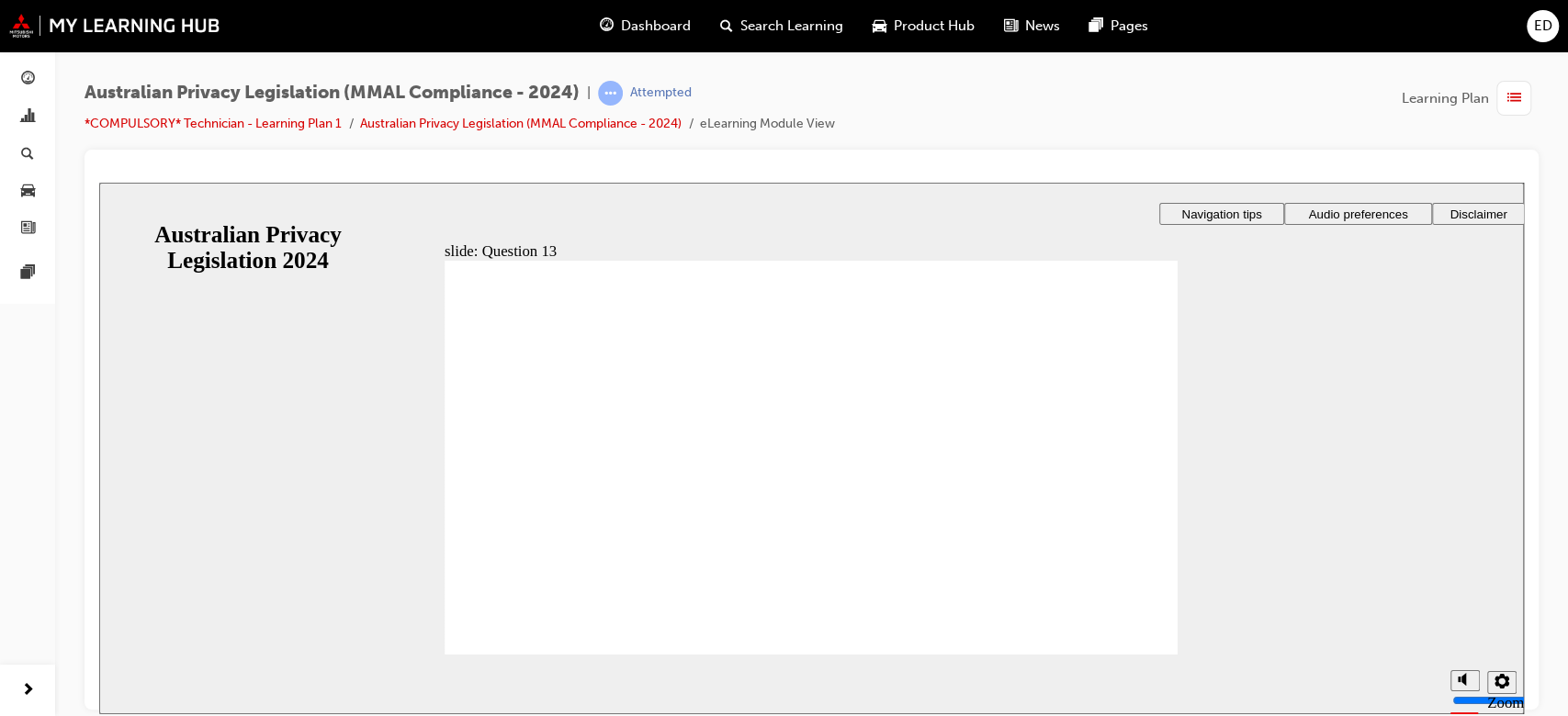 click 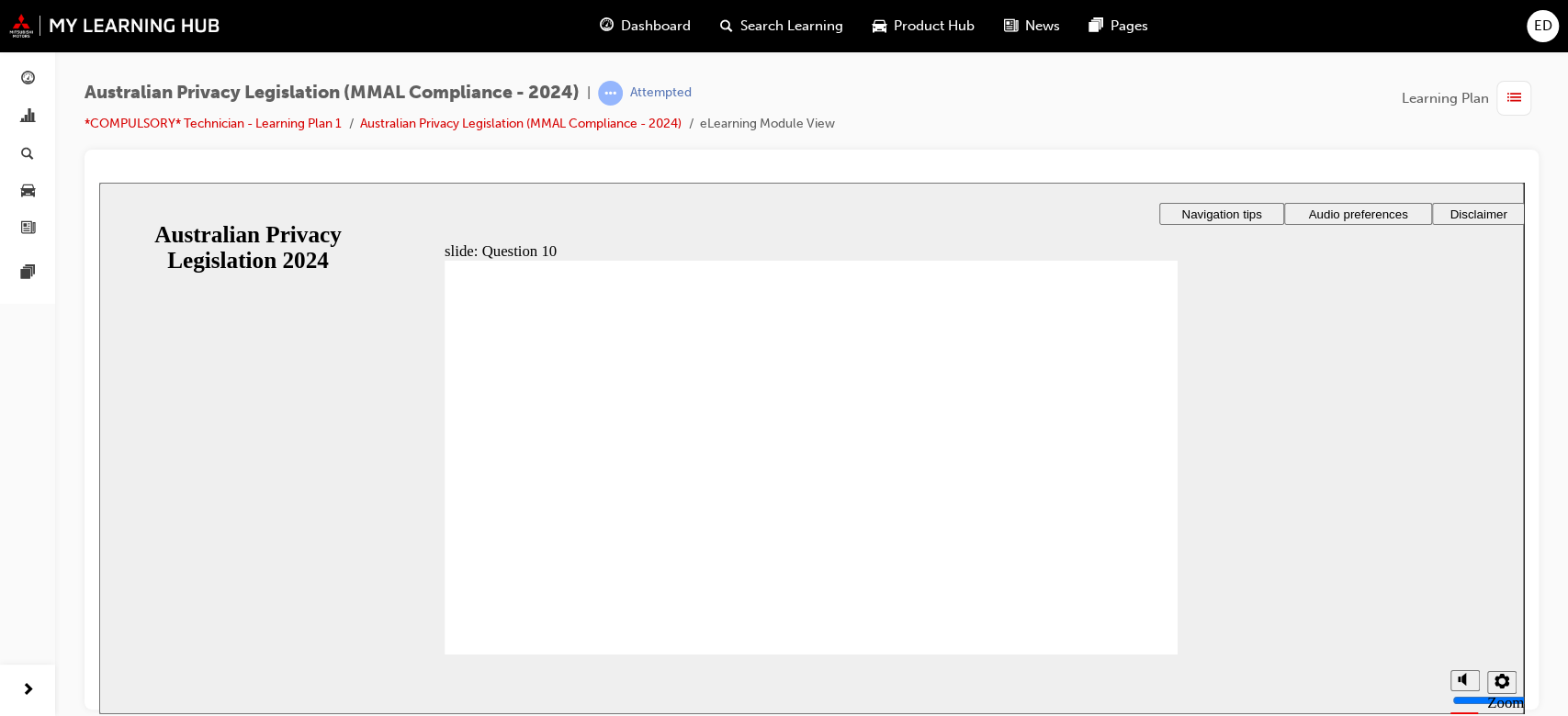 radio on "true" 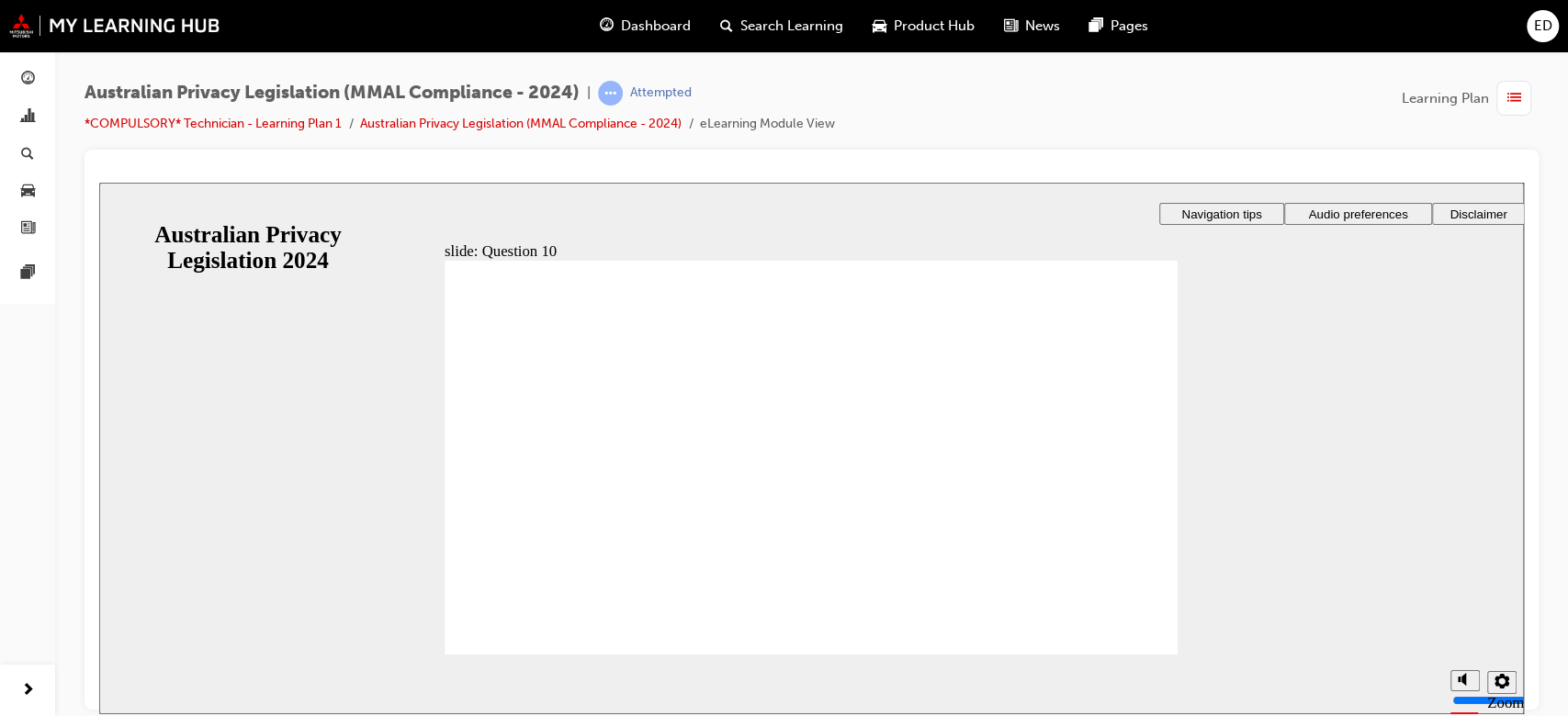 click 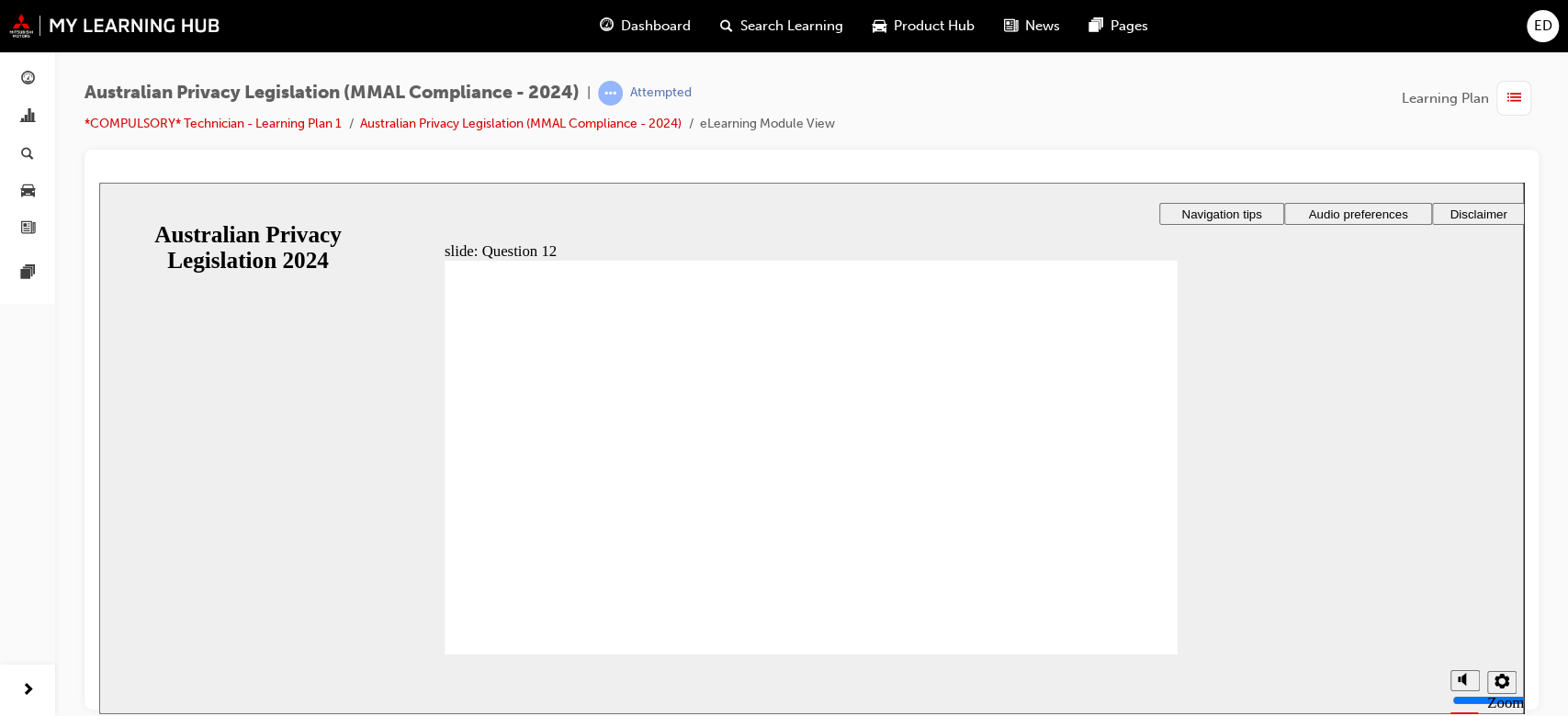 checkbox on "true" 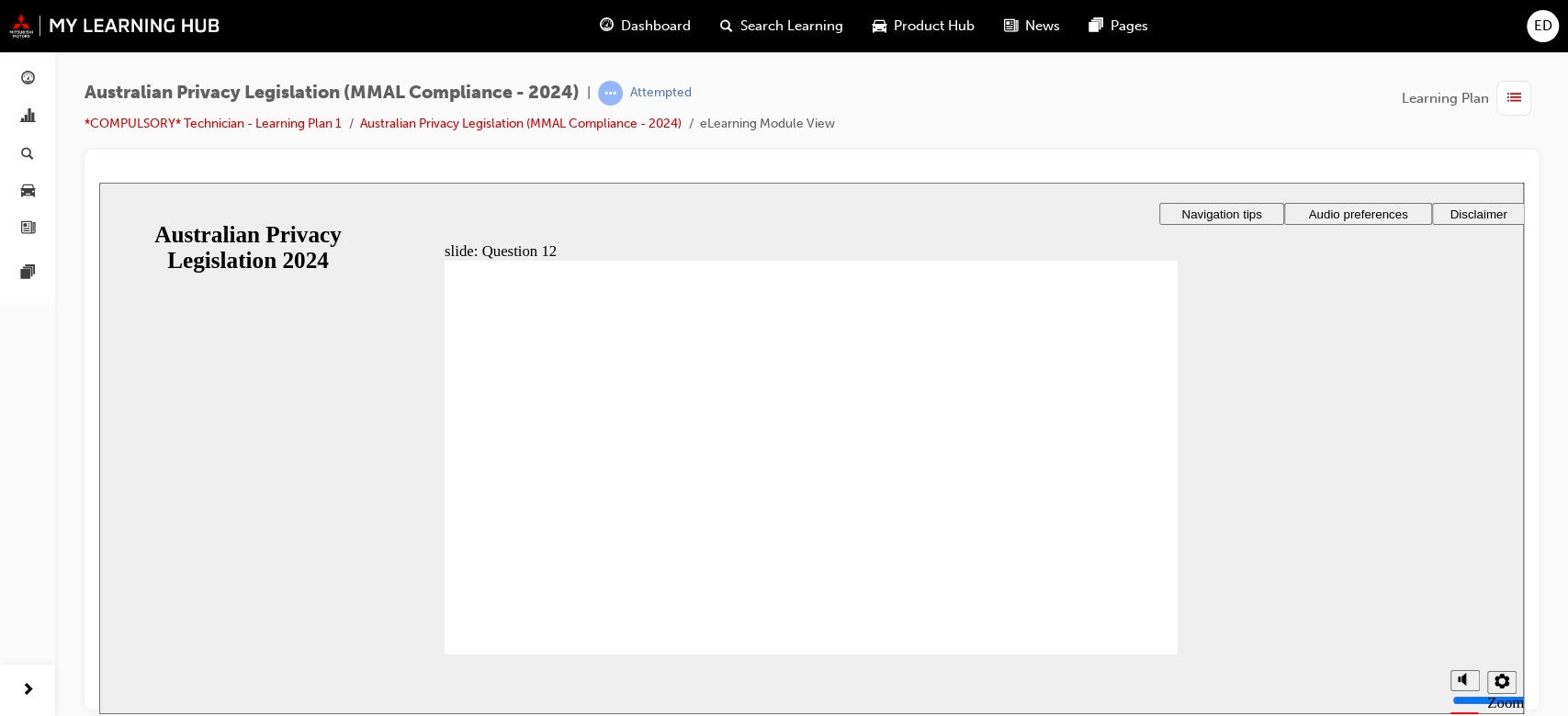 checkbox on "true" 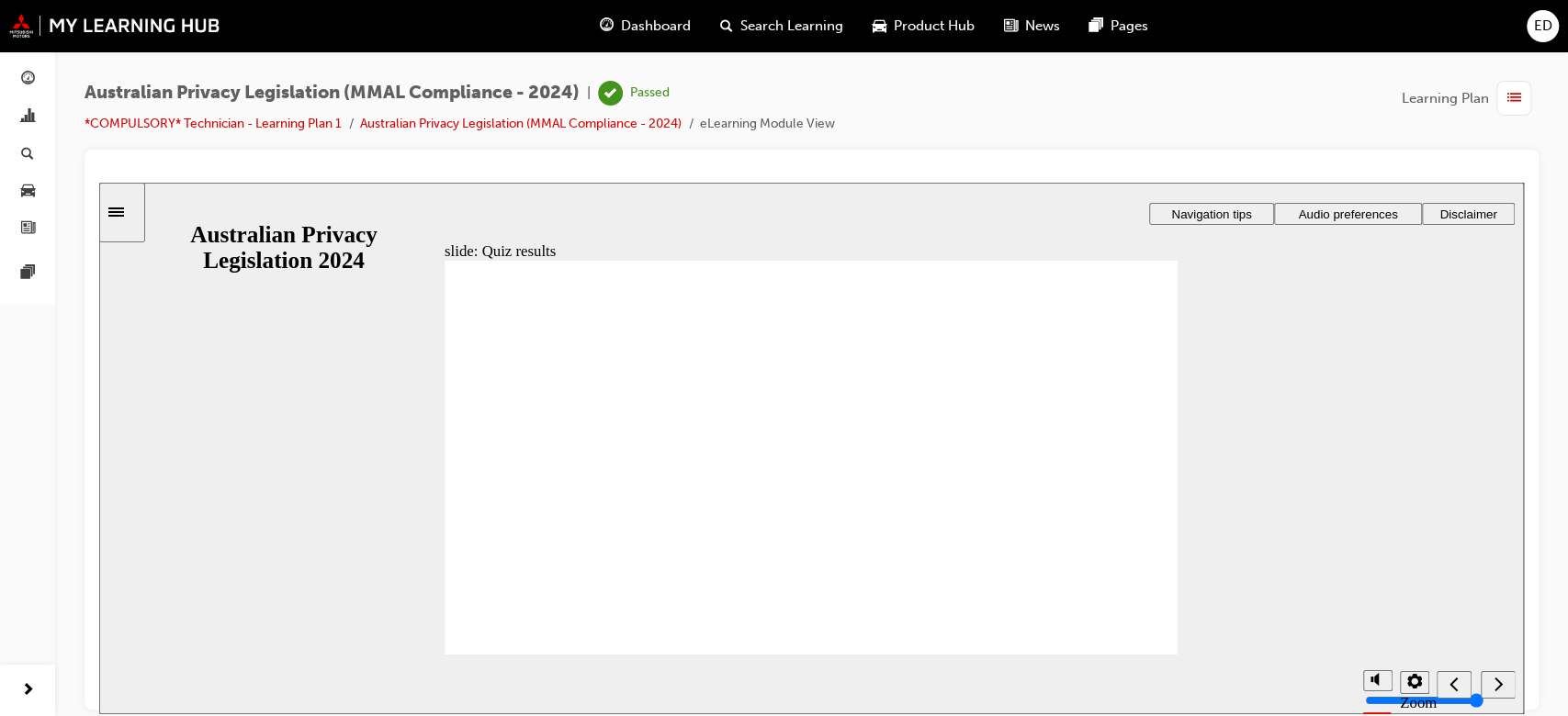 click 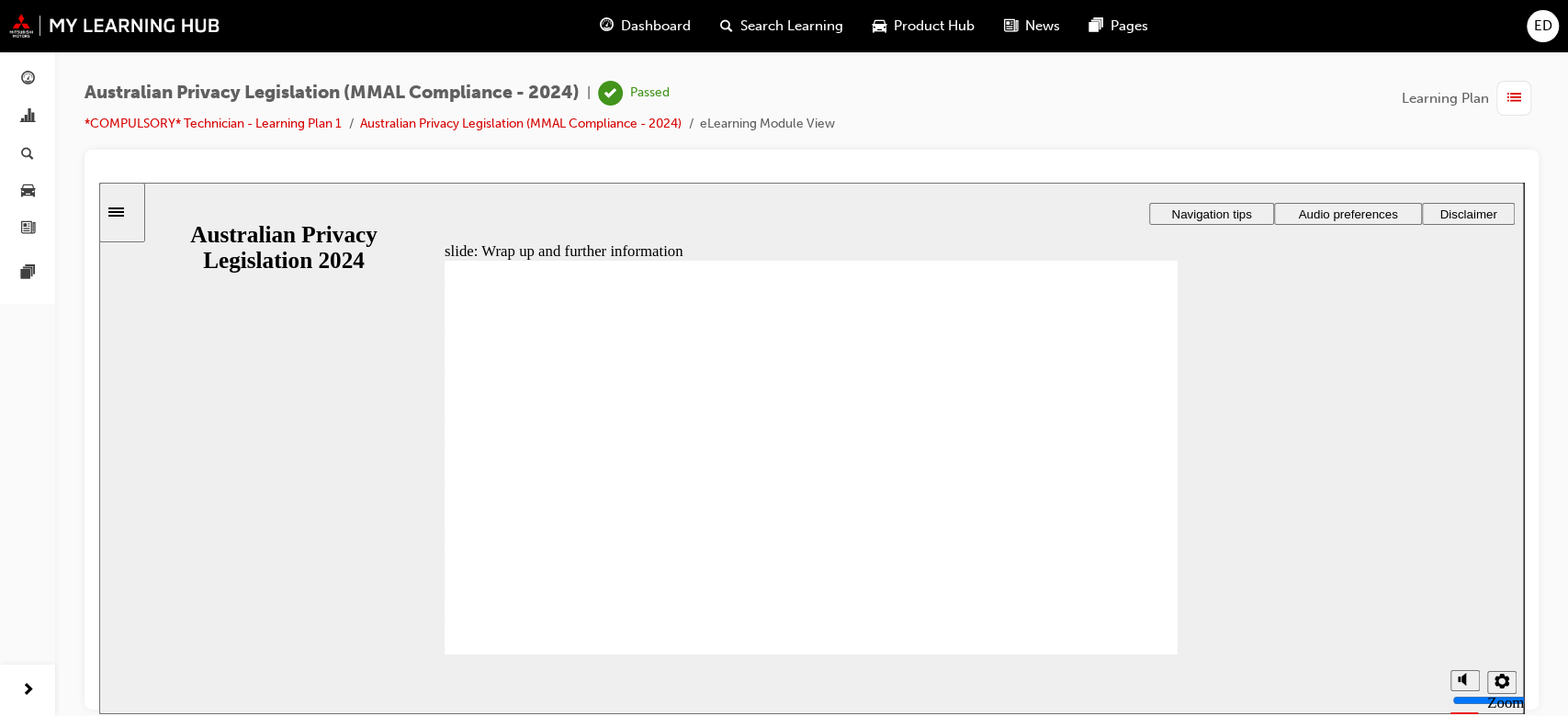 click 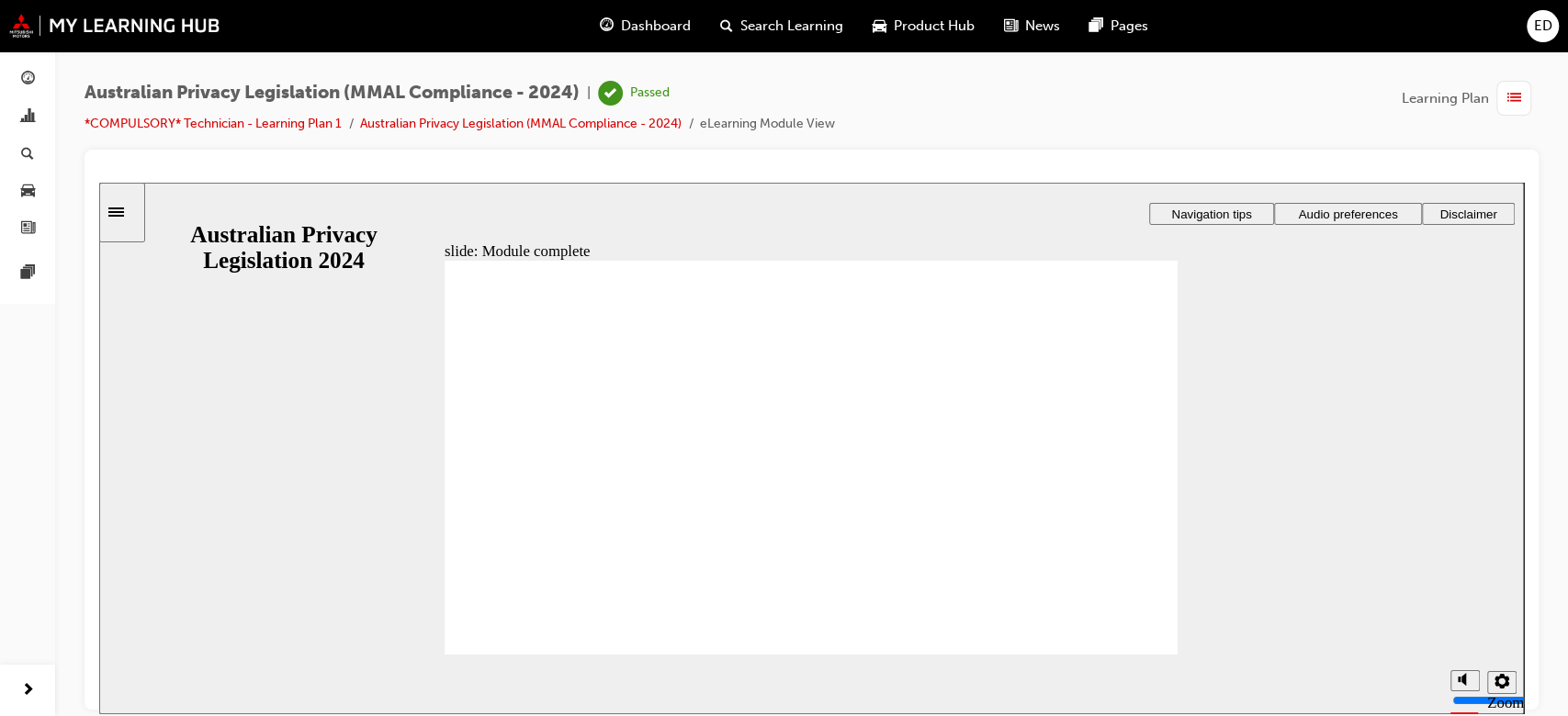 click on "Exit Exit Exit" at bounding box center [896, 2162] 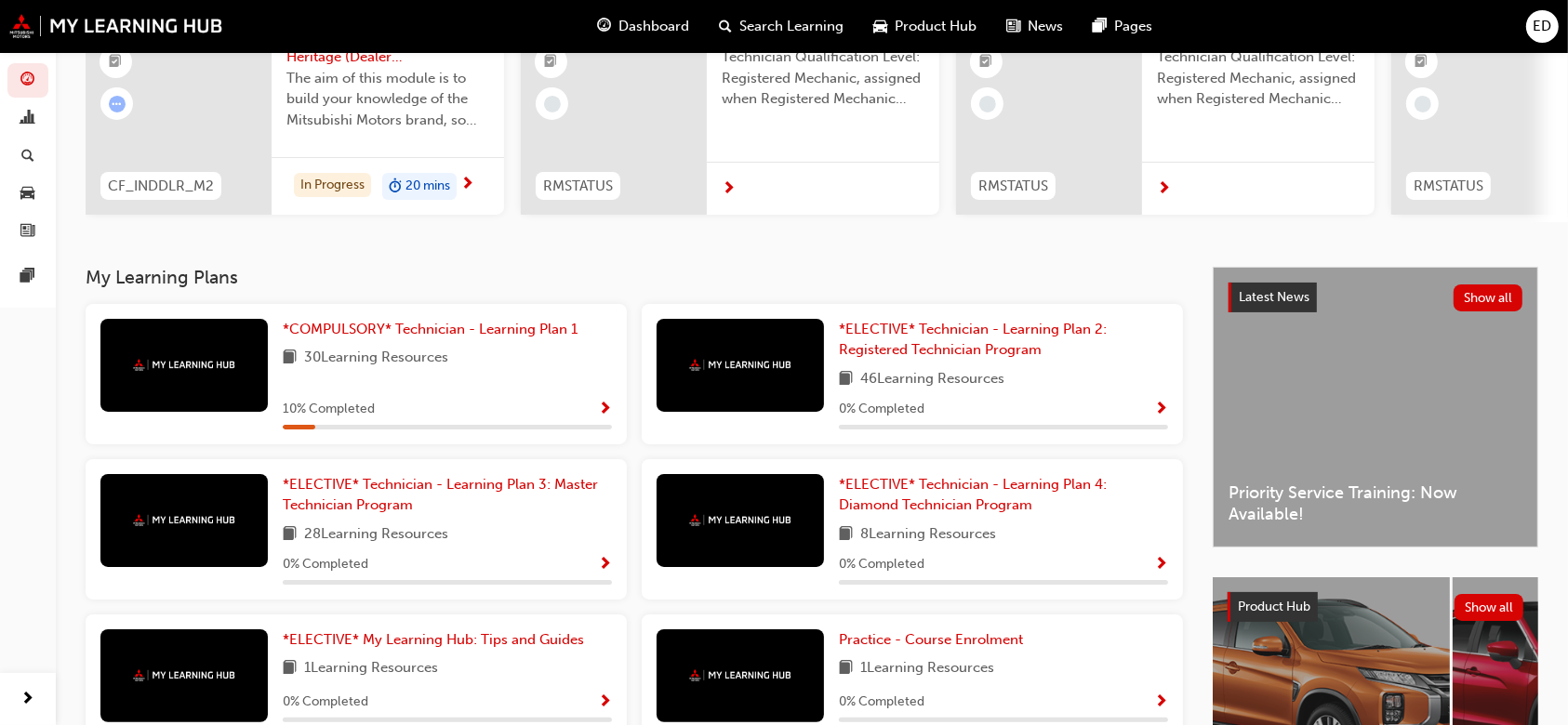 scroll, scrollTop: 270, scrollLeft: 0, axis: vertical 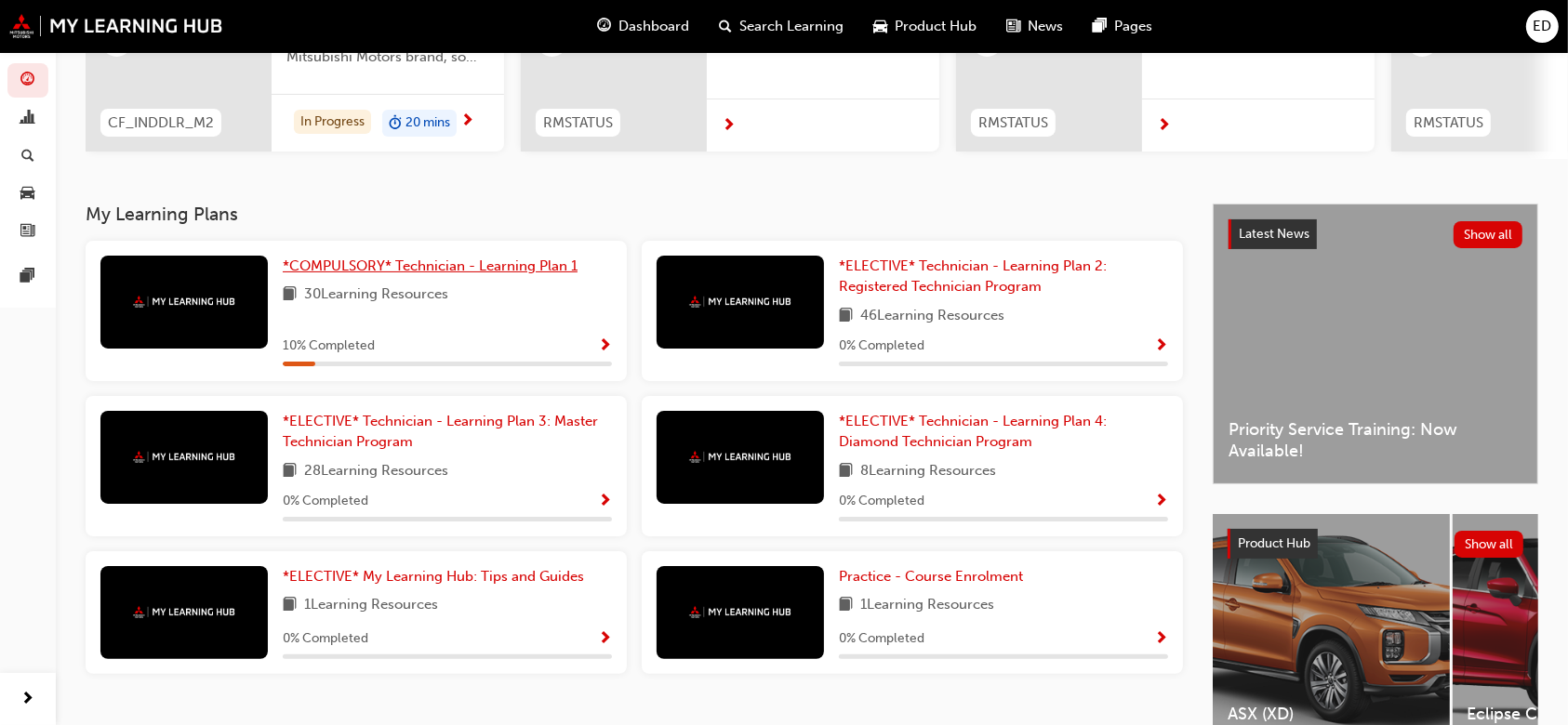 click on "*COMPULSORY* Technician - Learning Plan 1" at bounding box center (430, 266) 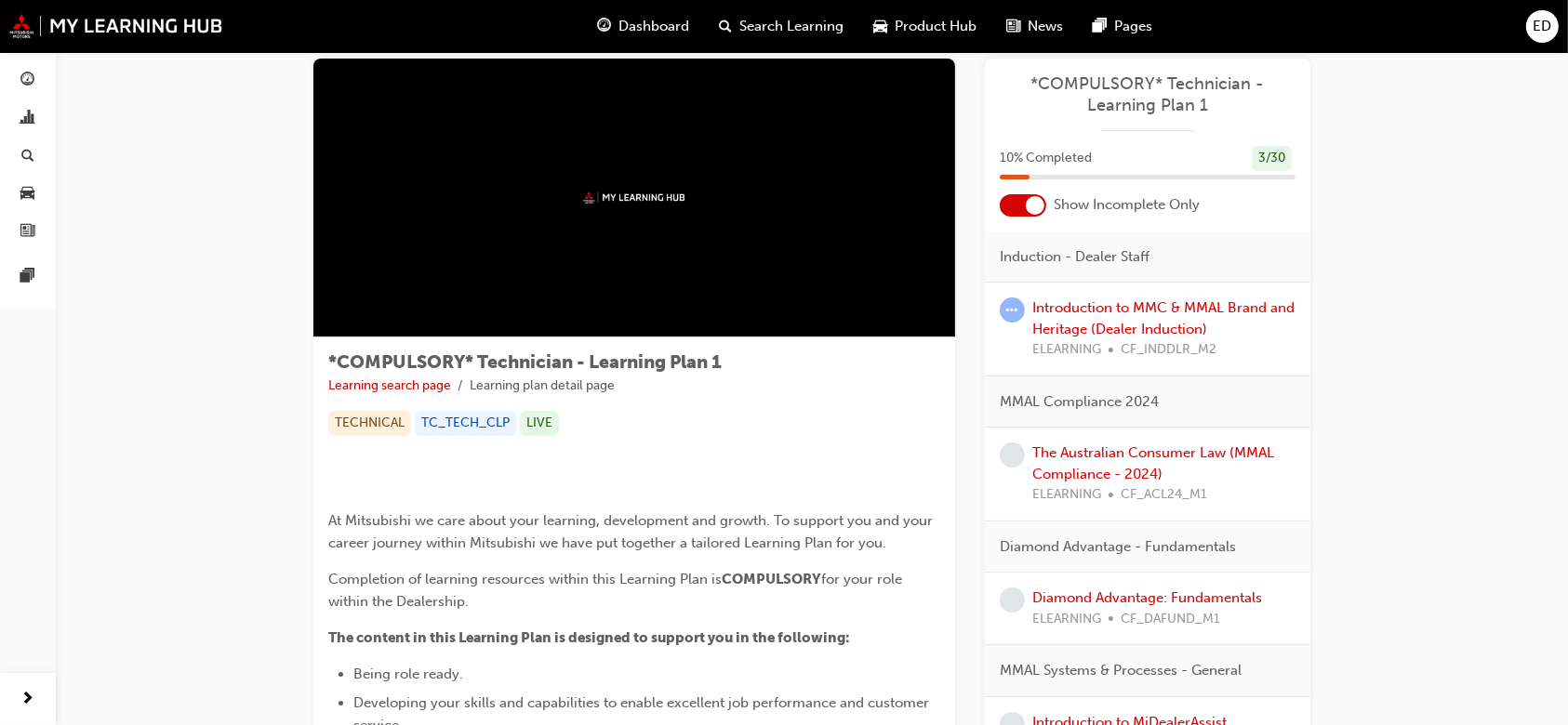 scroll, scrollTop: 203, scrollLeft: 0, axis: vertical 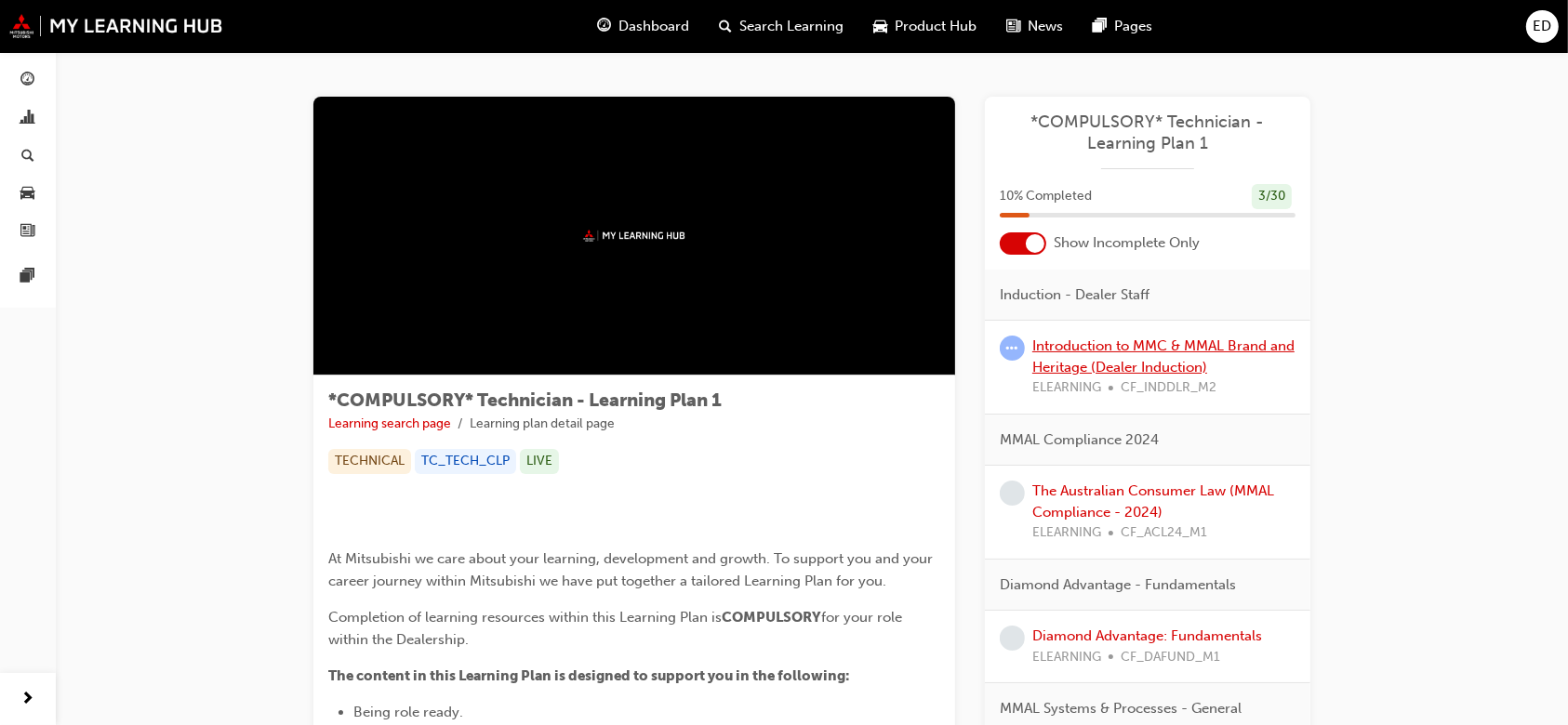 click on "Introduction to MMC & MMAL Brand and Heritage (Dealer Induction)" at bounding box center [1163, 356] 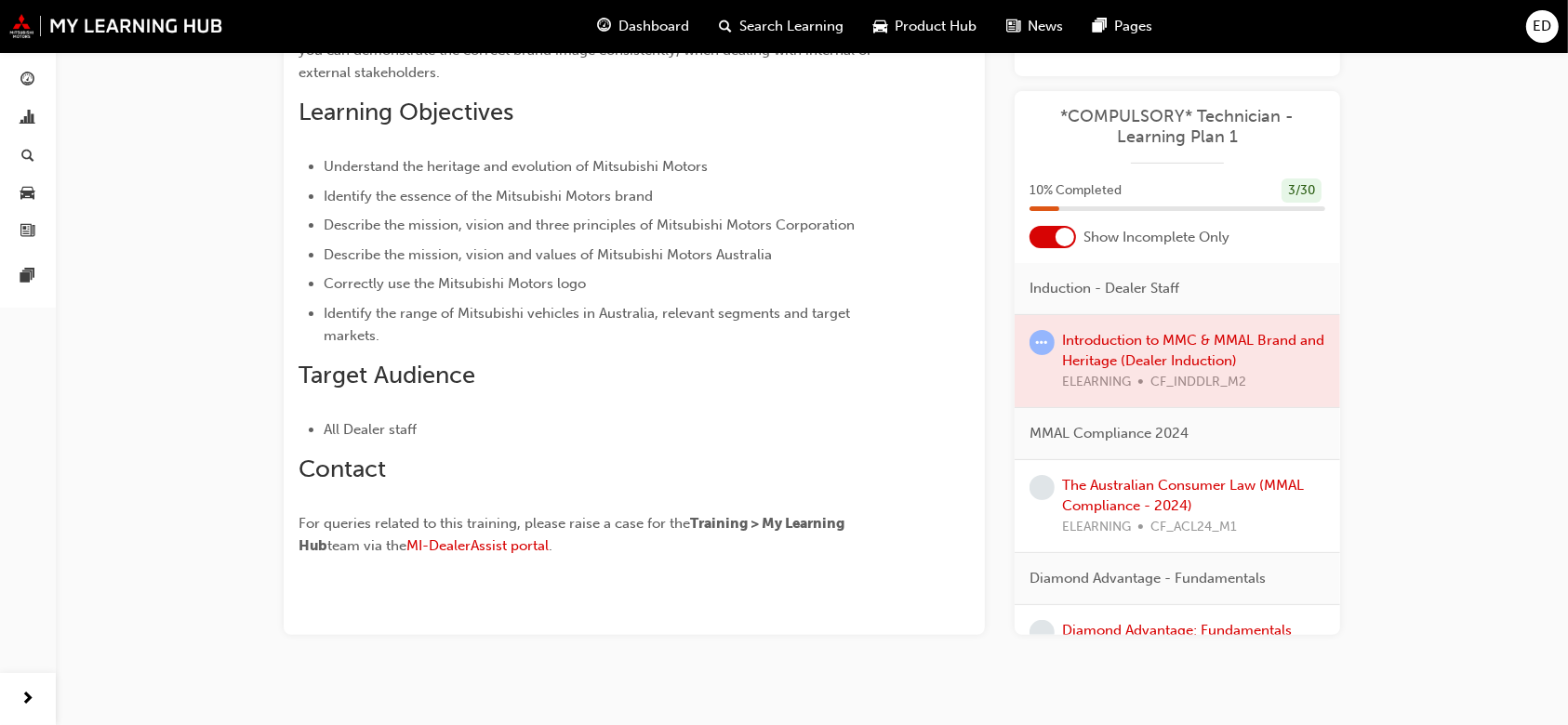 scroll, scrollTop: 280, scrollLeft: 0, axis: vertical 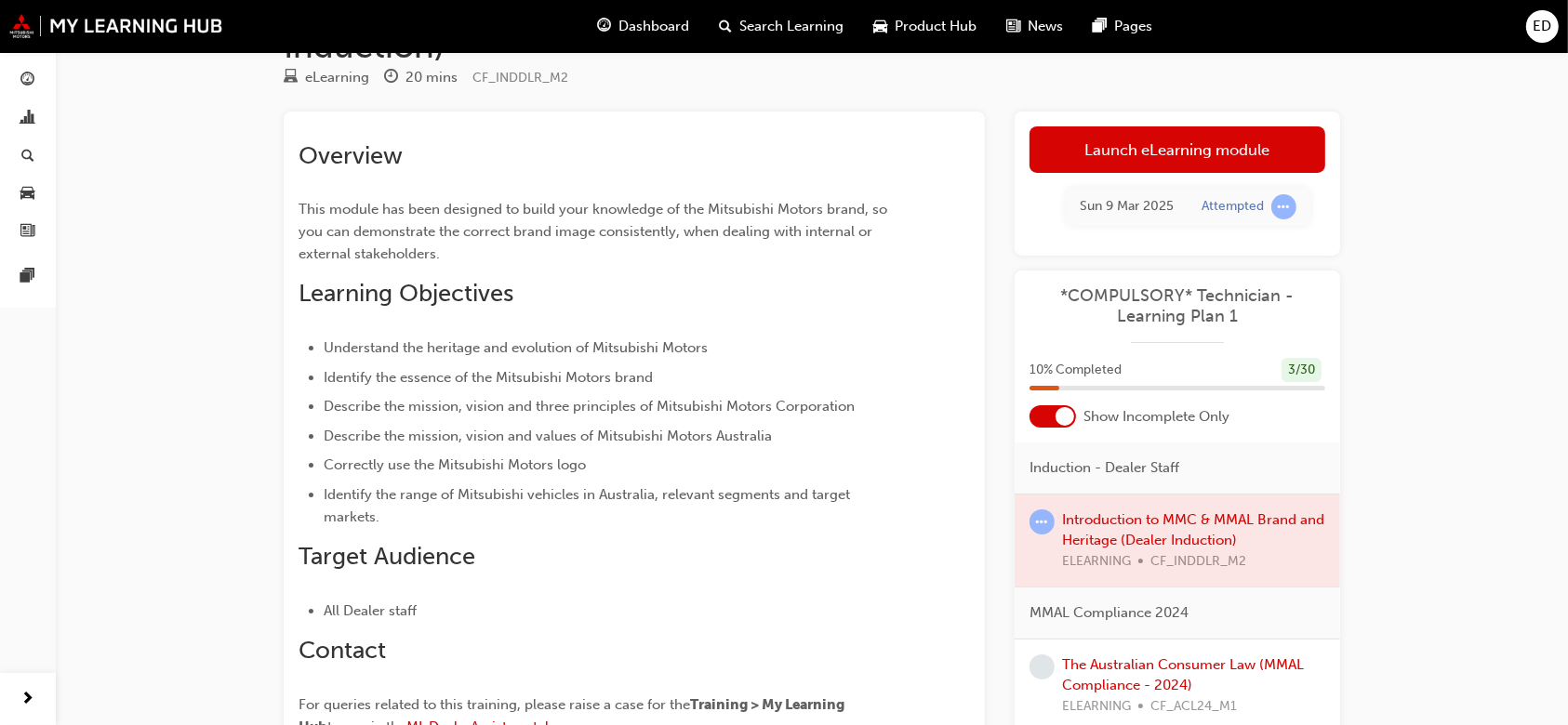 click on "10 % Completed" at bounding box center [1075, 370] 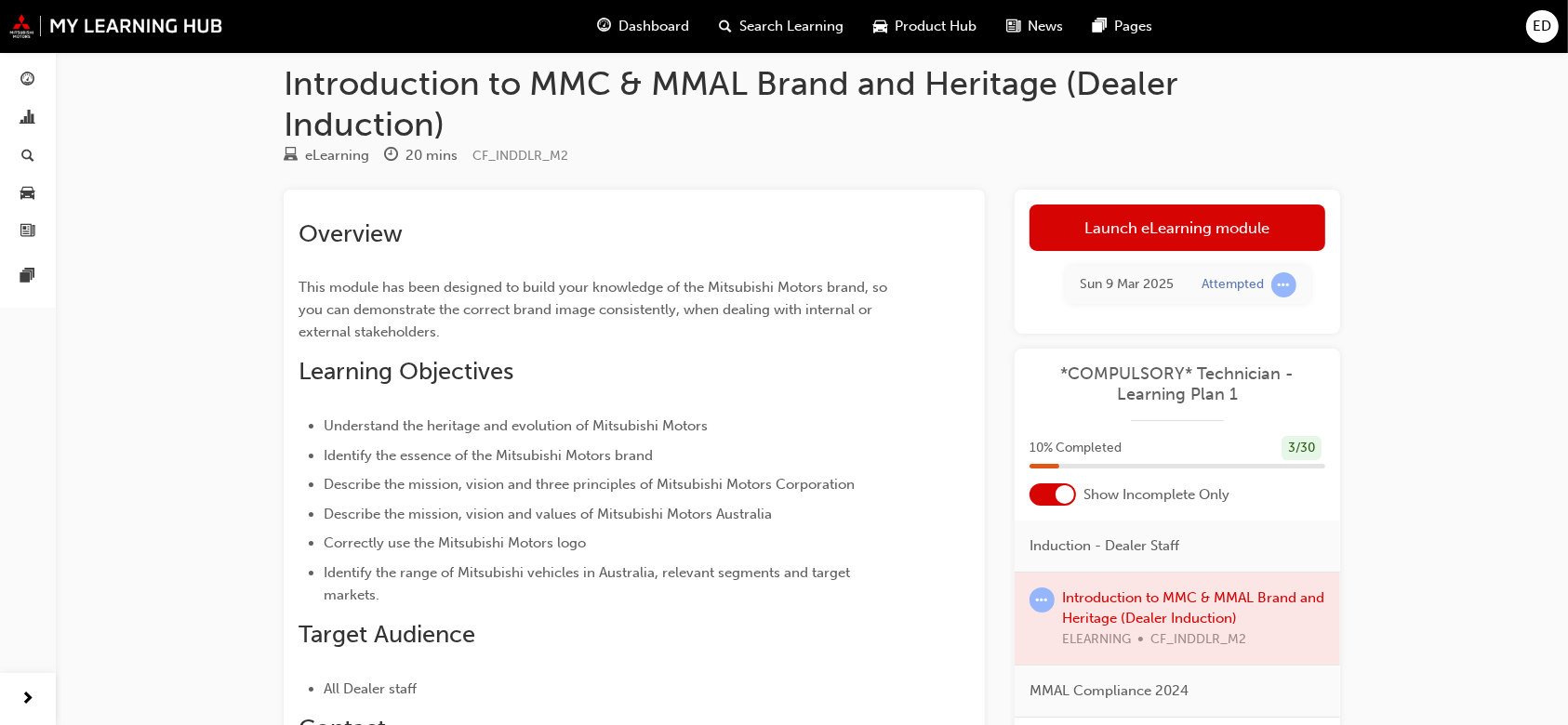 scroll, scrollTop: 0, scrollLeft: 0, axis: both 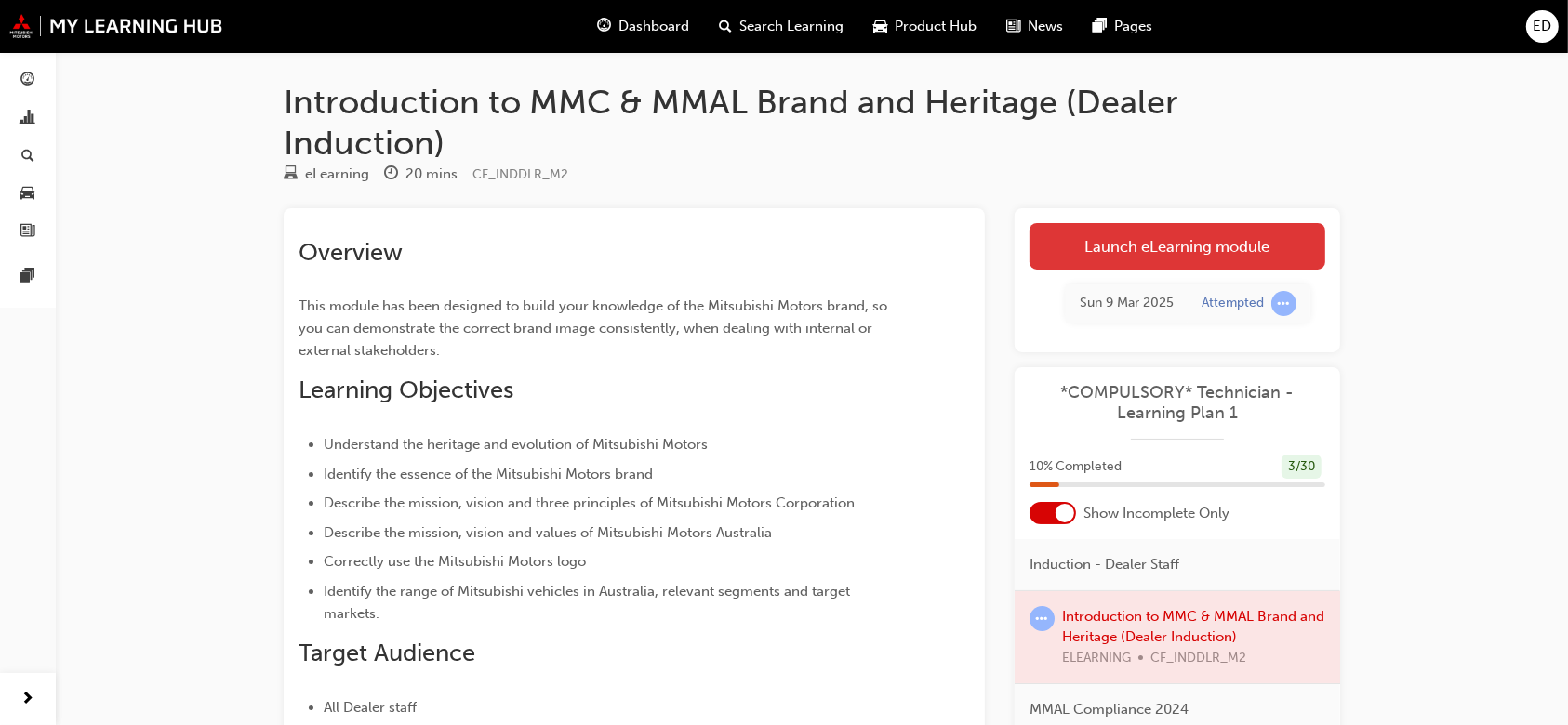click on "Launch eLearning module" at bounding box center [1177, 246] 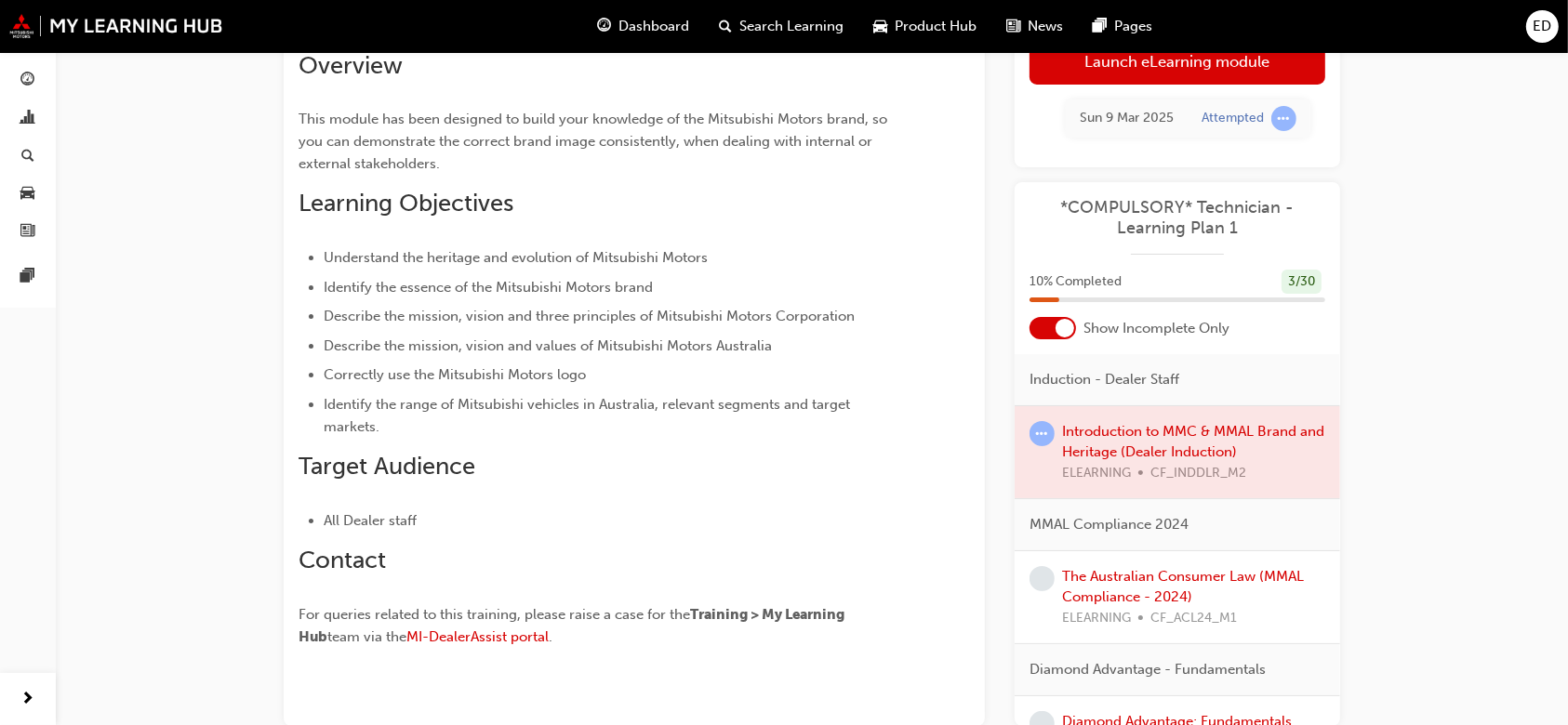 scroll, scrollTop: 202, scrollLeft: 0, axis: vertical 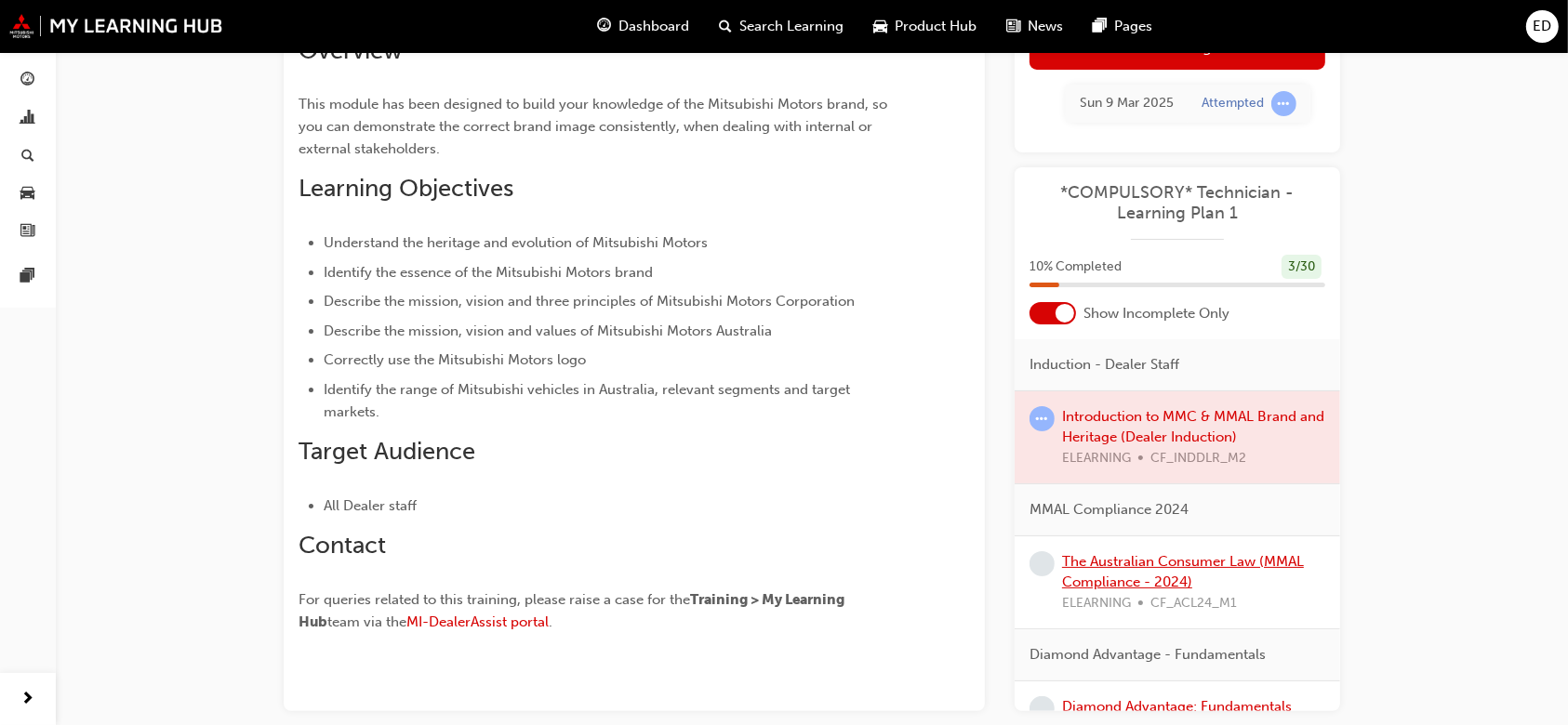 click on "The Australian Consumer Law (MMAL Compliance - 2024)" at bounding box center [1183, 571] 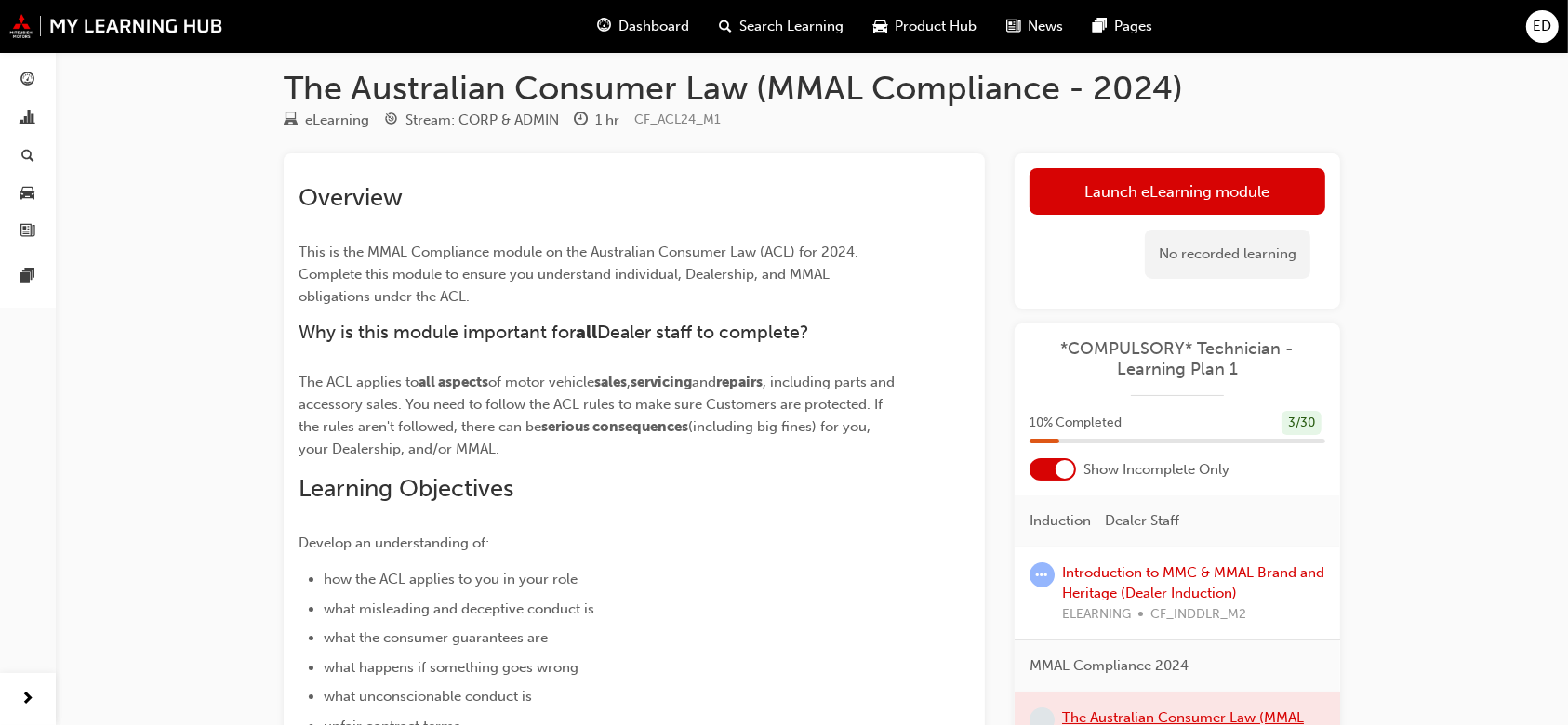 scroll, scrollTop: 0, scrollLeft: 0, axis: both 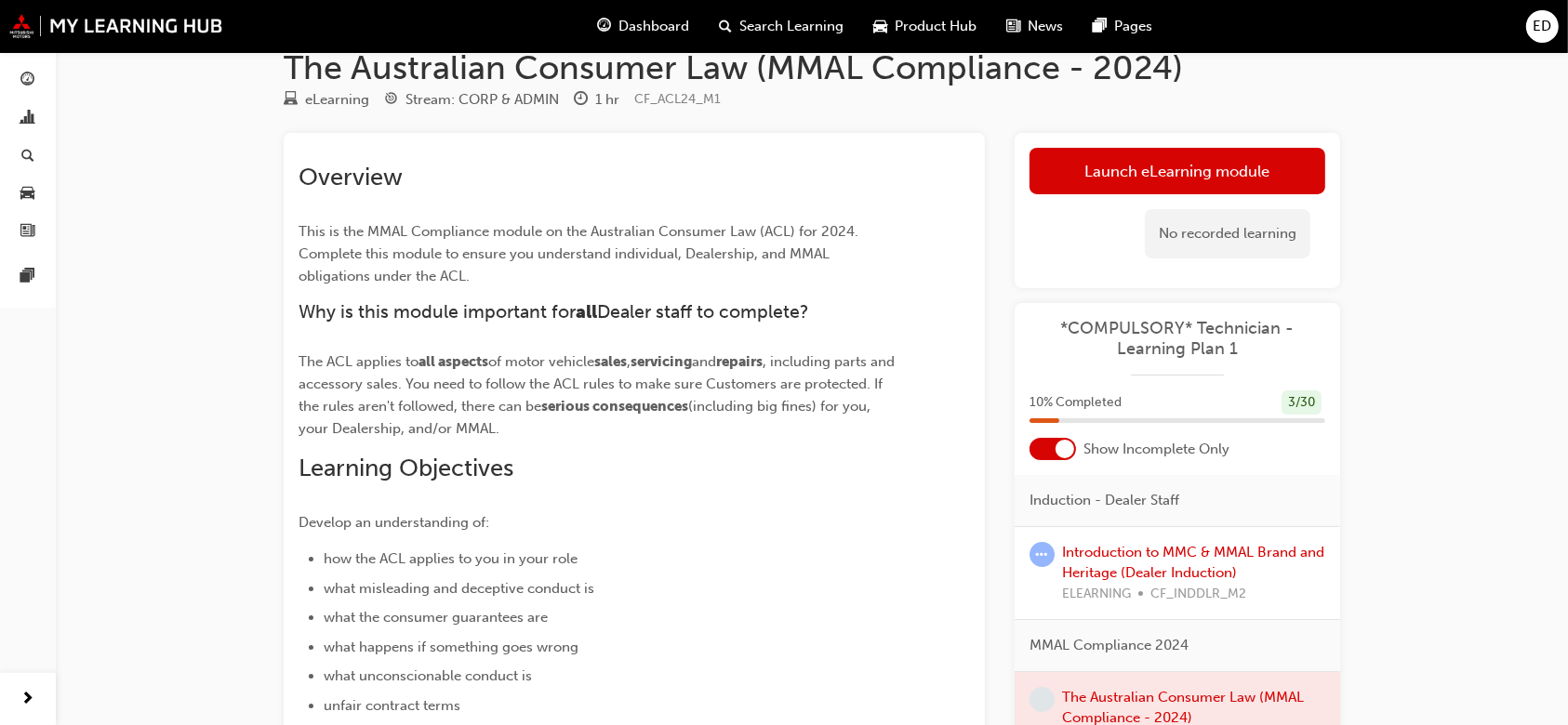 click on "No recorded learning" at bounding box center (1228, 233) 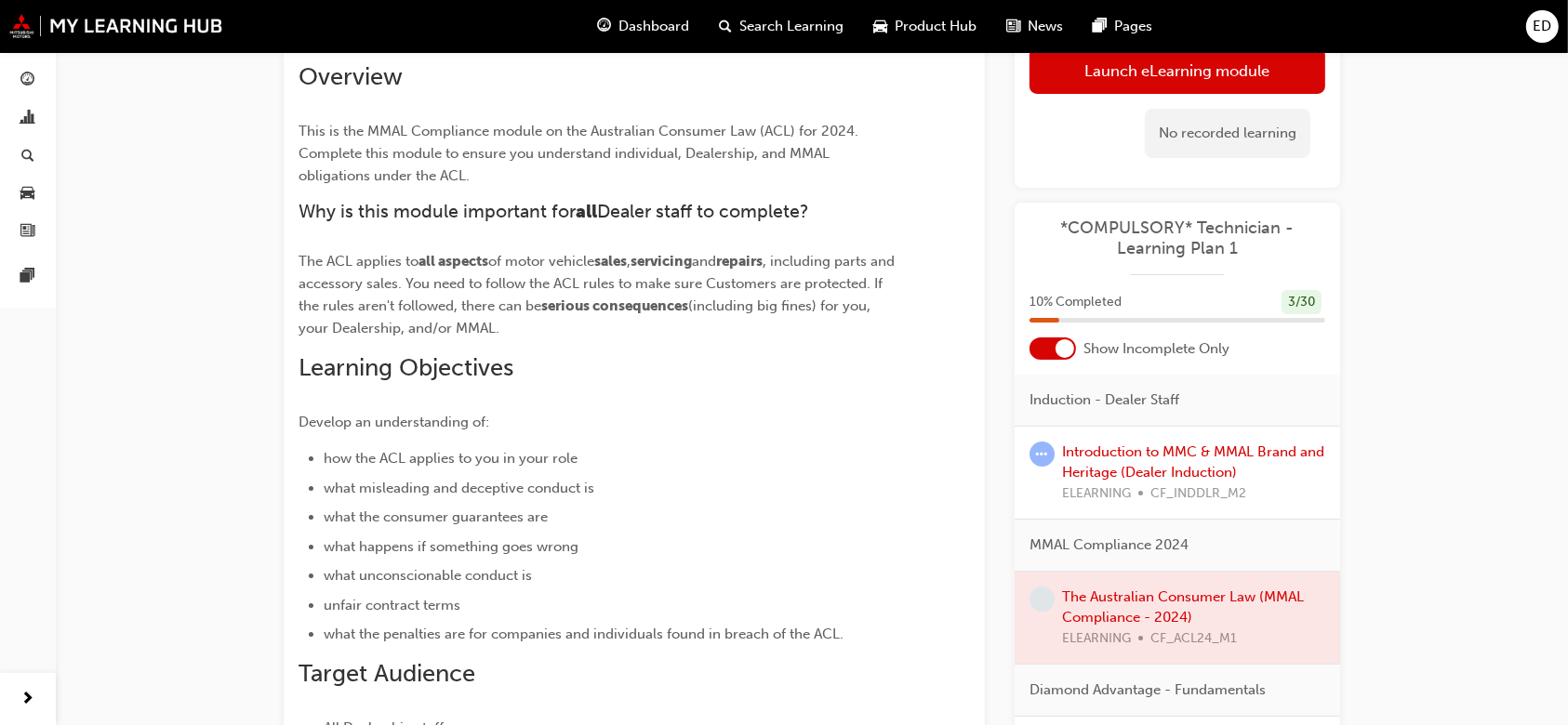 click at bounding box center (1065, 349) 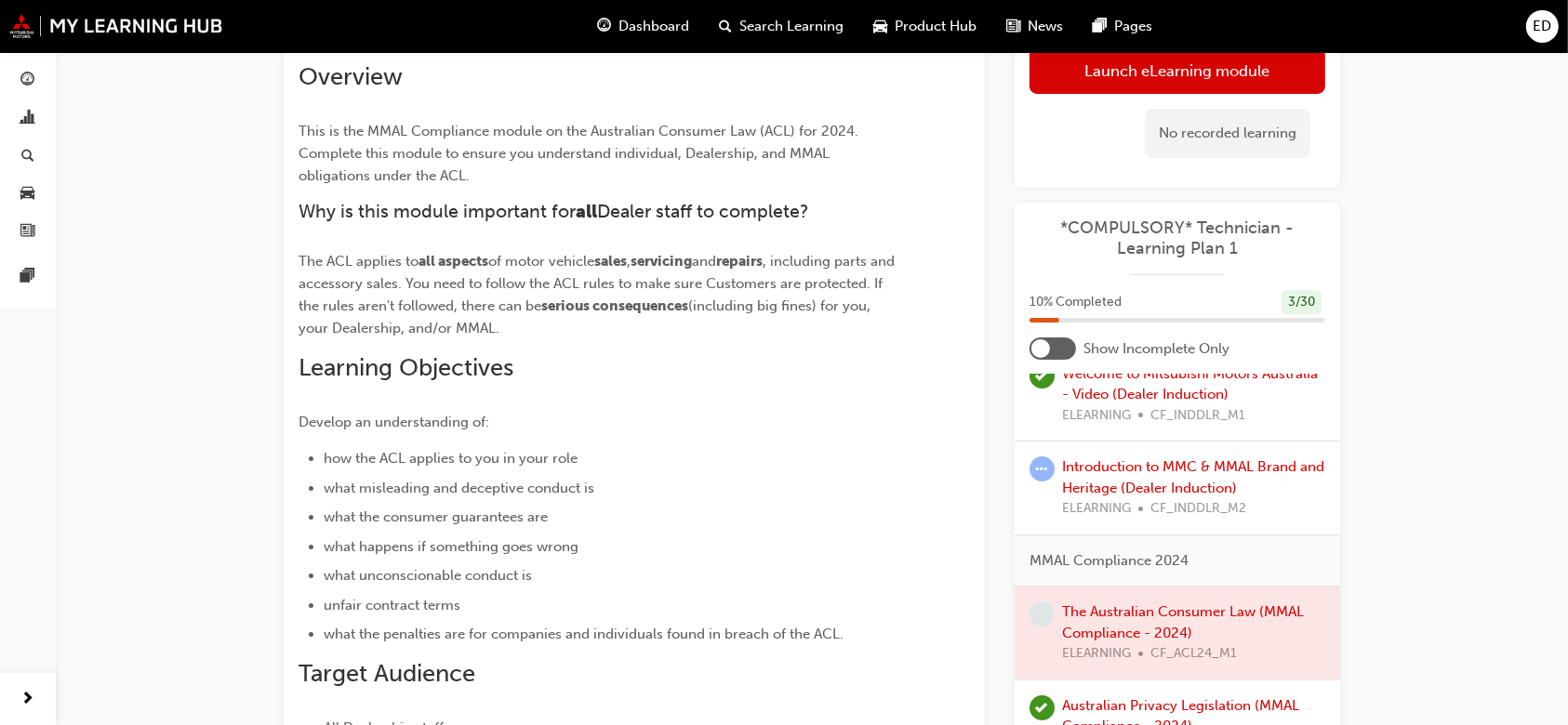 scroll, scrollTop: 0, scrollLeft: 0, axis: both 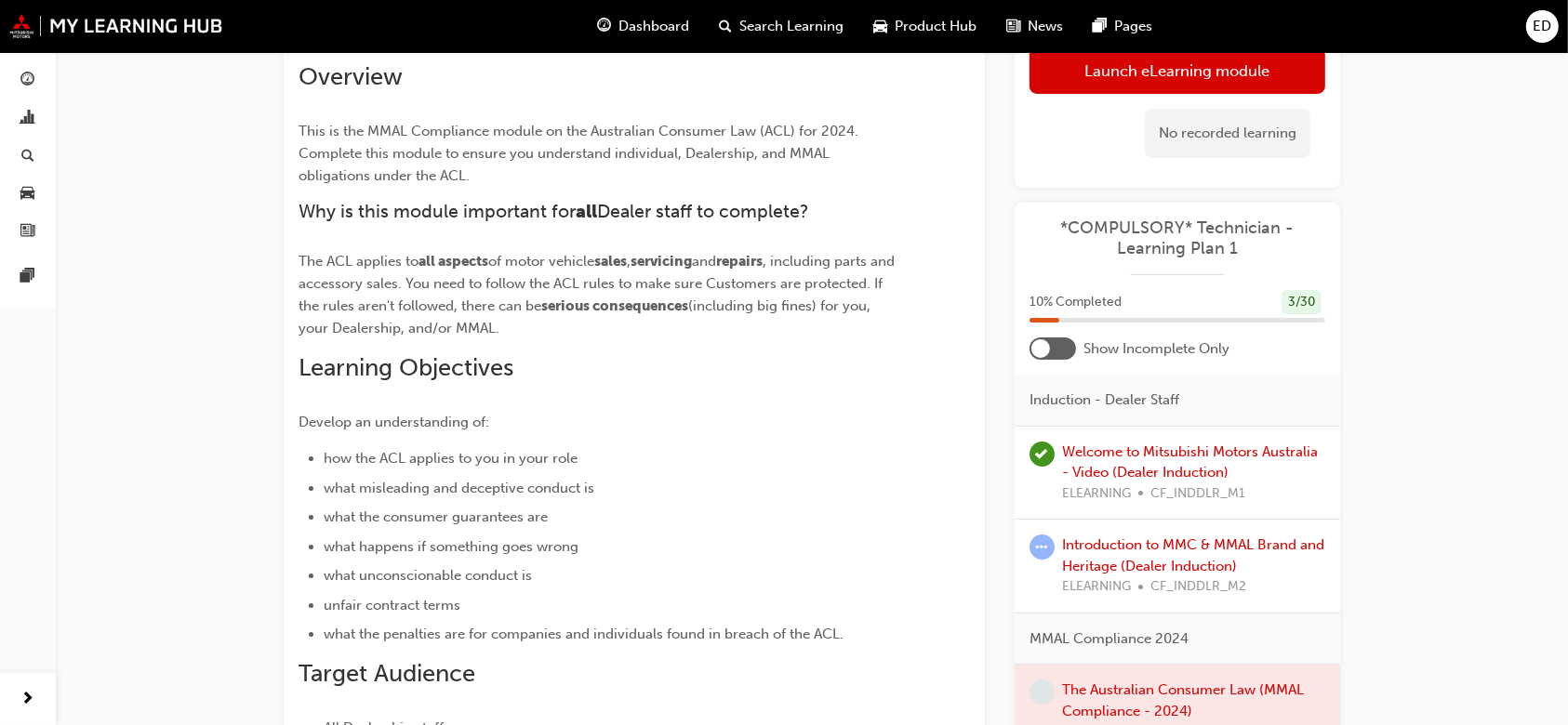 click at bounding box center (1053, 349) 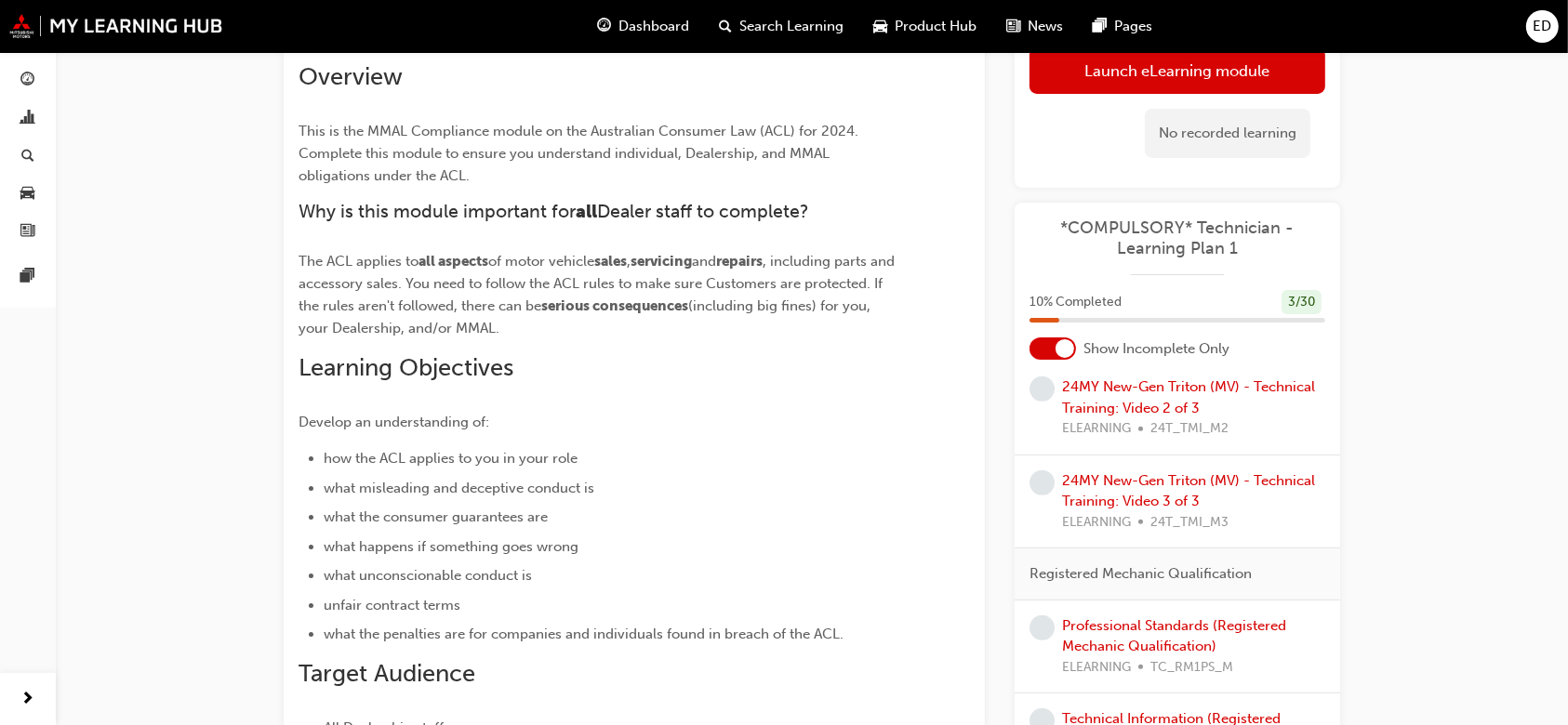 scroll, scrollTop: 0, scrollLeft: 0, axis: both 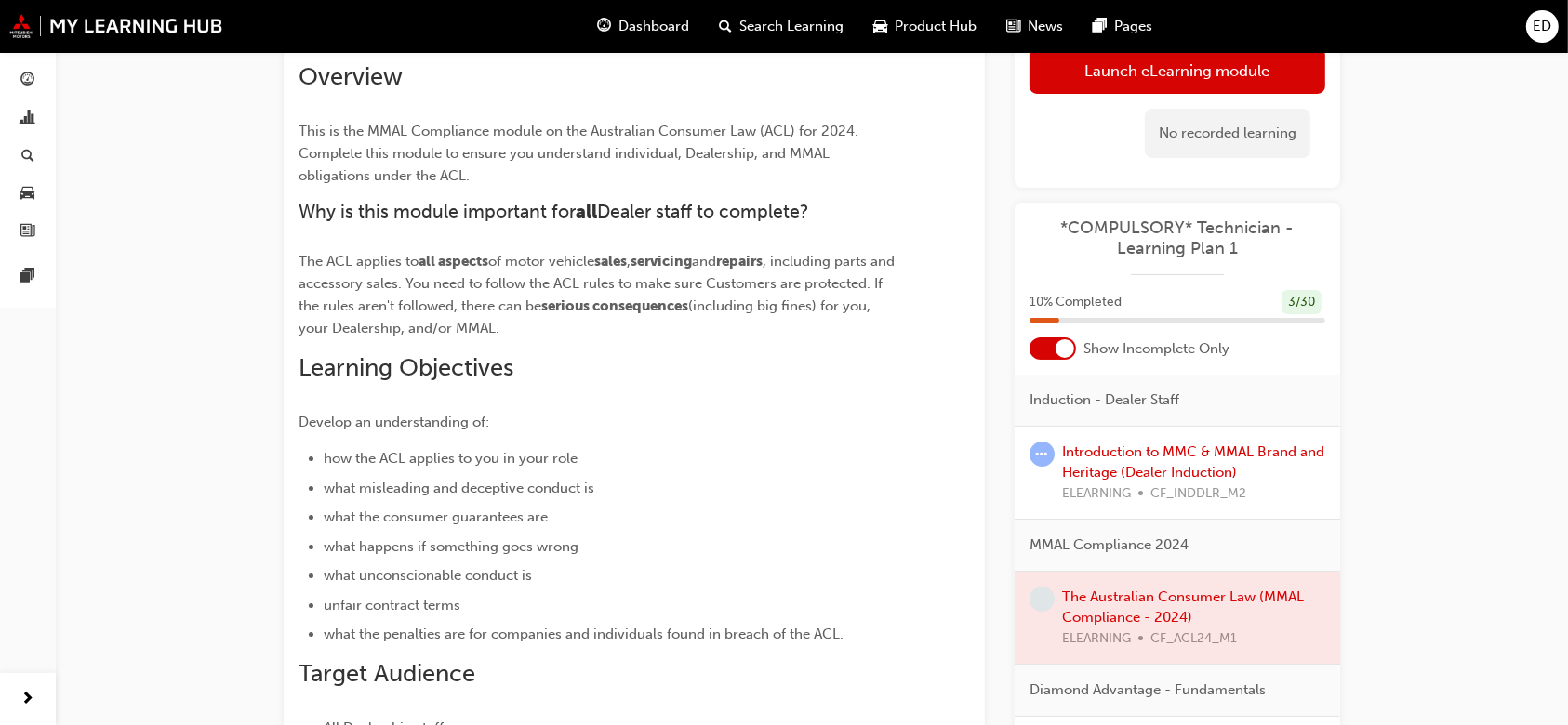 click at bounding box center [1065, 349] 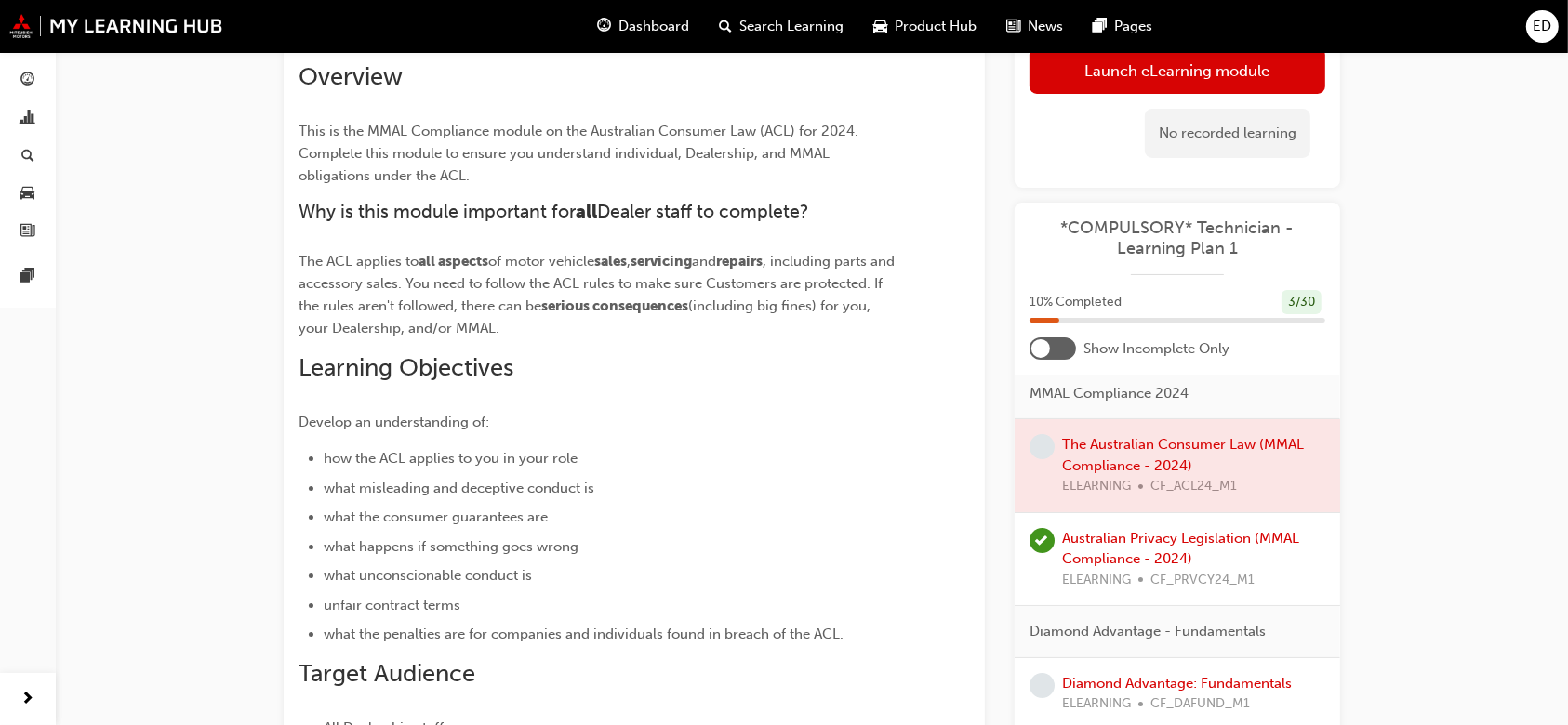scroll, scrollTop: 236, scrollLeft: 0, axis: vertical 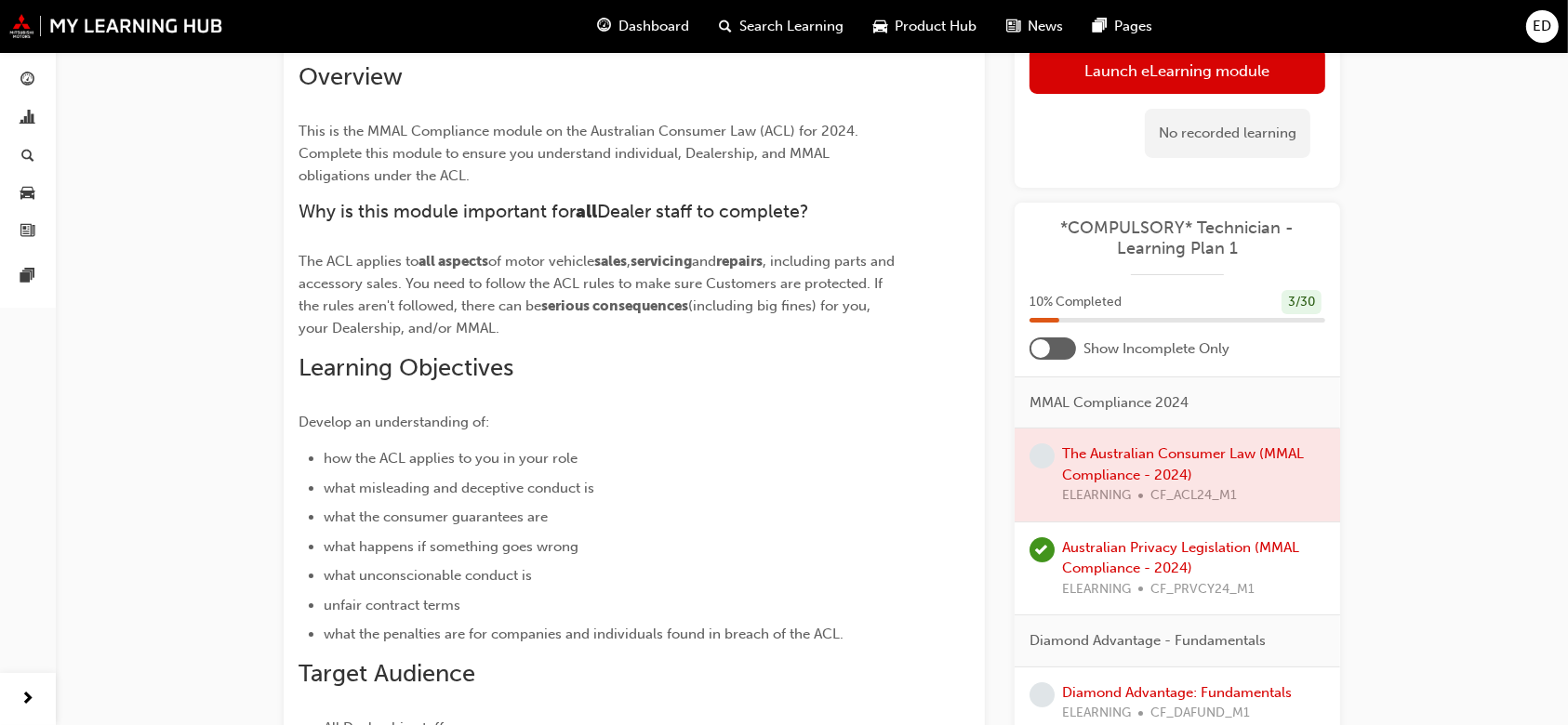 click at bounding box center (1177, 475) 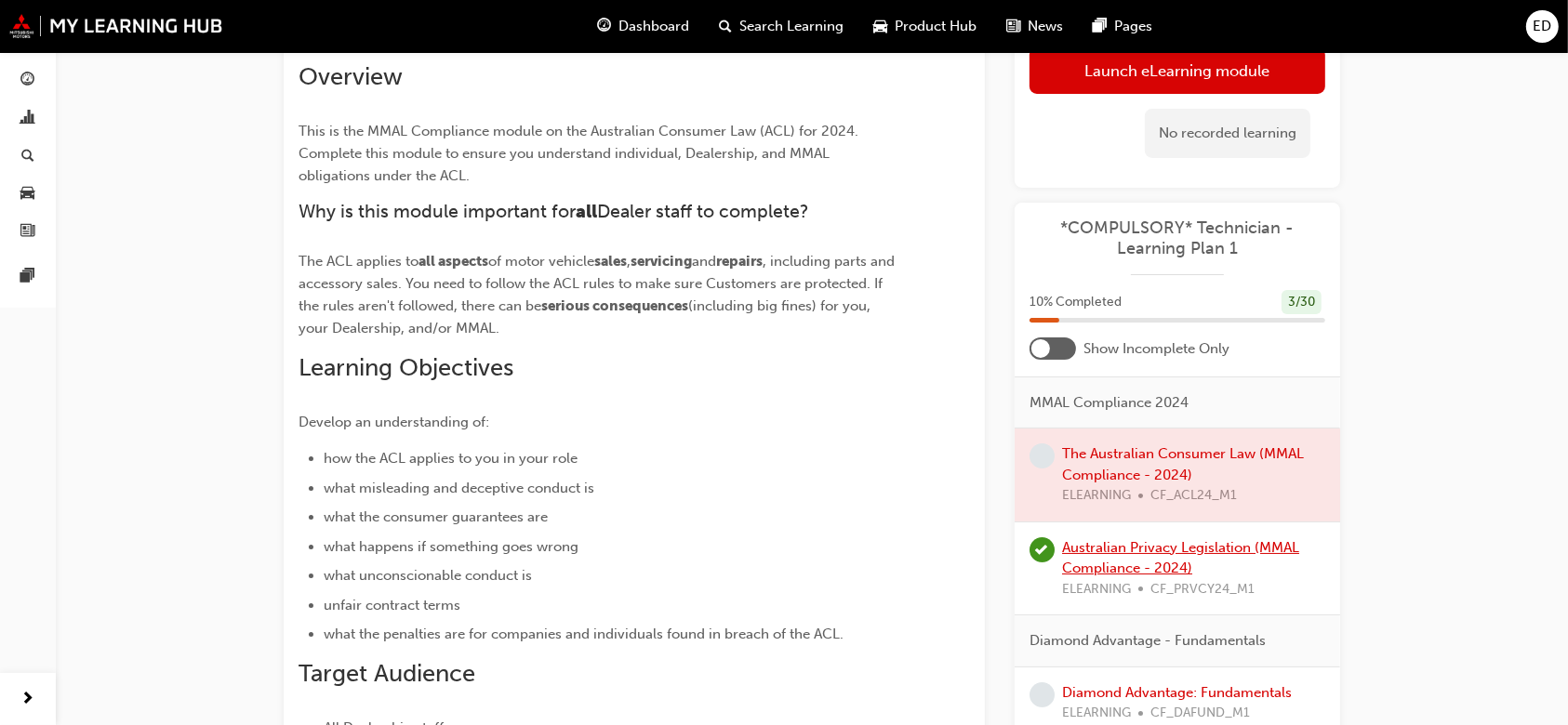 click on "Australian Privacy Legislation (MMAL Compliance - 2024)" at bounding box center (1180, 558) 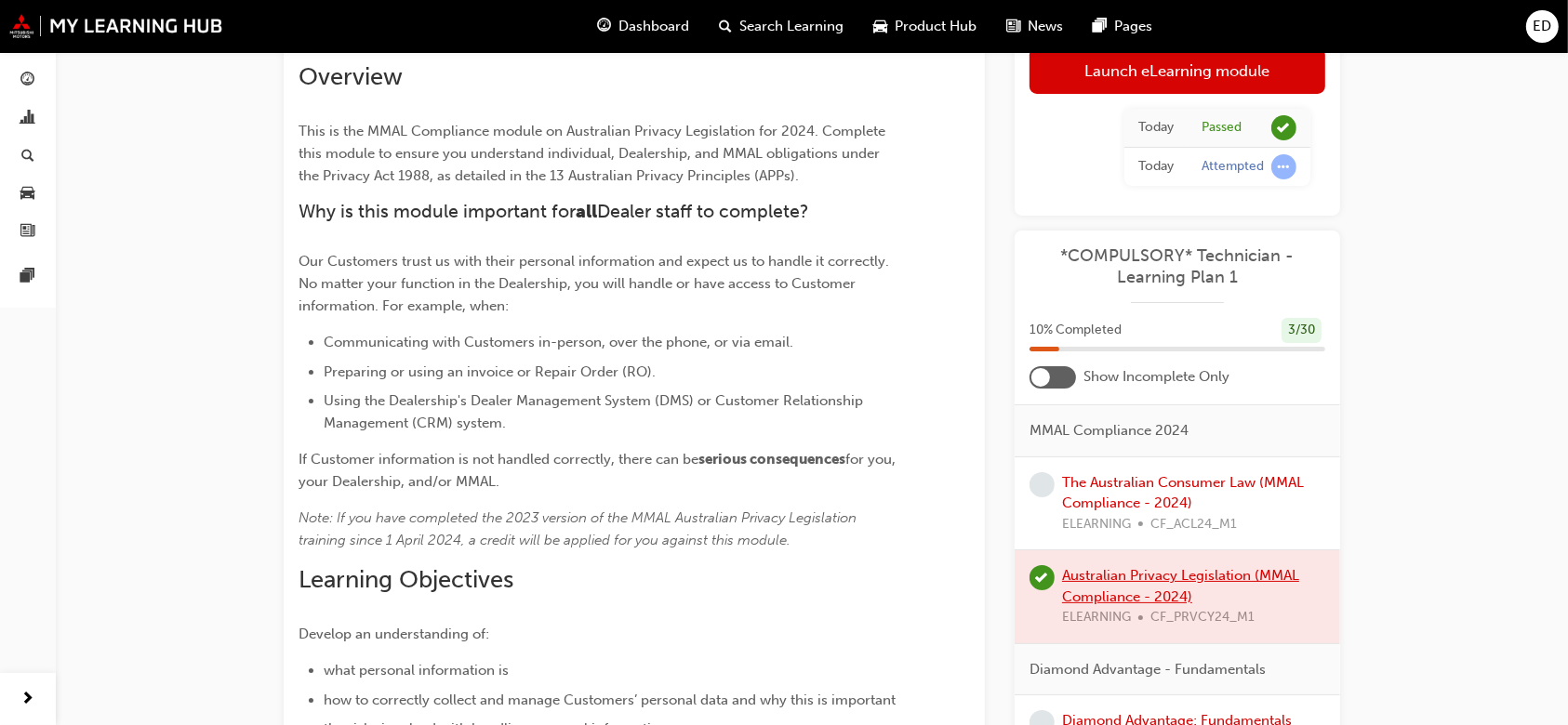 scroll, scrollTop: 0, scrollLeft: 0, axis: both 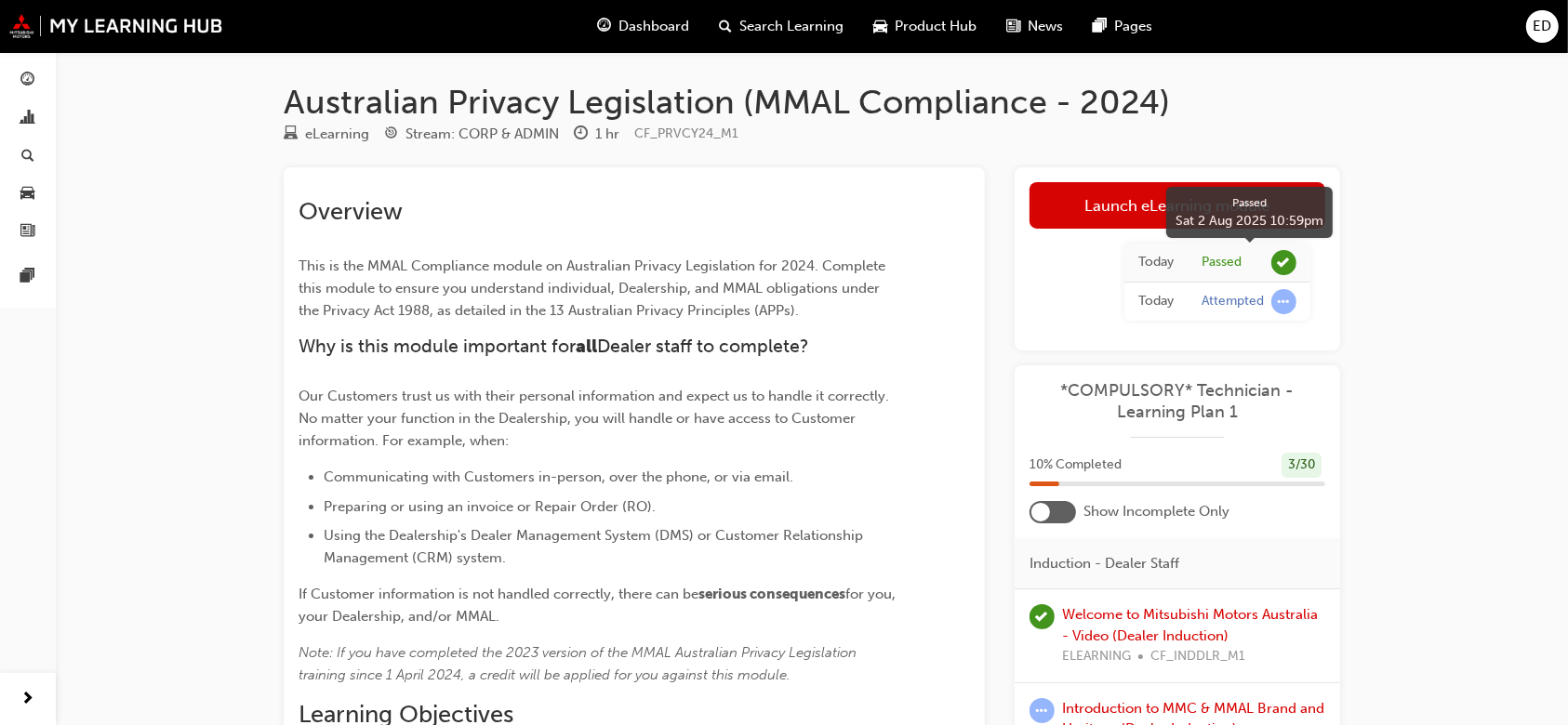 click at bounding box center [1283, 262] 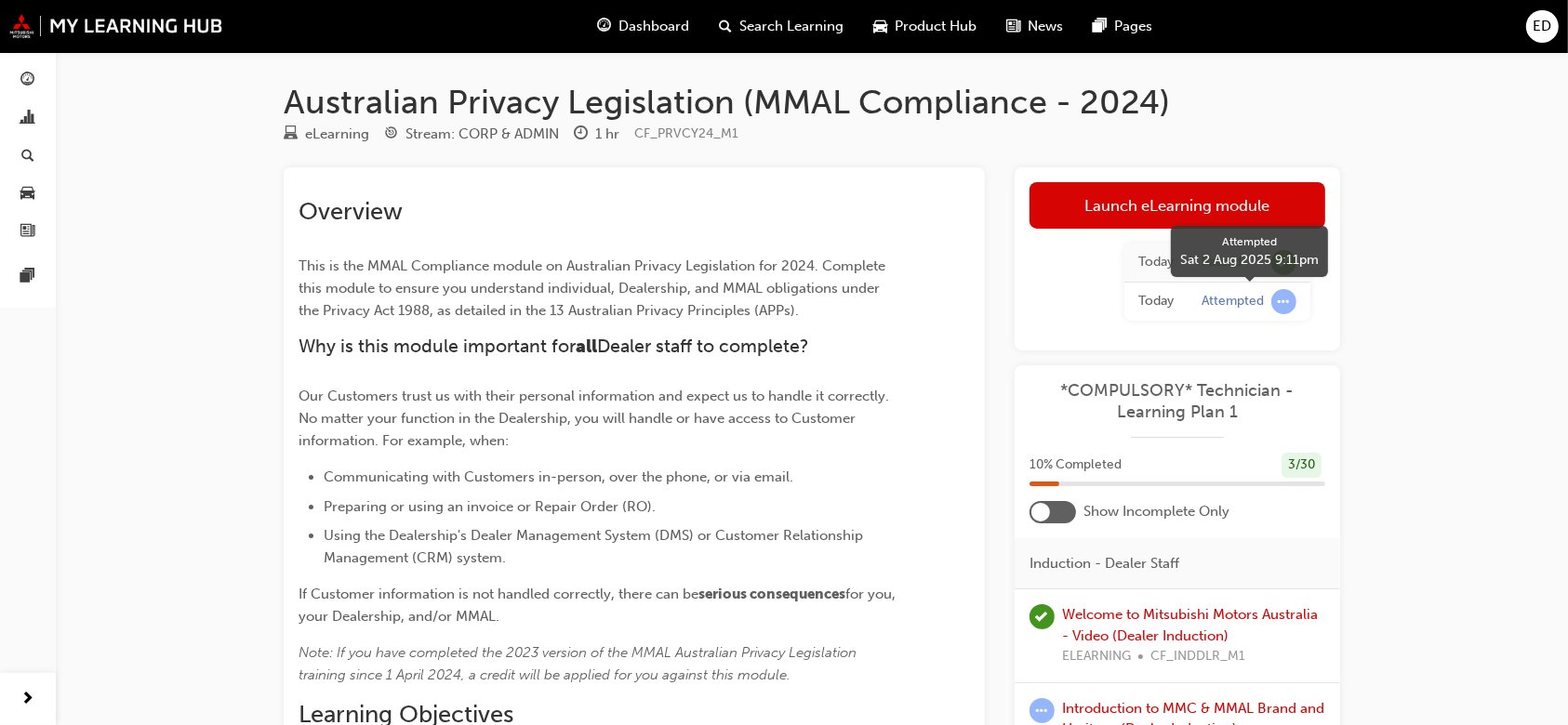 click at bounding box center (1283, 301) 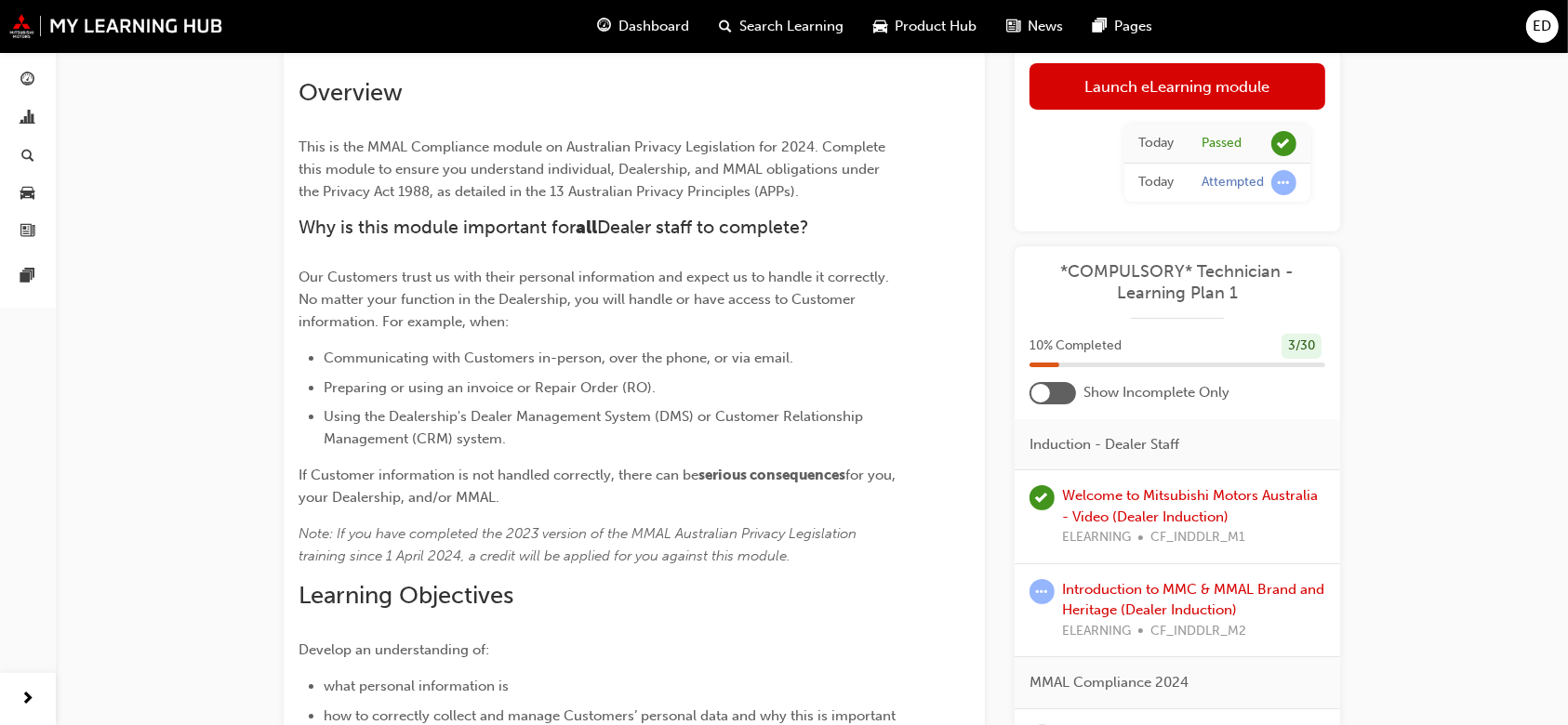 scroll, scrollTop: 121, scrollLeft: 0, axis: vertical 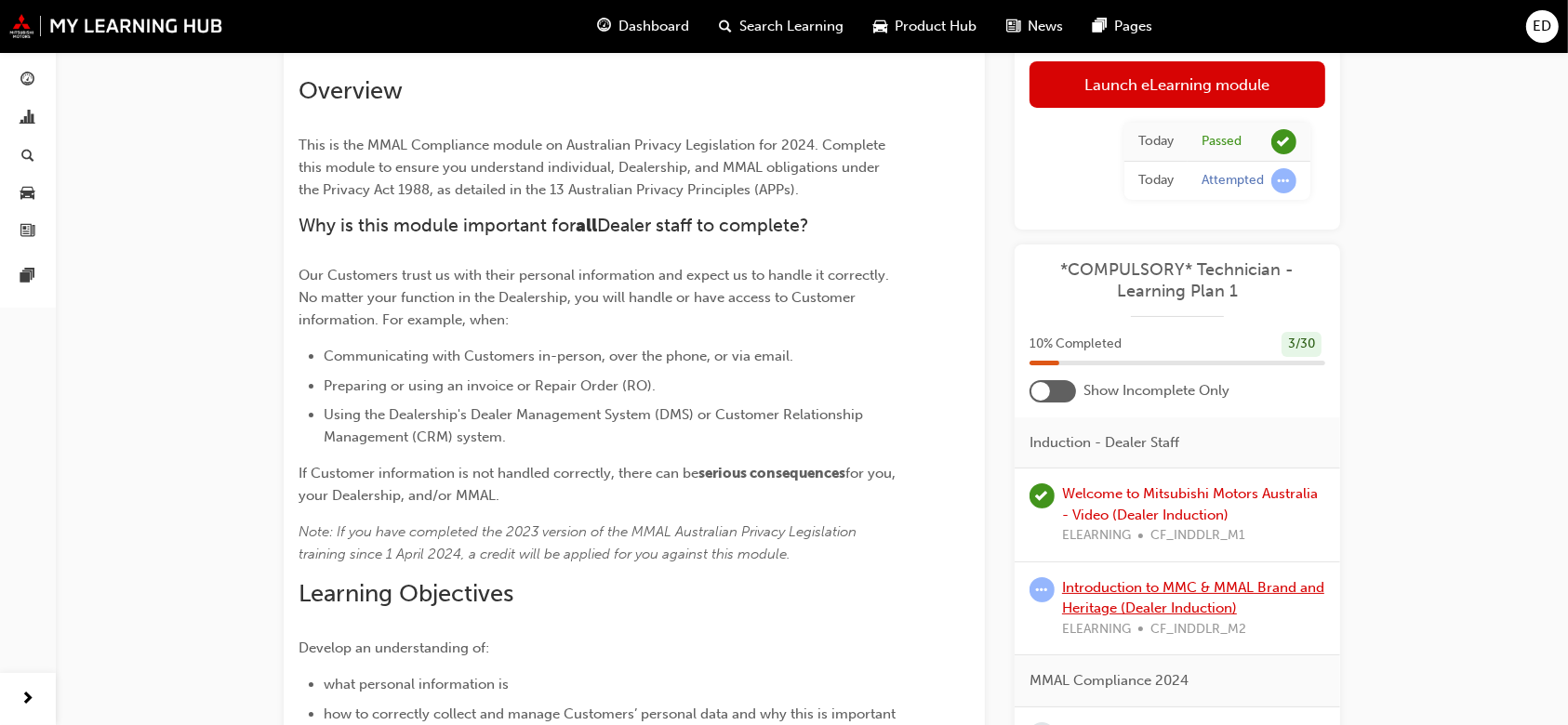 click on "Introduction to MMC & MMAL Brand and Heritage (Dealer Induction)" at bounding box center [1193, 598] 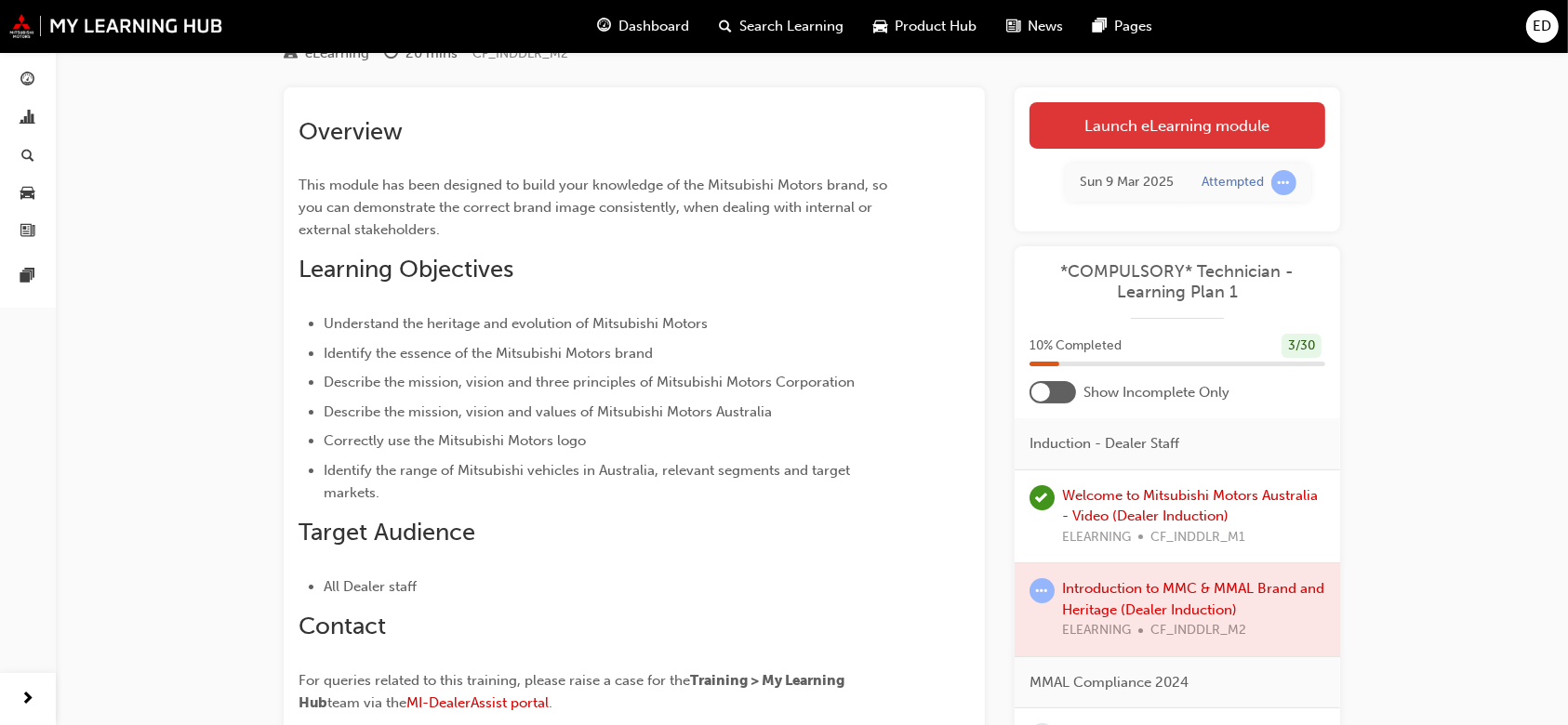 click on "Launch eLearning module" at bounding box center (1177, 125) 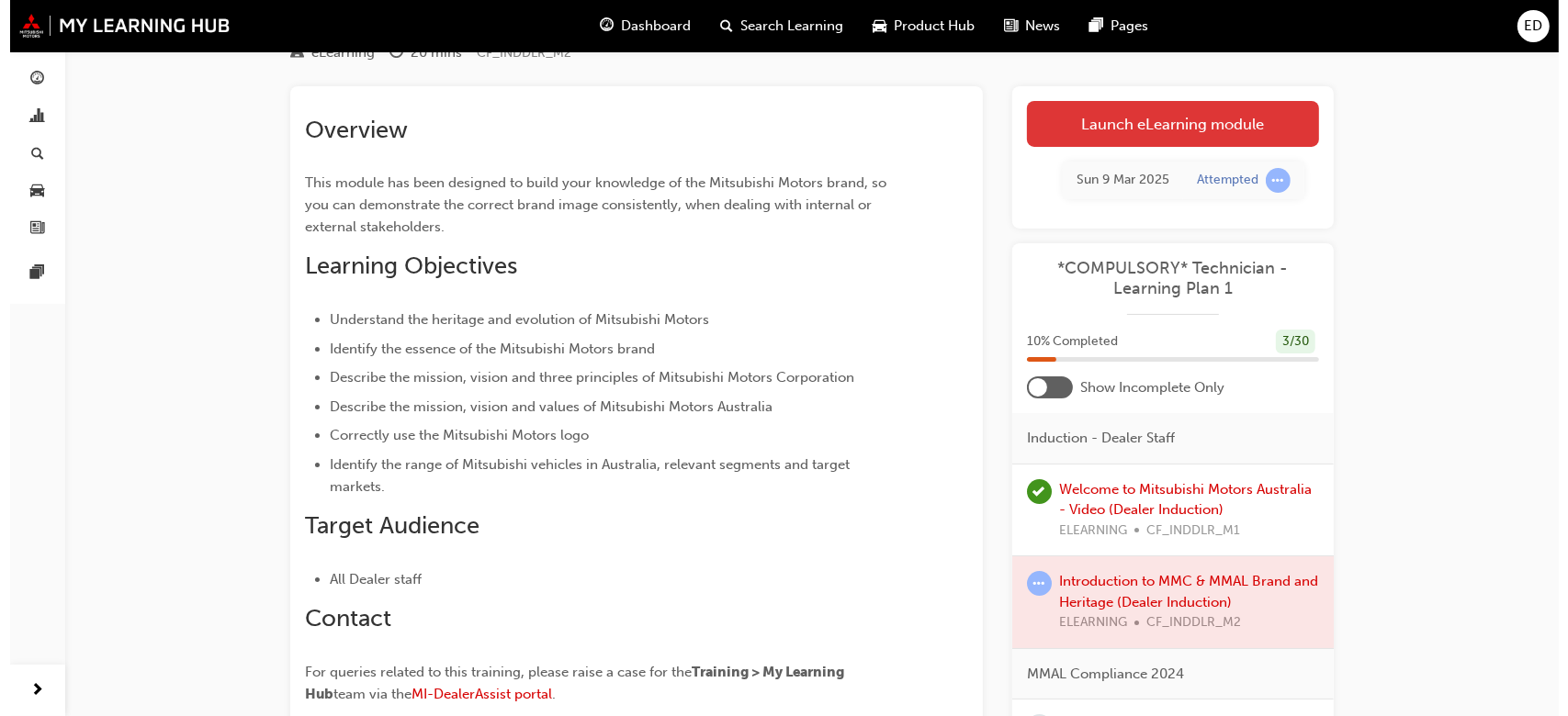 scroll, scrollTop: 0, scrollLeft: 0, axis: both 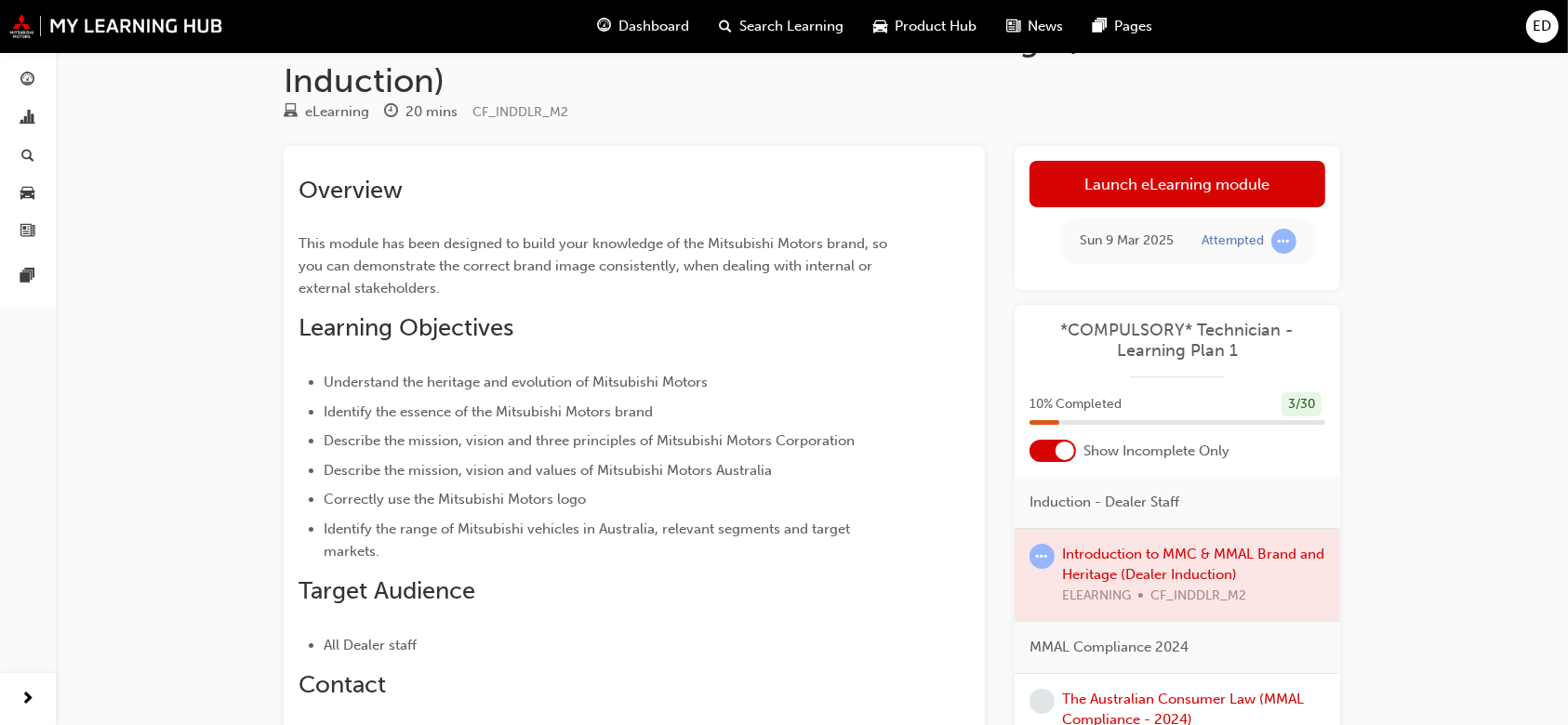 click at bounding box center [1053, 451] 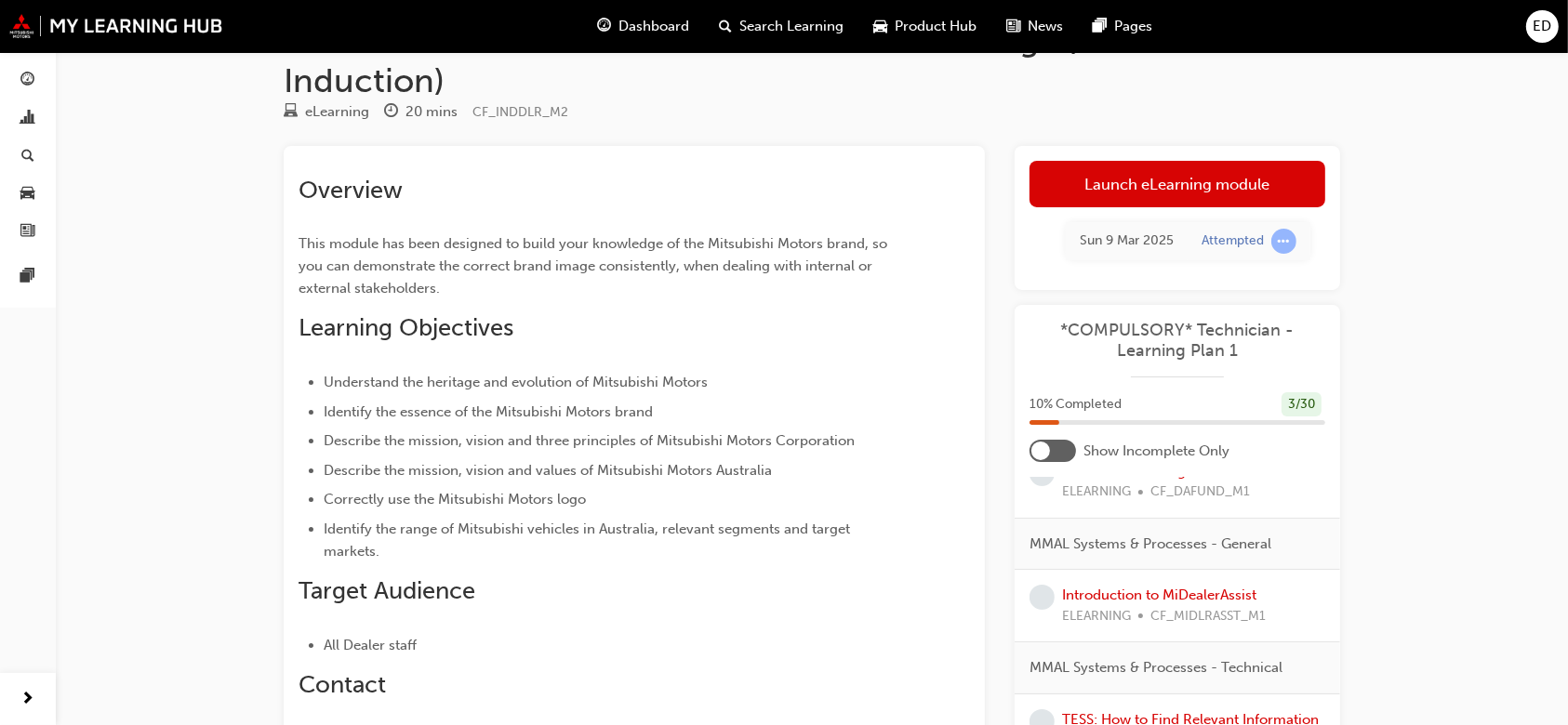 scroll, scrollTop: 0, scrollLeft: 0, axis: both 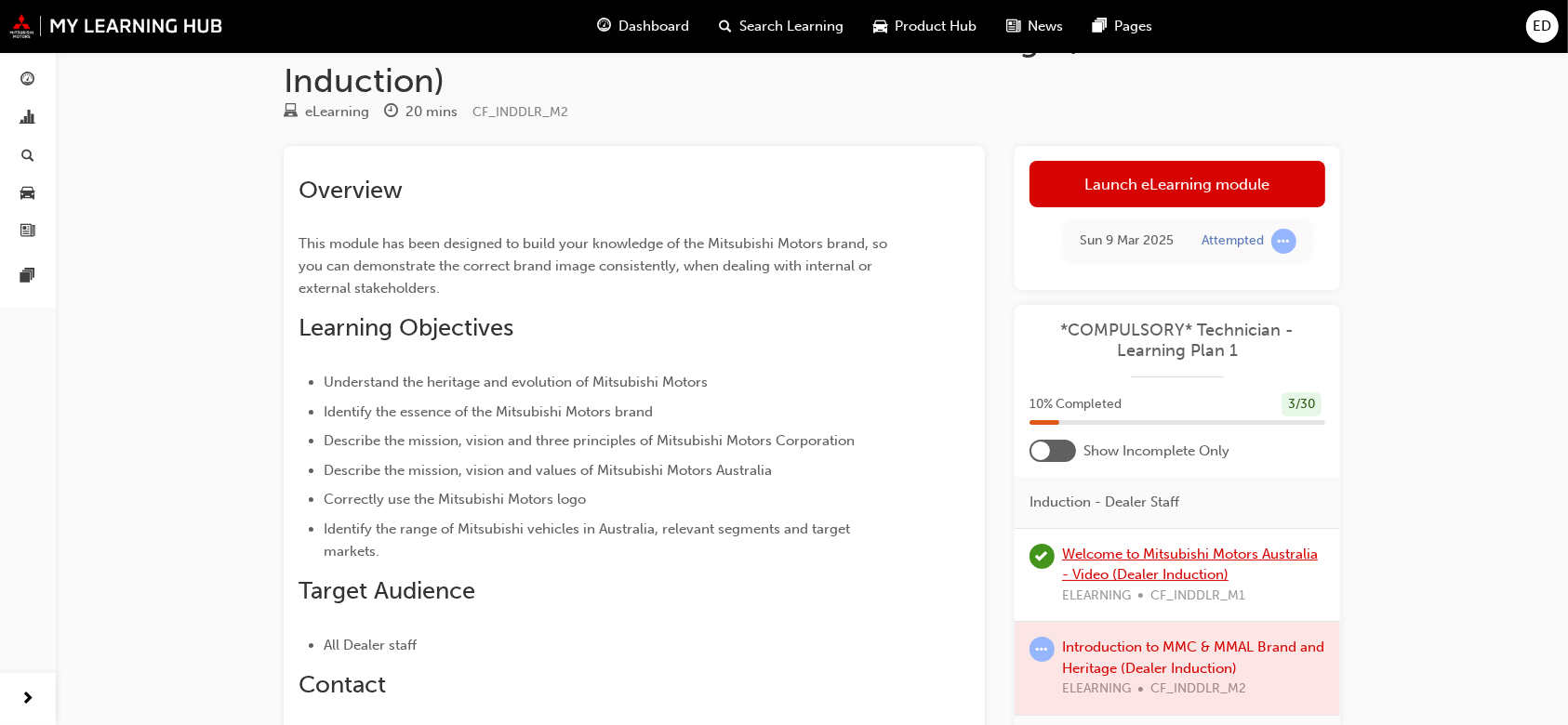 click on "Welcome to Mitsubishi Motors Australia - Video (Dealer Induction)" at bounding box center (1189, 564) 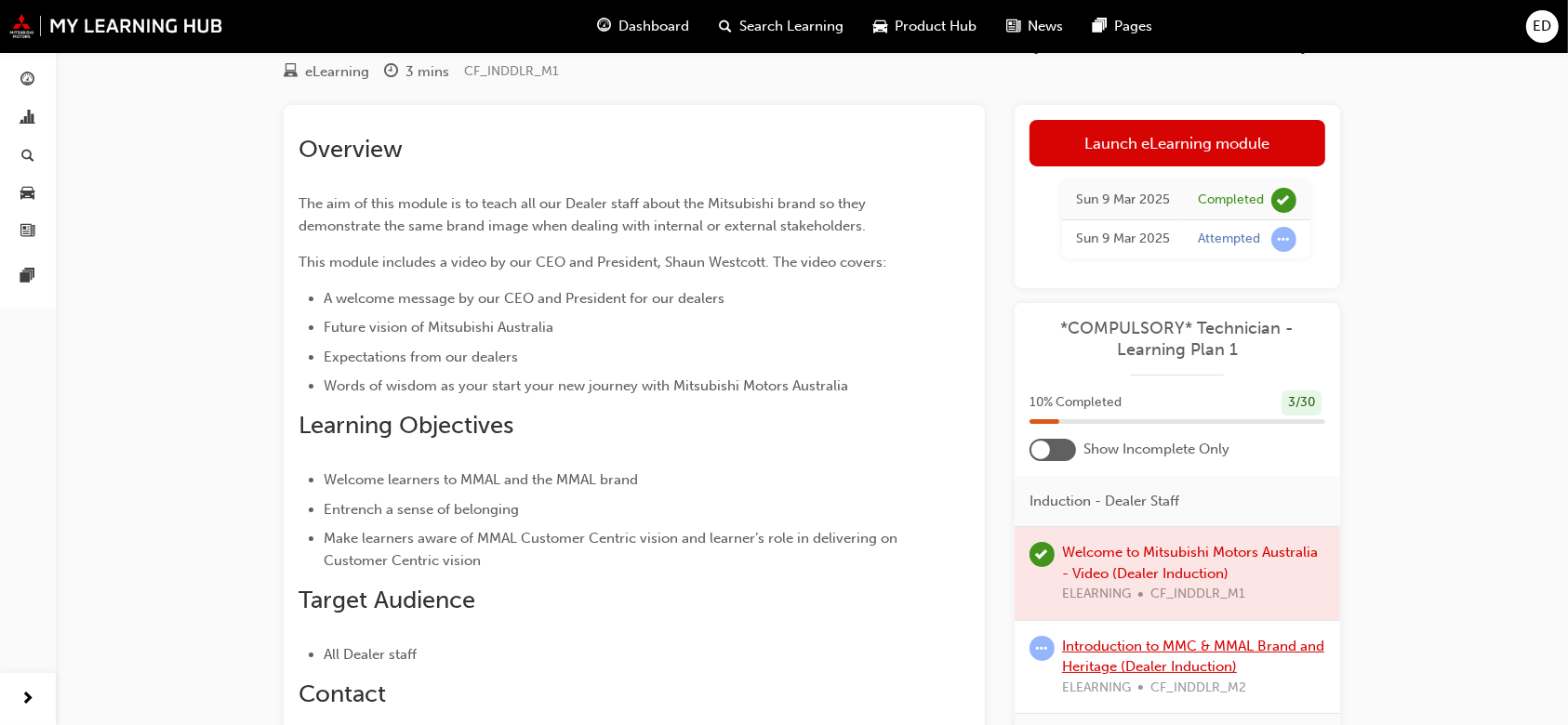 click on "Introduction to MMC & MMAL Brand and Heritage (Dealer Induction)" at bounding box center [1193, 656] 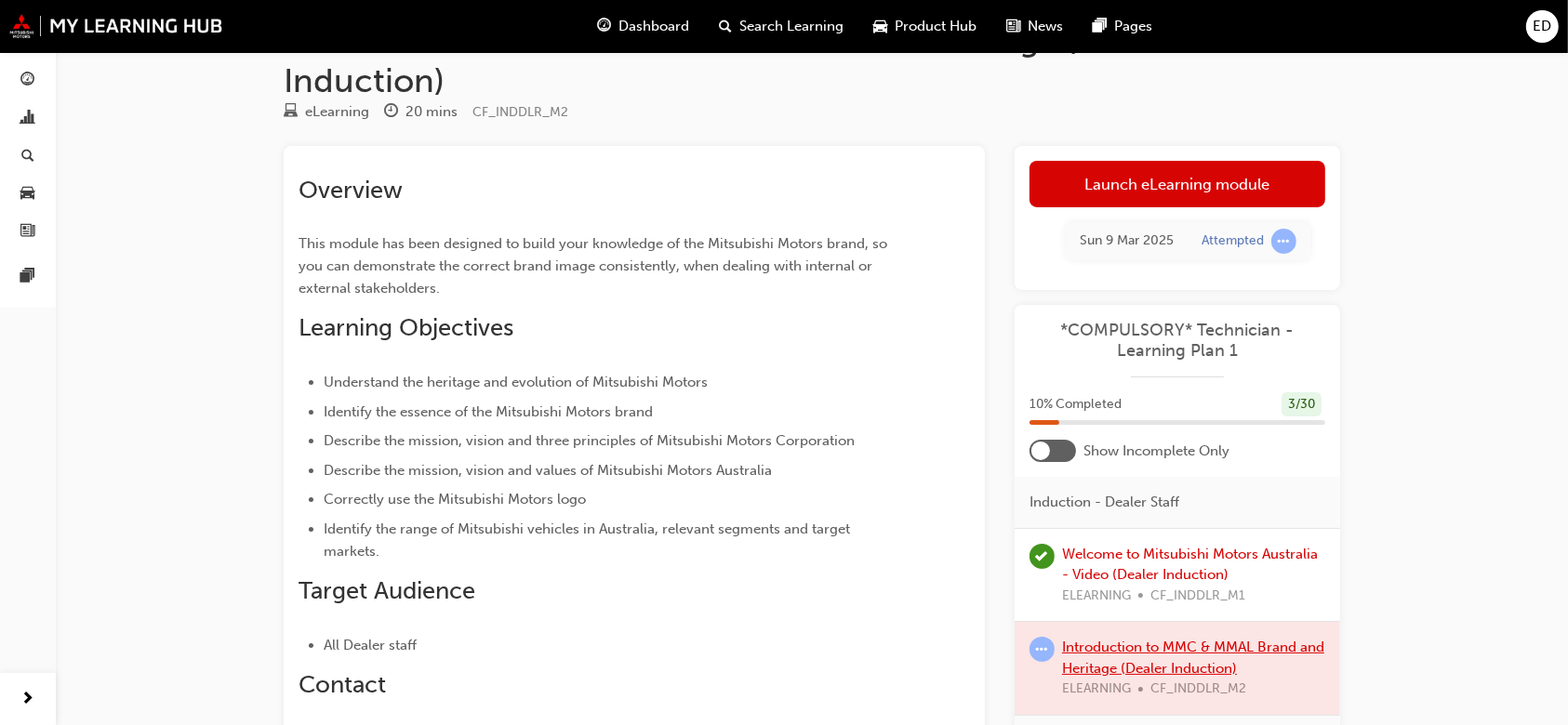 click at bounding box center (1177, 668) 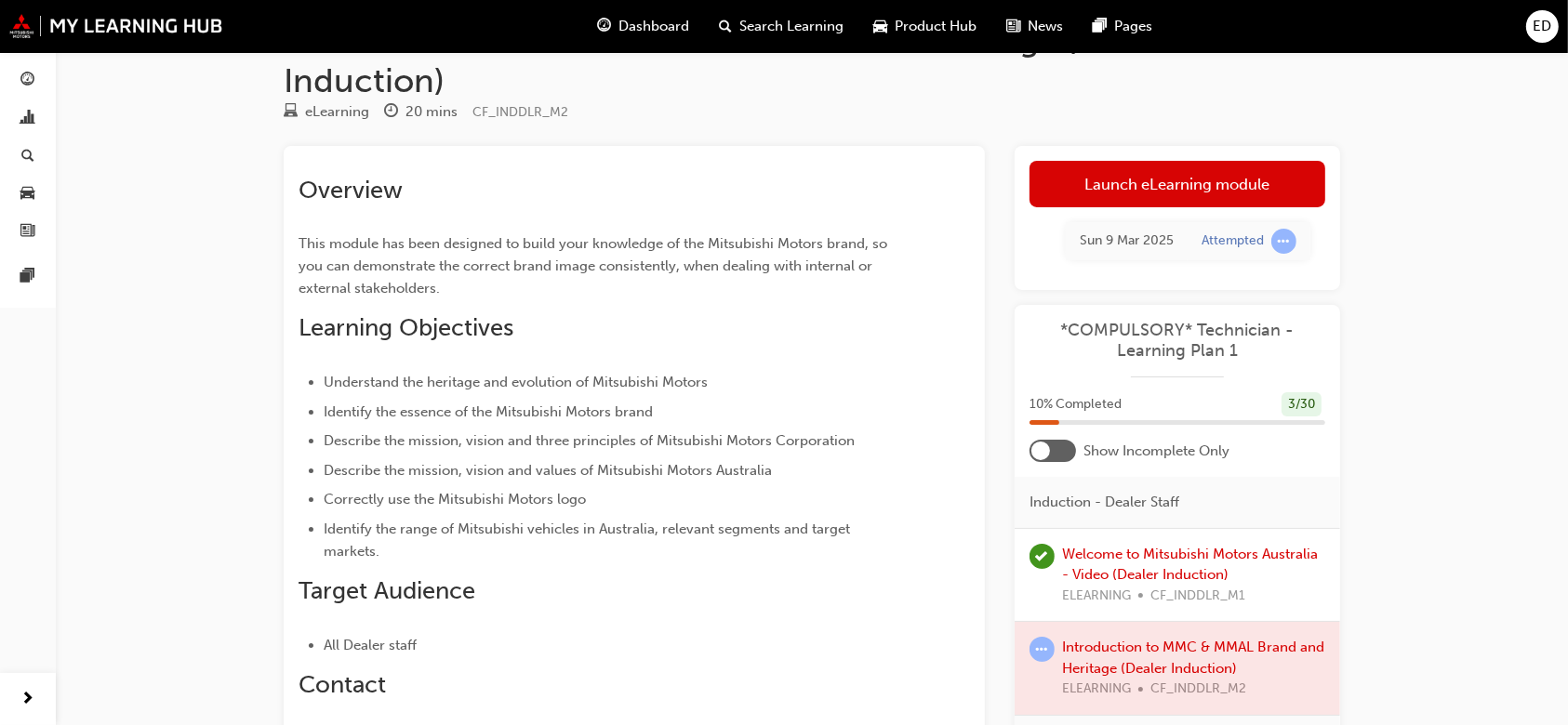 drag, startPoint x: 1174, startPoint y: 666, endPoint x: 1196, endPoint y: 644, distance: 31.112698 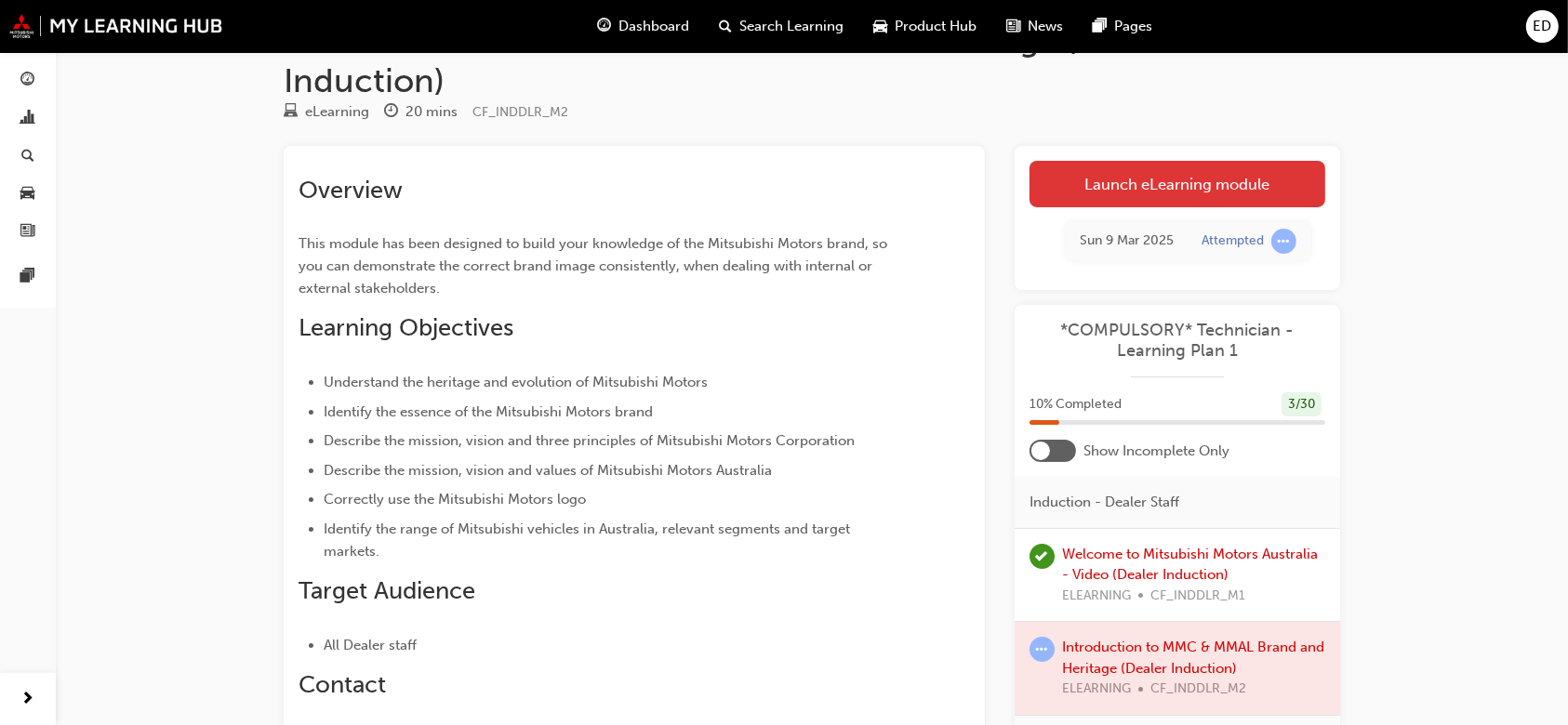 click on "Launch eLearning module" at bounding box center [1177, 184] 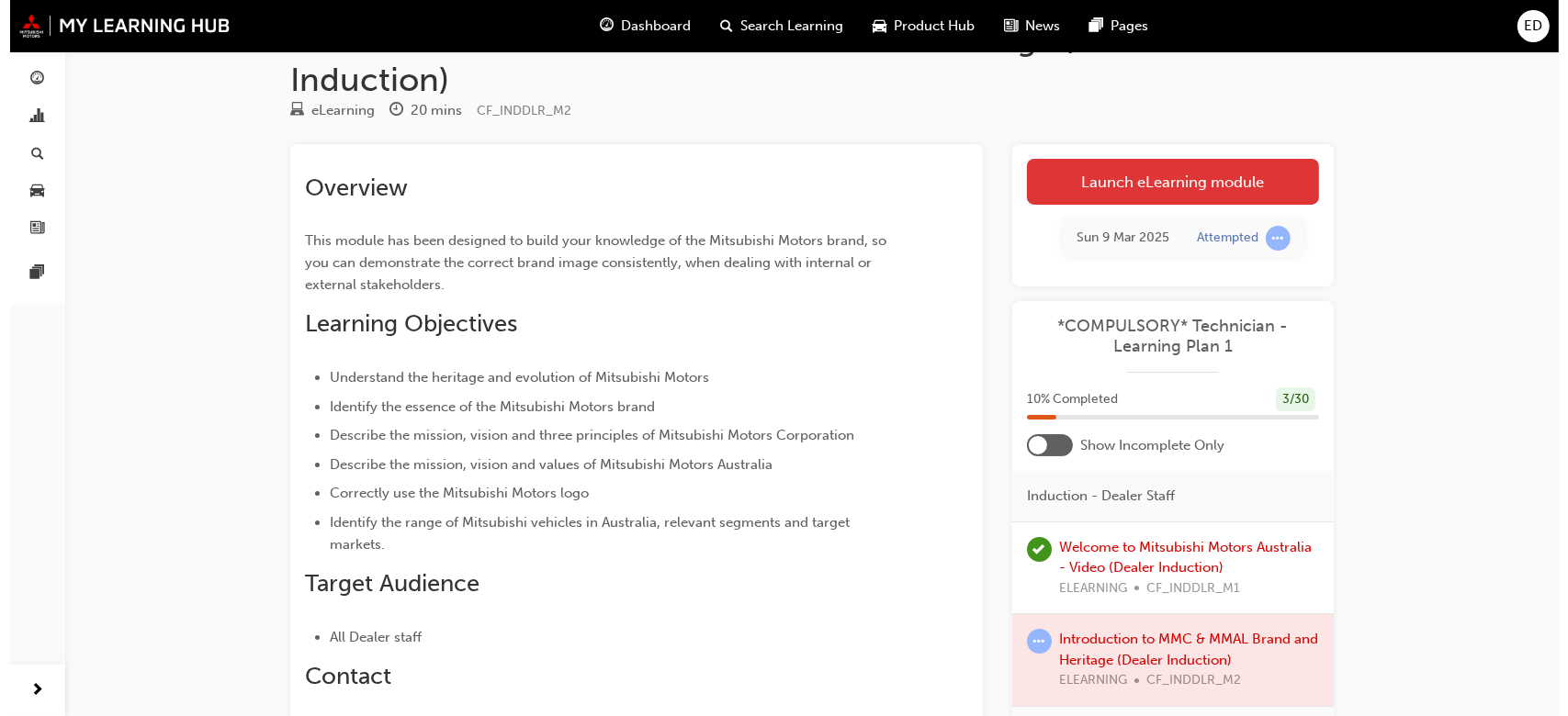 scroll, scrollTop: 0, scrollLeft: 0, axis: both 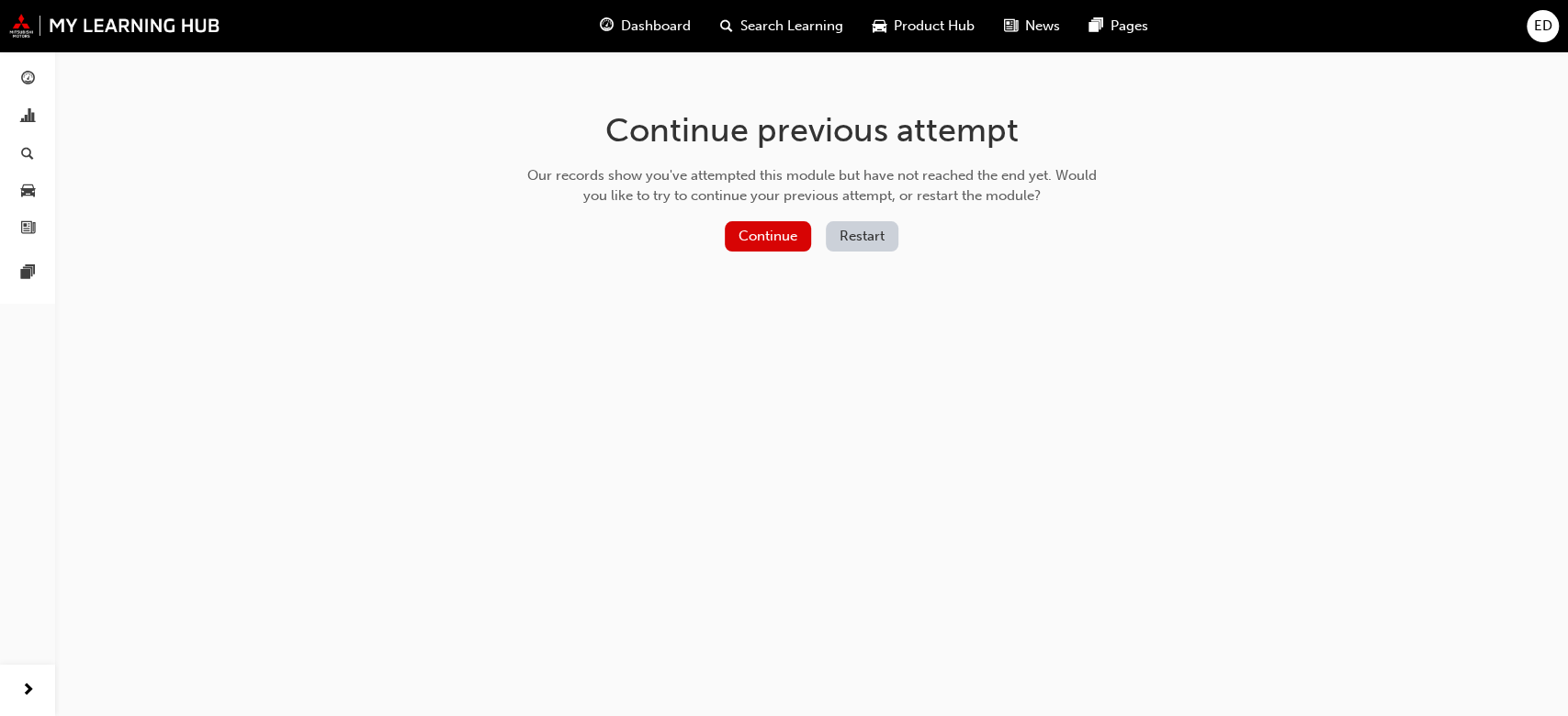 click on "Restart" at bounding box center [862, 236] 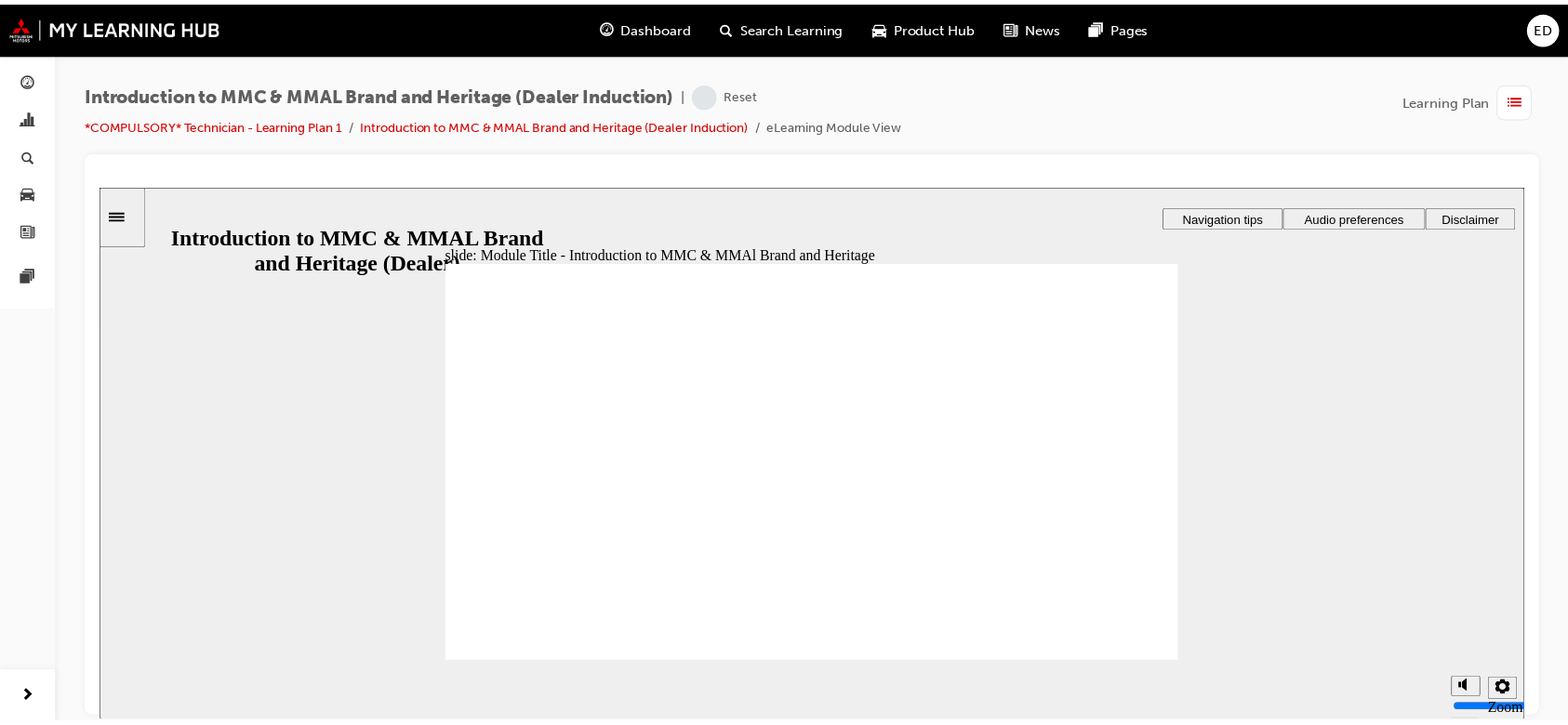 scroll, scrollTop: 0, scrollLeft: 0, axis: both 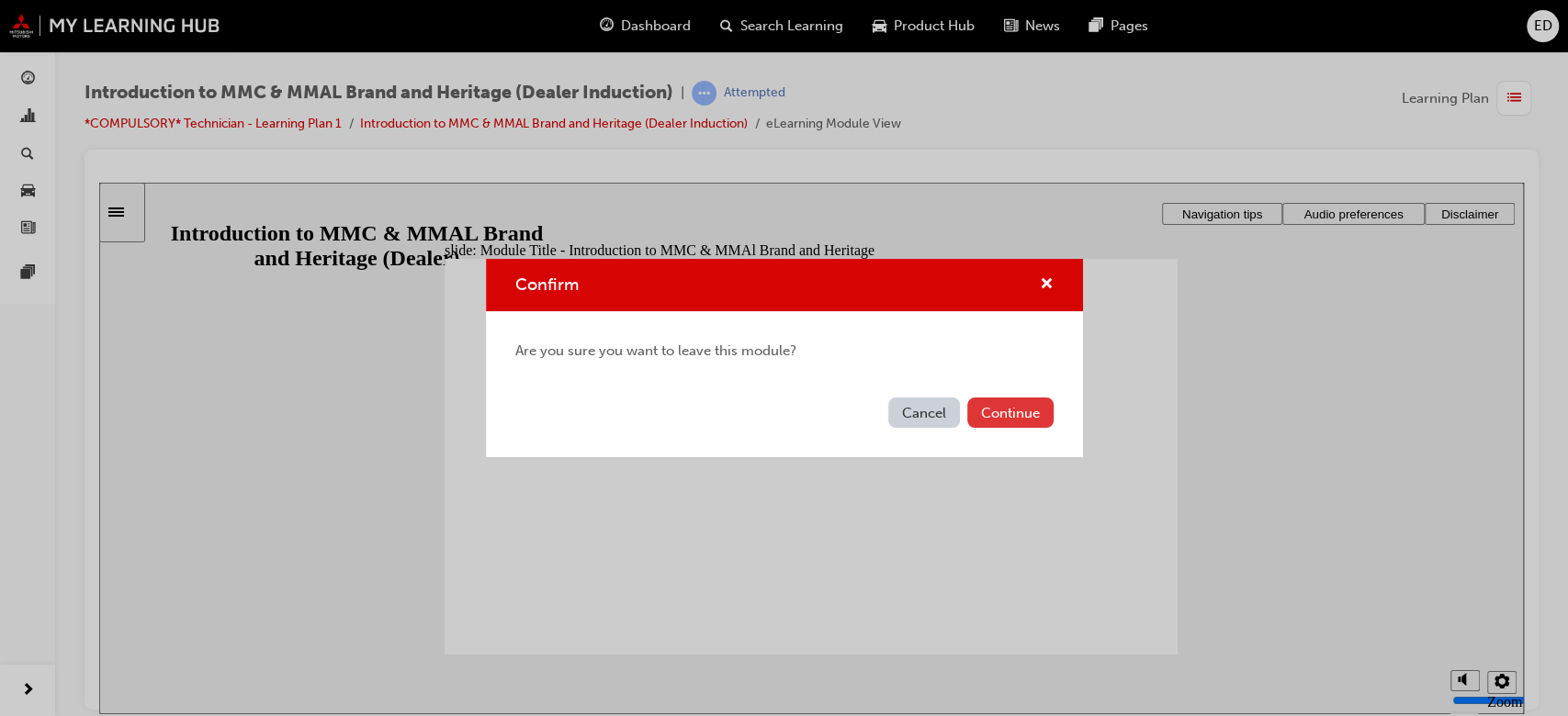 click on "Continue" at bounding box center [1010, 412] 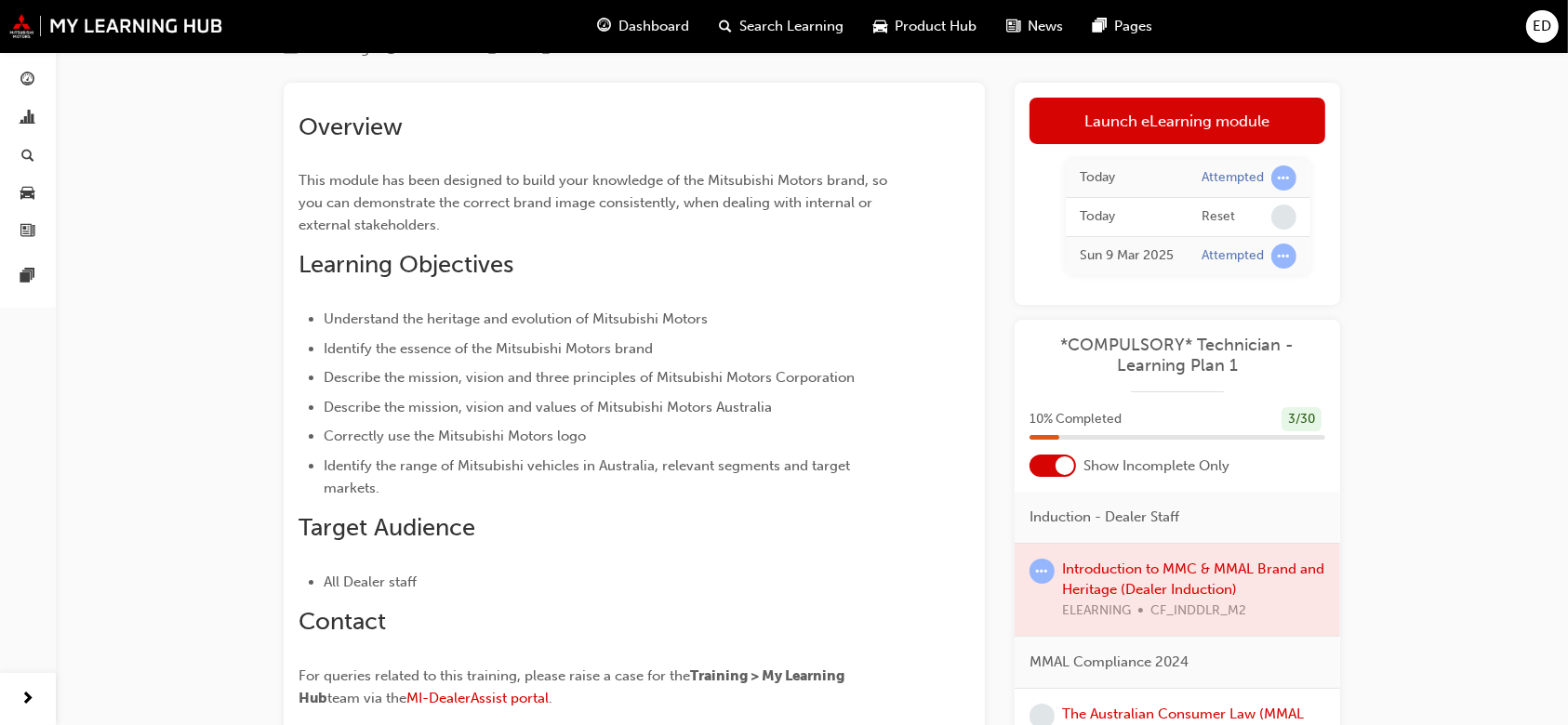 scroll, scrollTop: 124, scrollLeft: 0, axis: vertical 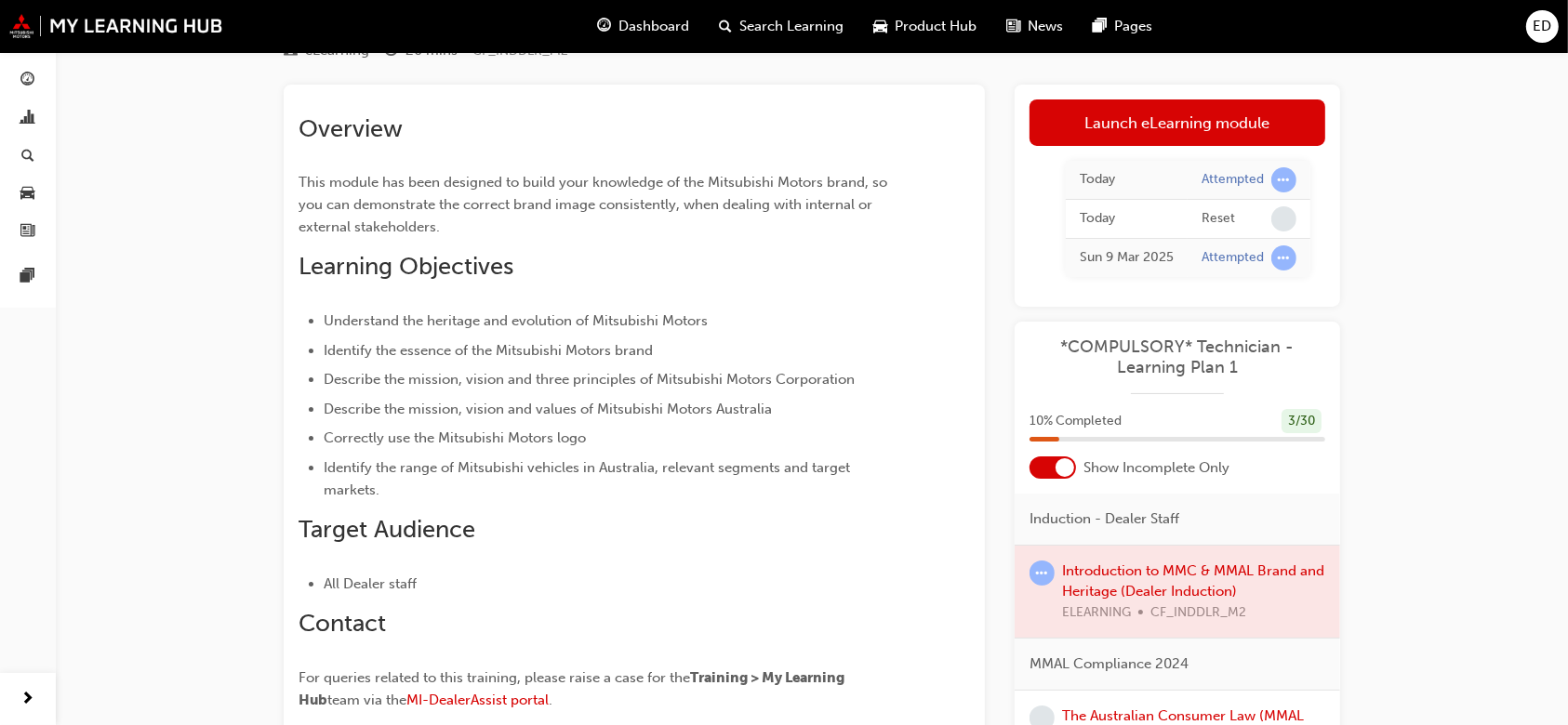 click at bounding box center (1053, 468) 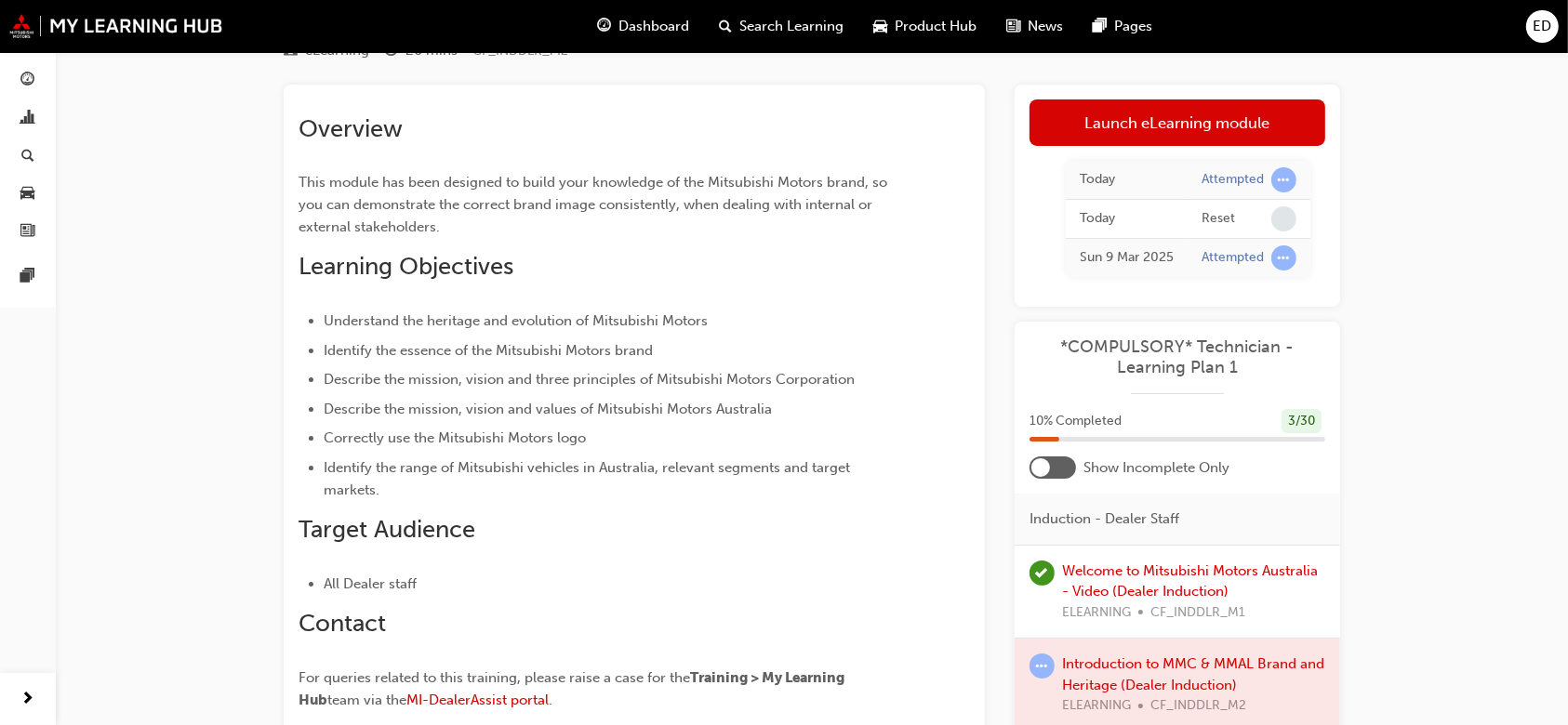 click at bounding box center [1053, 468] 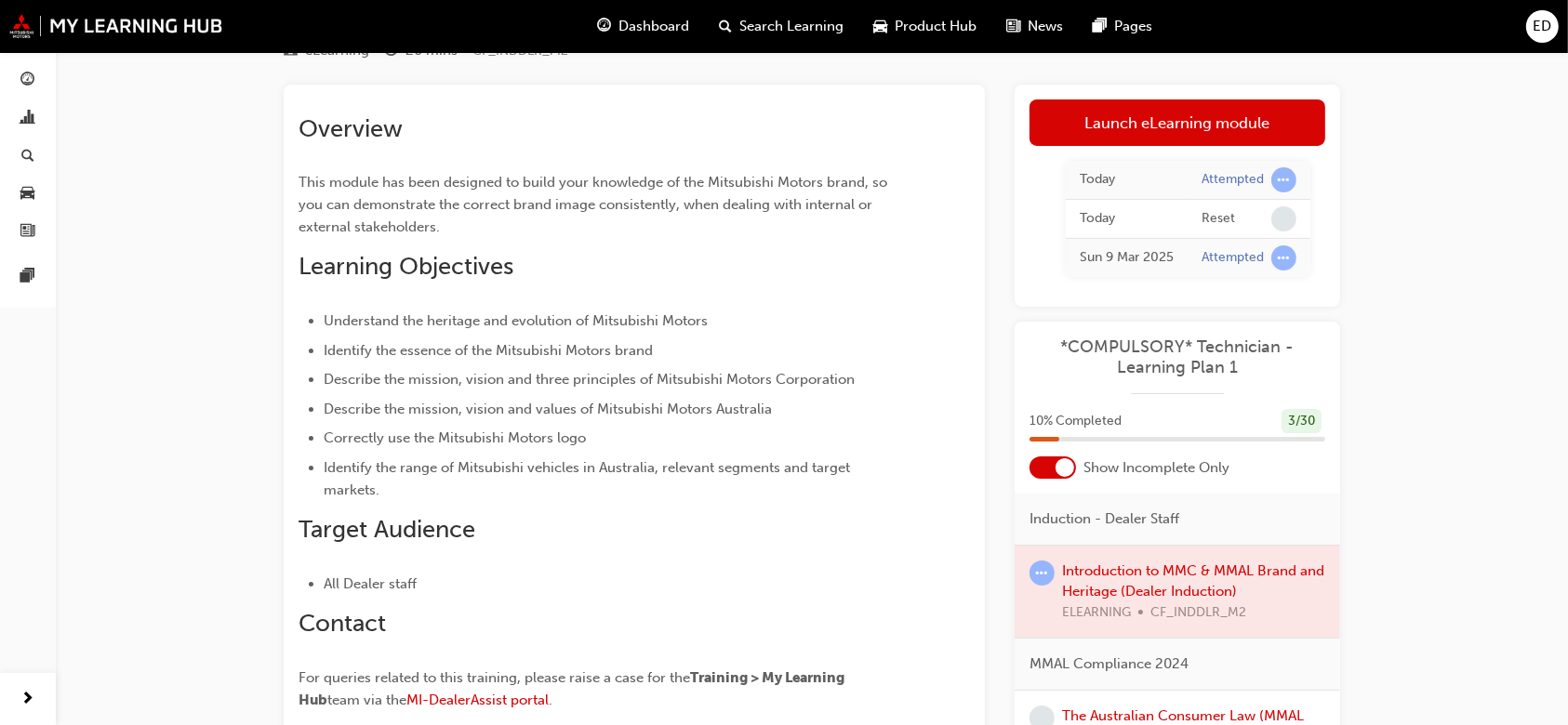 click at bounding box center (1053, 468) 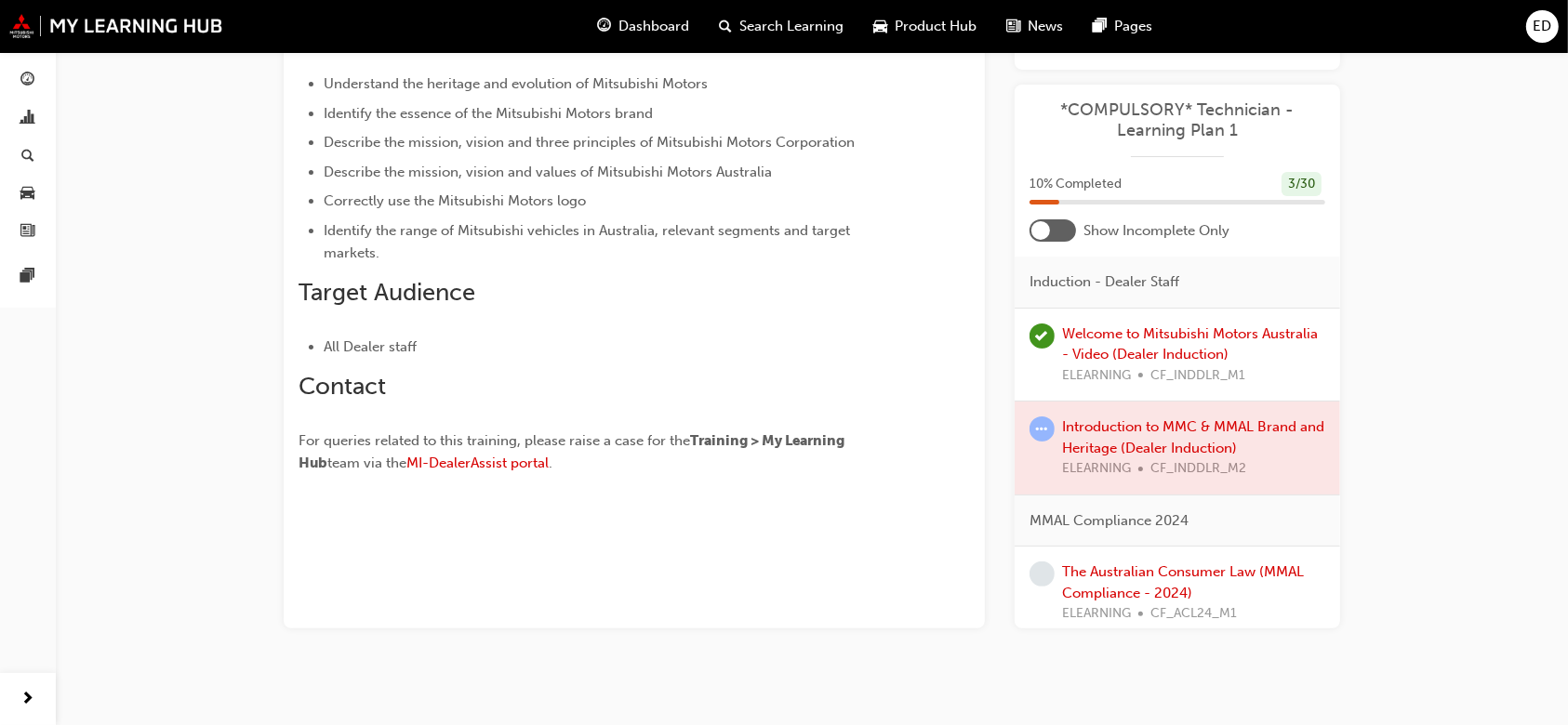 scroll, scrollTop: 362, scrollLeft: 0, axis: vertical 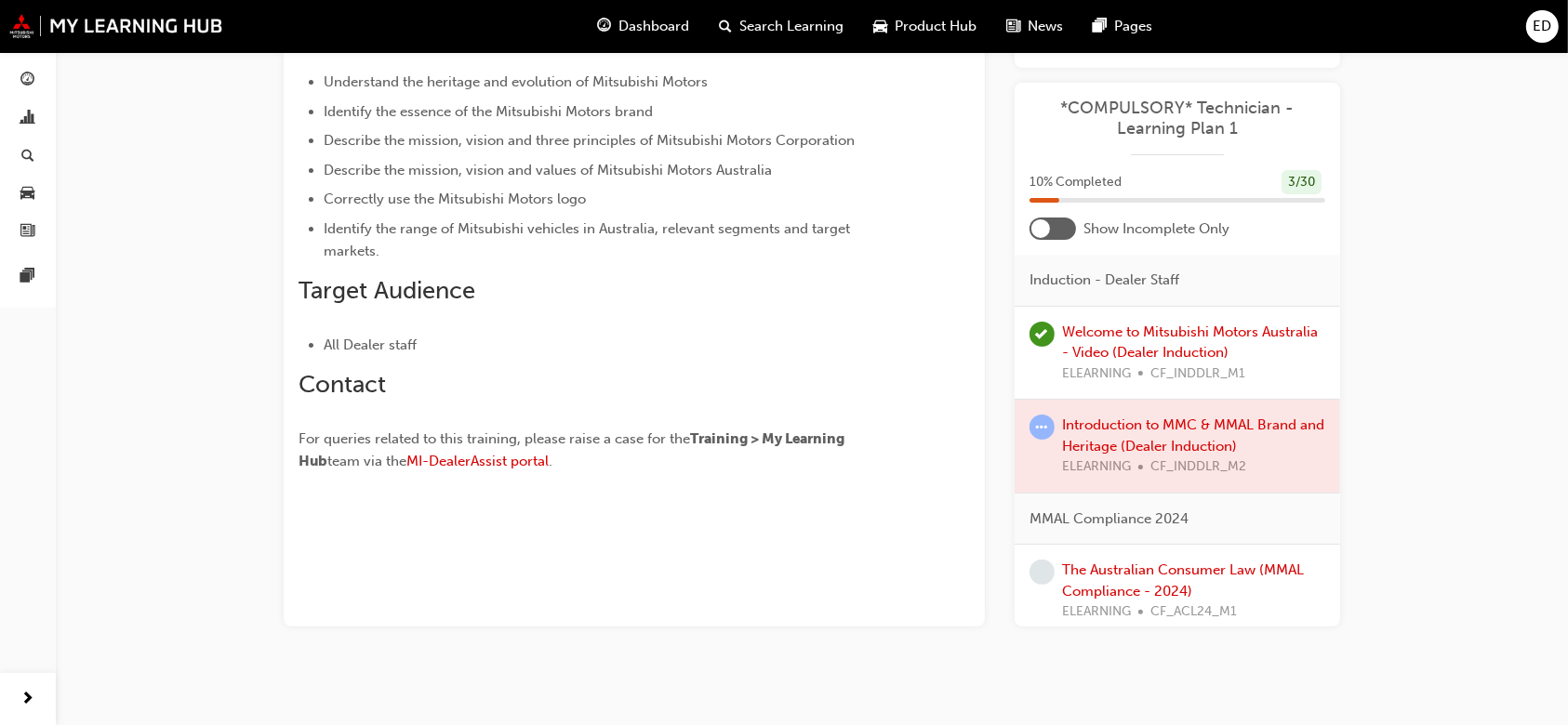 click on "Welcome to Mitsubishi Motors Australia - Video (Dealer Induction) ELEARNING CF_INDDLR_M1" at bounding box center [1193, 353] 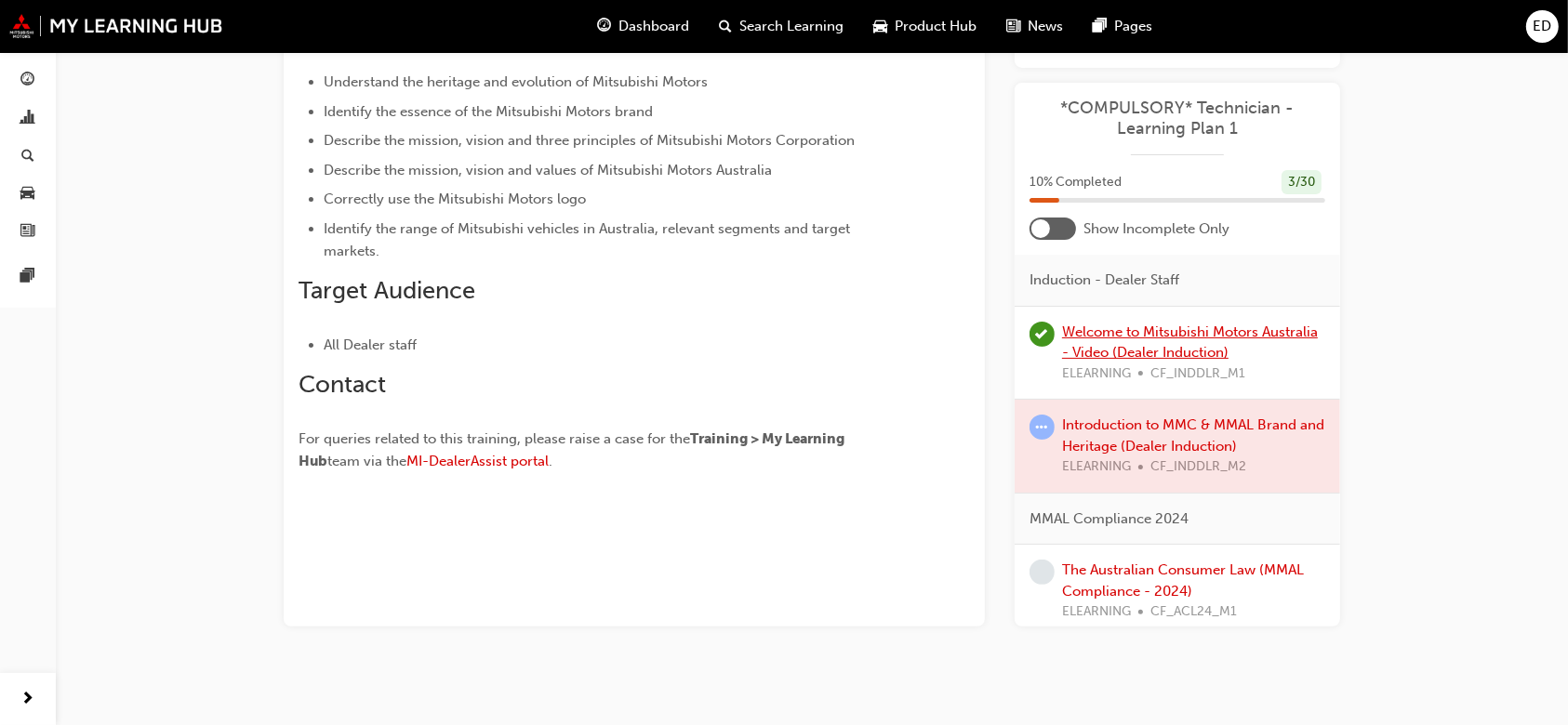 click on "Welcome to Mitsubishi Motors Australia - Video (Dealer Induction)" at bounding box center [1189, 342] 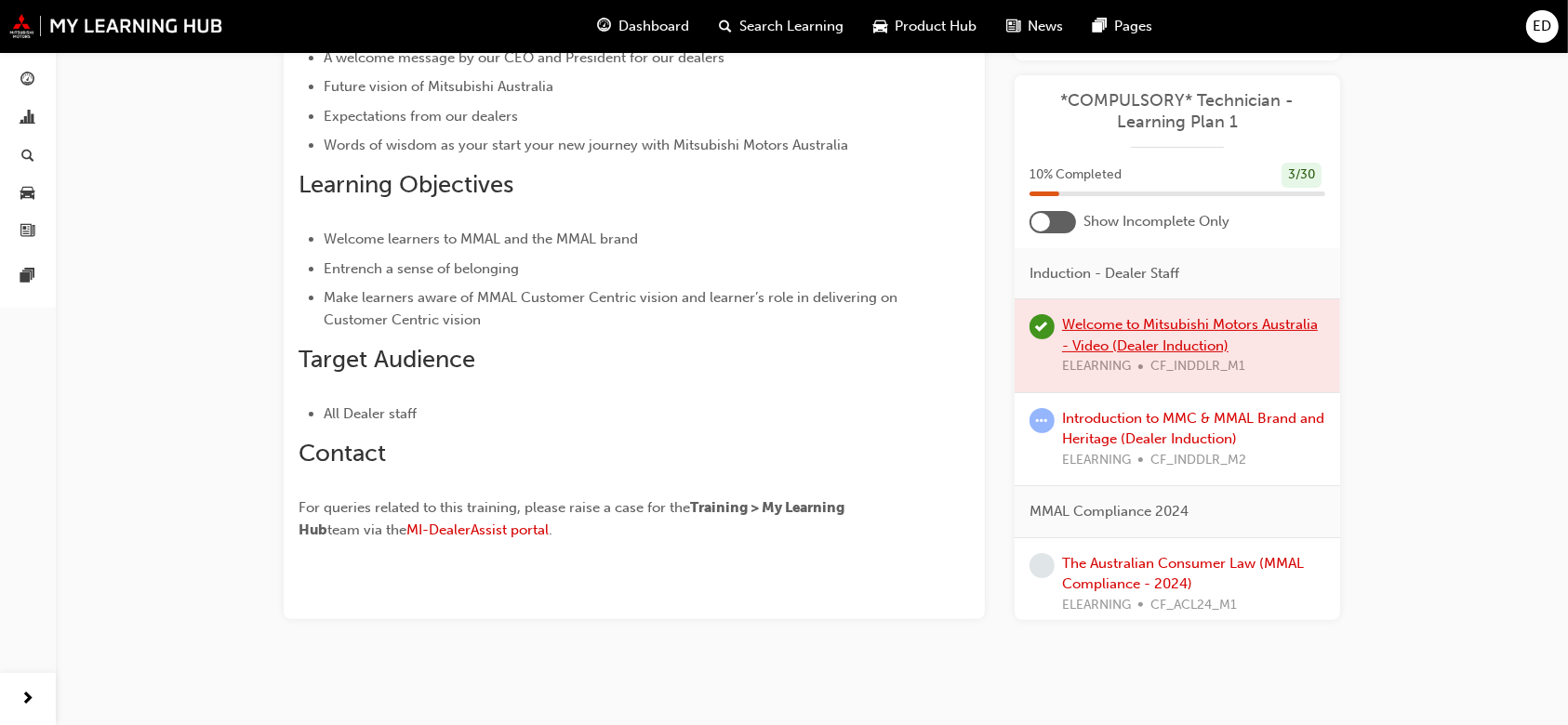 scroll, scrollTop: 303, scrollLeft: 0, axis: vertical 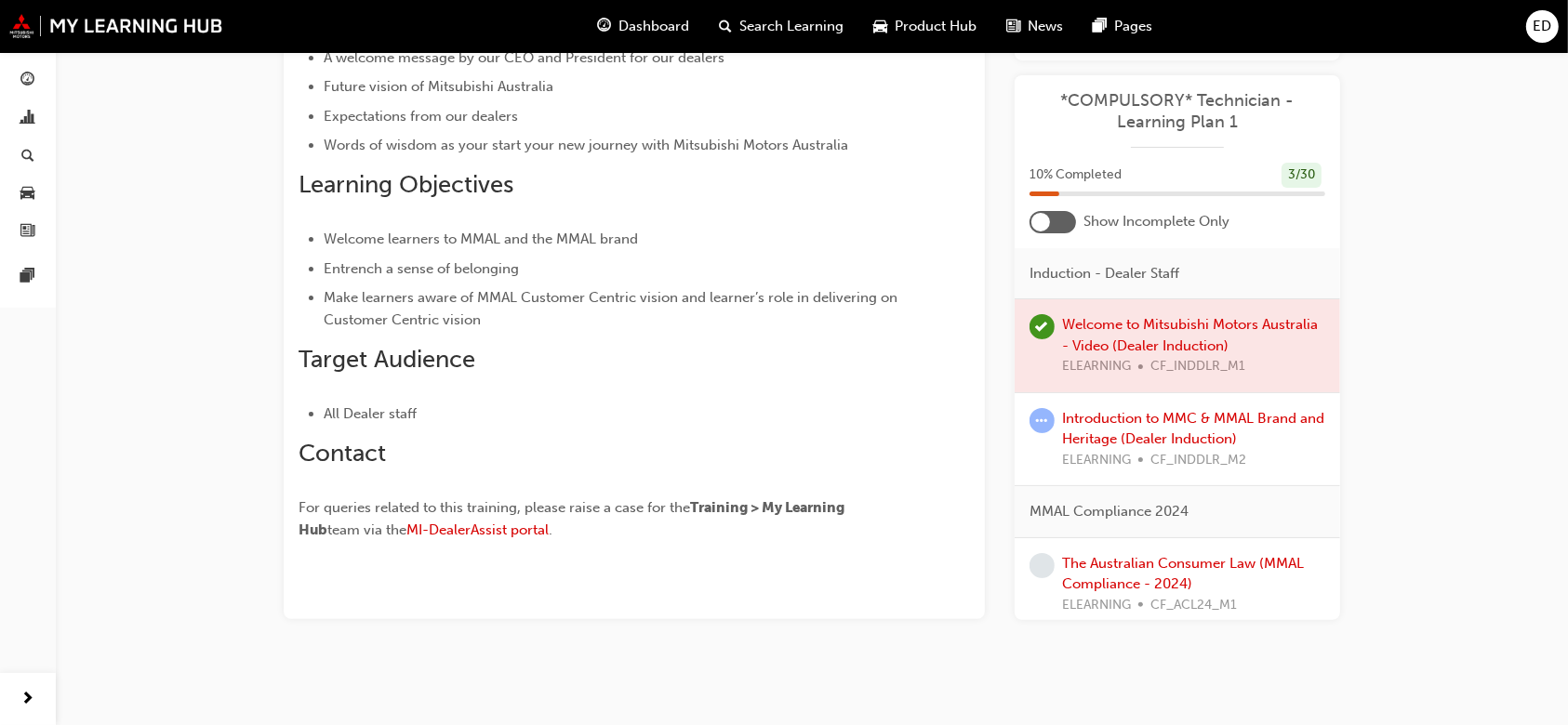 drag, startPoint x: 1555, startPoint y: 324, endPoint x: 1586, endPoint y: 325, distance: 31.01612 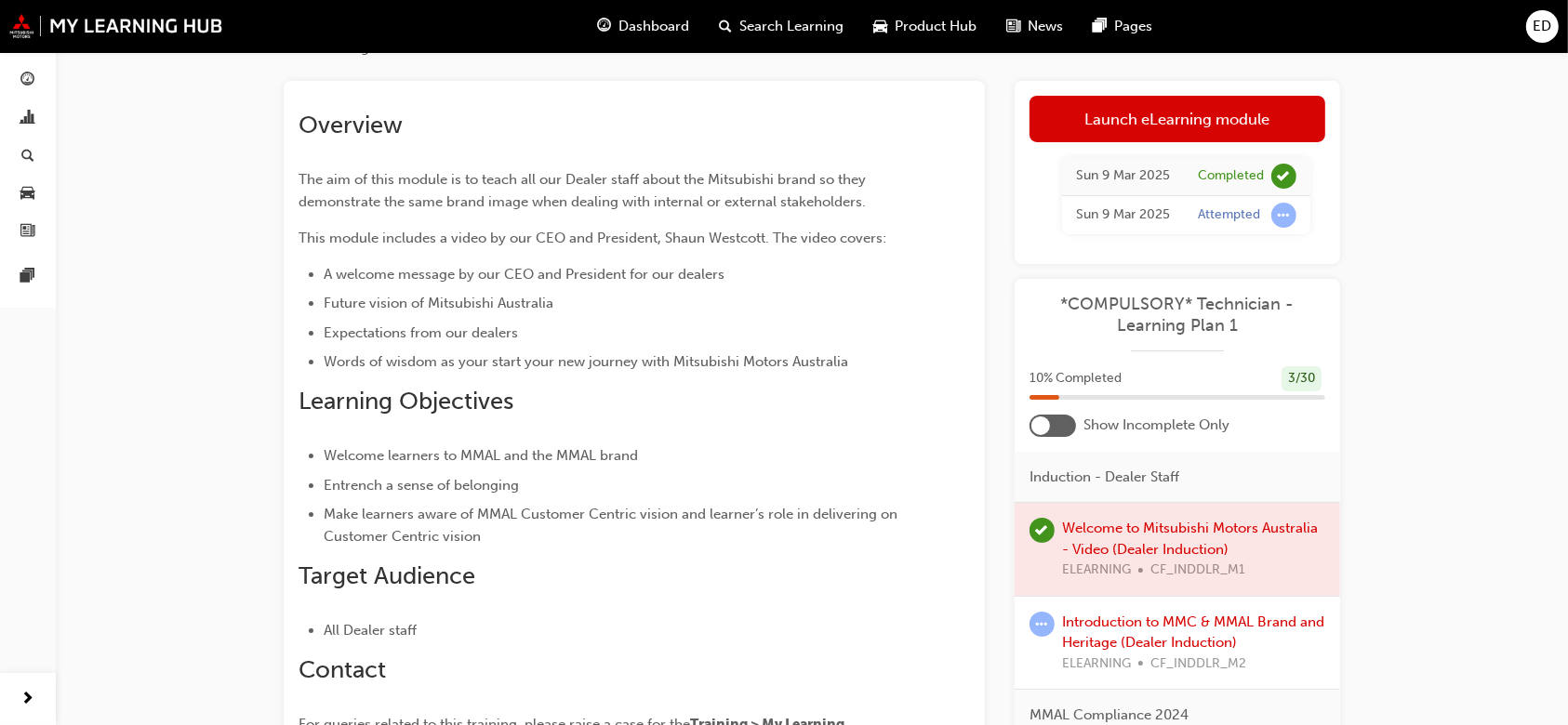 scroll, scrollTop: 70, scrollLeft: 0, axis: vertical 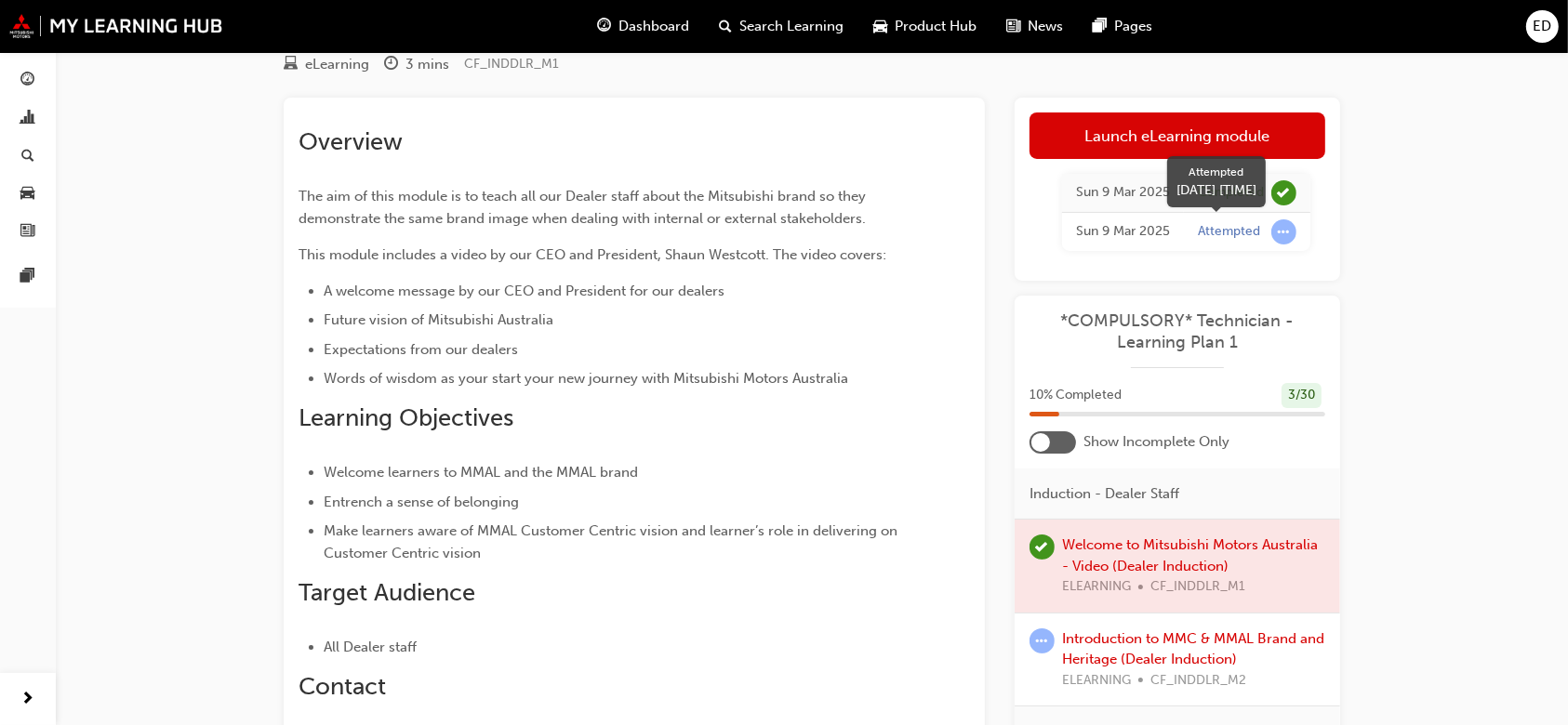 click at bounding box center [1283, 231] 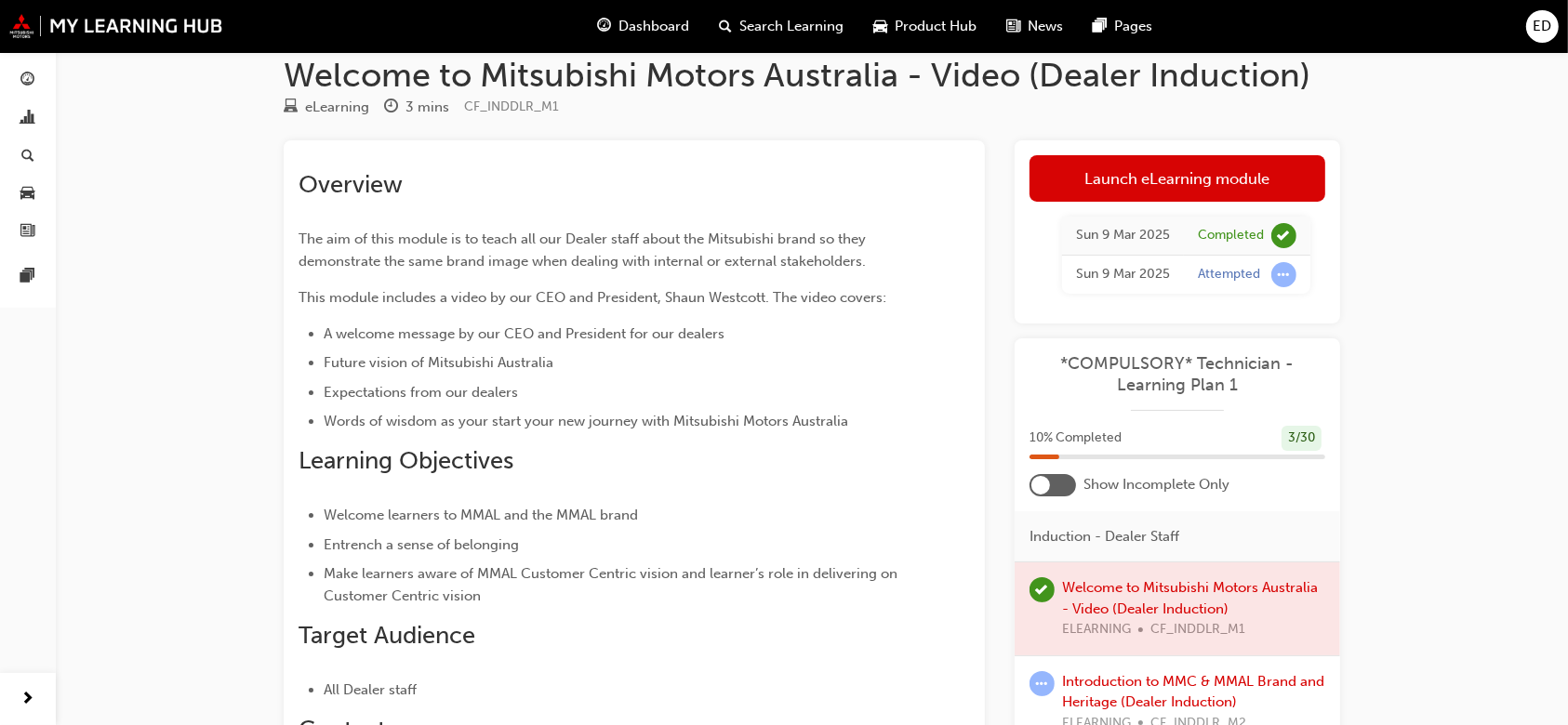 scroll, scrollTop: 0, scrollLeft: 0, axis: both 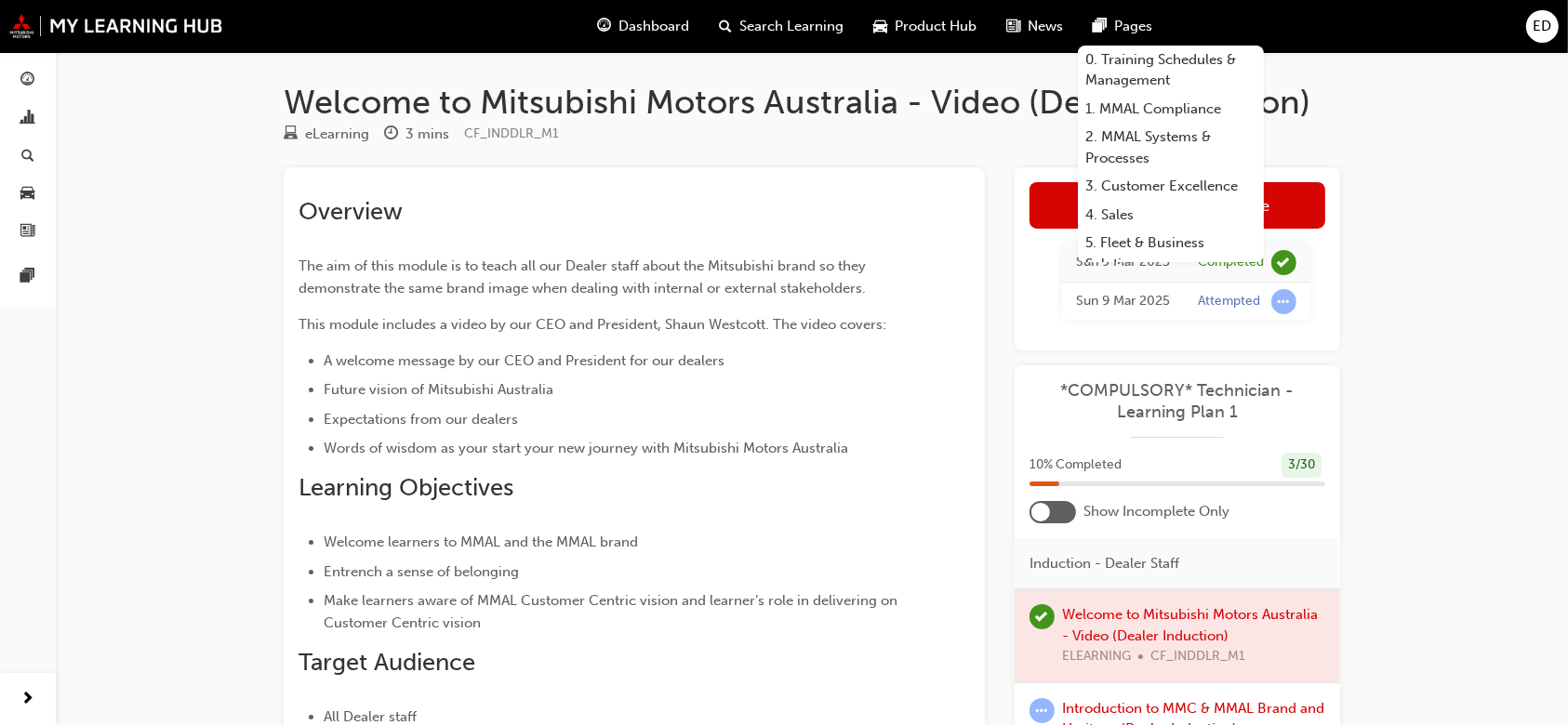 click on "Overview The aim of this module is to teach all our Dealer staff about the Mitsubishi brand so they demonstrate the same brand image when dealing with internal or external stakeholders. This module includes a video by our CEO and President, Shaun Westcott. The video covers: A welcome message by our CEO and President for our dealers Future vision of Mitsubishi Australia Expectations from our dealers Words of wisdom as your start your new journey with Mitsubishi Motors Australia Learning Objectives Welcome learners to MMAL and the MMAL brand Entrench a sense of belonging Make learners aware of MMAL Customer Centric vision and learner’s role in delivering on Customer Centric vision Target Audience All Dealer staff Contact For queries related to this training, please raise a case for the  Training > My Learning Hub  team via the    MI-DealerAssist portal   ." at bounding box center (634, 515) 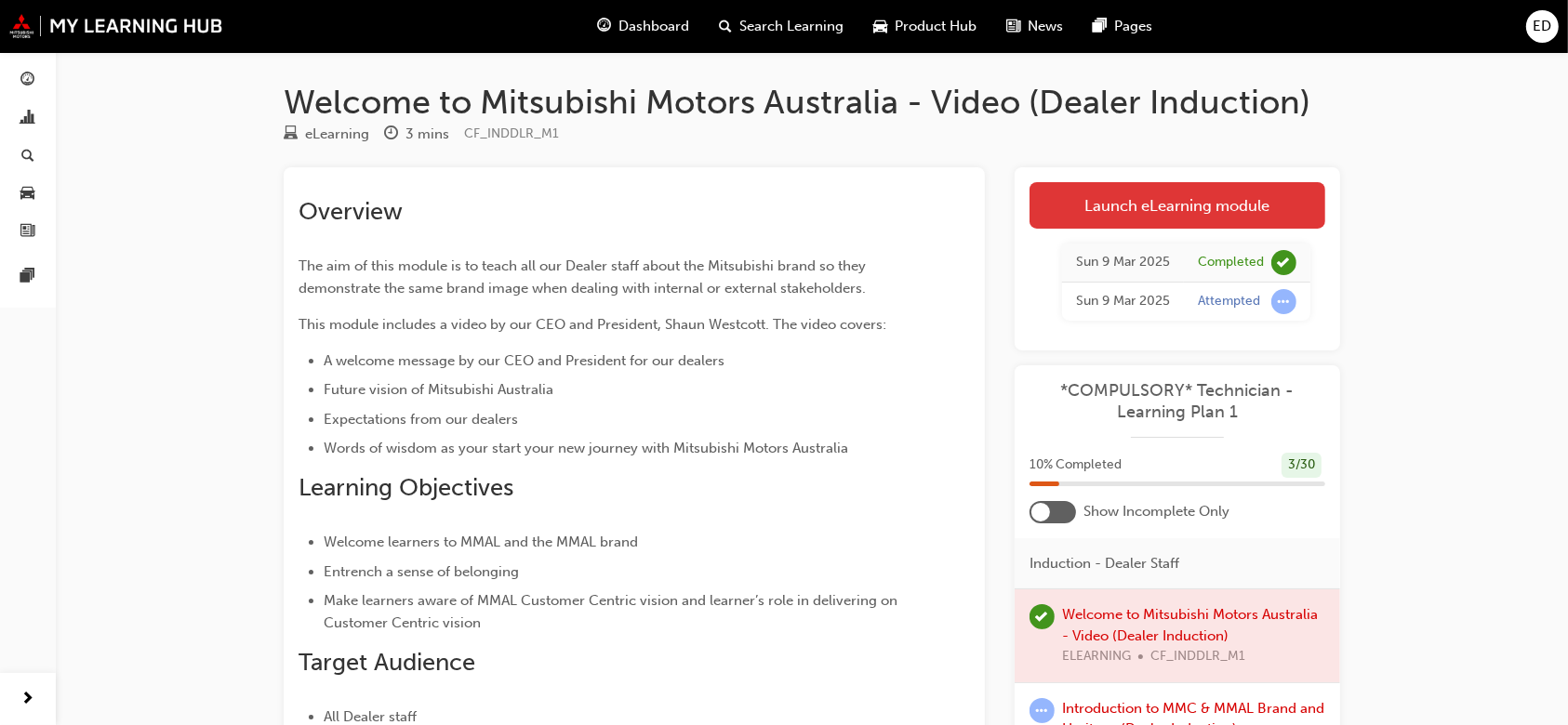 click on "Launch eLearning module" at bounding box center [1177, 205] 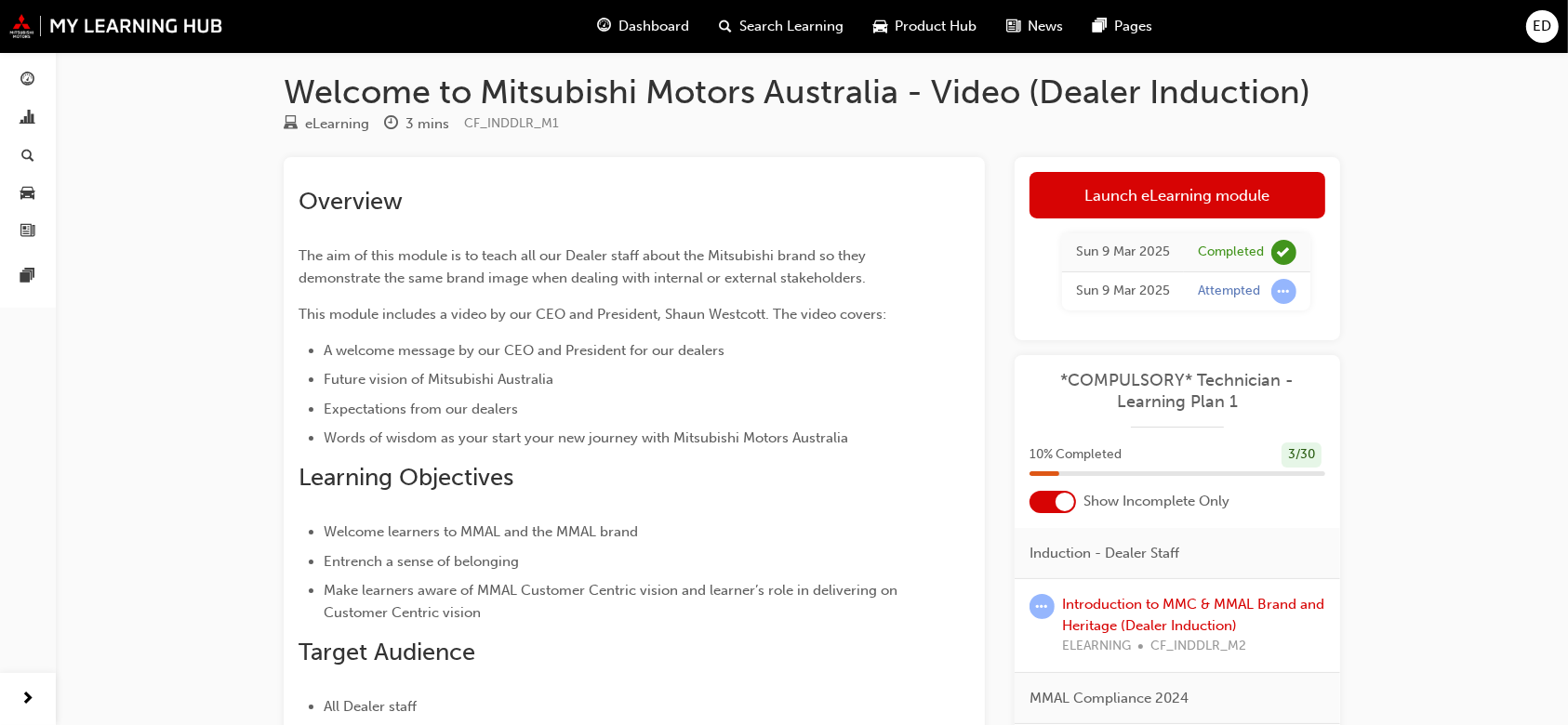 scroll, scrollTop: 0, scrollLeft: 0, axis: both 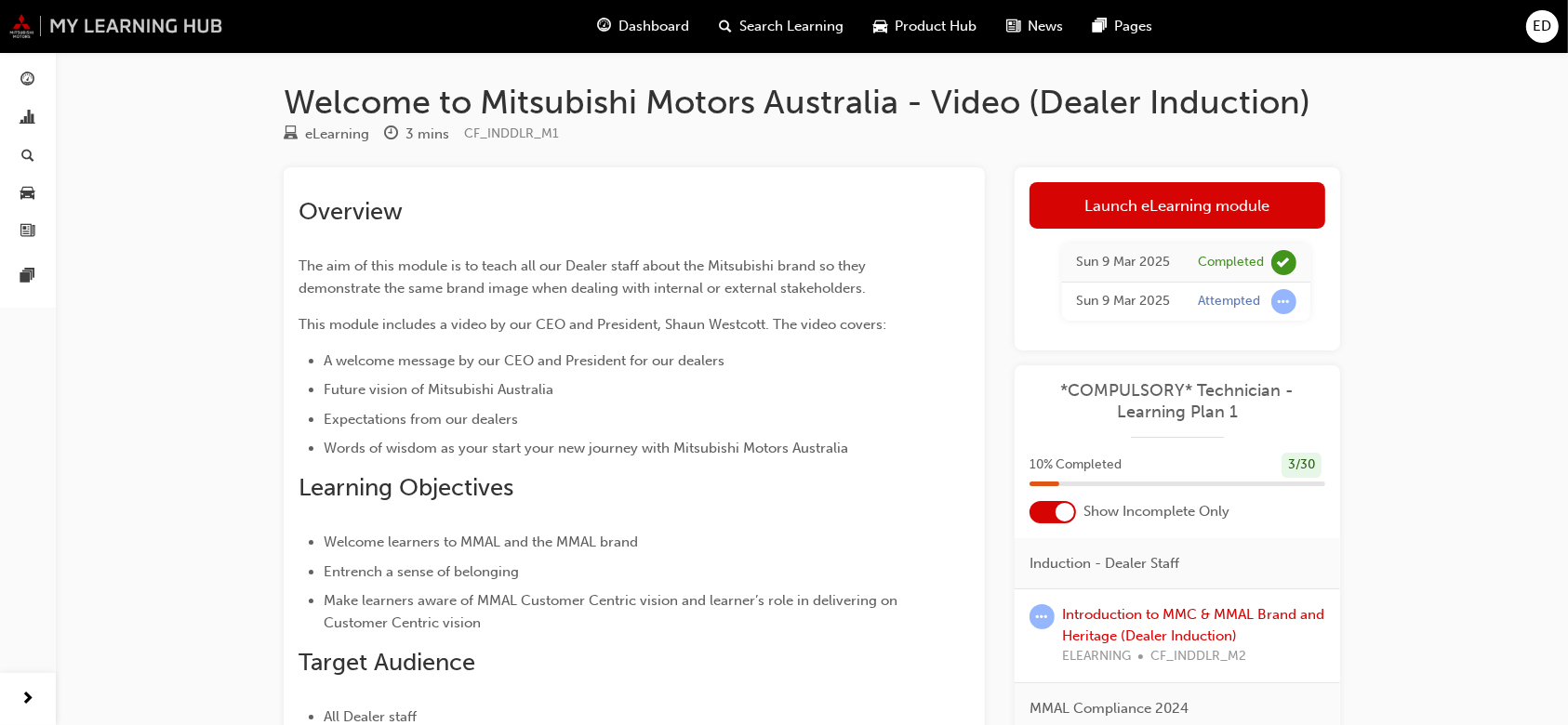 click at bounding box center (116, 26) 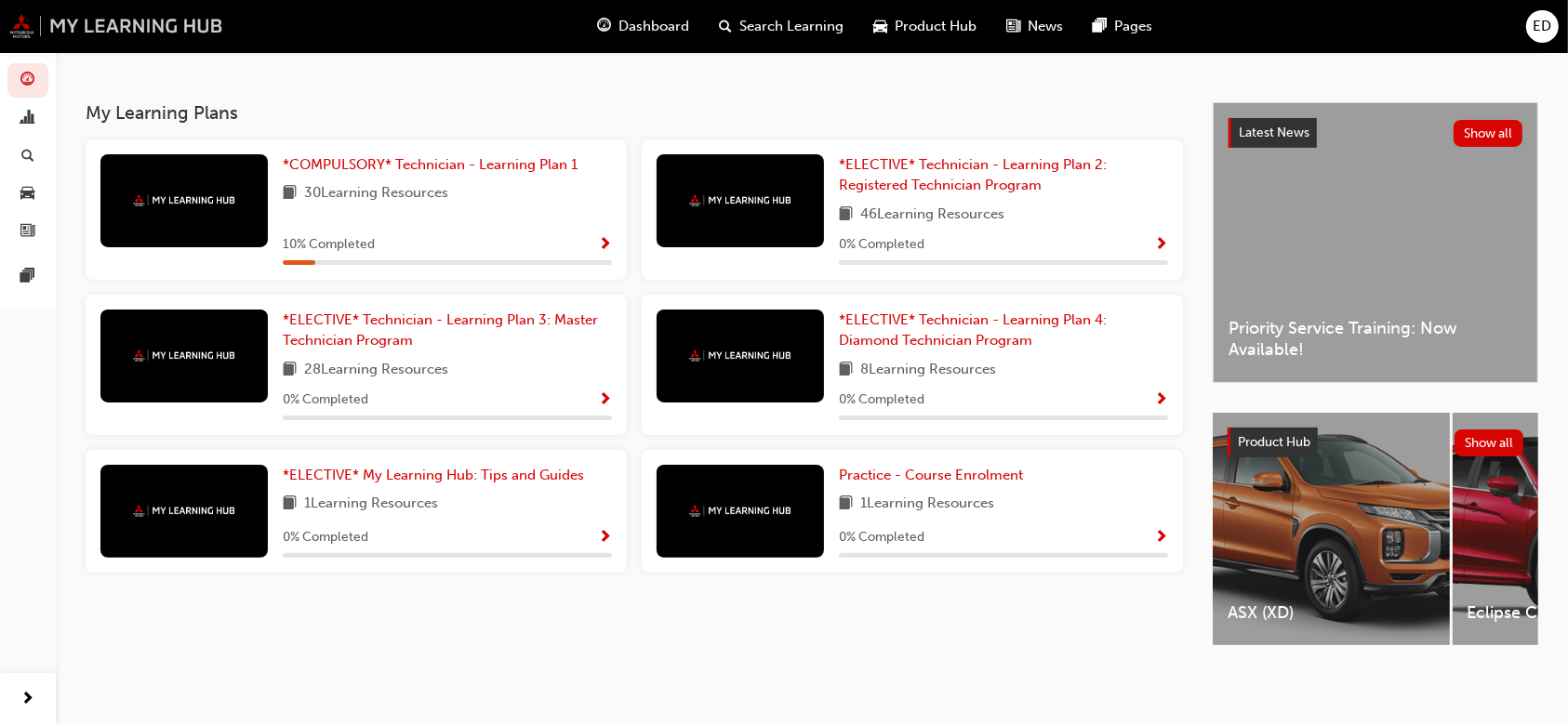scroll, scrollTop: 381, scrollLeft: 0, axis: vertical 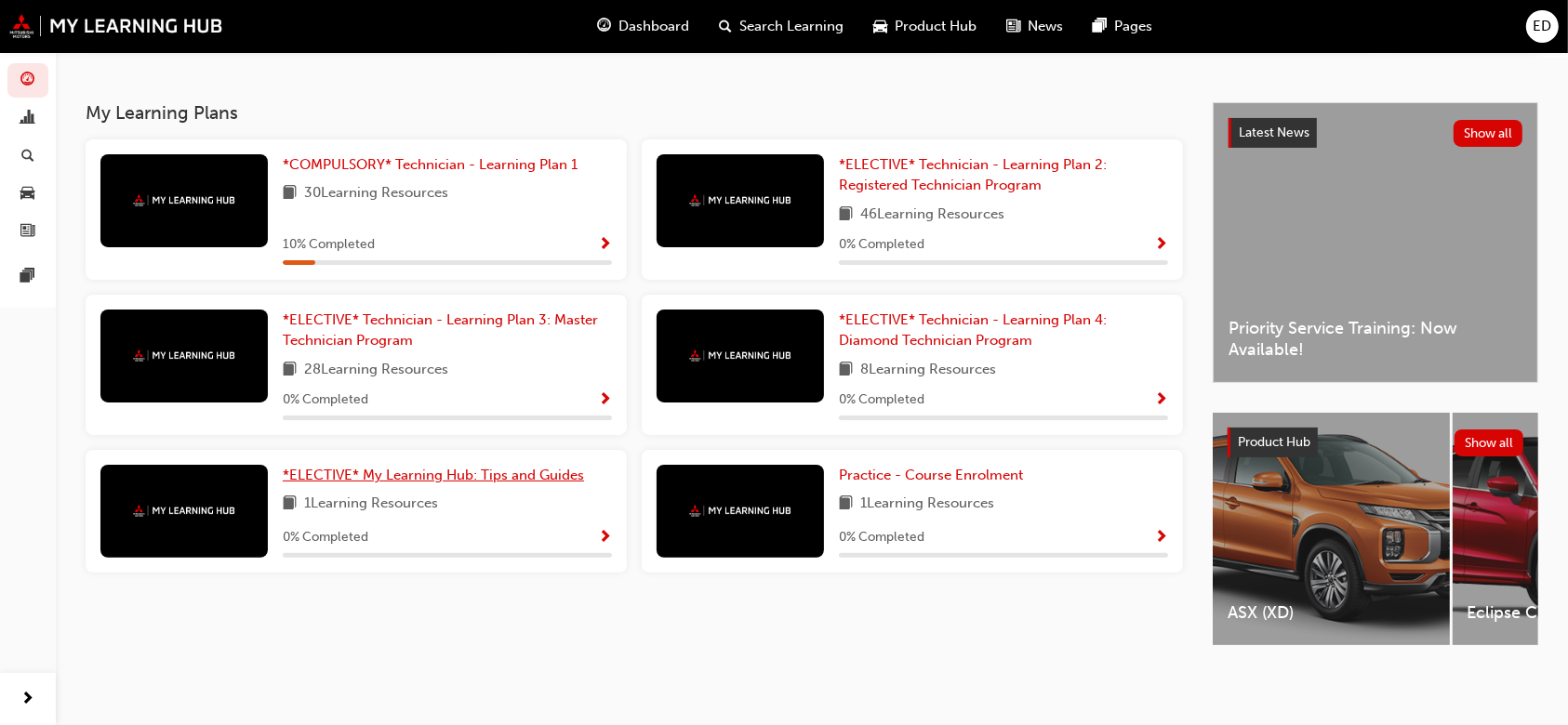 click on "*ELECTIVE* My Learning Hub: Tips and Guides" at bounding box center (433, 475) 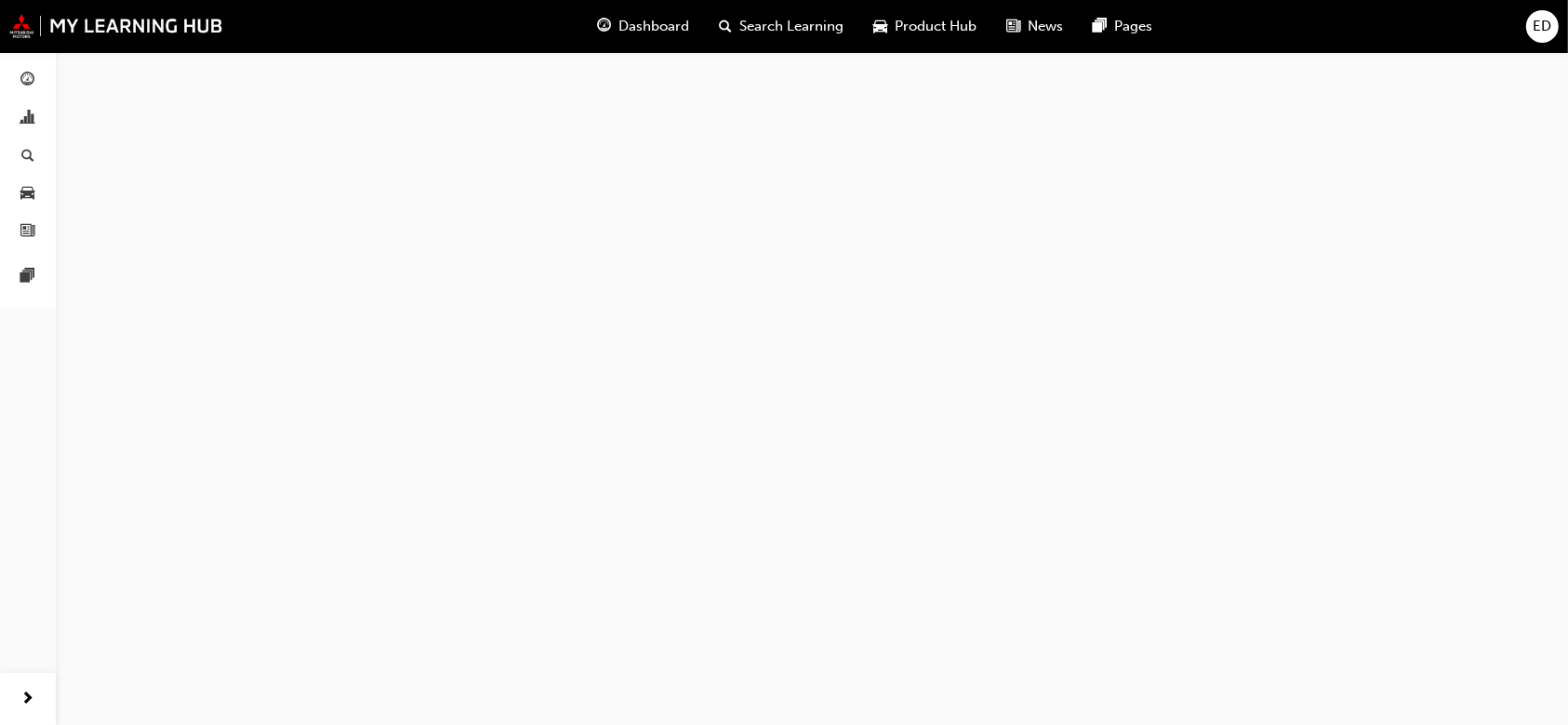 scroll, scrollTop: 0, scrollLeft: 0, axis: both 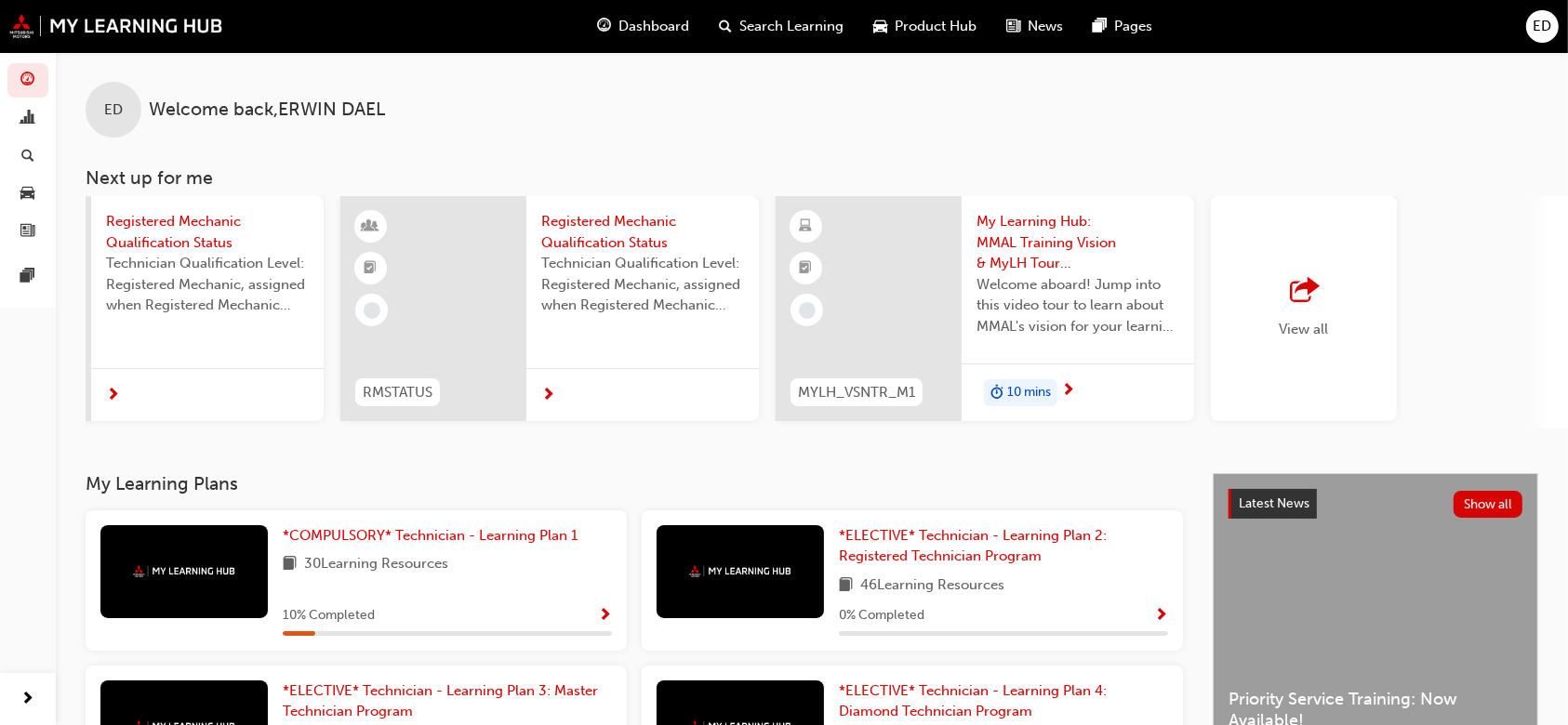 click on "ED" at bounding box center [1542, 26] 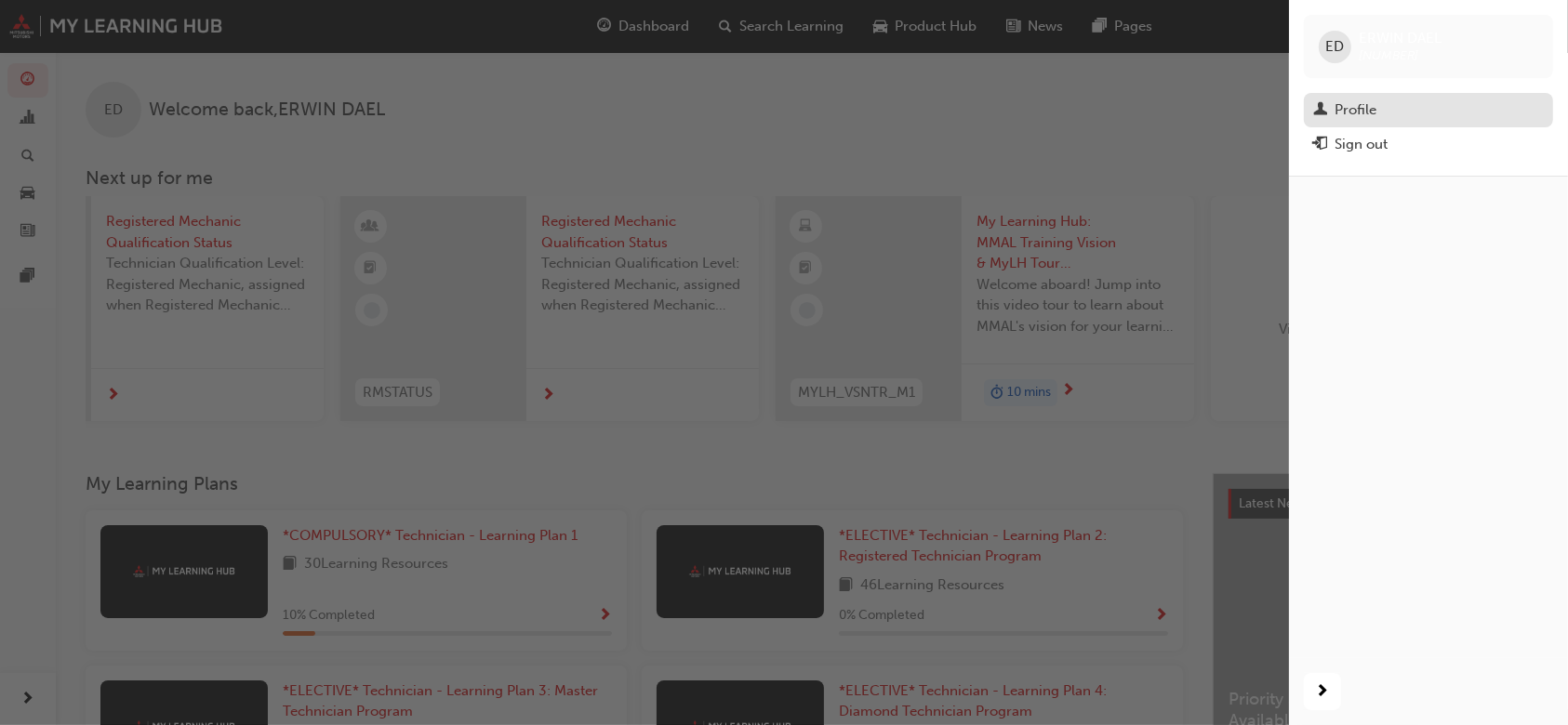 click on "Profile" at bounding box center [1355, 110] 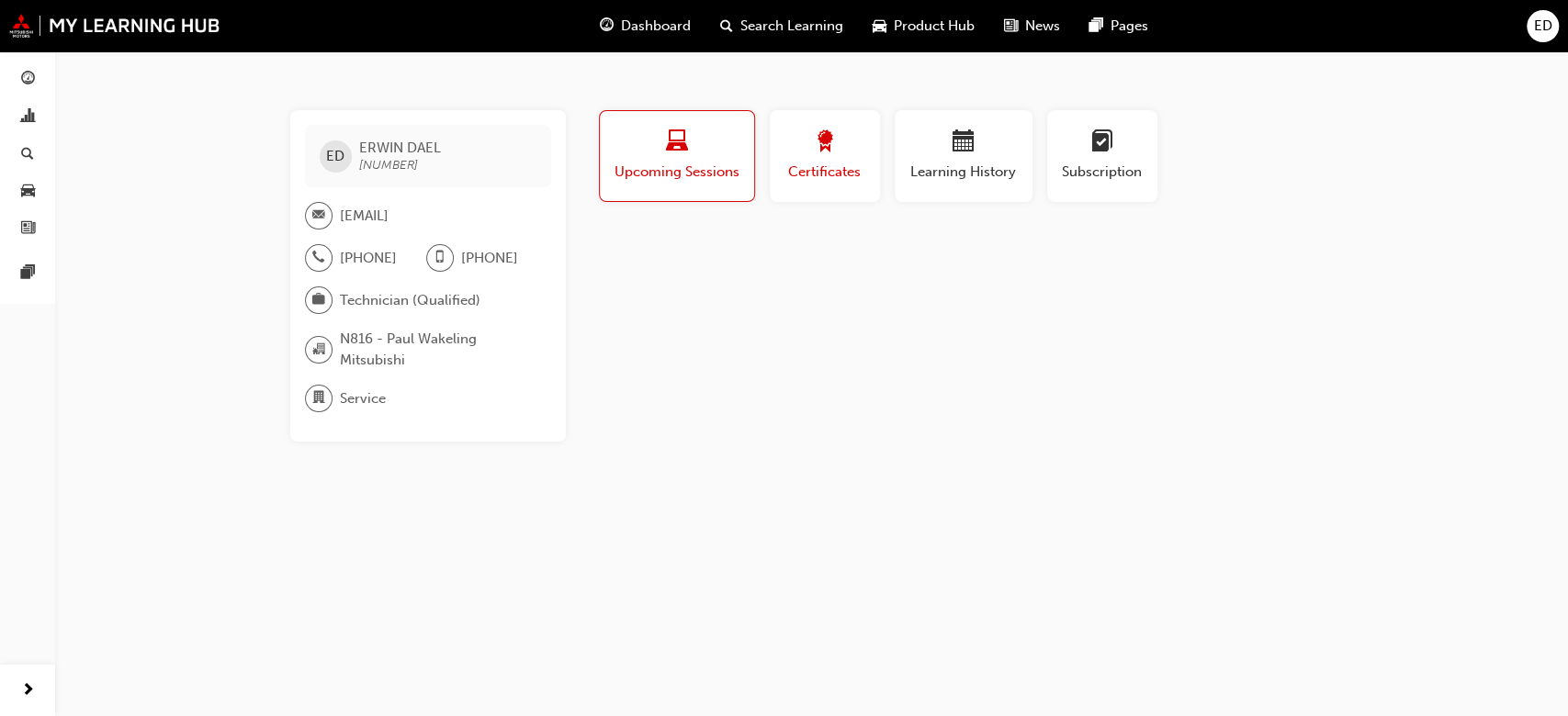 click on "Certificates" at bounding box center [825, 172] 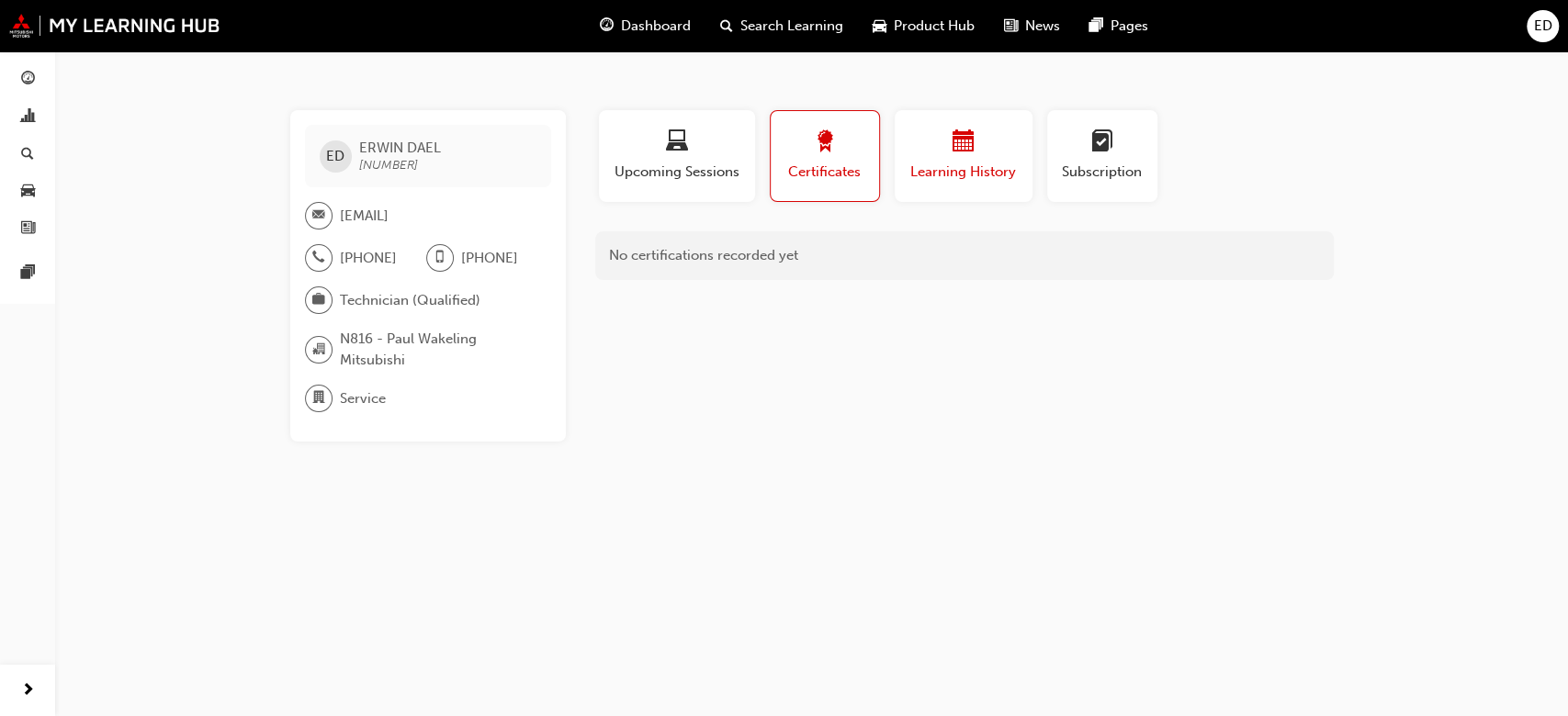 click at bounding box center [964, 144] 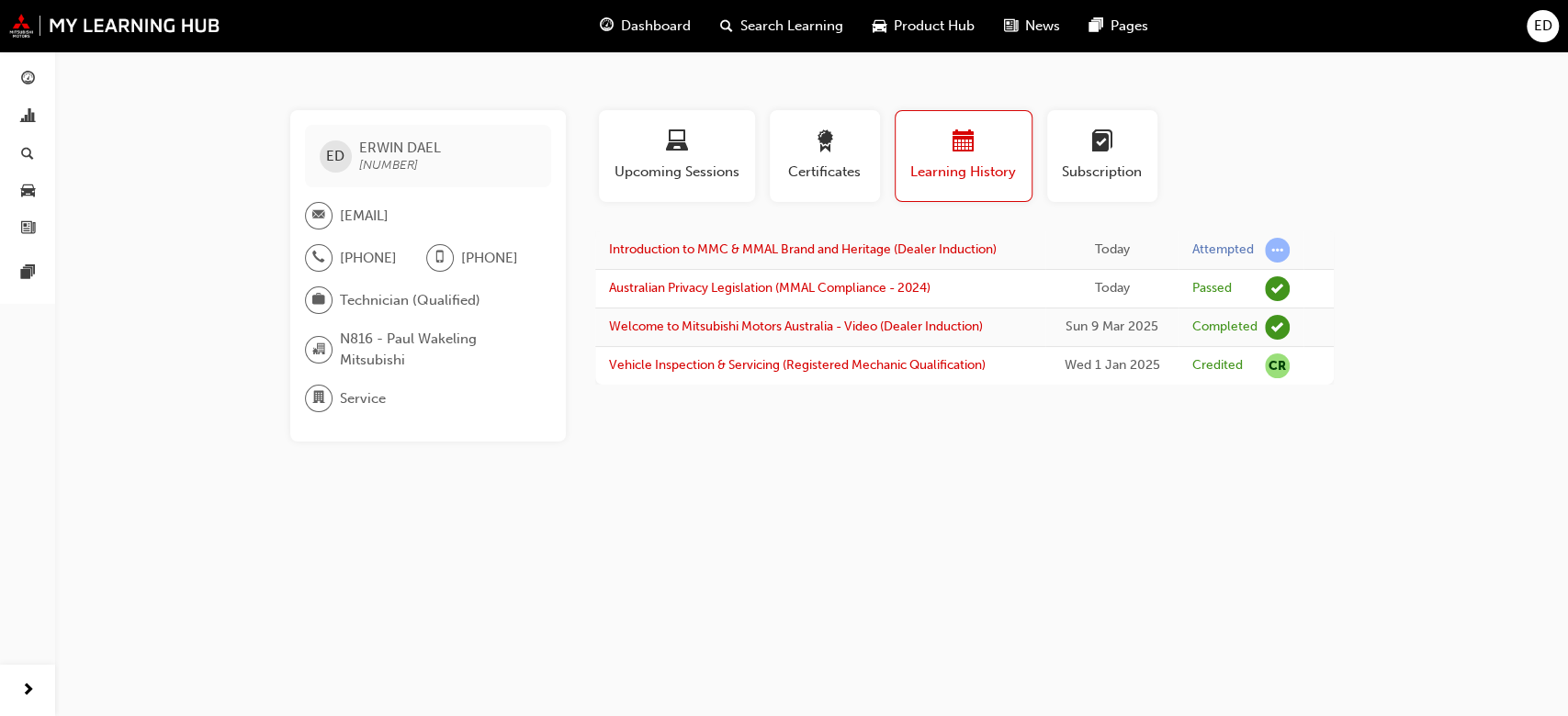 click on "ED" at bounding box center (1543, 26) 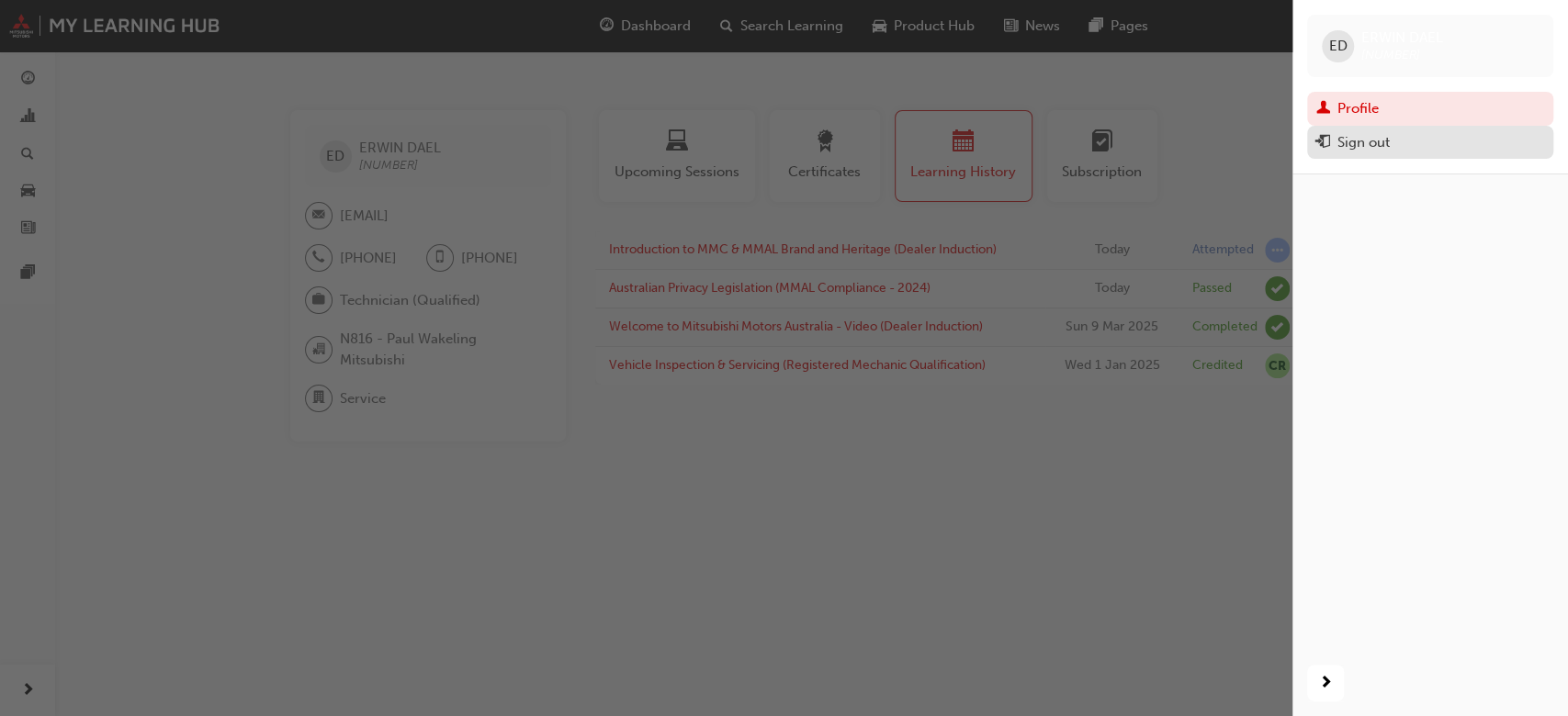 click on "Sign out" at bounding box center [1363, 142] 